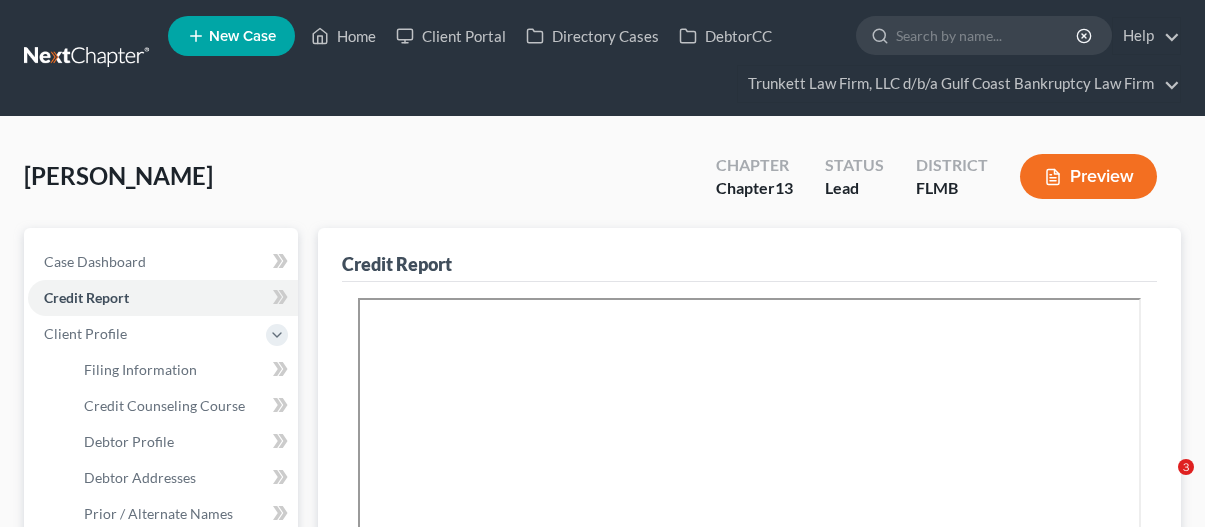 scroll, scrollTop: 0, scrollLeft: 0, axis: both 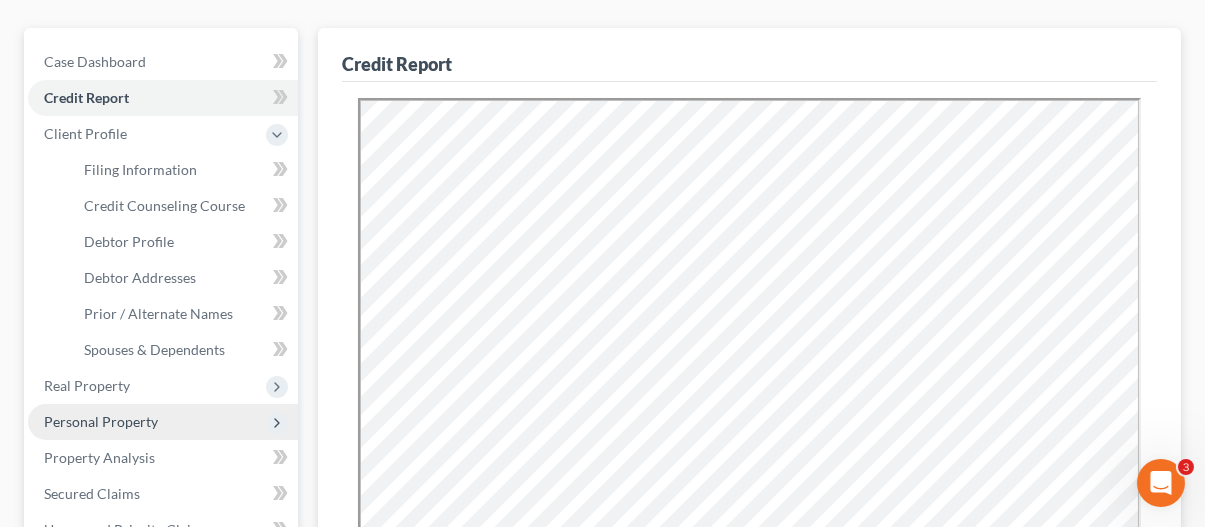 click on "Personal Property" at bounding box center [163, 422] 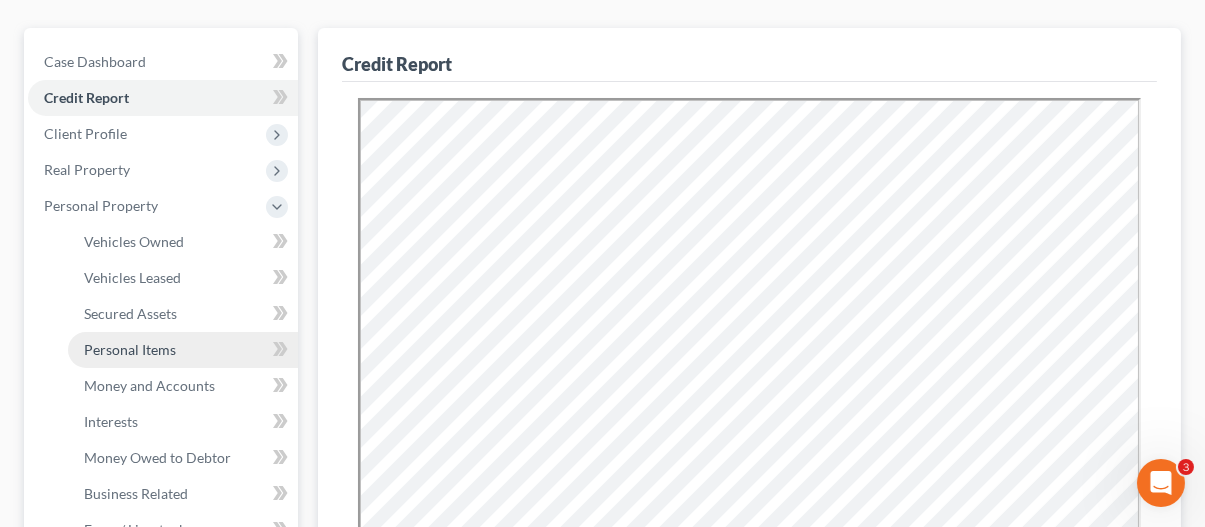 click on "Personal Items" at bounding box center [130, 349] 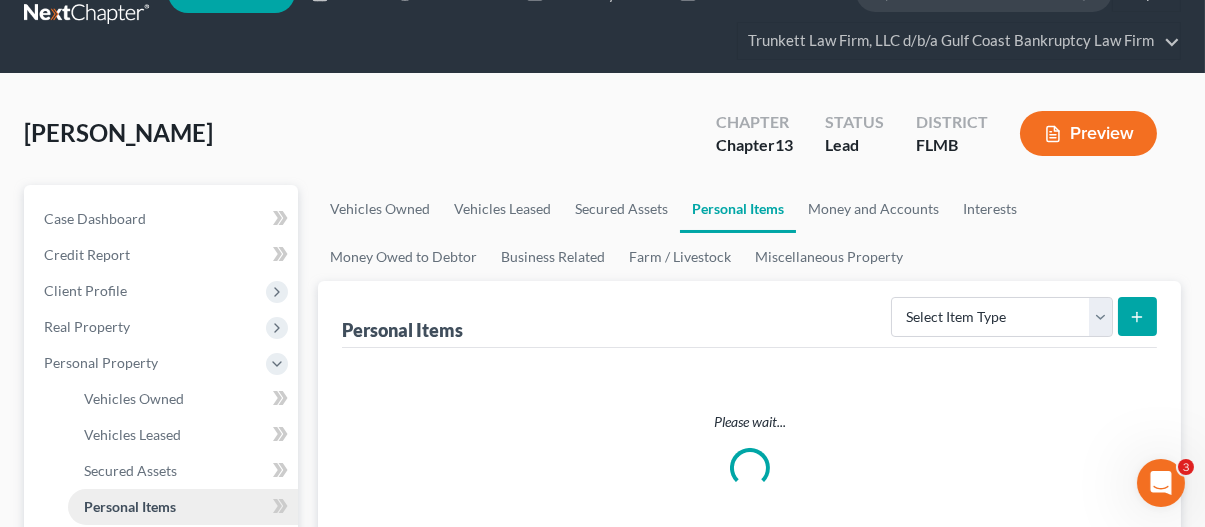 scroll, scrollTop: 0, scrollLeft: 0, axis: both 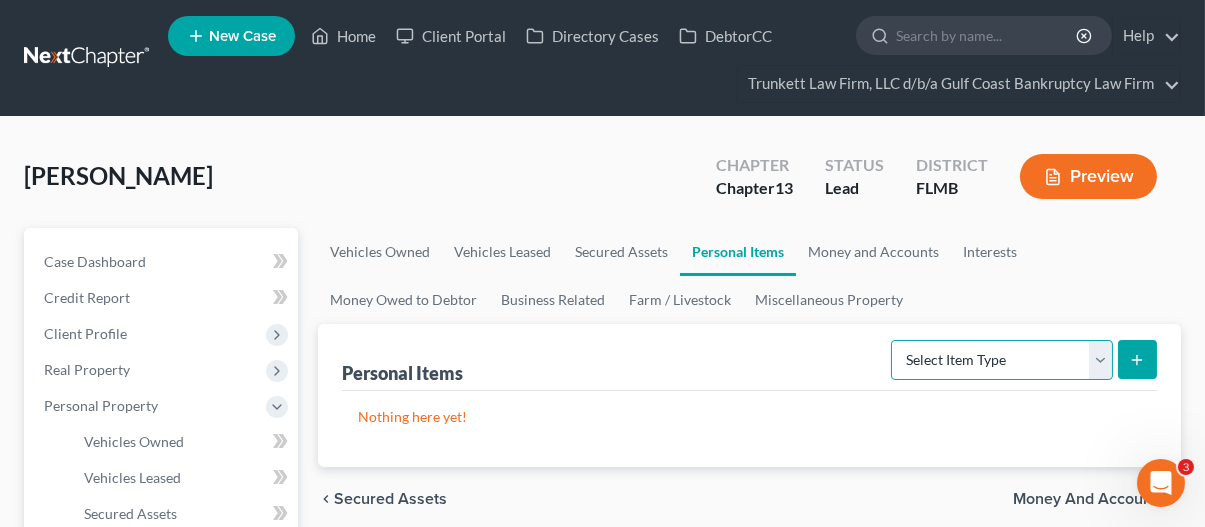 click on "Select Item Type Clothing Collectibles Of Value Electronics Firearms Household Goods Jewelry Other Pet(s) Sports & Hobby Equipment" at bounding box center [1002, 360] 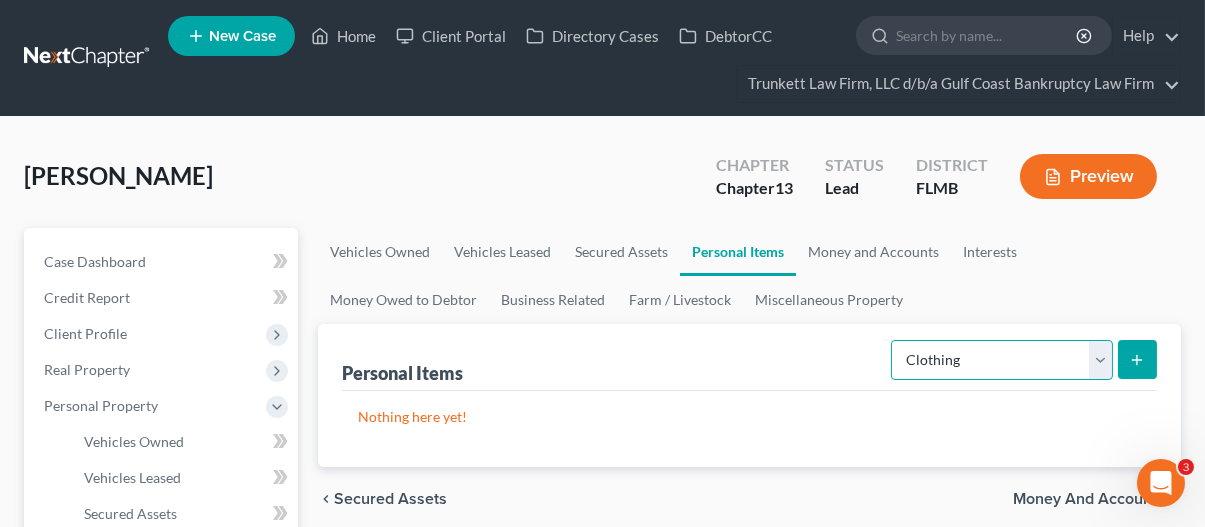 click on "Select Item Type Clothing Collectibles Of Value Electronics Firearms Household Goods Jewelry Other Pet(s) Sports & Hobby Equipment" at bounding box center [1002, 360] 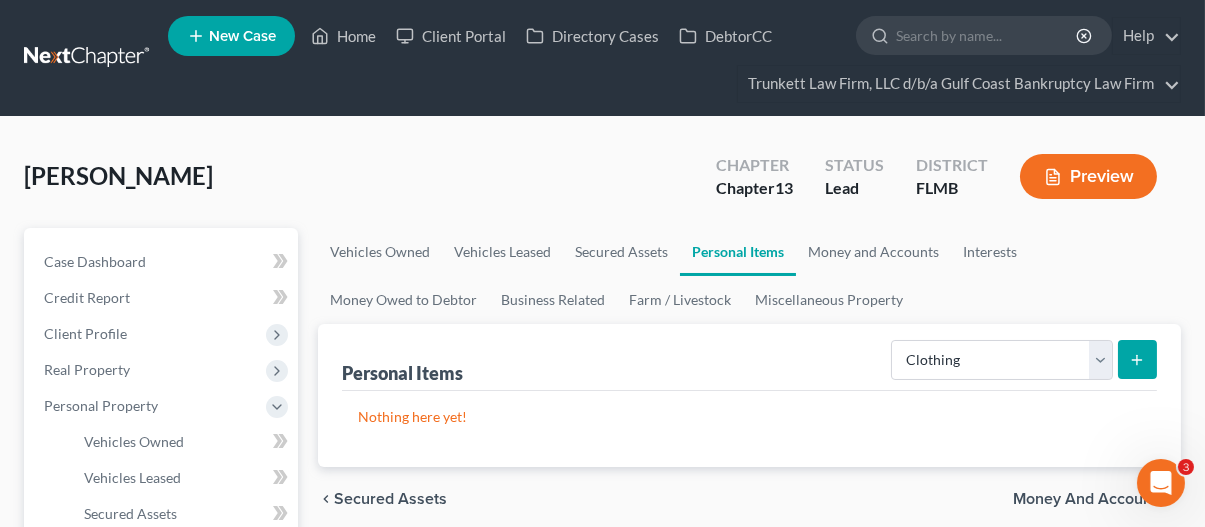 click 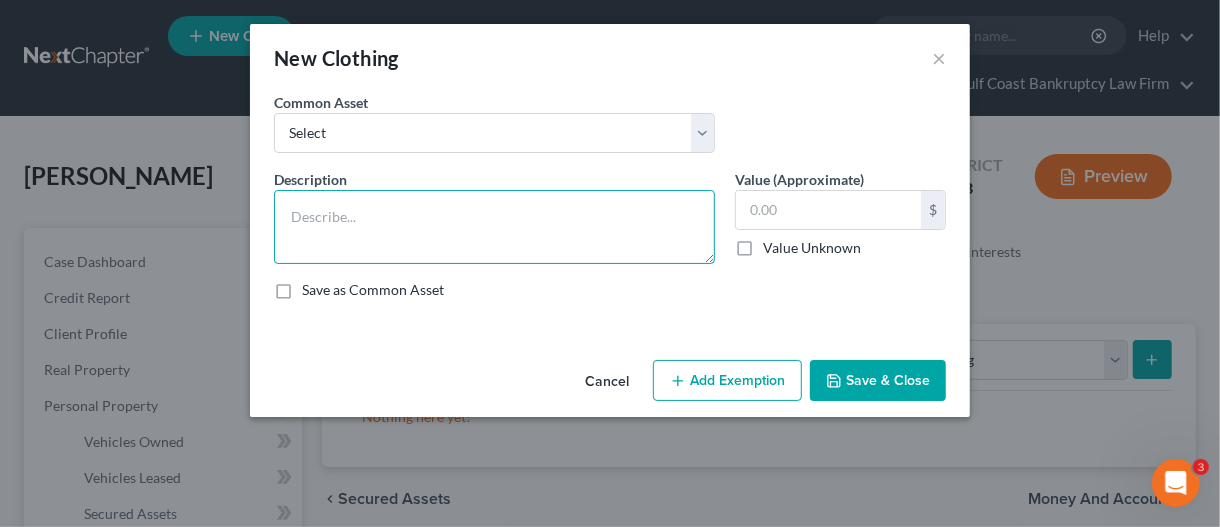 click at bounding box center (494, 227) 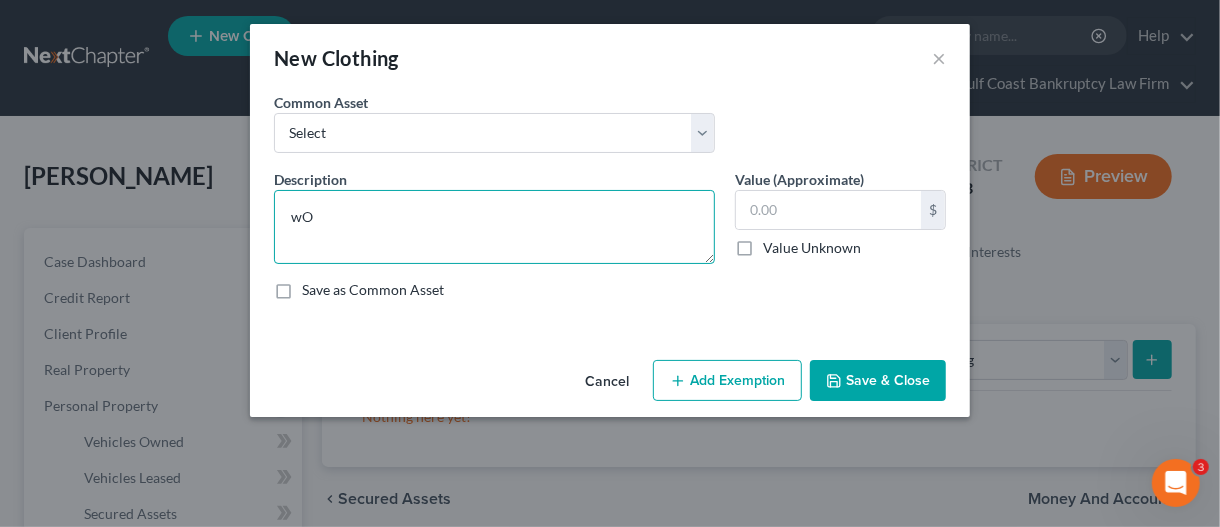 type on "w" 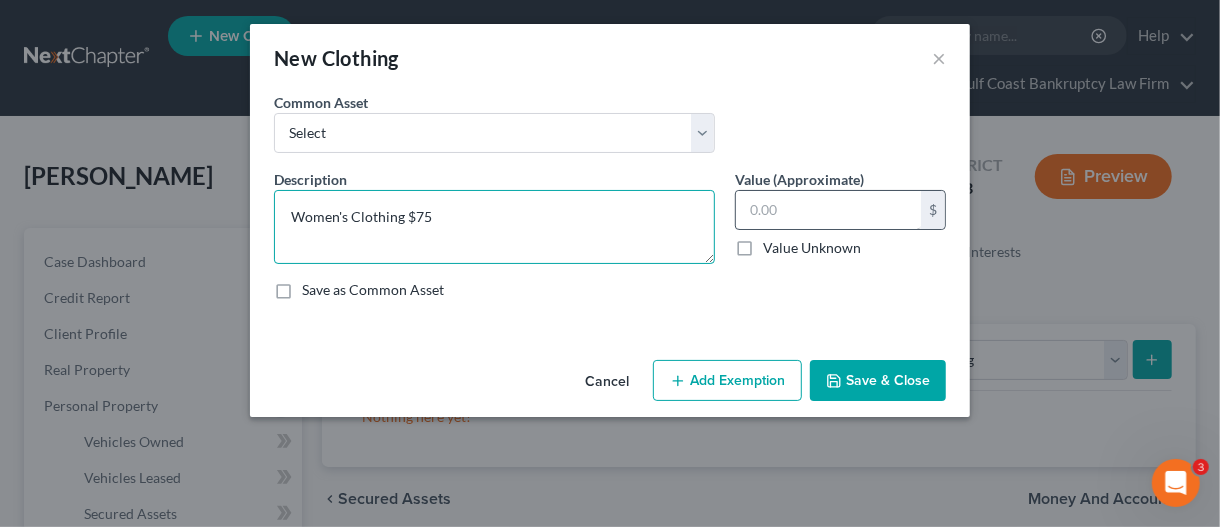 type on "Women's Clothing $75" 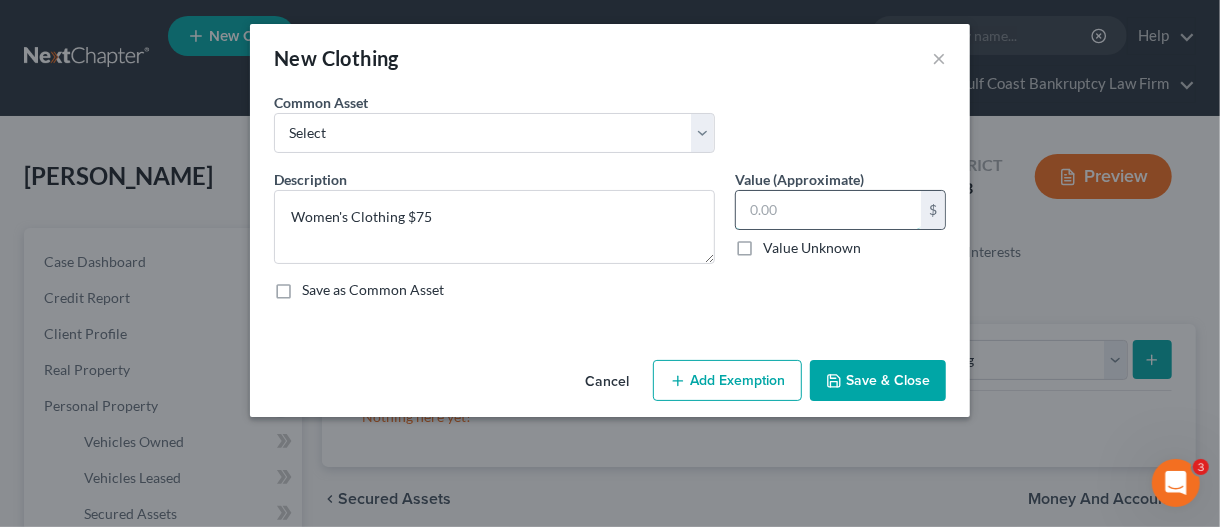 click at bounding box center (828, 210) 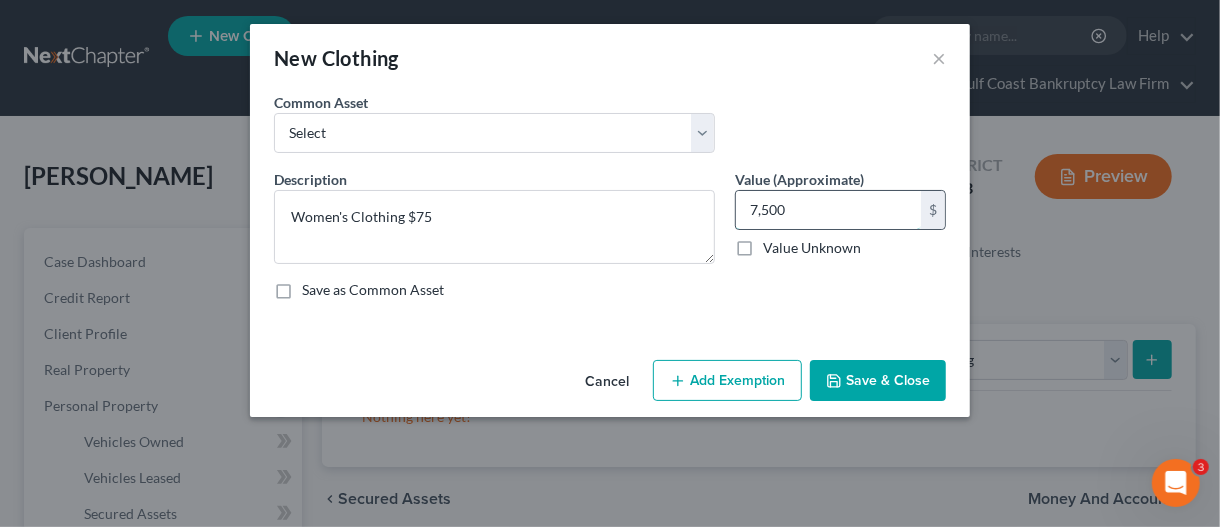 click on "7,500" at bounding box center (828, 210) 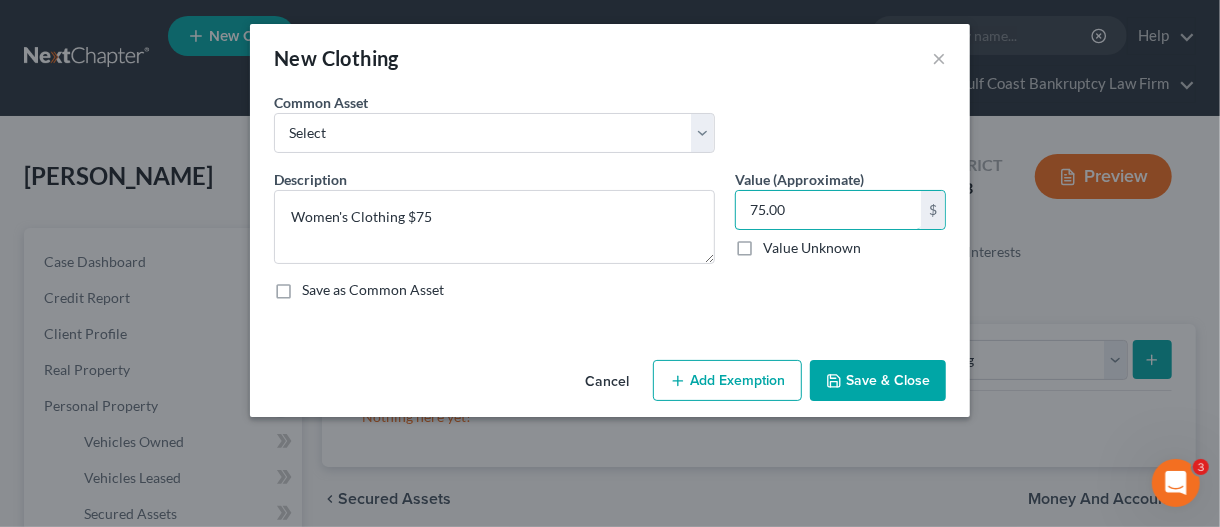 type on "75.00" 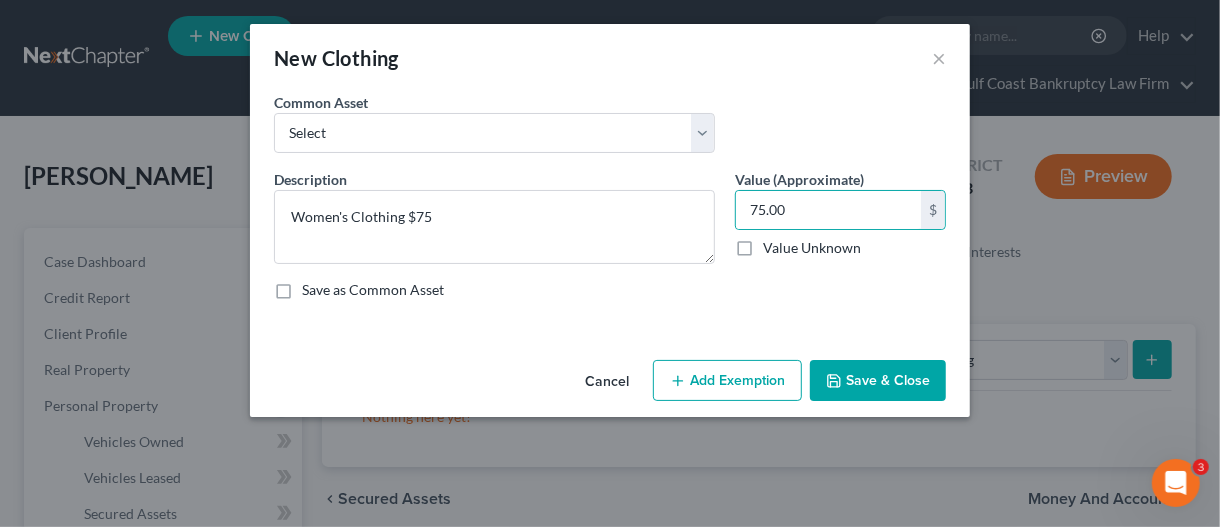 click on "Save & Close" at bounding box center (878, 381) 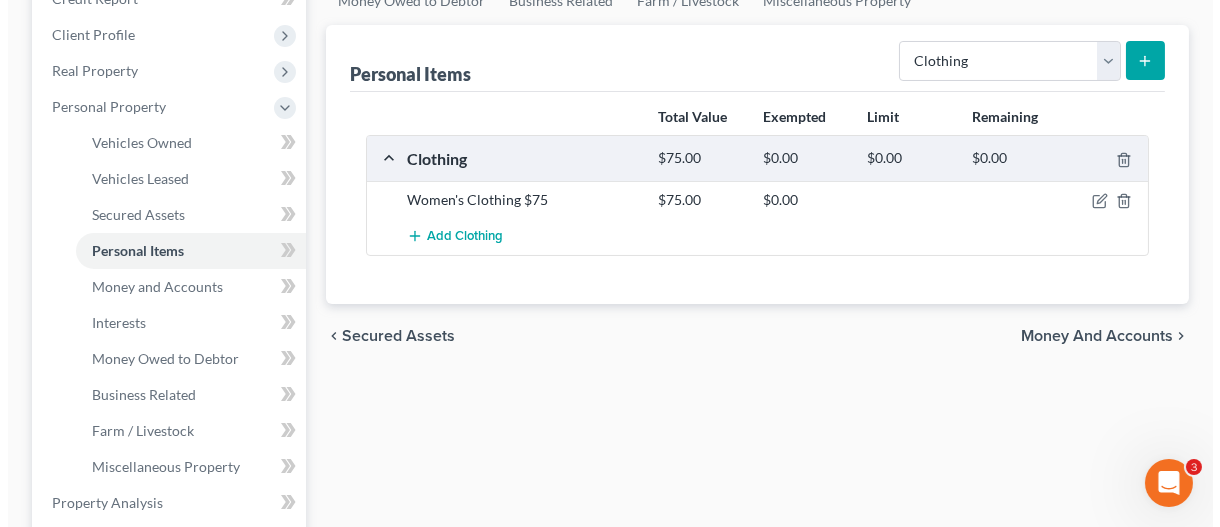 scroll, scrollTop: 300, scrollLeft: 0, axis: vertical 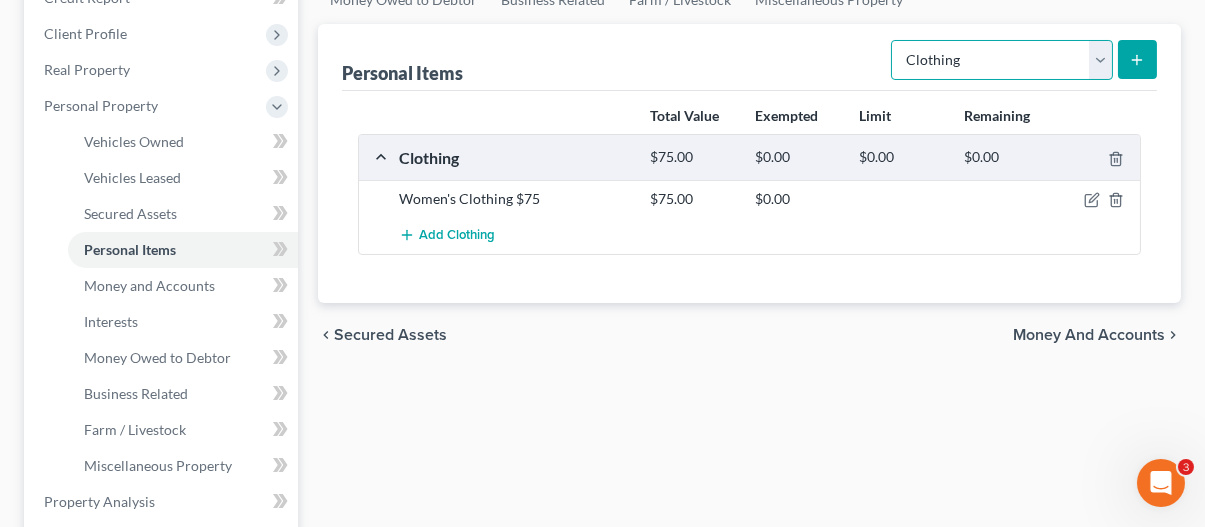 click on "Select Item Type Clothing Collectibles Of Value Electronics Firearms Household Goods Jewelry Other Pet(s) Sports & Hobby Equipment" at bounding box center [1002, 60] 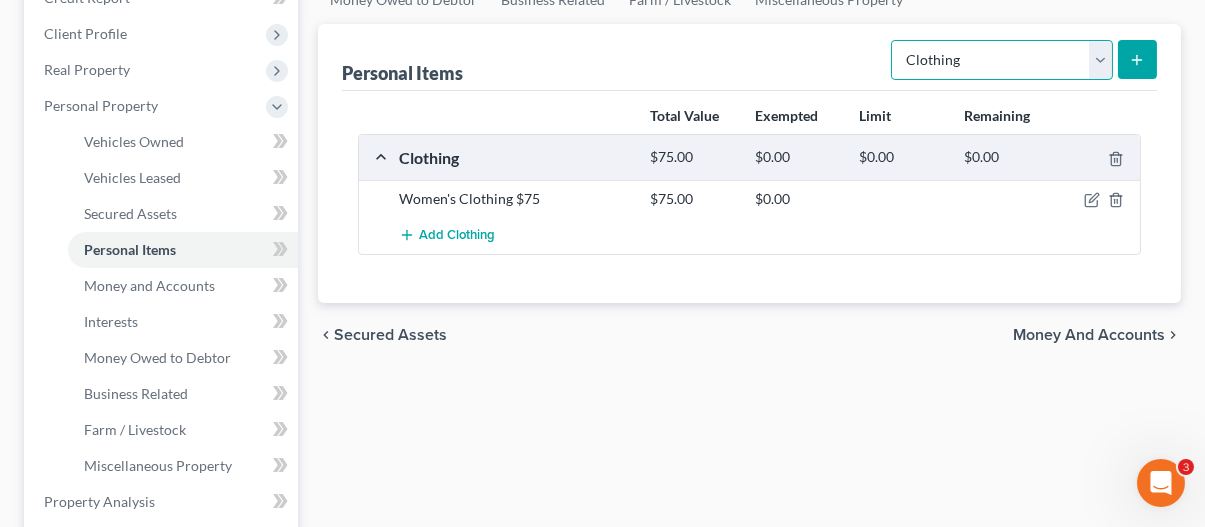 select on "household_goods" 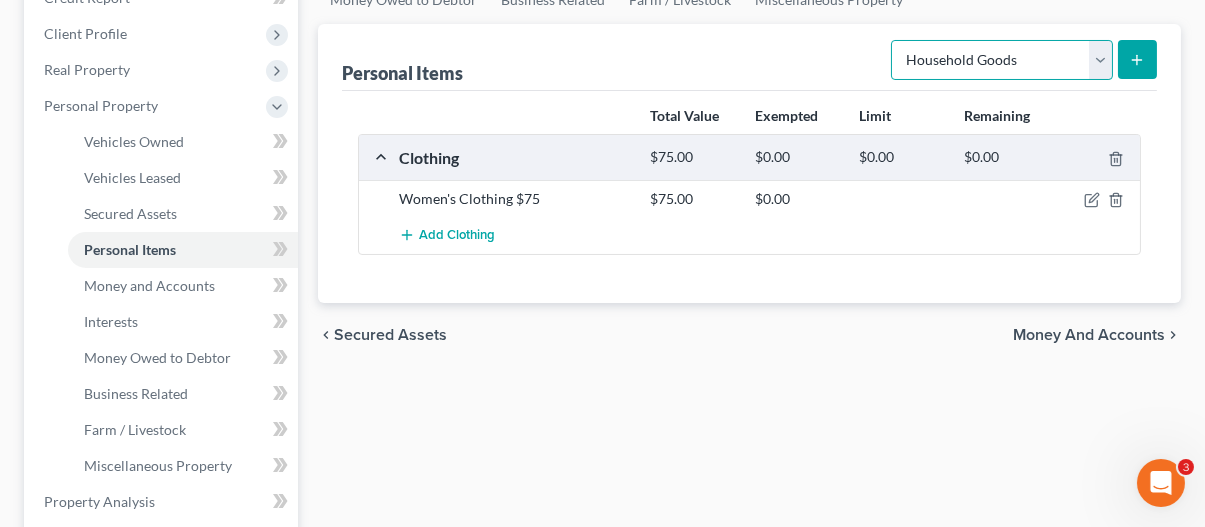click on "Select Item Type Clothing Collectibles Of Value Electronics Firearms Household Goods Jewelry Other Pet(s) Sports & Hobby Equipment" at bounding box center (1002, 60) 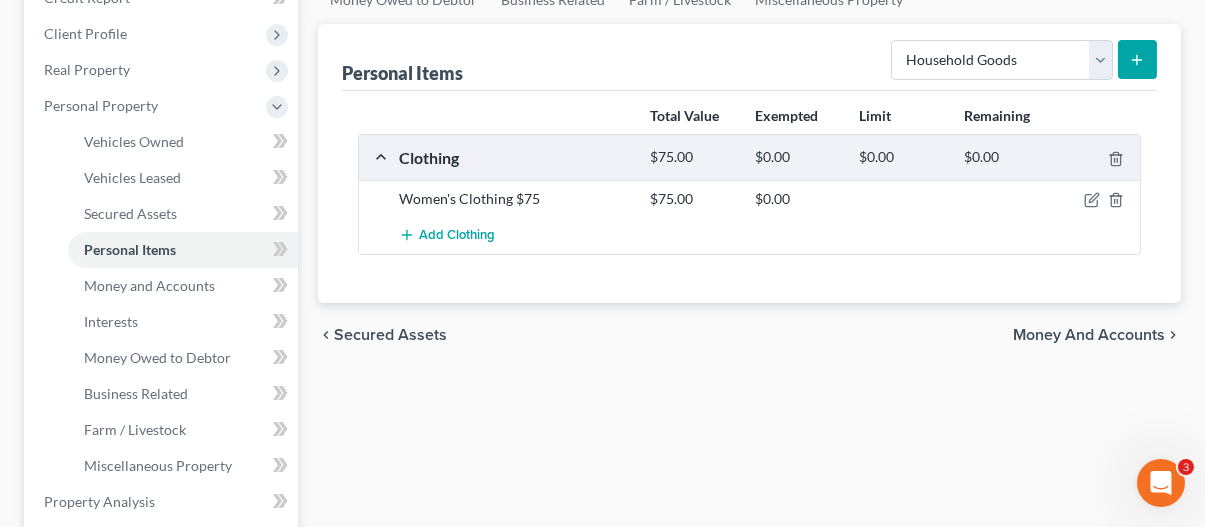 click 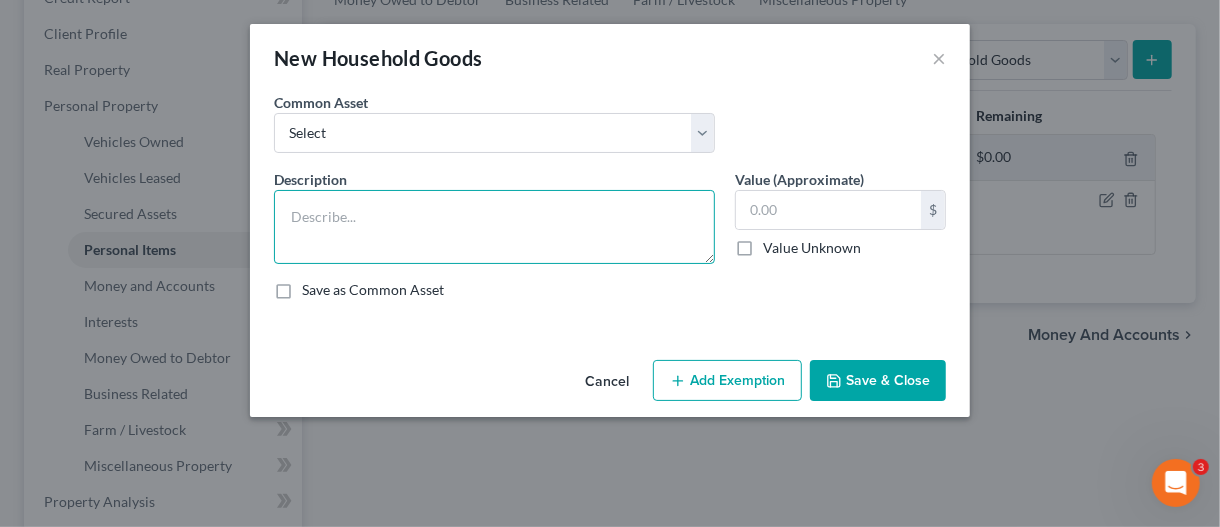 click at bounding box center (494, 227) 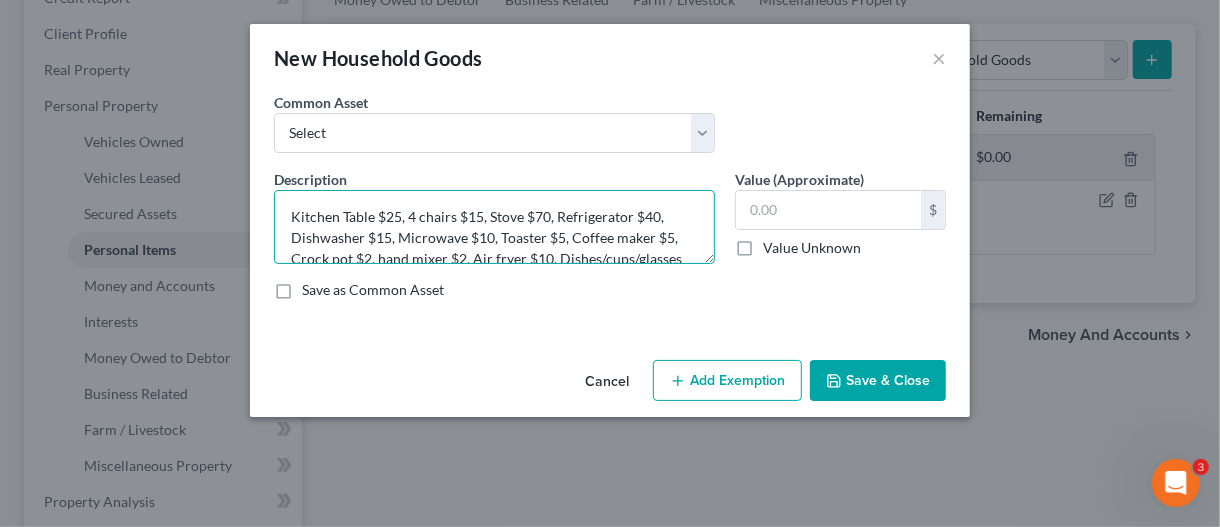 scroll, scrollTop: 41, scrollLeft: 0, axis: vertical 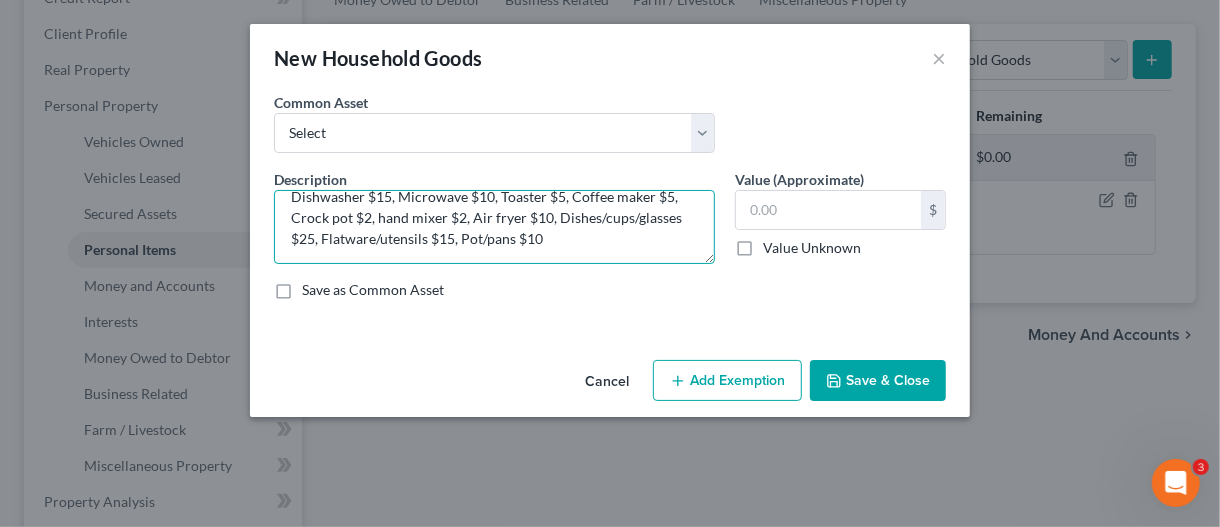 type on "Kitchen Table $25, 4 chairs $15, Stove $70, Refrigerator $40, Dishwasher $15, Microwave $10, Toaster $5, Coffee maker $5, Crock pot $2, hand mixer $2, Air fryer $10, Dishes/cups/glasses $25, Flatware/utensils $15, Pot/pans $10" 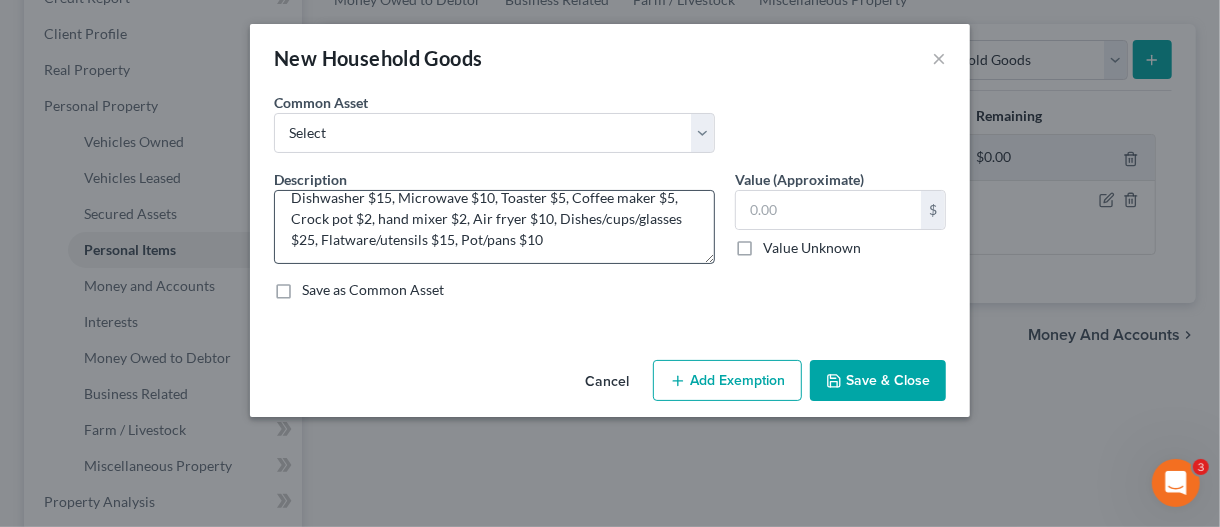 scroll, scrollTop: 41, scrollLeft: 0, axis: vertical 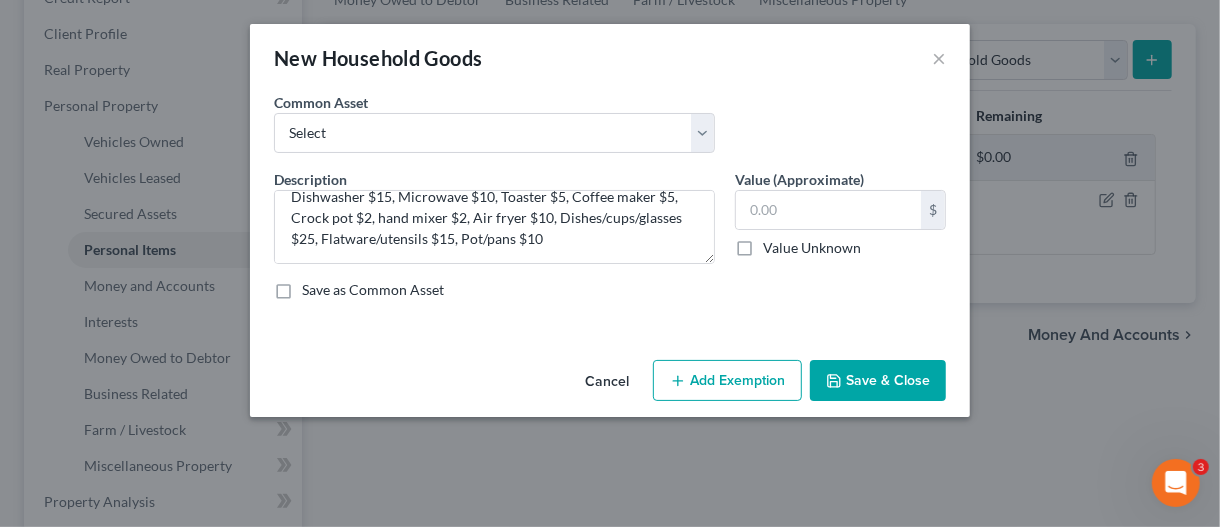 drag, startPoint x: 653, startPoint y: 307, endPoint x: 781, endPoint y: 167, distance: 189.69449 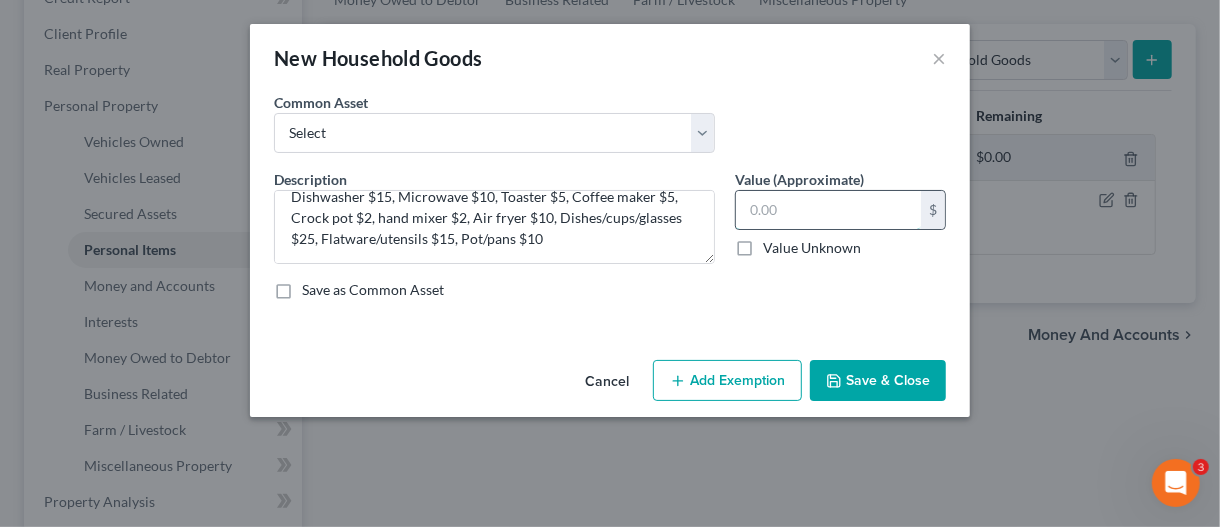 click at bounding box center [828, 210] 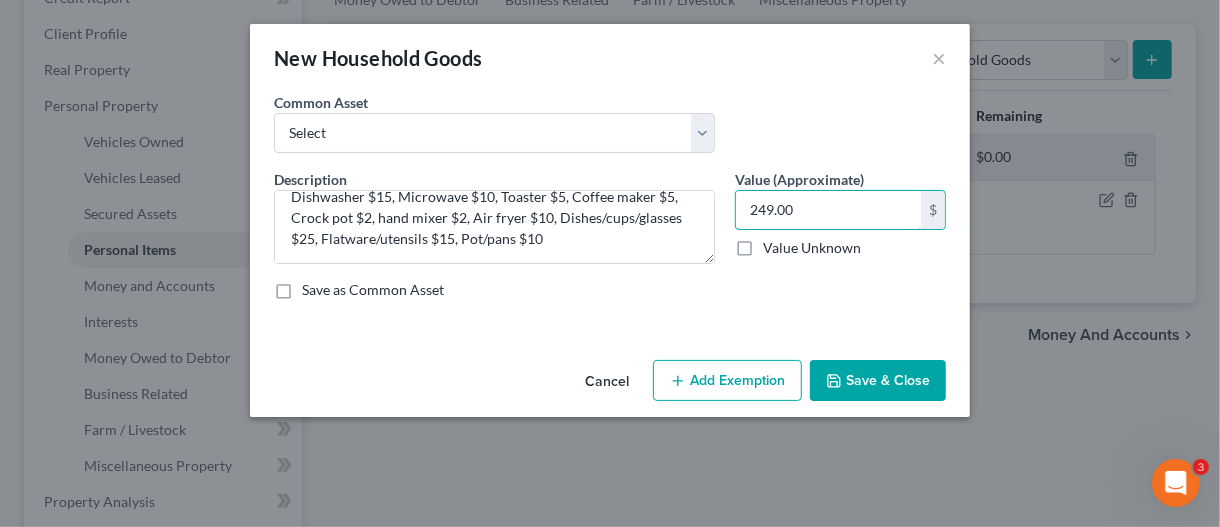 type on "249.00" 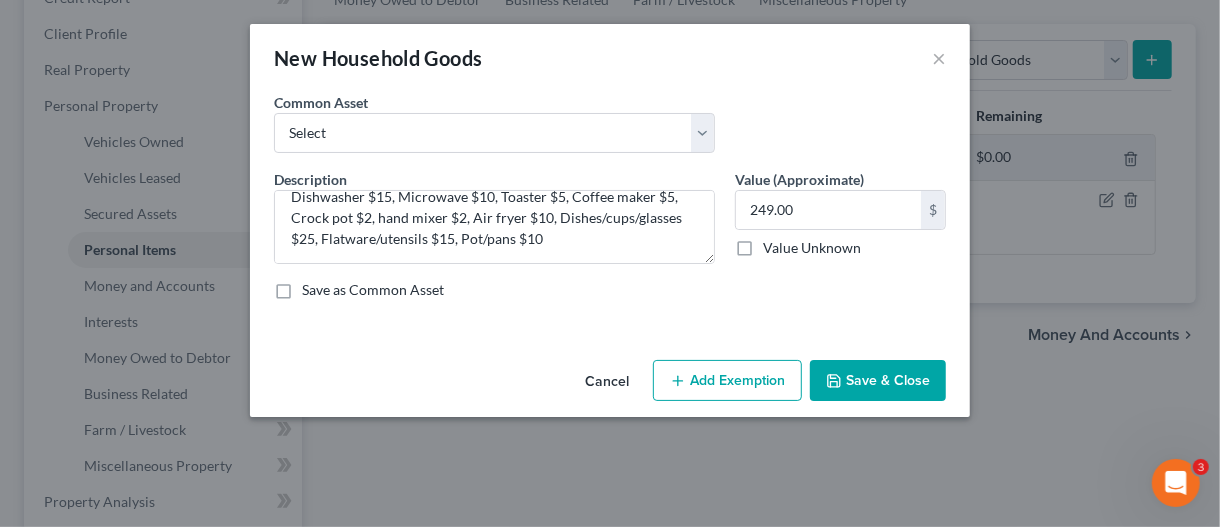 drag, startPoint x: 584, startPoint y: 296, endPoint x: 786, endPoint y: 232, distance: 211.8962 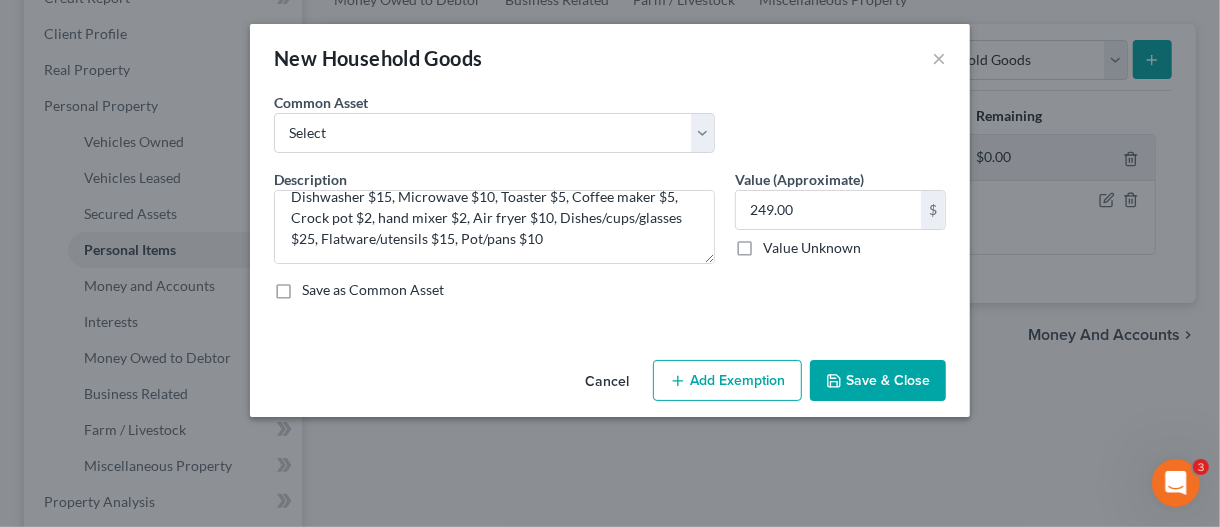 click on "Save & Close" at bounding box center (878, 381) 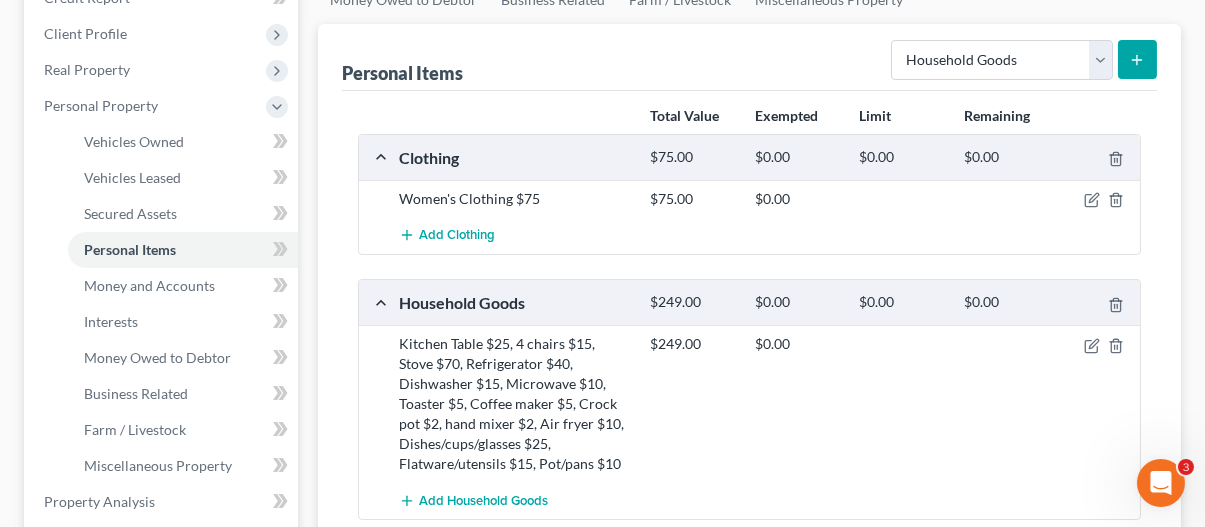 click at bounding box center [1137, 59] 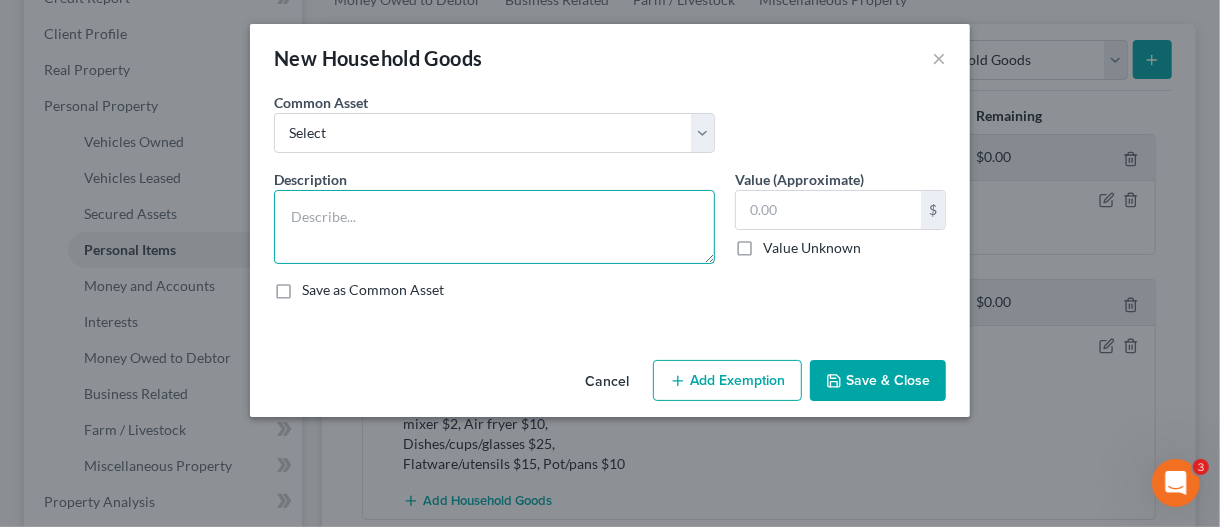 click at bounding box center (494, 227) 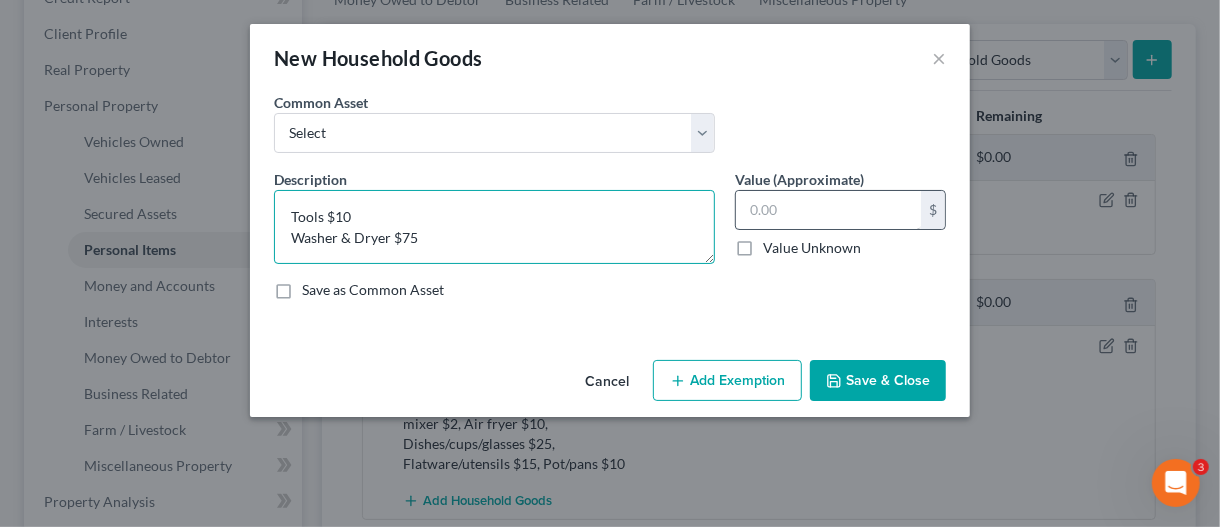 type on "Tools $10
Washer & Dryer $75" 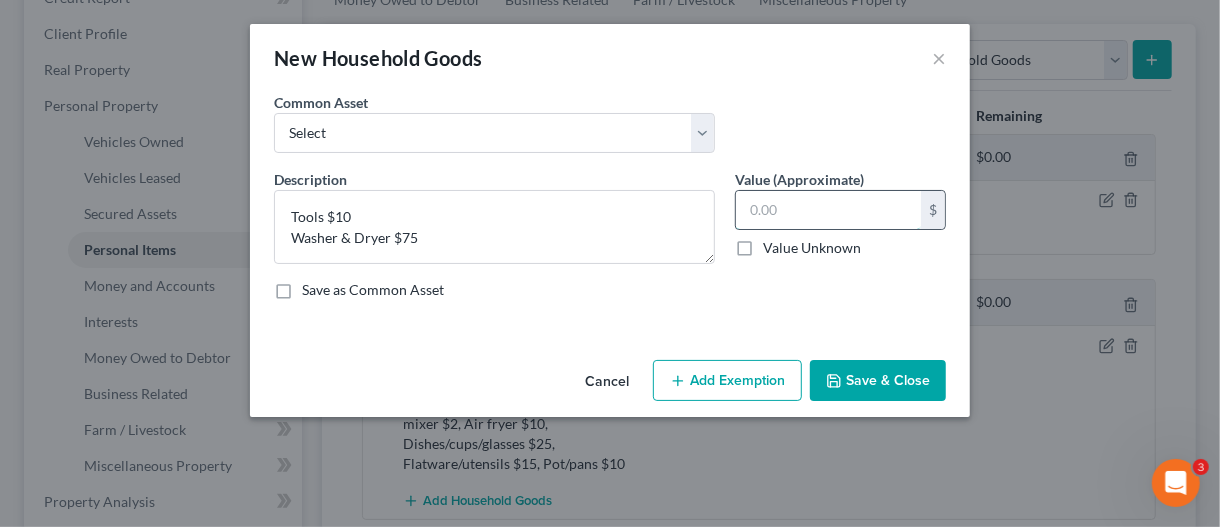 click at bounding box center (828, 210) 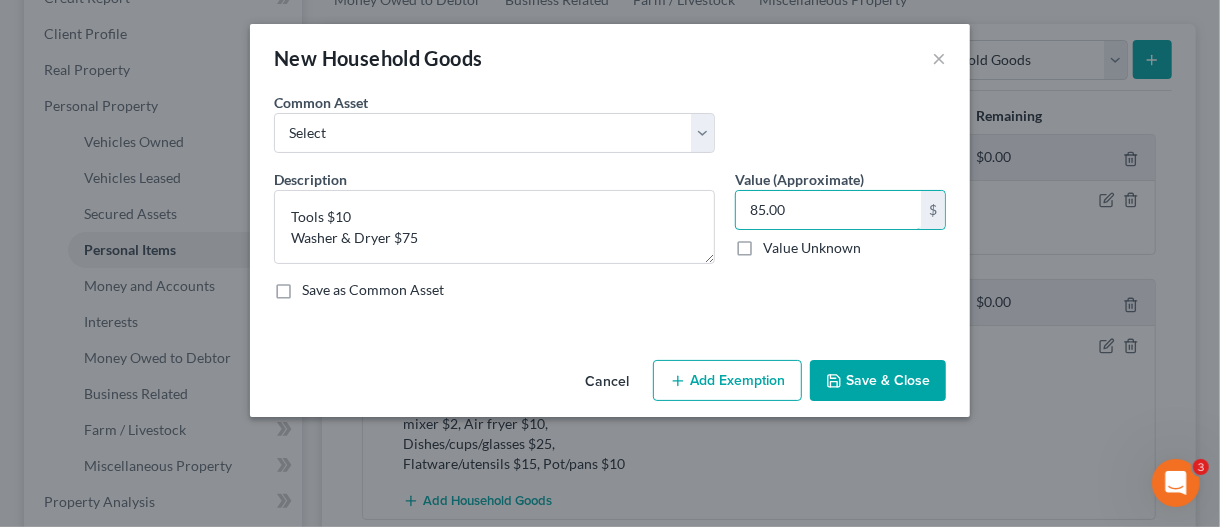 type on "85.00" 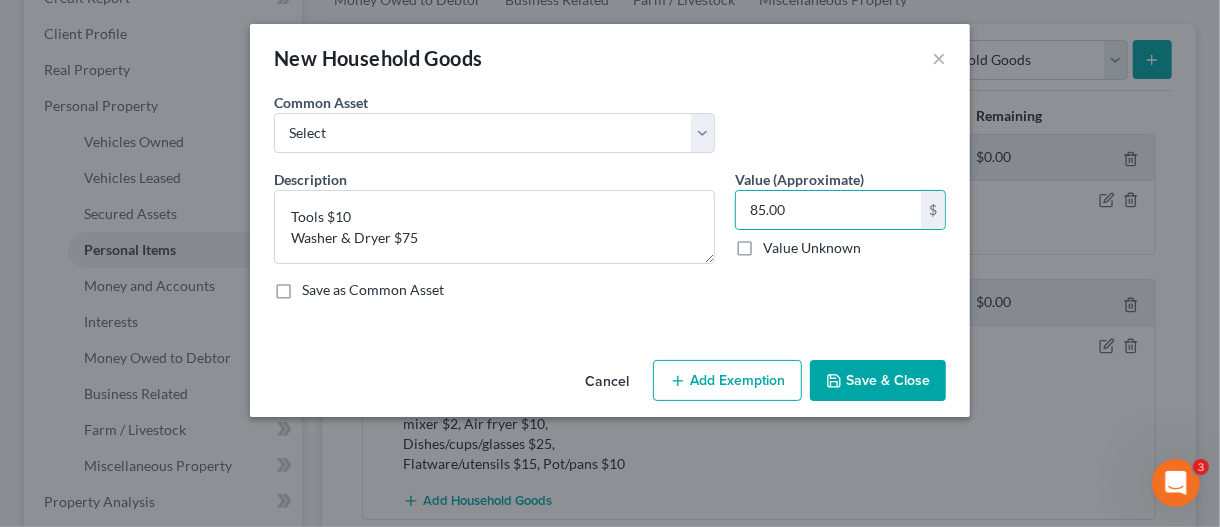 click on "Save & Close" at bounding box center [878, 381] 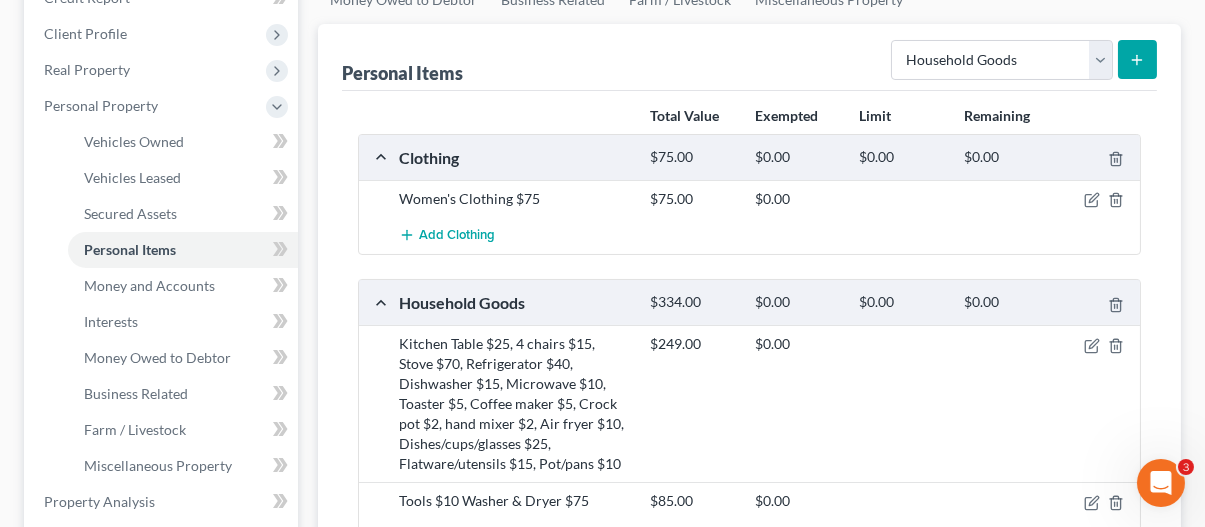 click 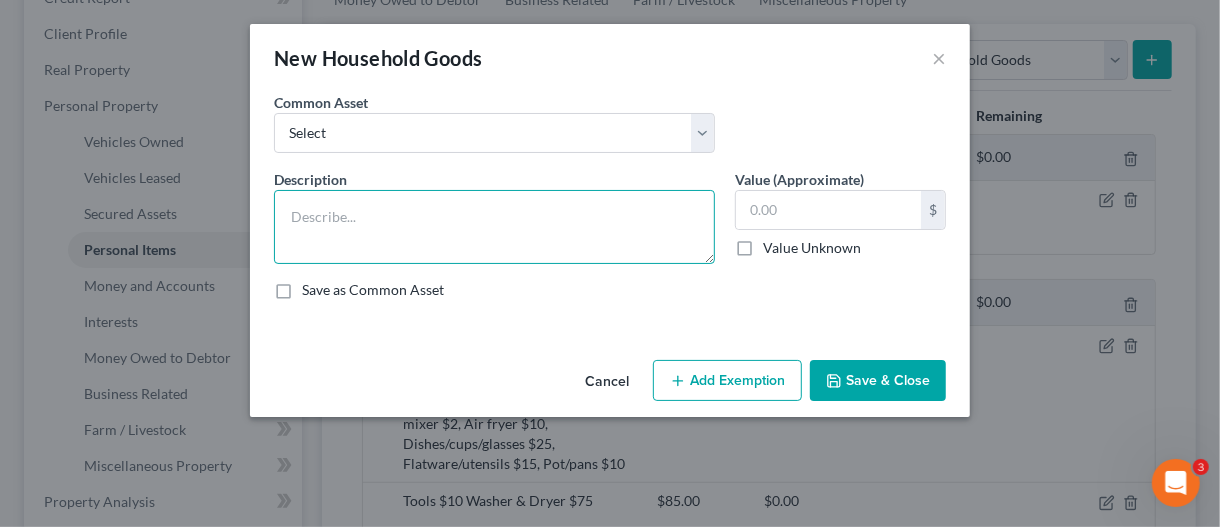 click at bounding box center [494, 227] 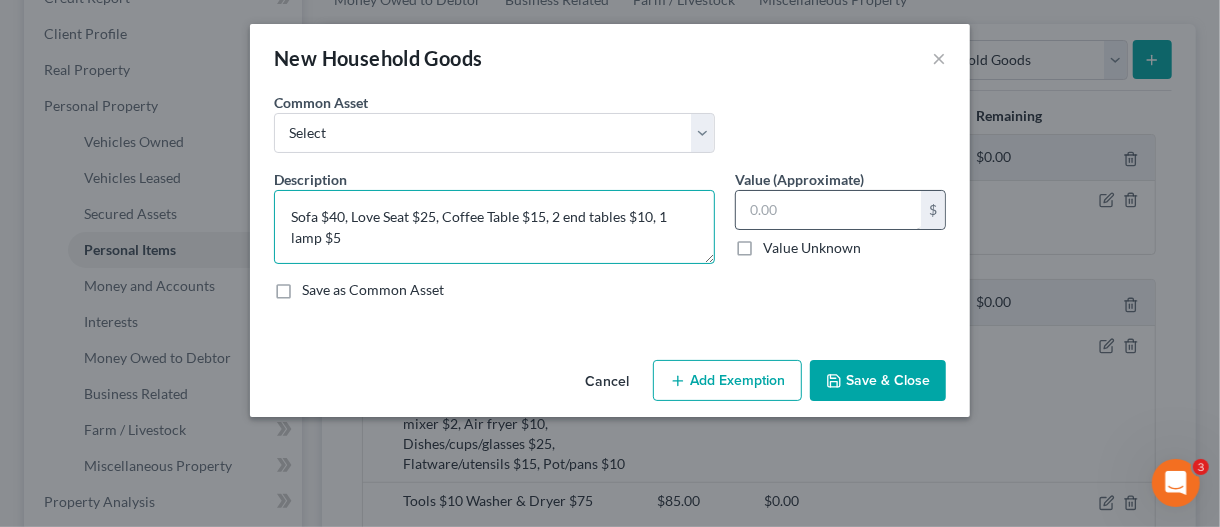 type on "Sofa $40, Love Seat $25, Coffee Table $15, 2 end tables $10, 1 lamp $5" 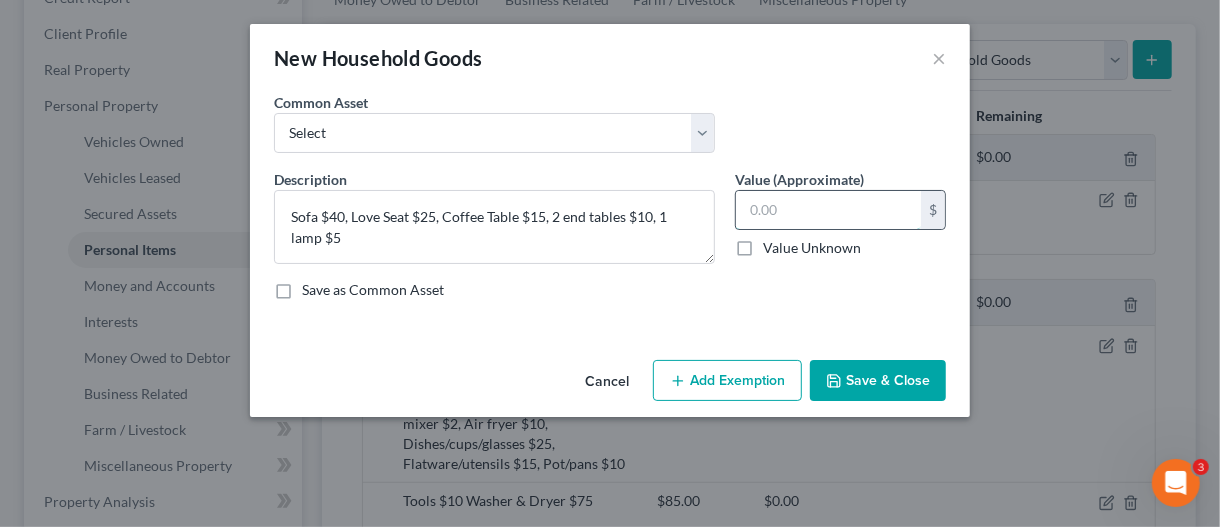 click at bounding box center (828, 210) 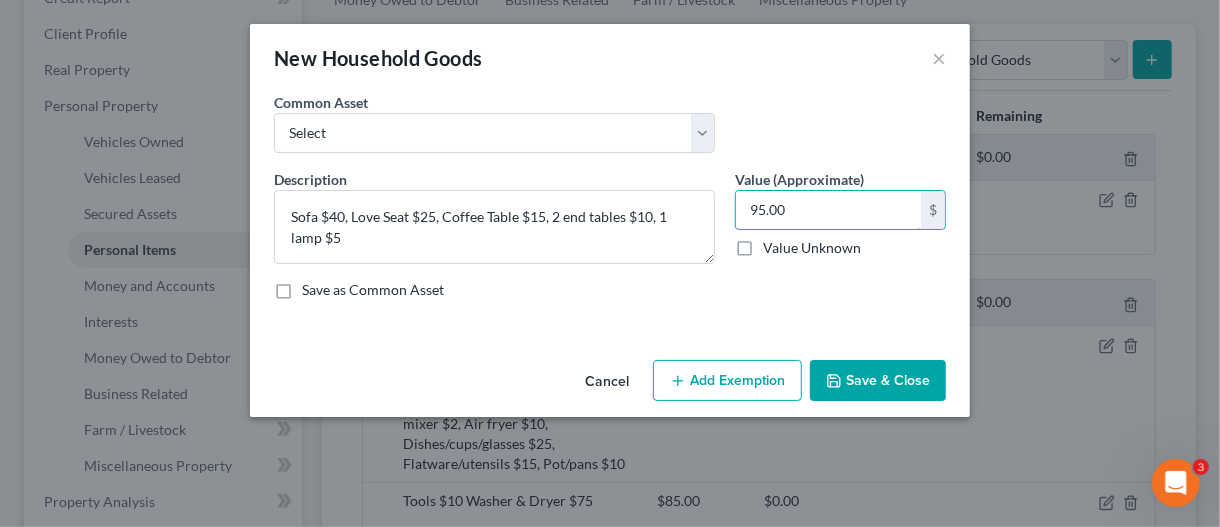 type on "95.00" 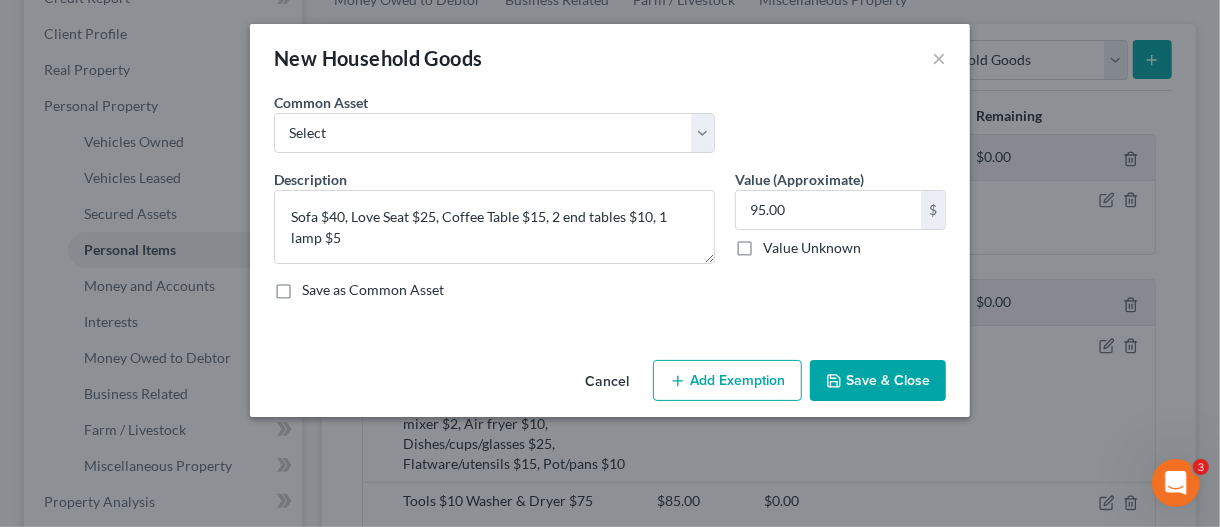 drag, startPoint x: 427, startPoint y: 413, endPoint x: 827, endPoint y: 358, distance: 403.76355 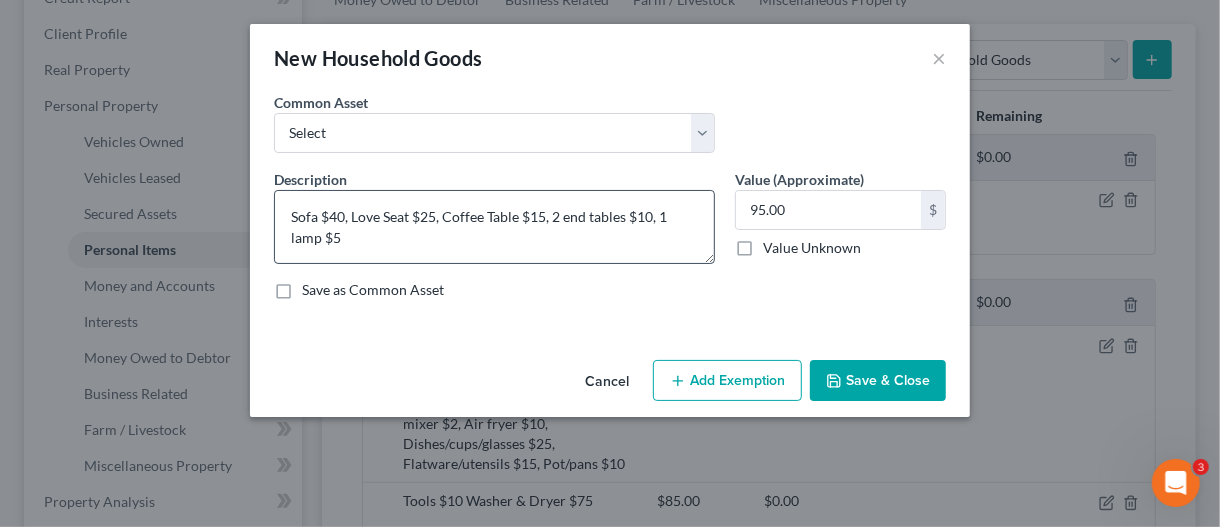 drag, startPoint x: 855, startPoint y: 387, endPoint x: 644, endPoint y: 217, distance: 270.9631 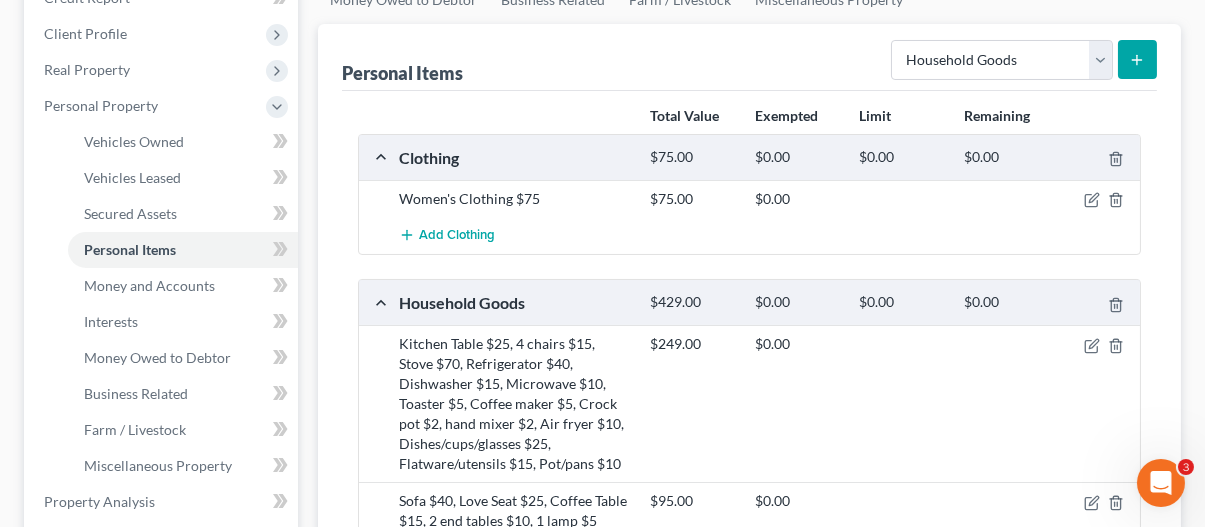 click 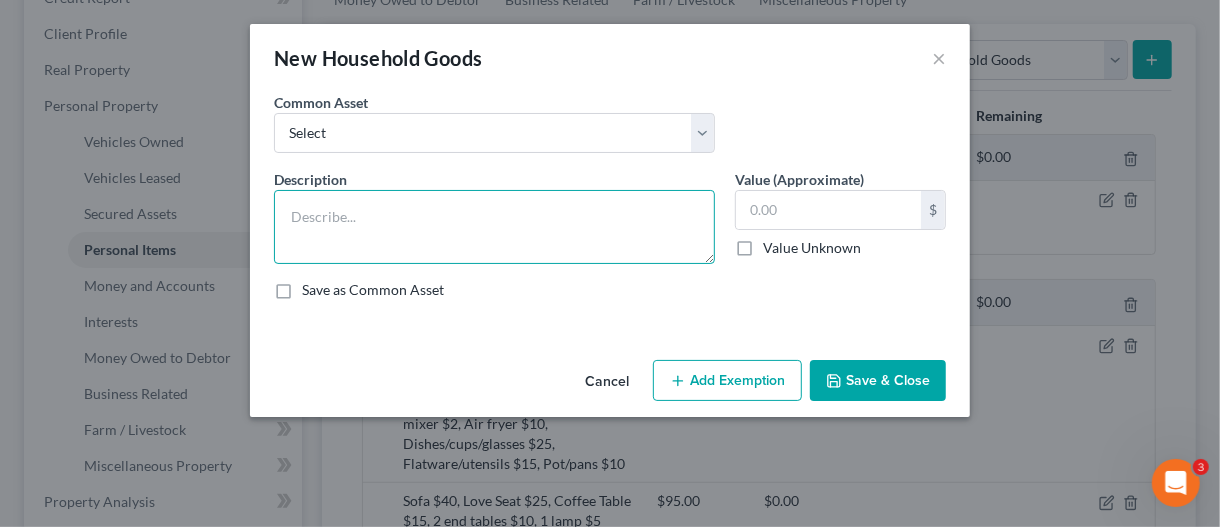 click at bounding box center (494, 227) 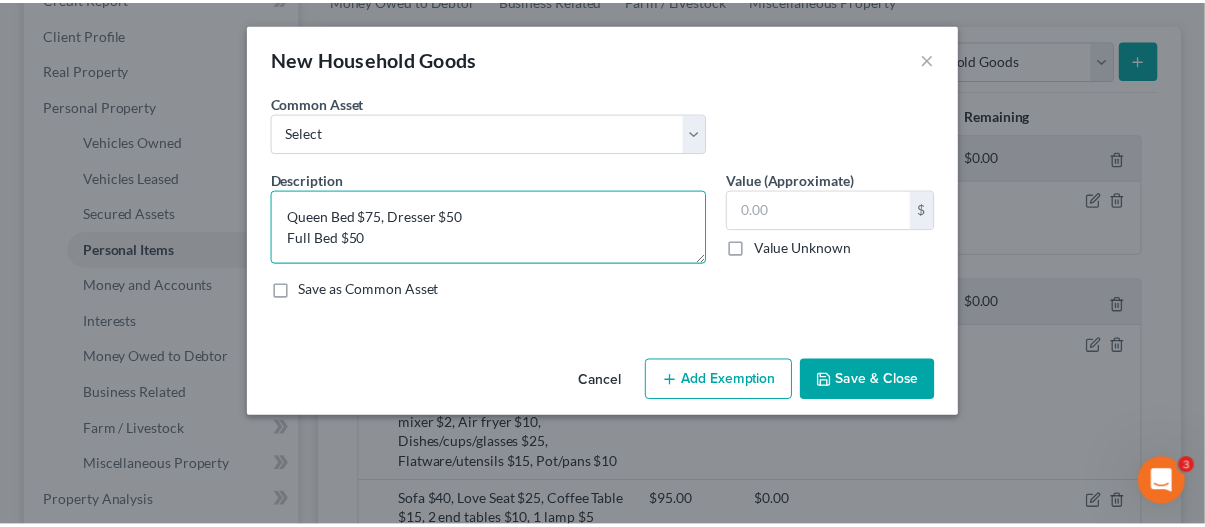 scroll, scrollTop: 4, scrollLeft: 0, axis: vertical 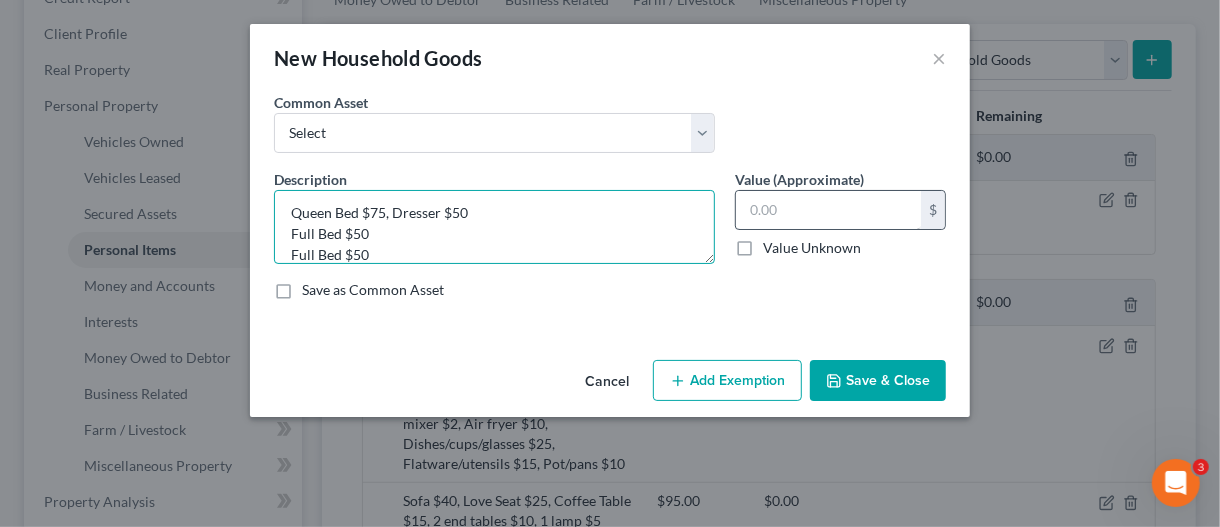 type on "Queen Bed $75, Dresser $50
Full Bed $50
Full Bed $50" 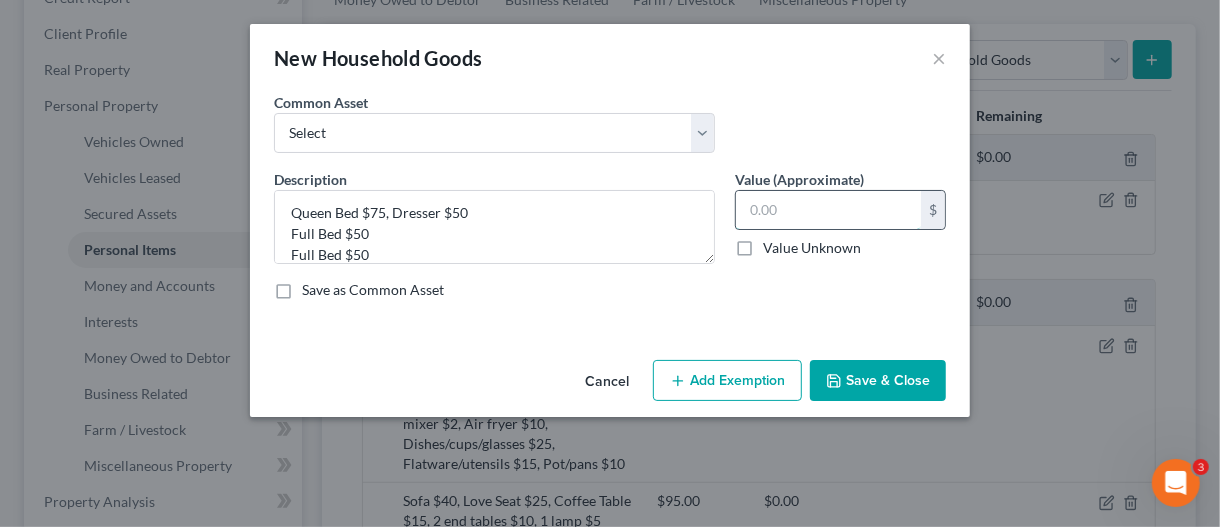 click at bounding box center [828, 210] 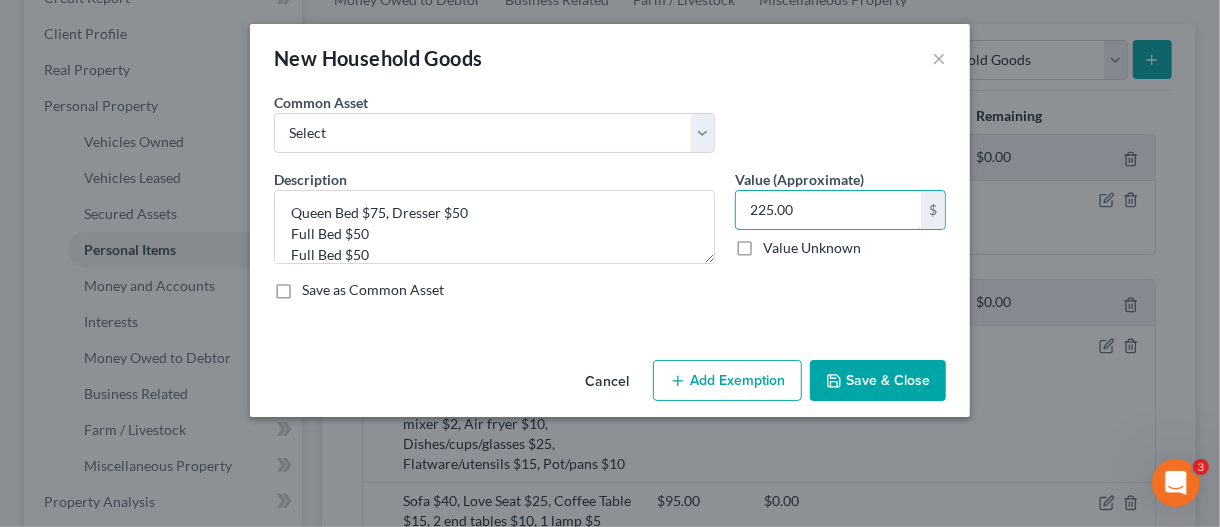 type on "225.00" 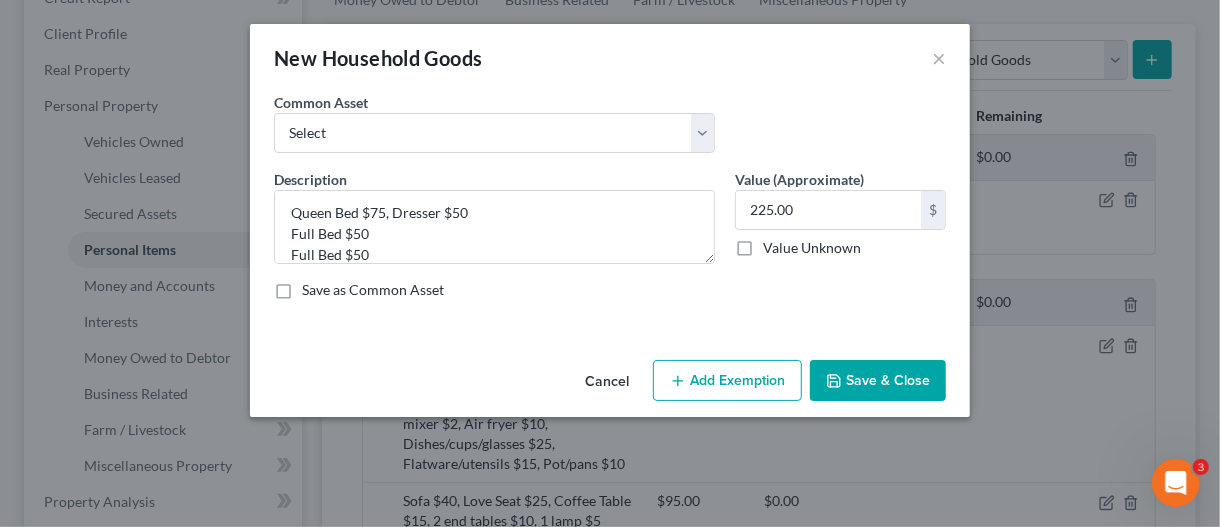 click on "Save & Close" at bounding box center (878, 381) 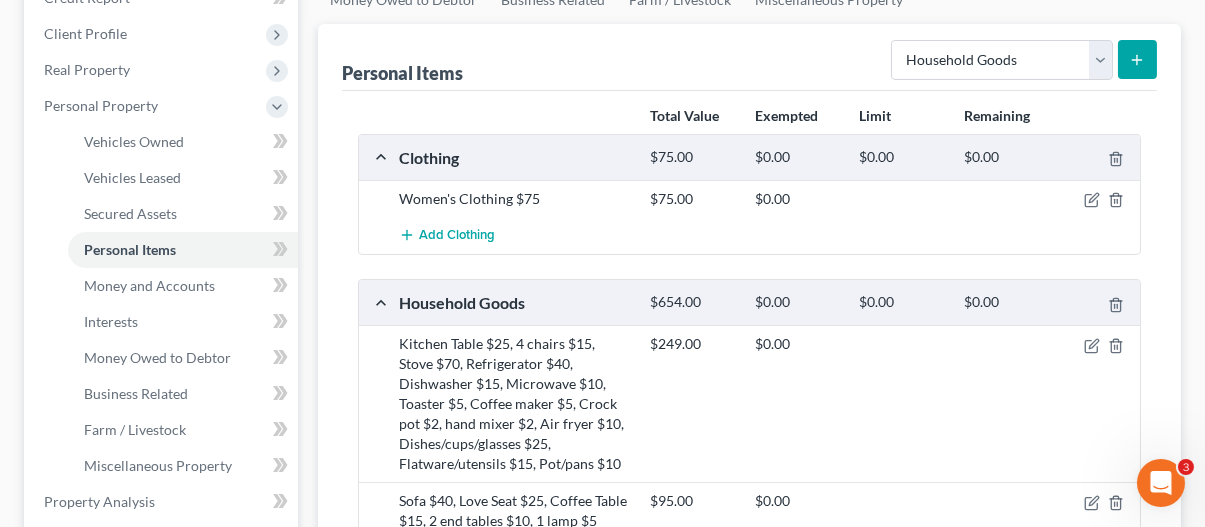click at bounding box center [1137, 59] 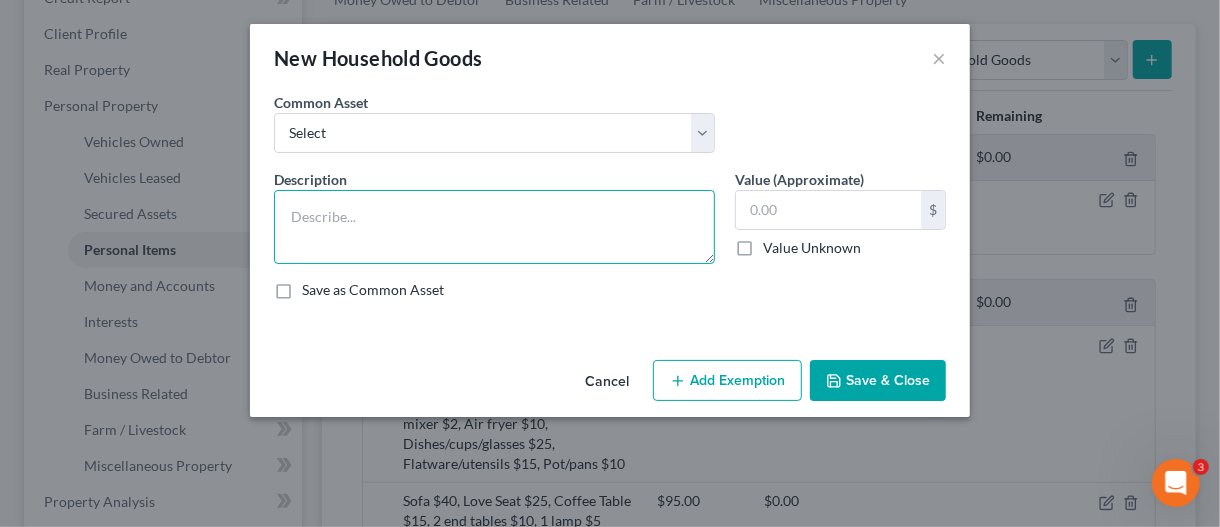 click at bounding box center [494, 227] 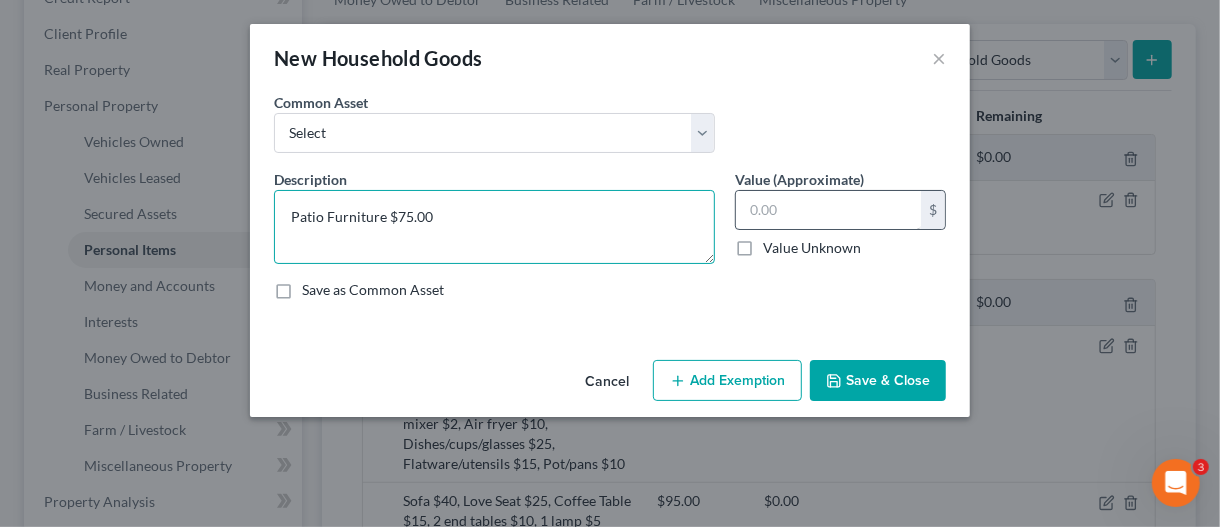 type on "Patio Furniture $75.00" 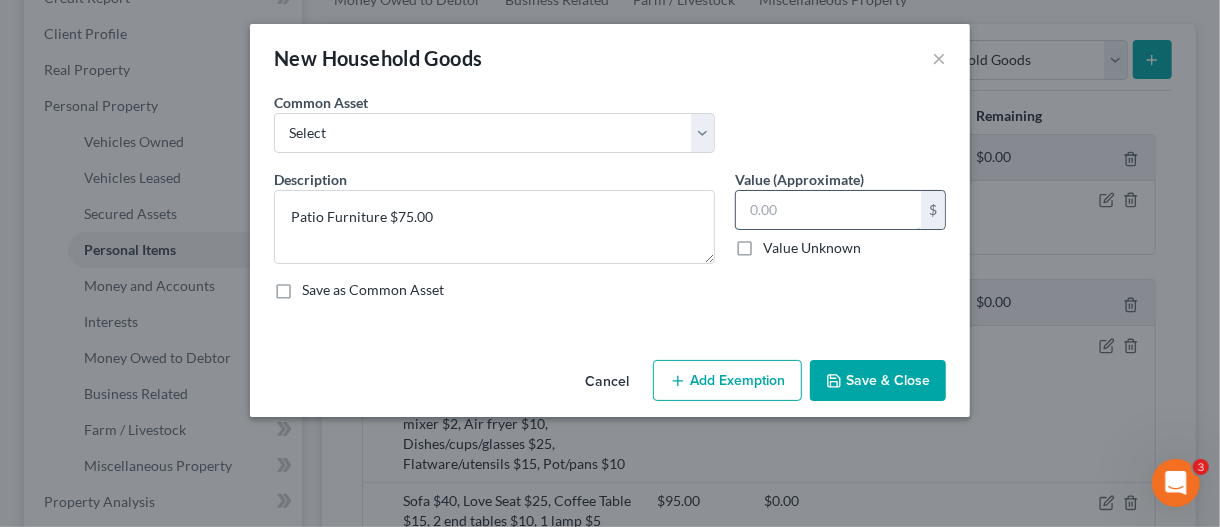 click at bounding box center (828, 210) 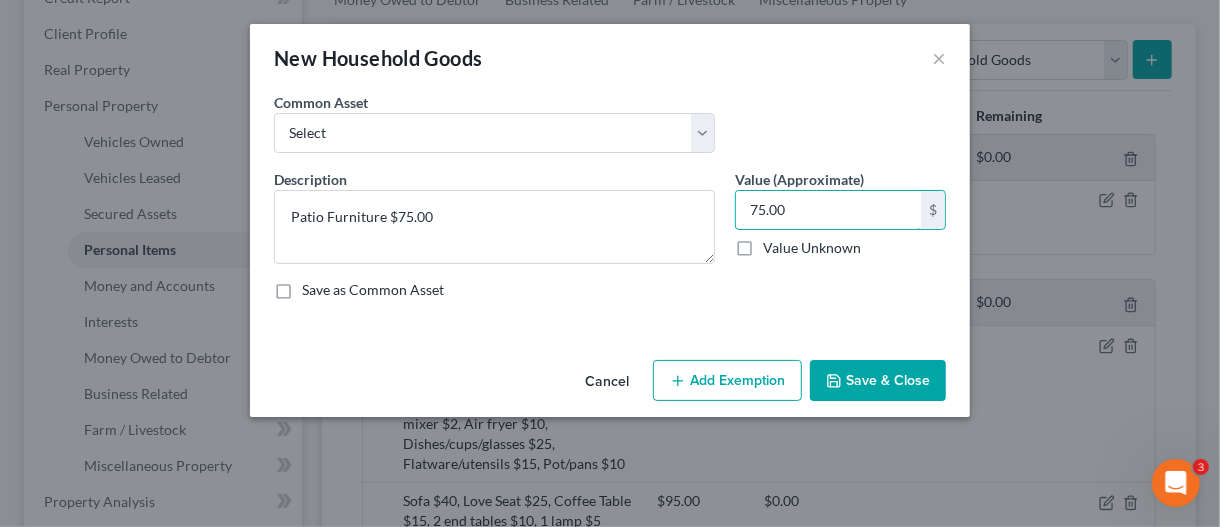 type on "75.00" 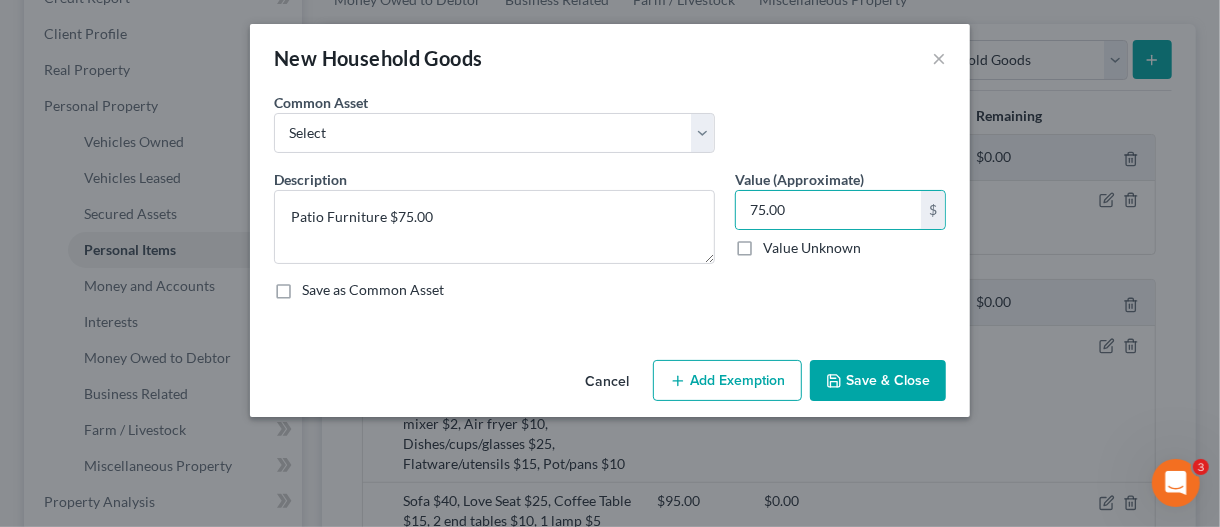click on "Save & Close" at bounding box center (878, 381) 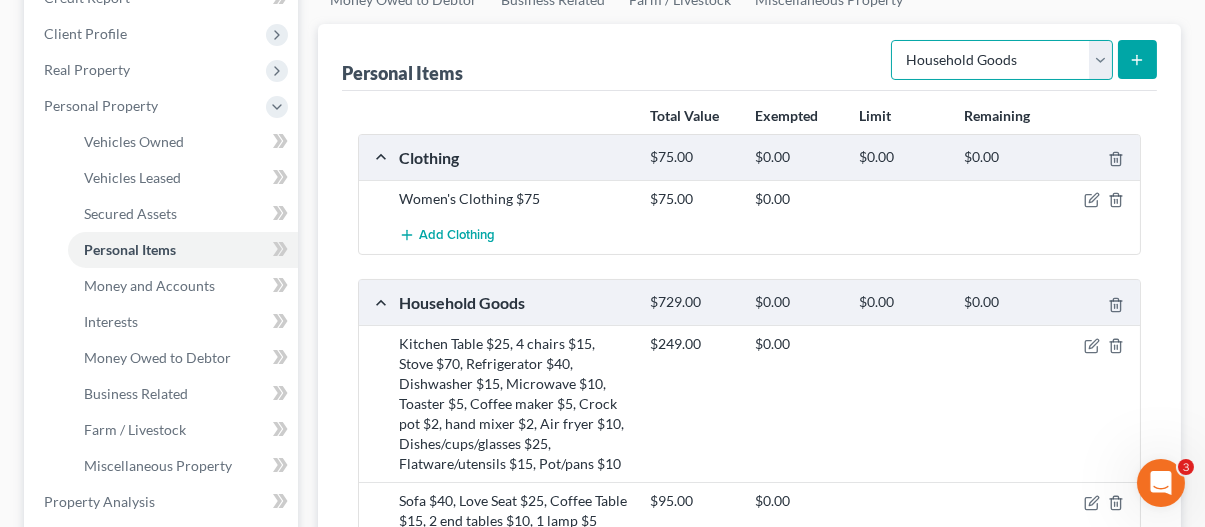 click on "Select Item Type Clothing Collectibles Of Value Electronics Firearms Household Goods Jewelry Other Pet(s) Sports & Hobby Equipment" at bounding box center (1002, 60) 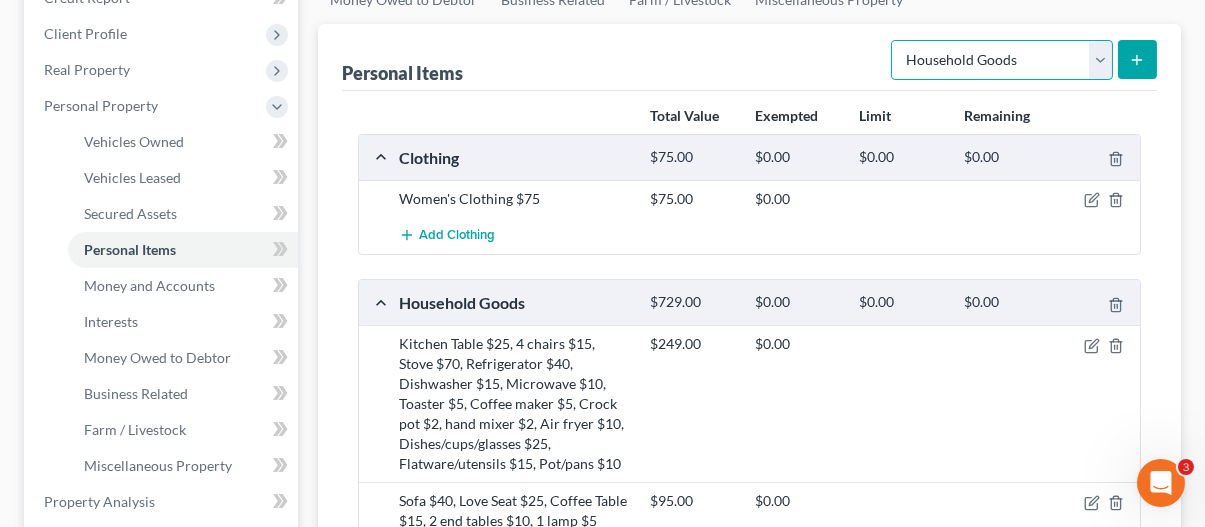select on "electronics" 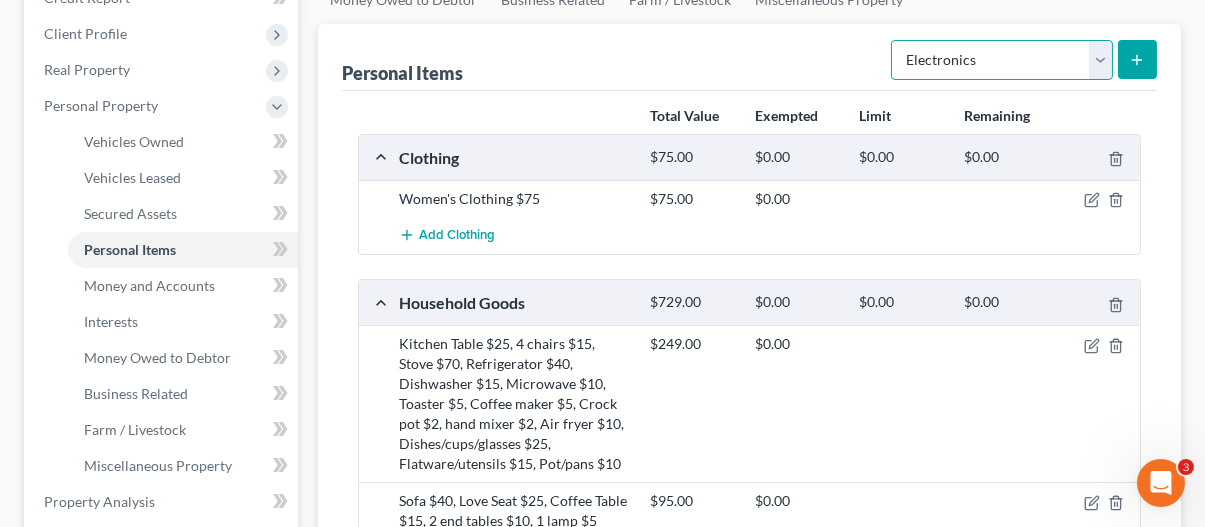 click on "Select Item Type Clothing Collectibles Of Value Electronics Firearms Household Goods Jewelry Other Pet(s) Sports & Hobby Equipment" at bounding box center (1002, 60) 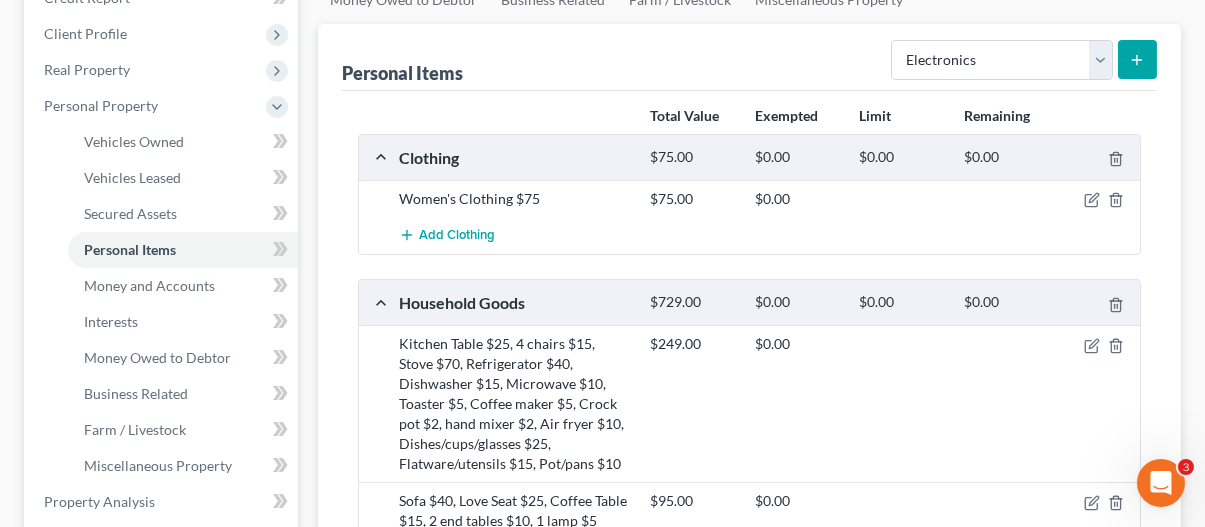 click 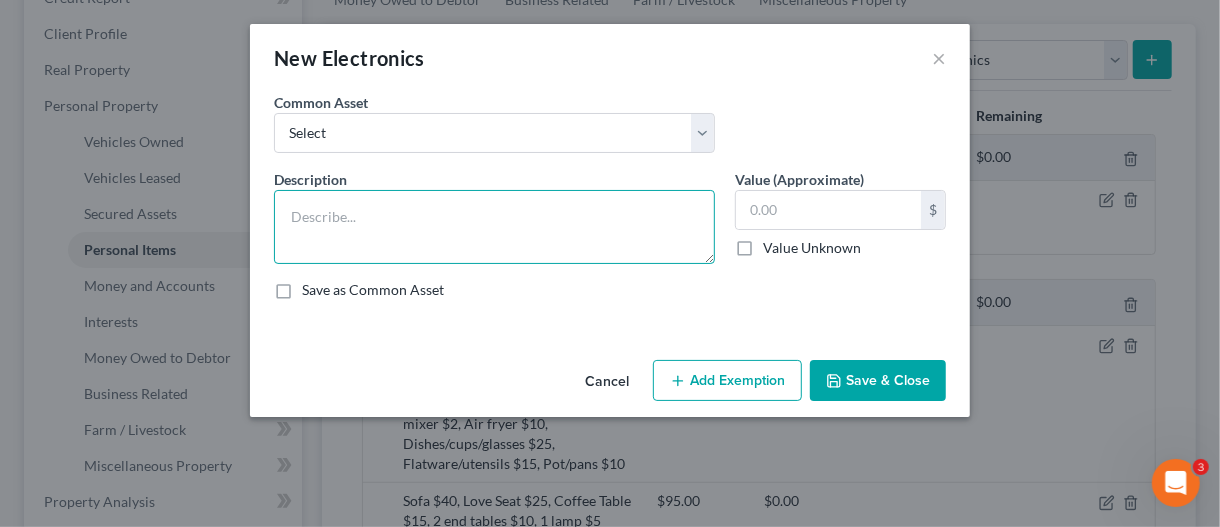 click at bounding box center [494, 227] 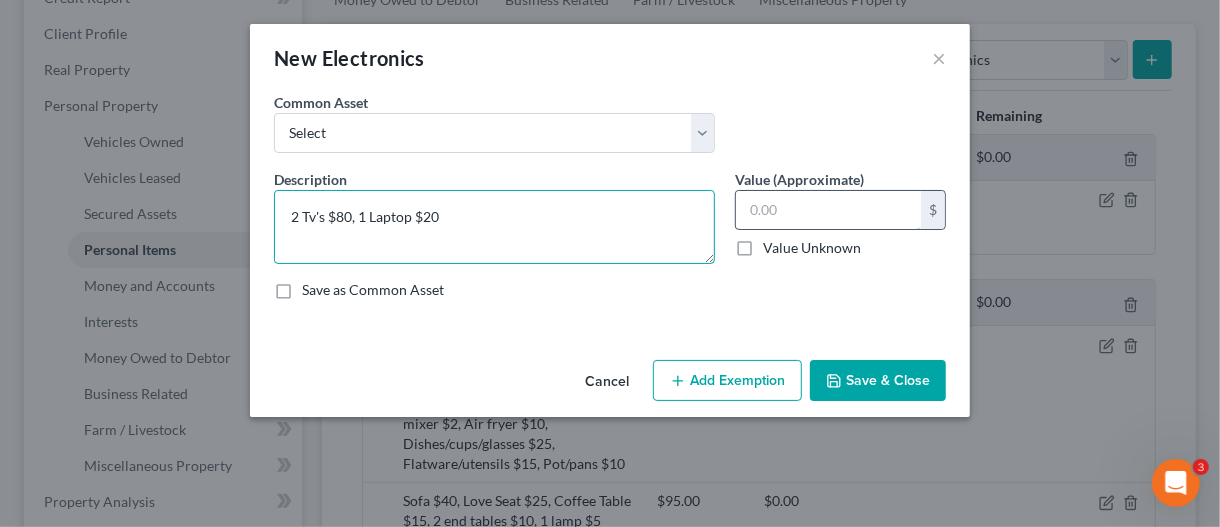 type on "2 Tv's $80, 1 Laptop $20" 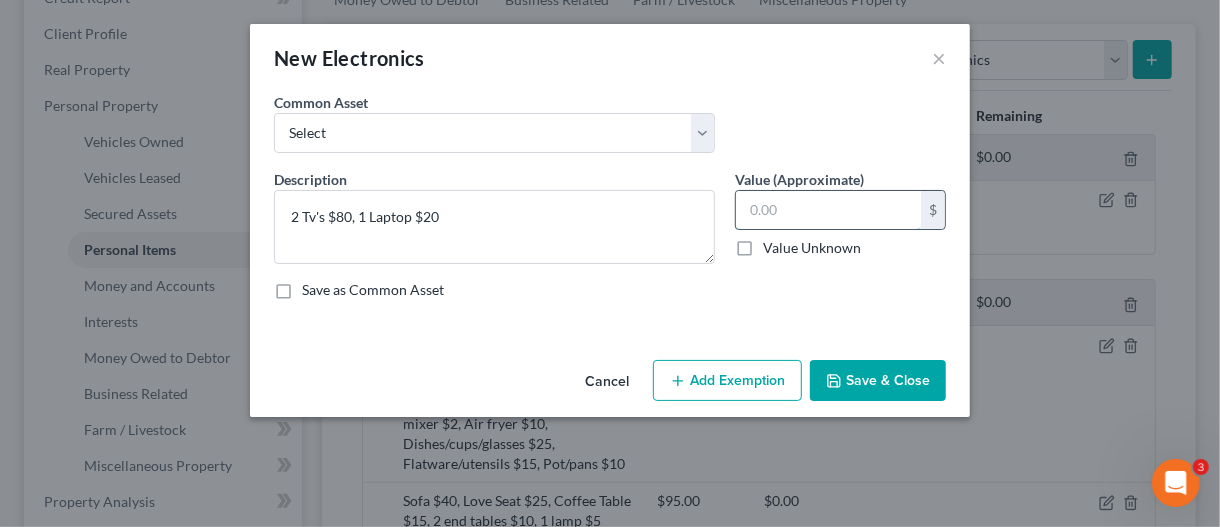 click at bounding box center [828, 210] 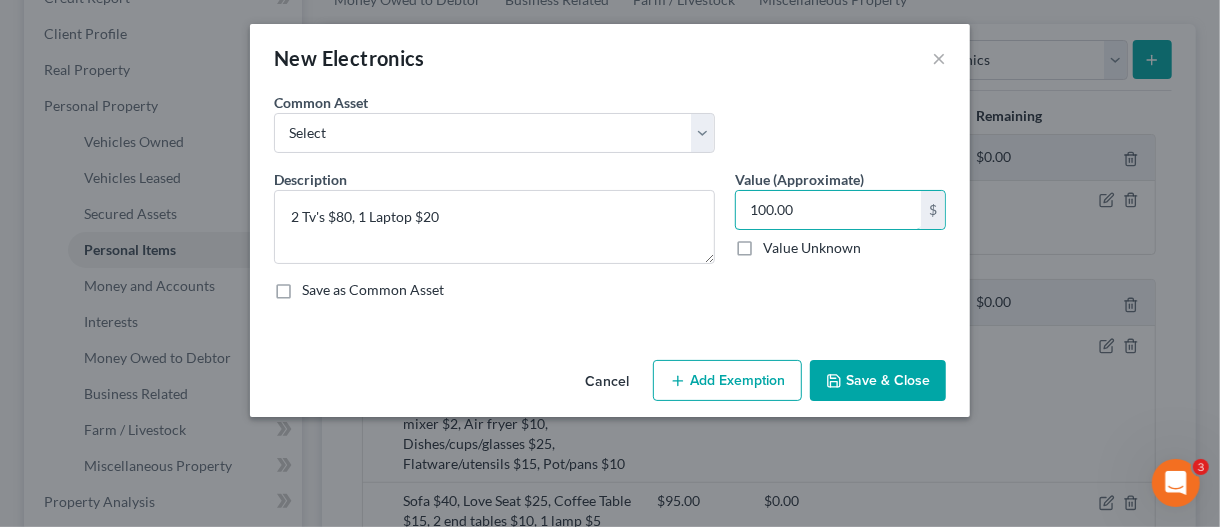type on "100.00" 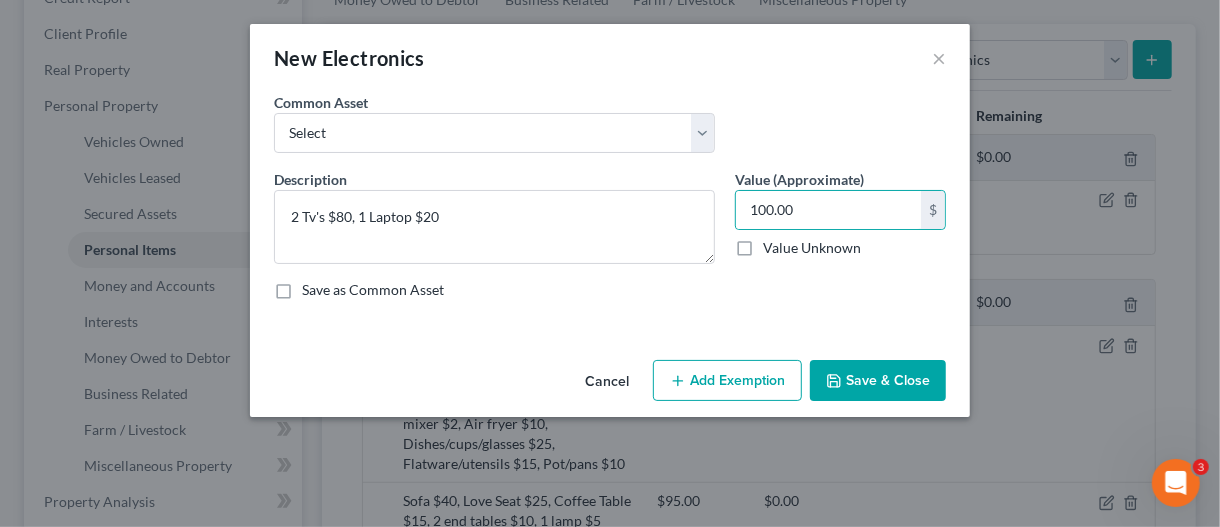 click on "Save & Close" at bounding box center (878, 381) 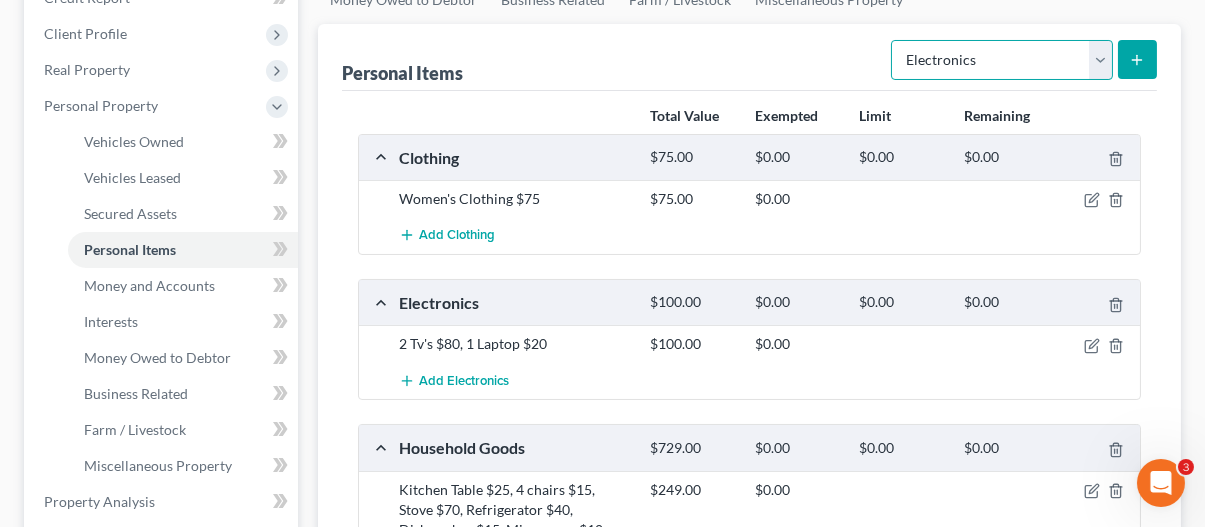 drag, startPoint x: 1109, startPoint y: 55, endPoint x: 1090, endPoint y: 71, distance: 24.839485 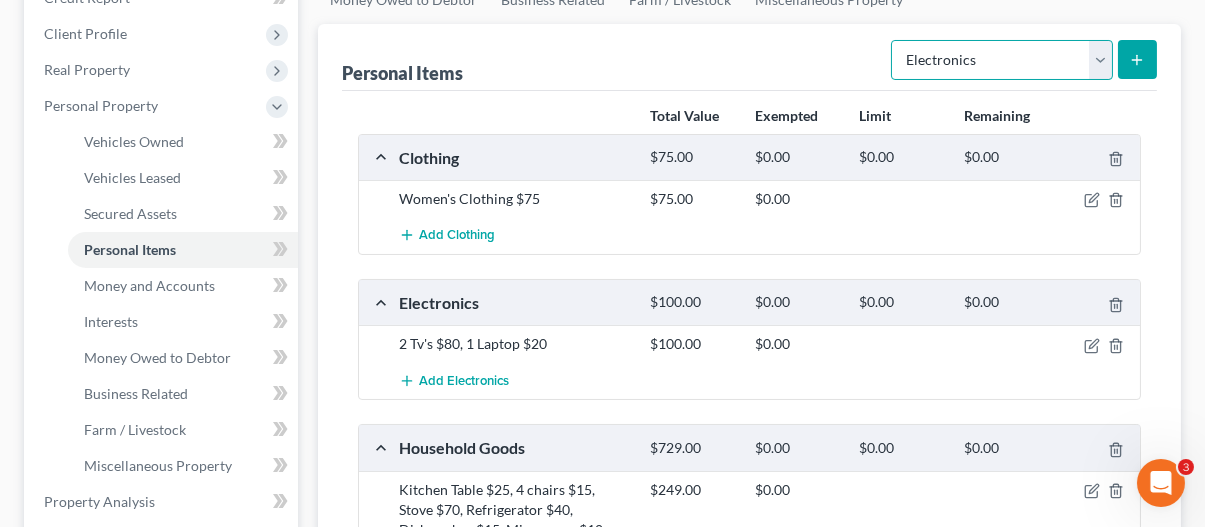 select on "collectibles_of_value" 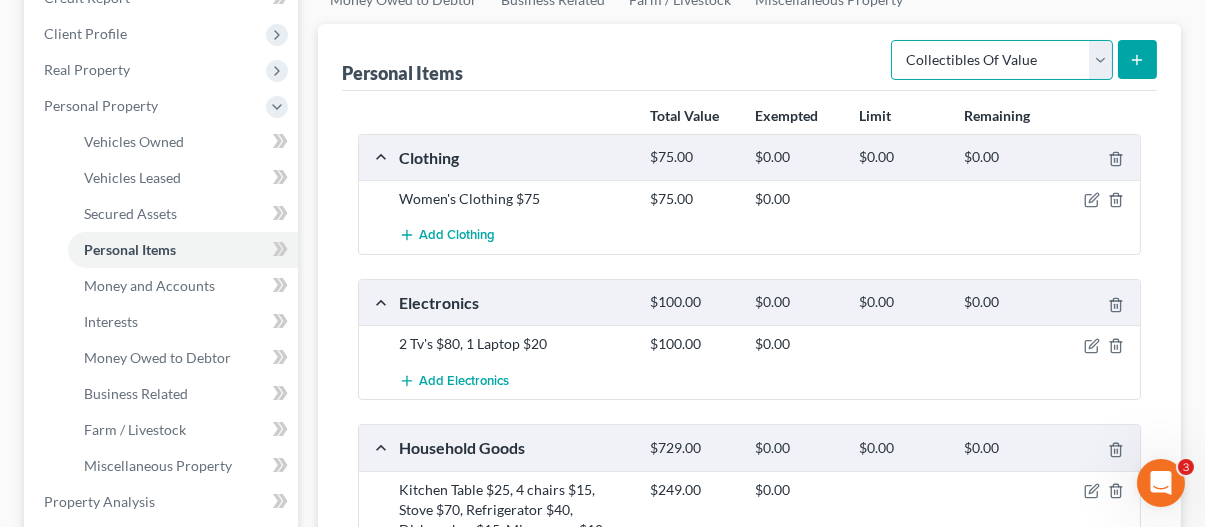 click on "Select Item Type Clothing Collectibles Of Value Electronics Firearms Household Goods Jewelry Other Pet(s) Sports & Hobby Equipment" at bounding box center (1002, 60) 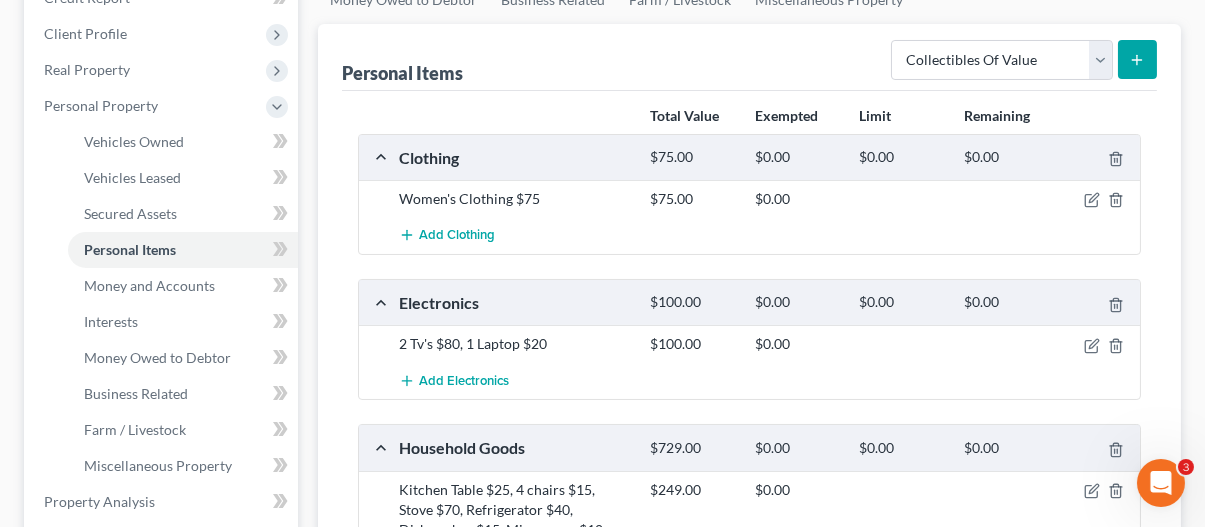 click 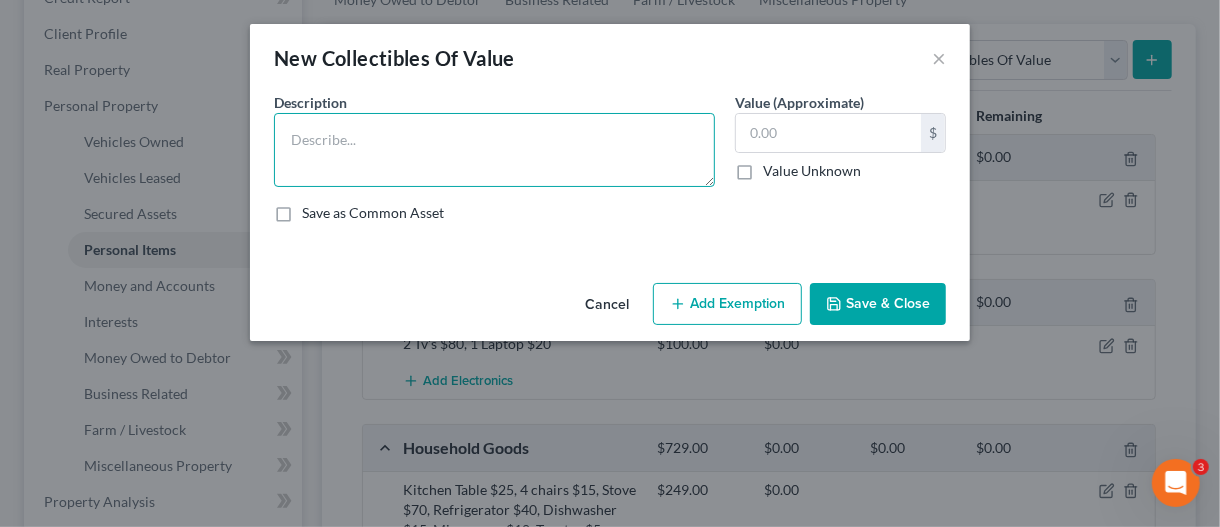 click at bounding box center (494, 150) 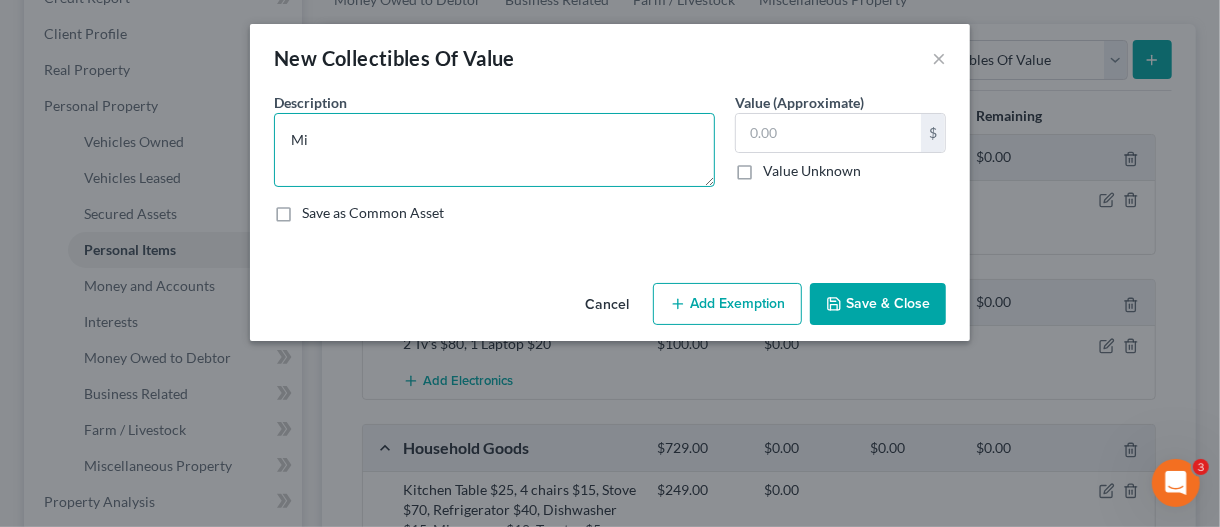 type on "M" 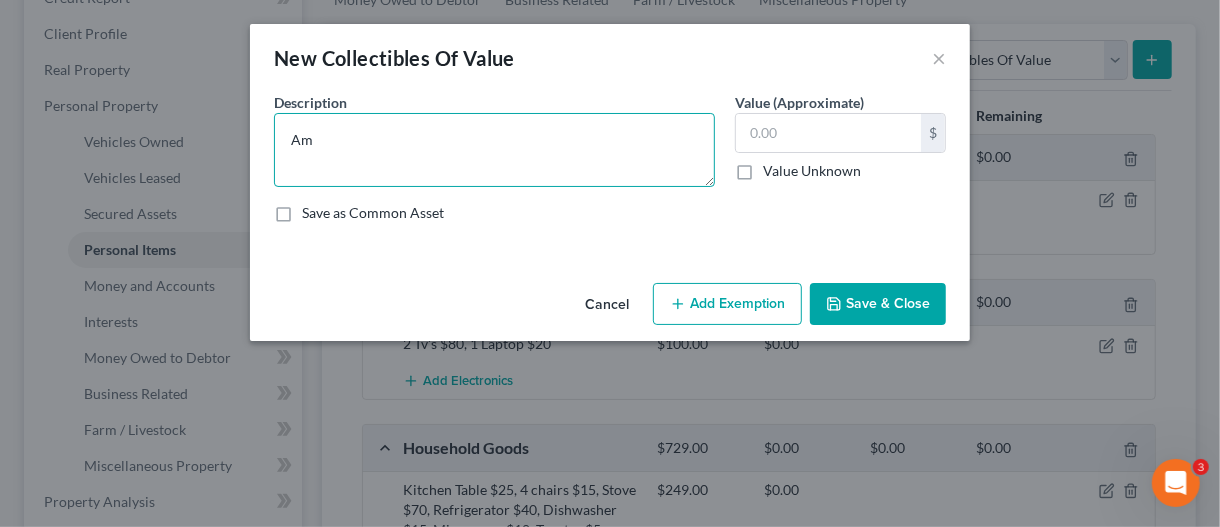 type on "A" 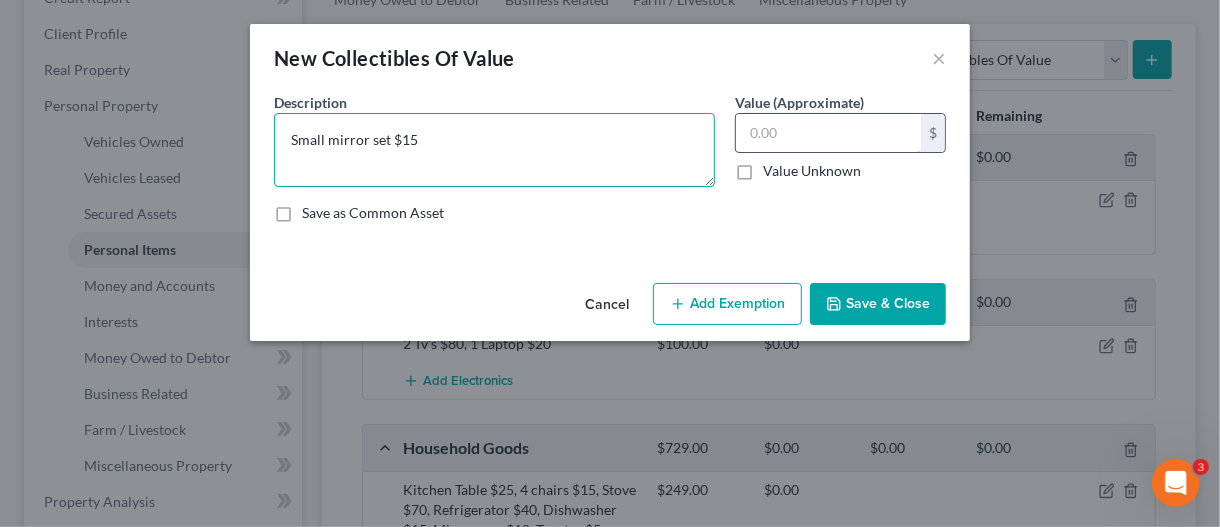 type on "Small mirror set $15" 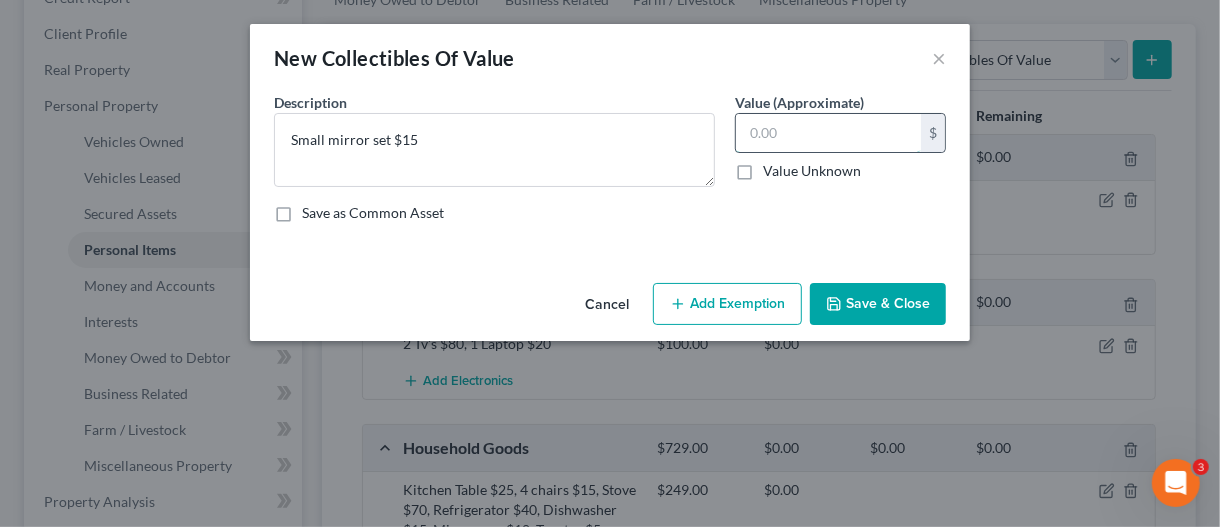 click at bounding box center [828, 133] 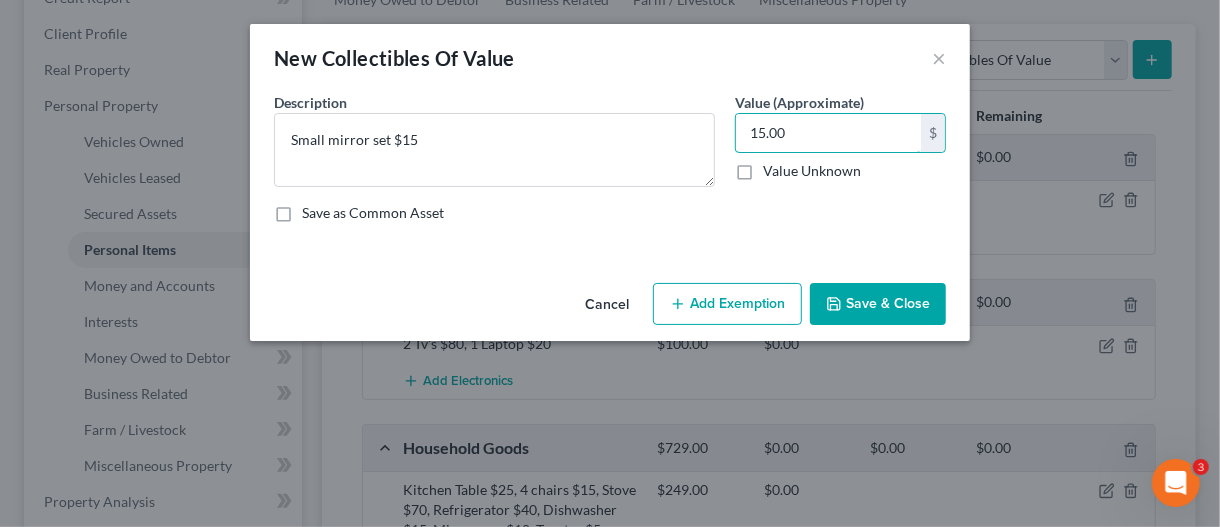 type on "15.00" 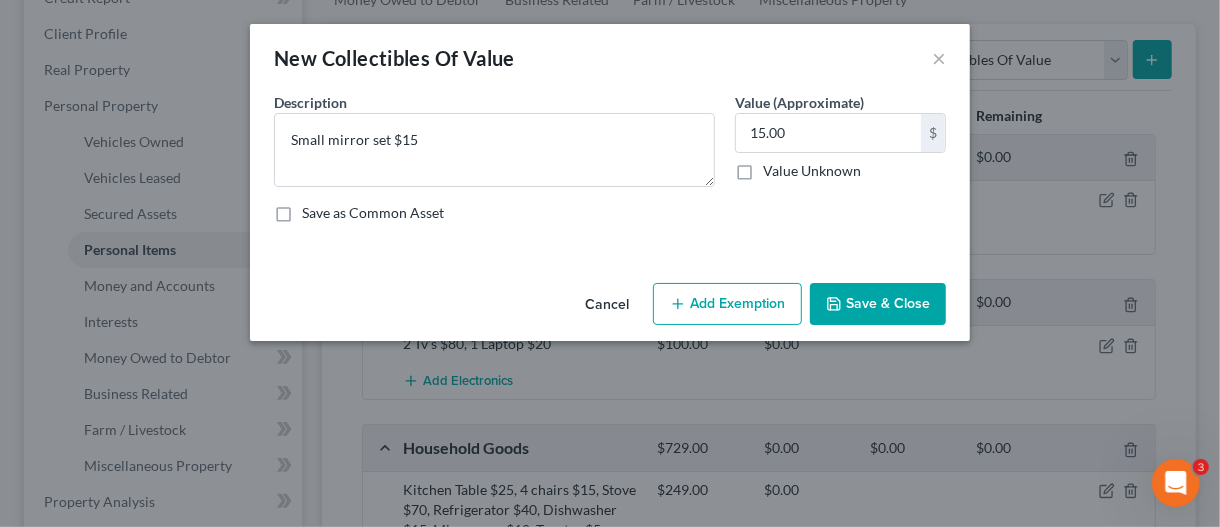 click on "Save & Close" at bounding box center (878, 304) 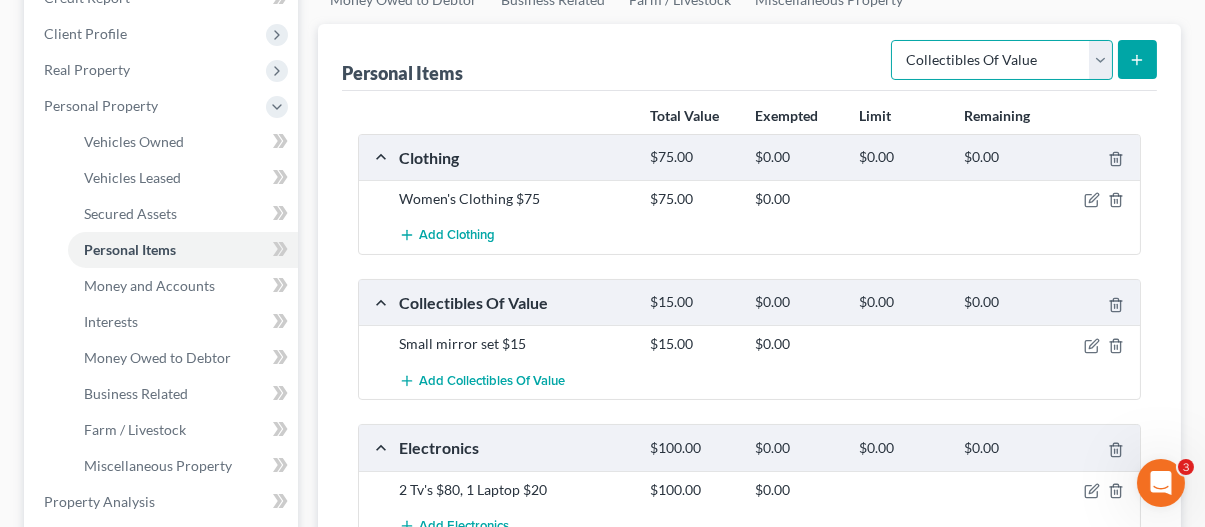 drag, startPoint x: 1099, startPoint y: 63, endPoint x: 1092, endPoint y: 75, distance: 13.892444 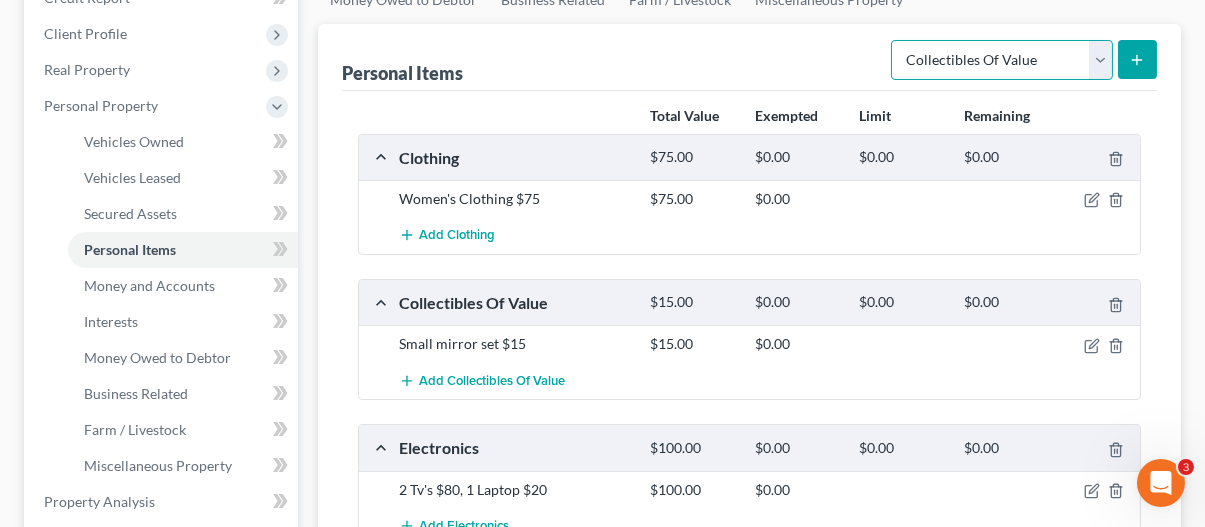 select on "sports_and_hobby_equipment" 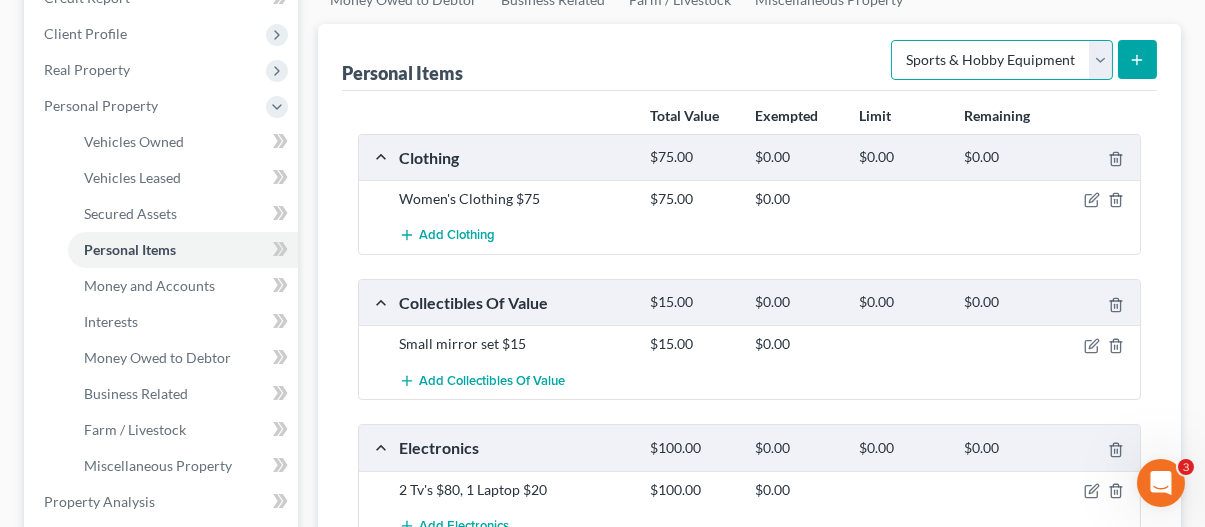 click on "Select Item Type Clothing Collectibles Of Value Electronics Firearms Household Goods Jewelry Other Pet(s) Sports & Hobby Equipment" at bounding box center [1002, 60] 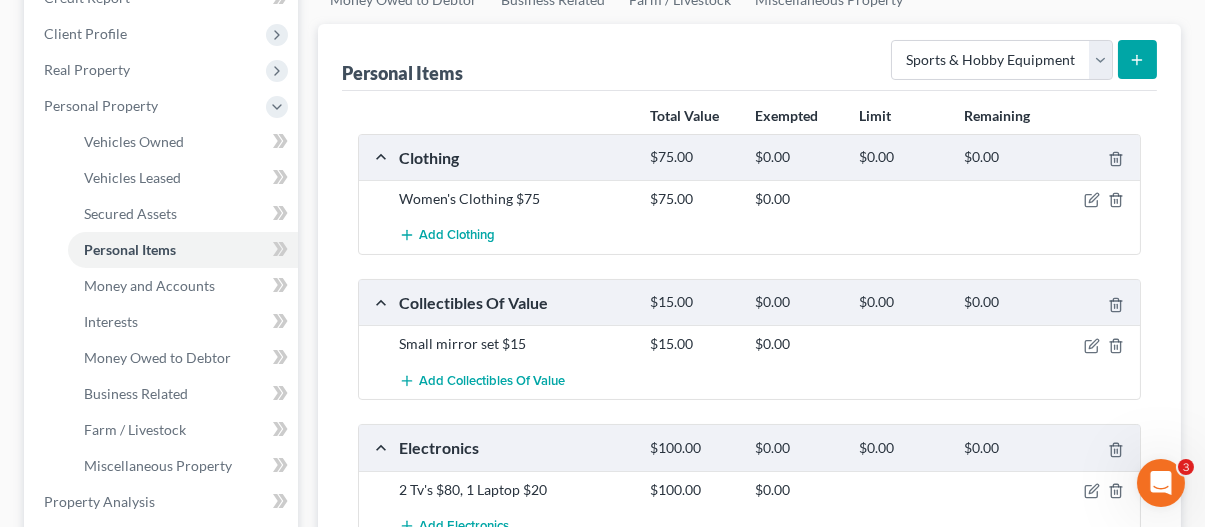click at bounding box center [1137, 59] 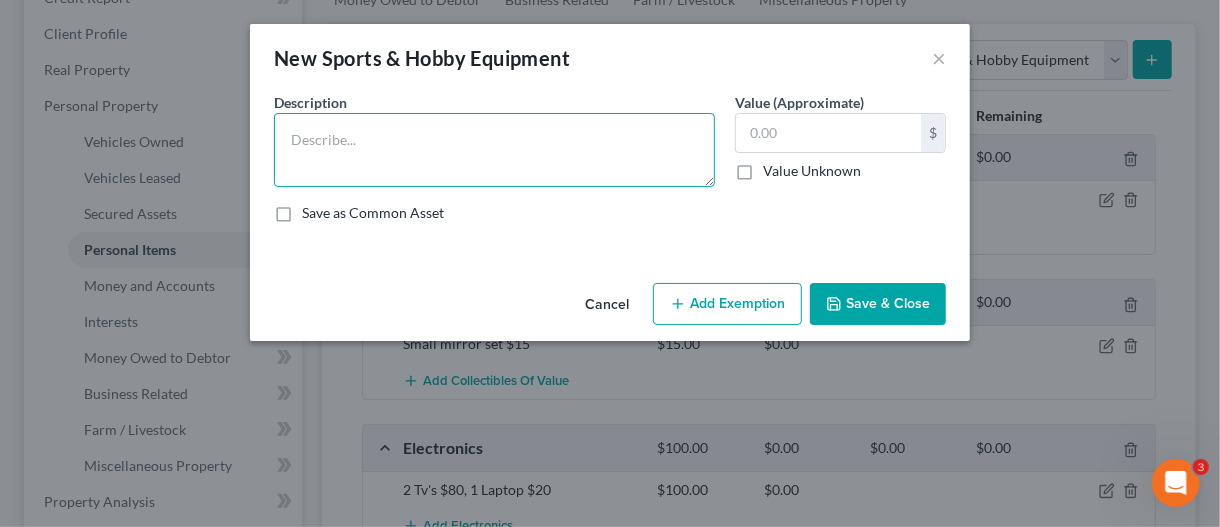 click at bounding box center (494, 150) 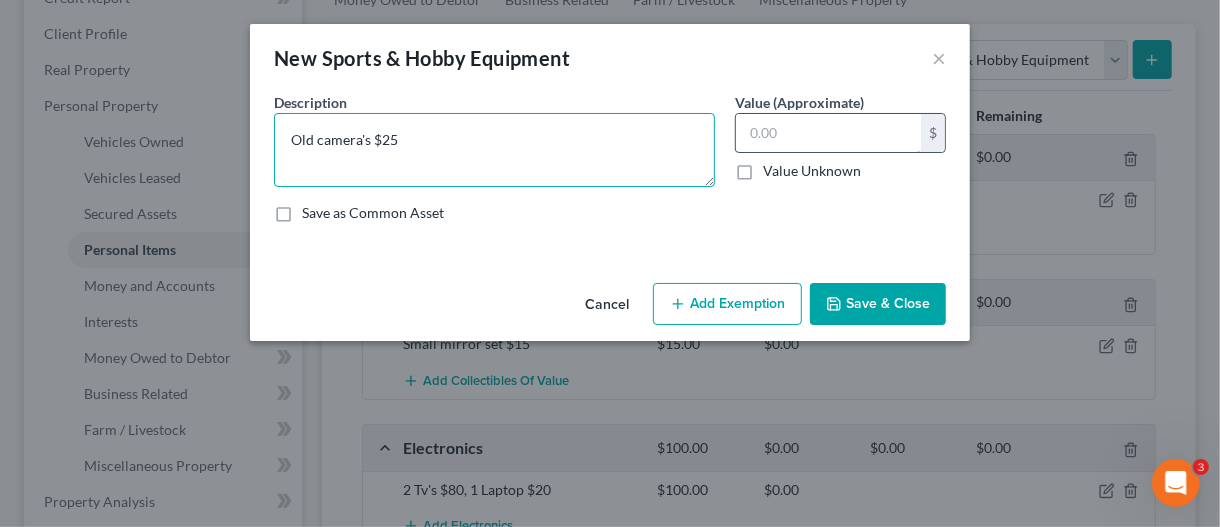type on "Old camera's $25" 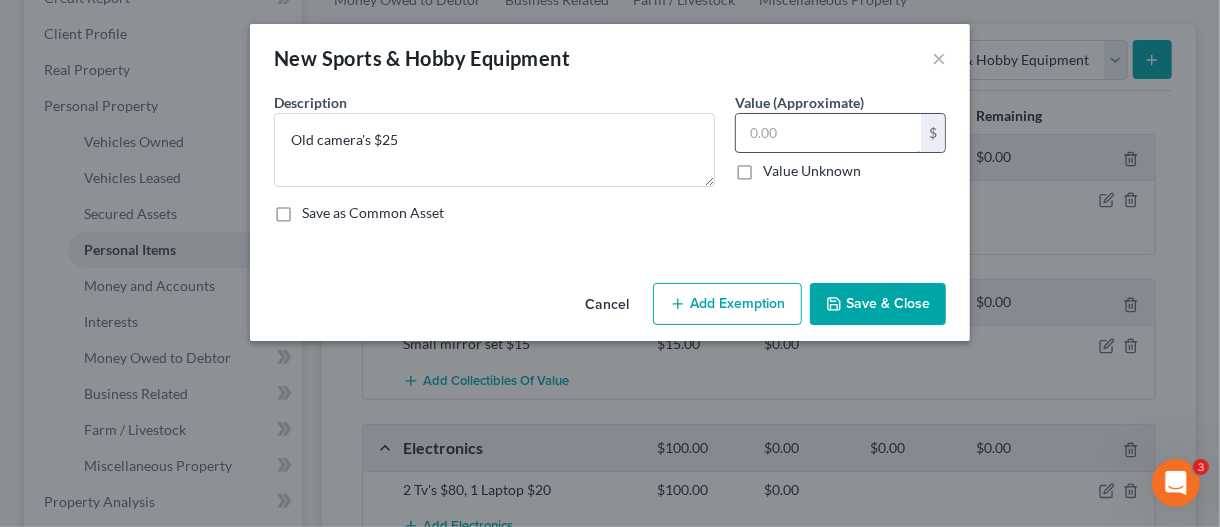 click at bounding box center [828, 133] 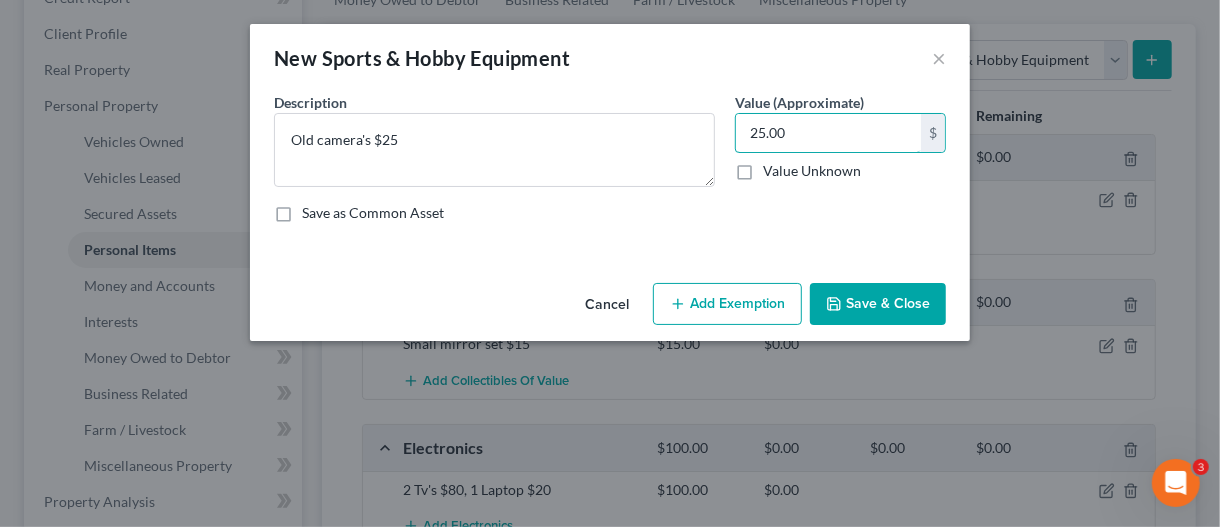 type on "25.00" 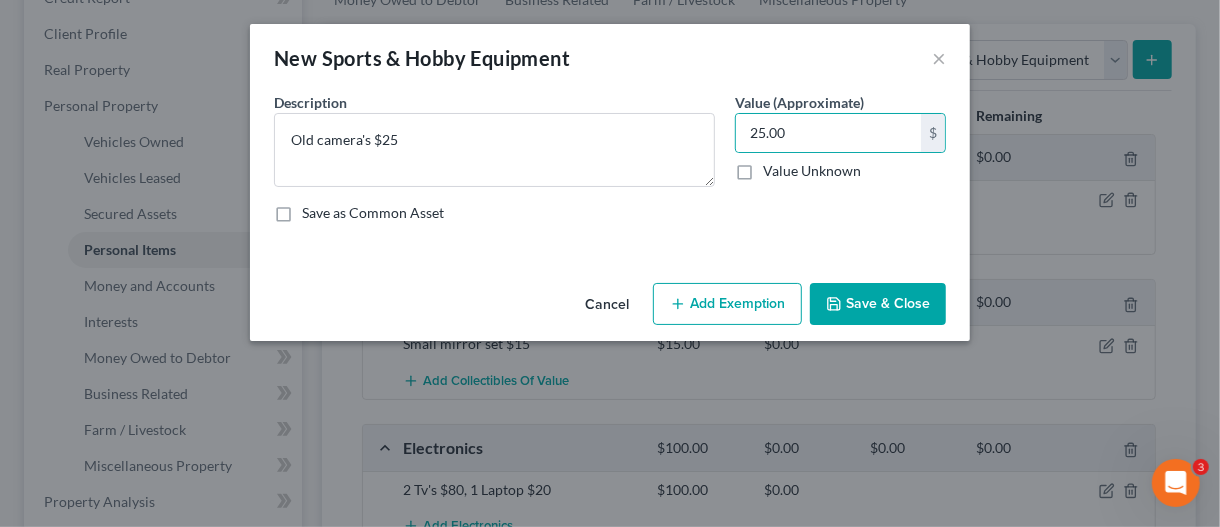 click on "Save & Close" at bounding box center (878, 304) 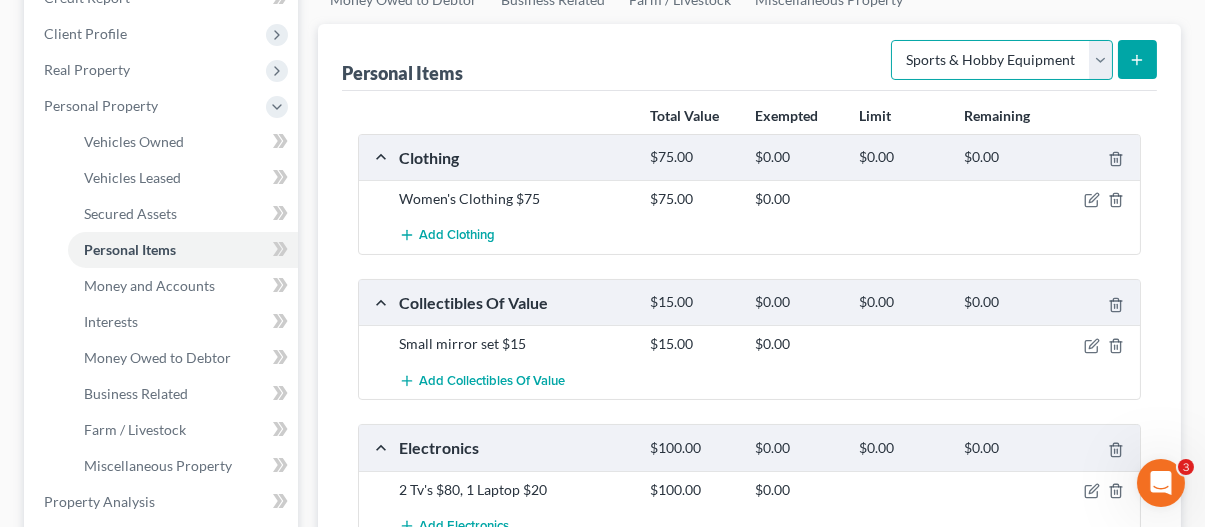 drag, startPoint x: 1097, startPoint y: 64, endPoint x: 1094, endPoint y: 75, distance: 11.401754 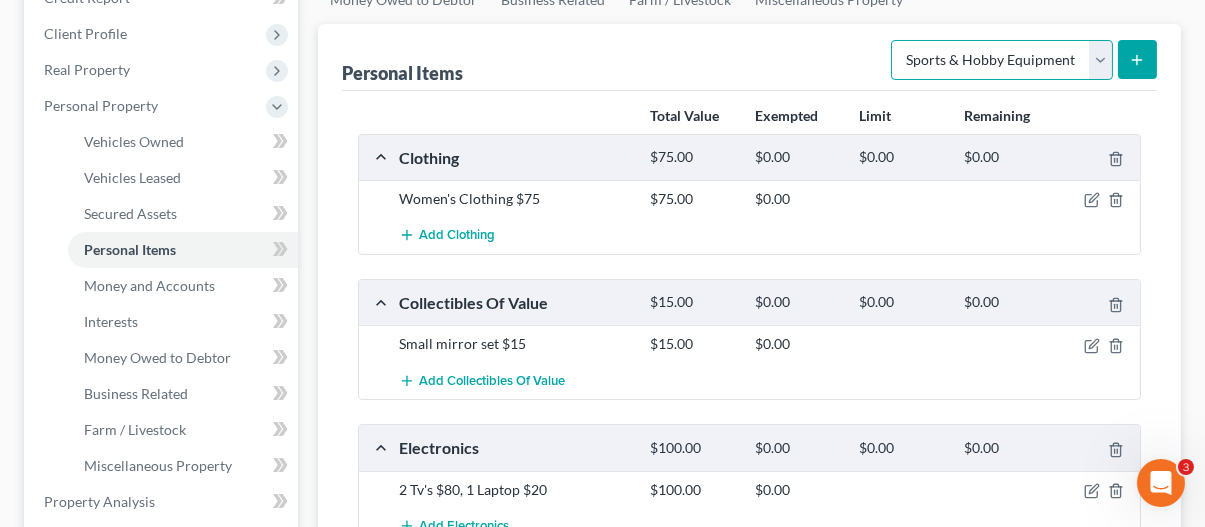 select on "jewelry" 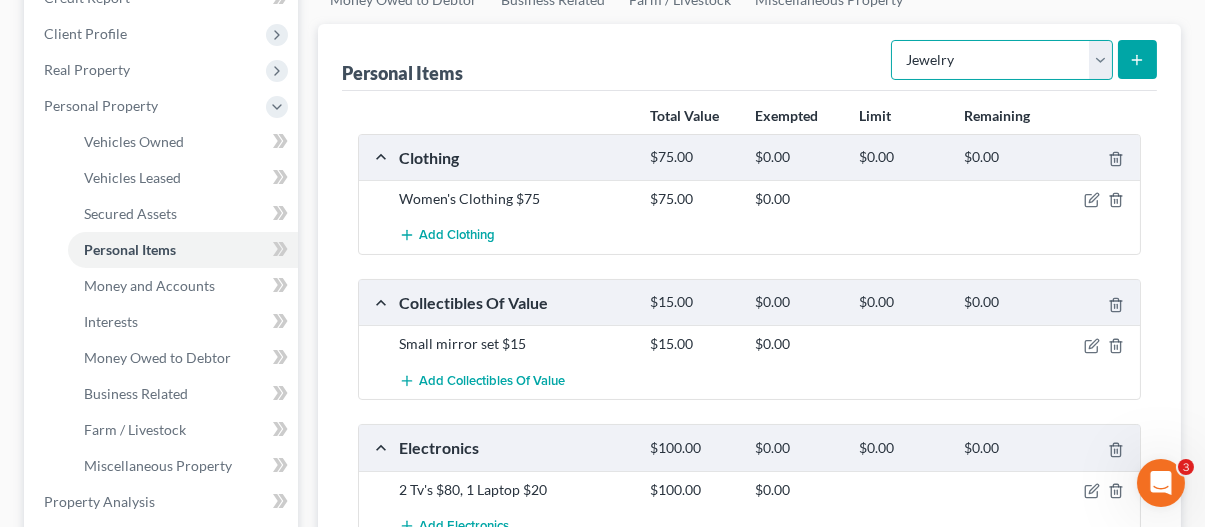 click on "Select Item Type Clothing Collectibles Of Value Electronics Firearms Household Goods Jewelry Other Pet(s) Sports & Hobby Equipment" at bounding box center [1002, 60] 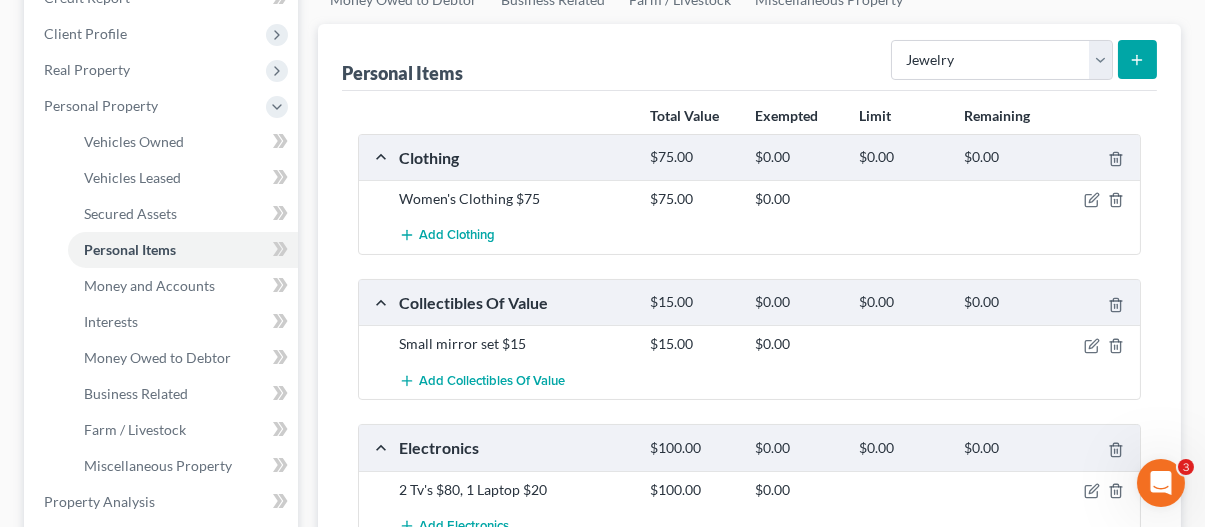 click 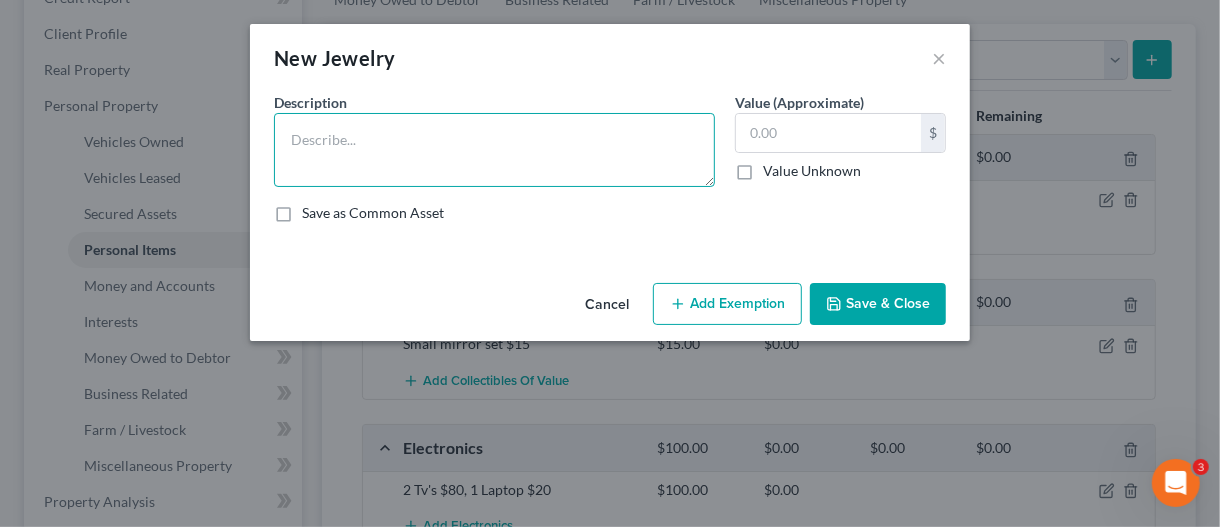 click at bounding box center [494, 150] 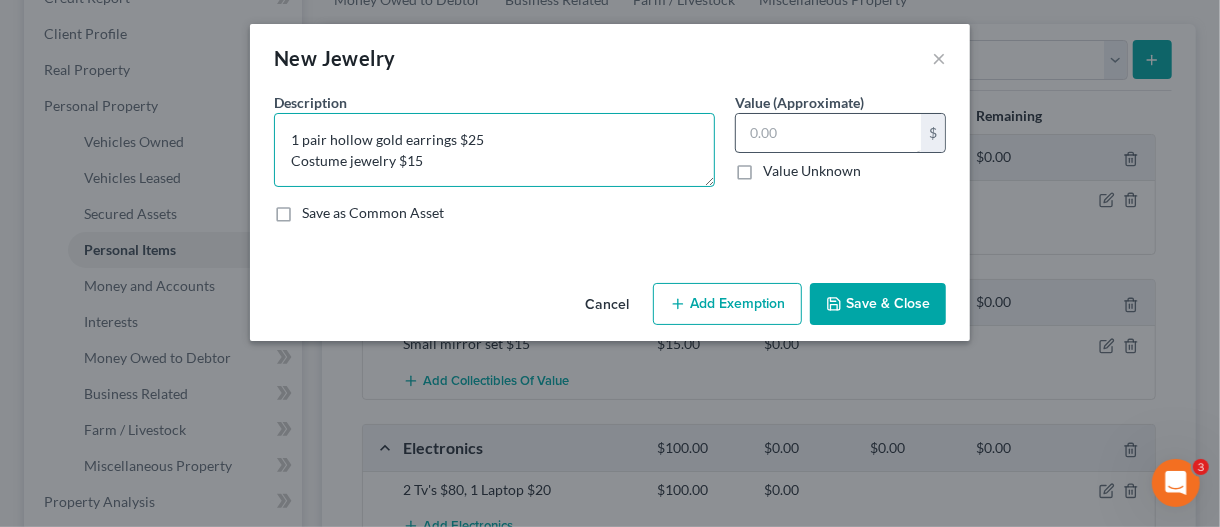 type on "1 pair hollow gold earrings $25
Costume jewelry $15" 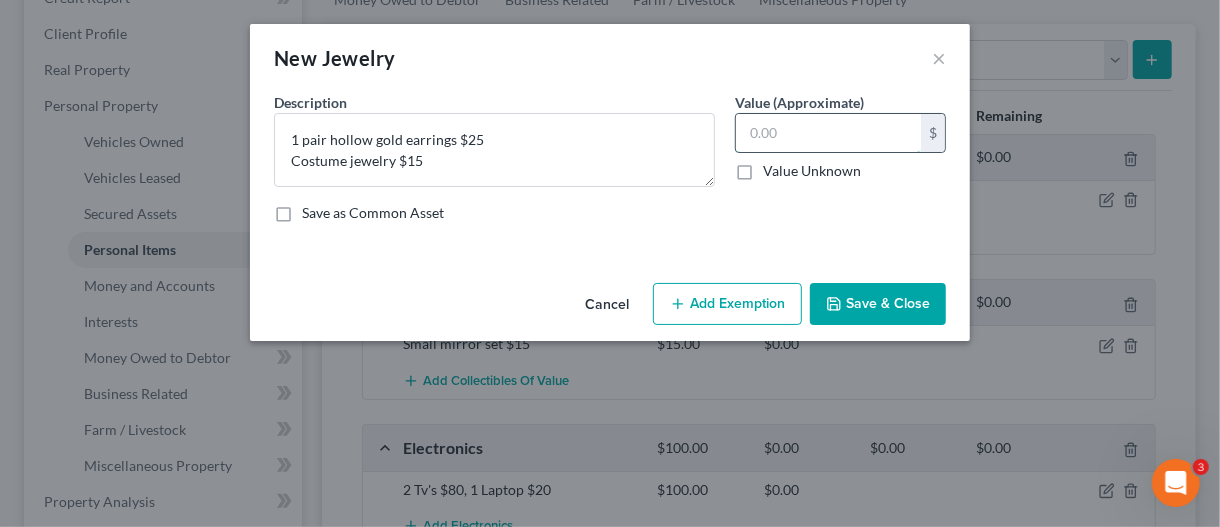 click at bounding box center (828, 133) 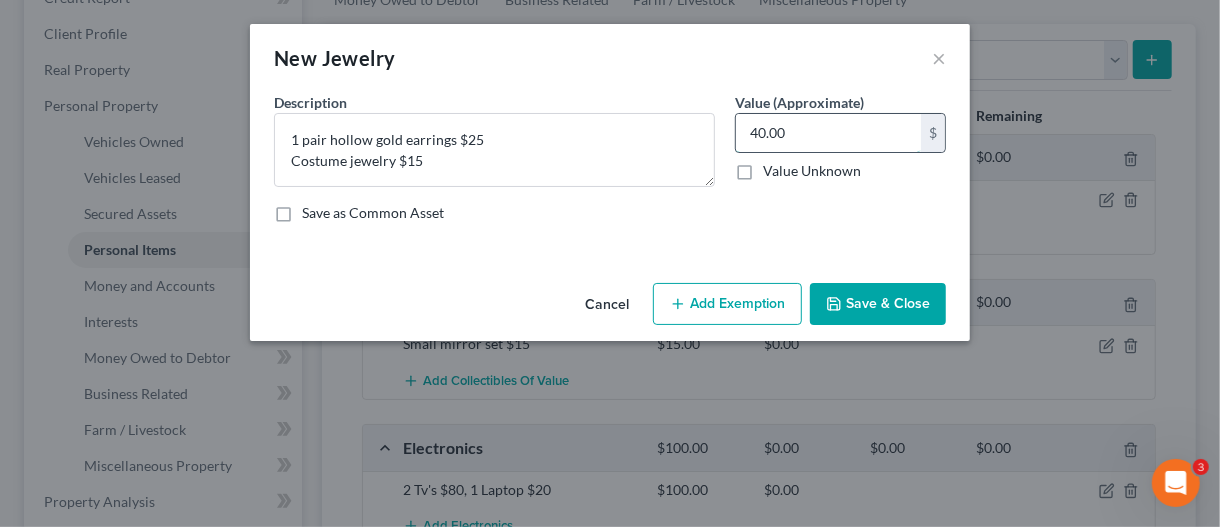 type on "40.00" 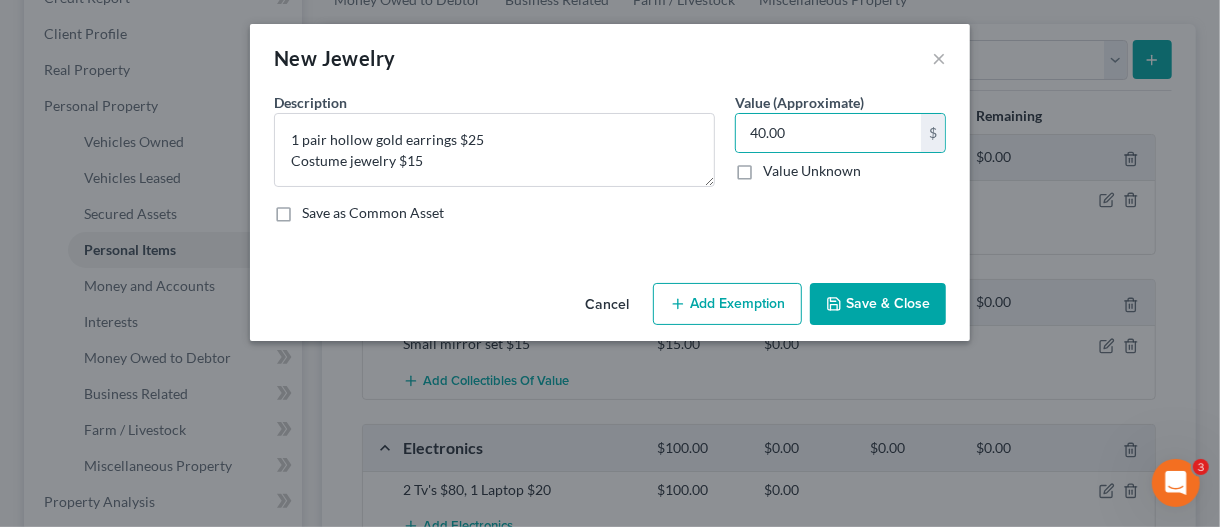 click on "Save & Close" at bounding box center [878, 304] 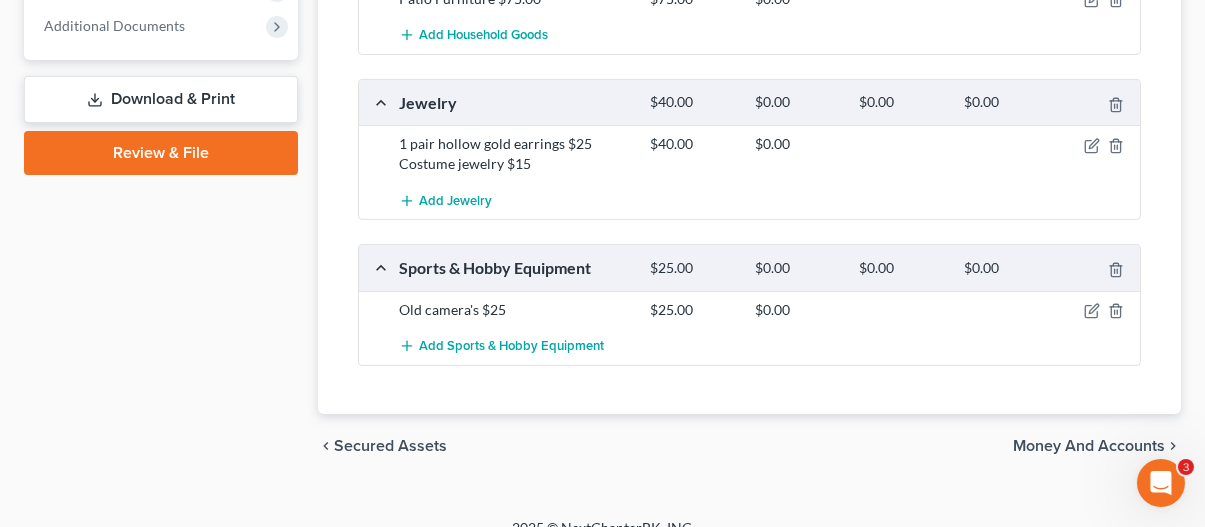 scroll, scrollTop: 1259, scrollLeft: 0, axis: vertical 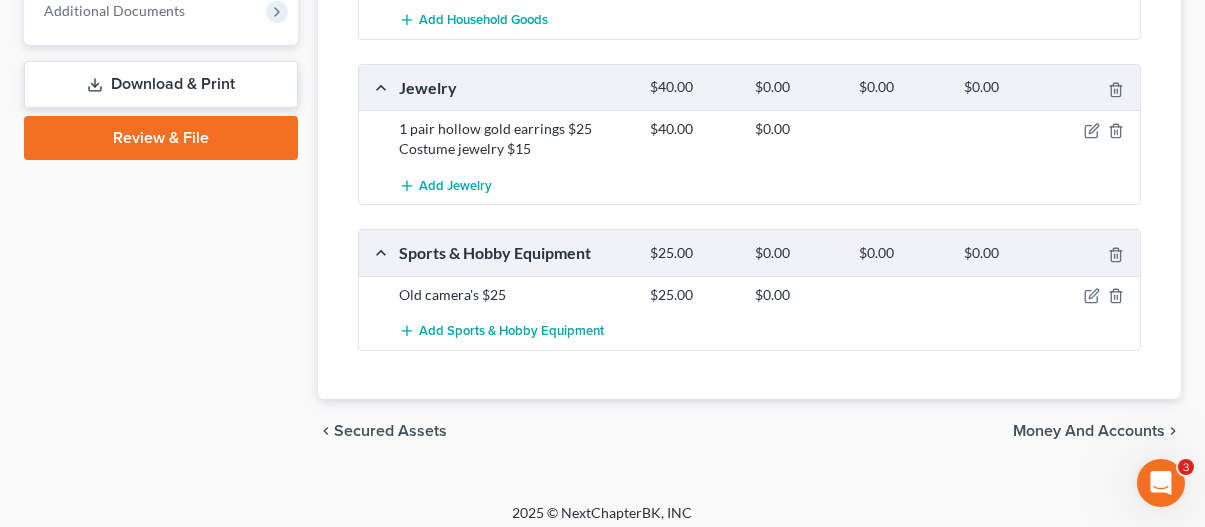 click on "Money and Accounts" at bounding box center [1089, 431] 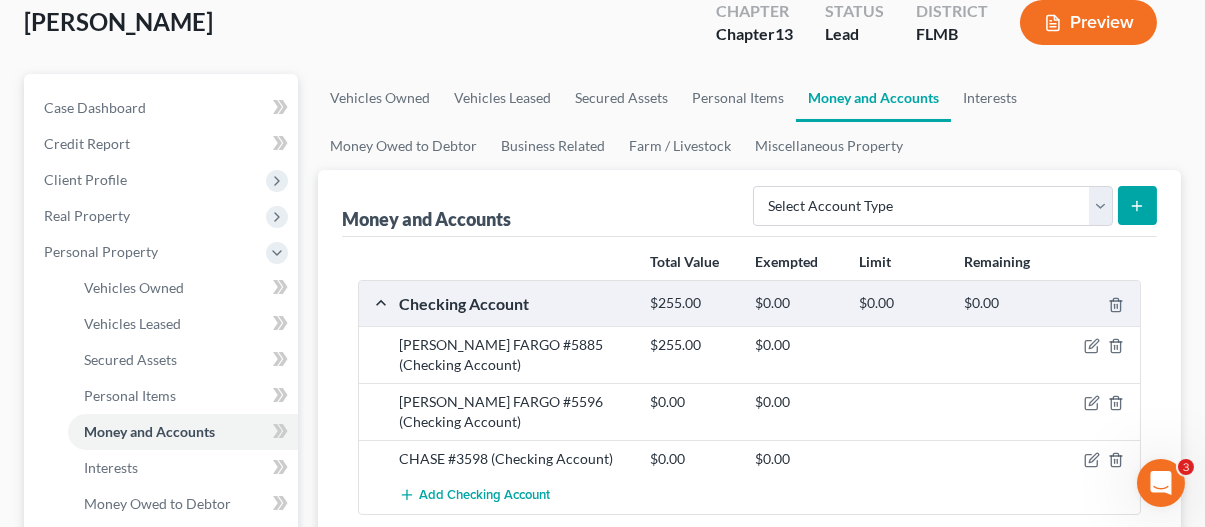 scroll, scrollTop: 600, scrollLeft: 0, axis: vertical 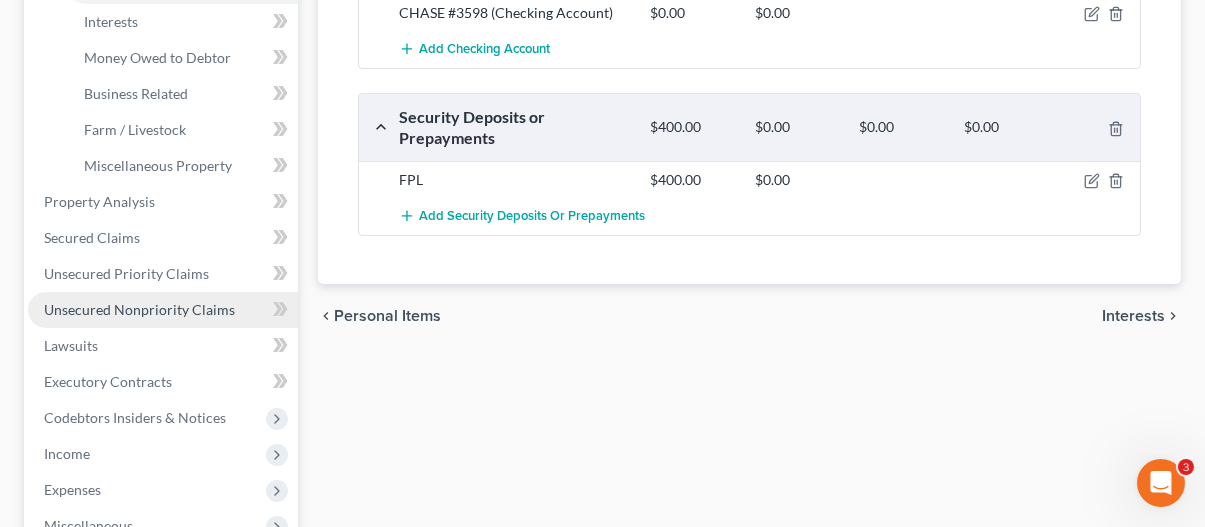 click on "Unsecured Nonpriority Claims" at bounding box center [139, 309] 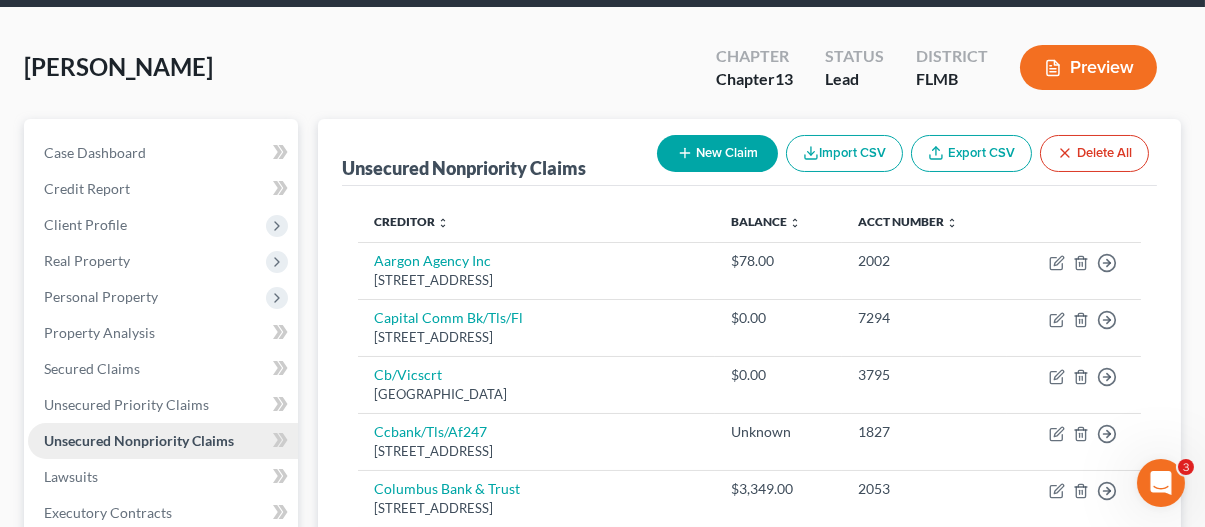 scroll, scrollTop: 210, scrollLeft: 0, axis: vertical 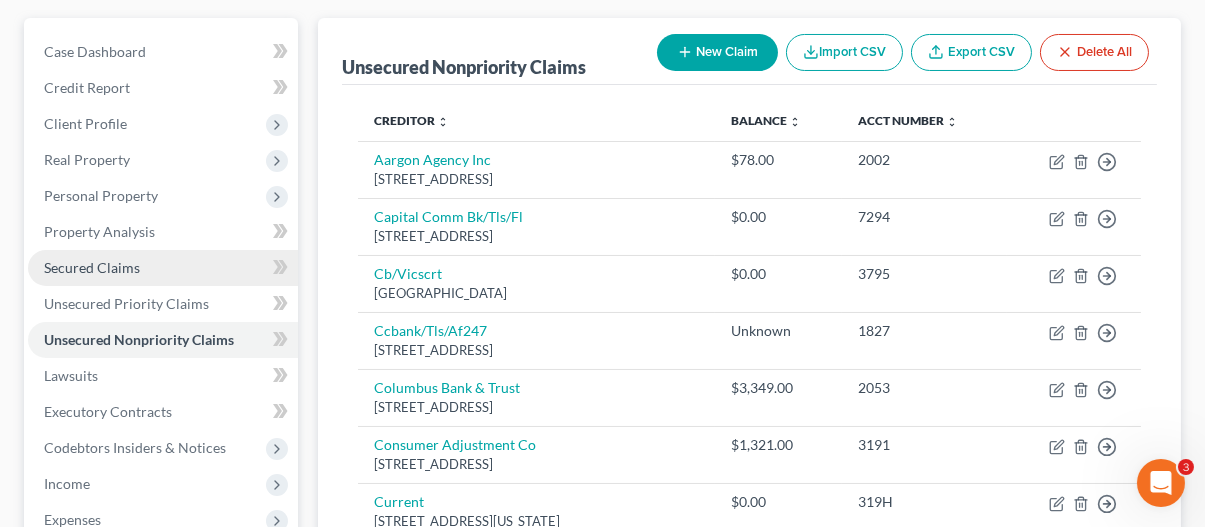 click on "Secured Claims" at bounding box center (92, 267) 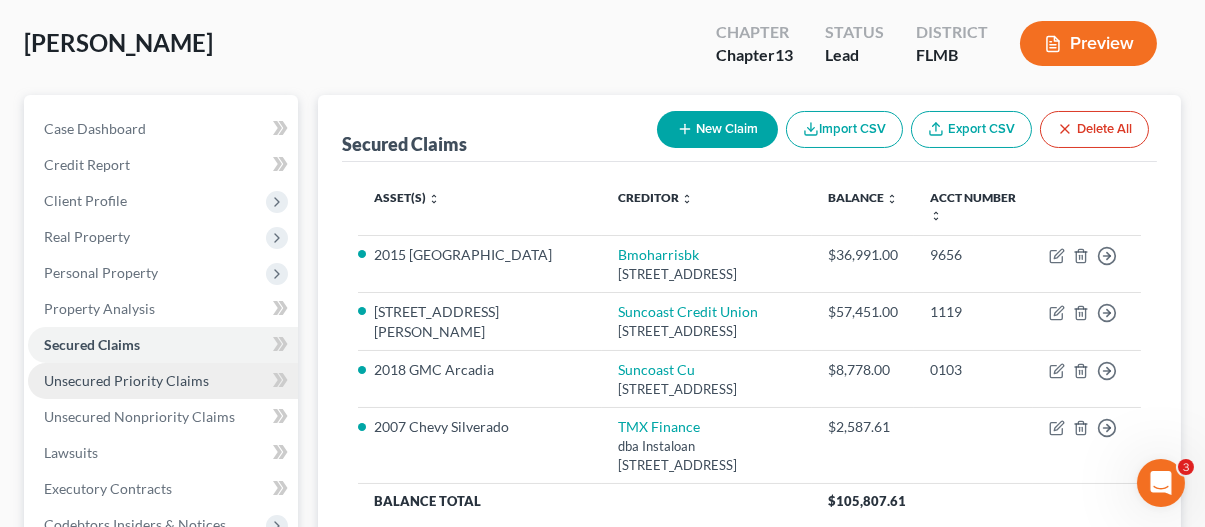 scroll, scrollTop: 200, scrollLeft: 0, axis: vertical 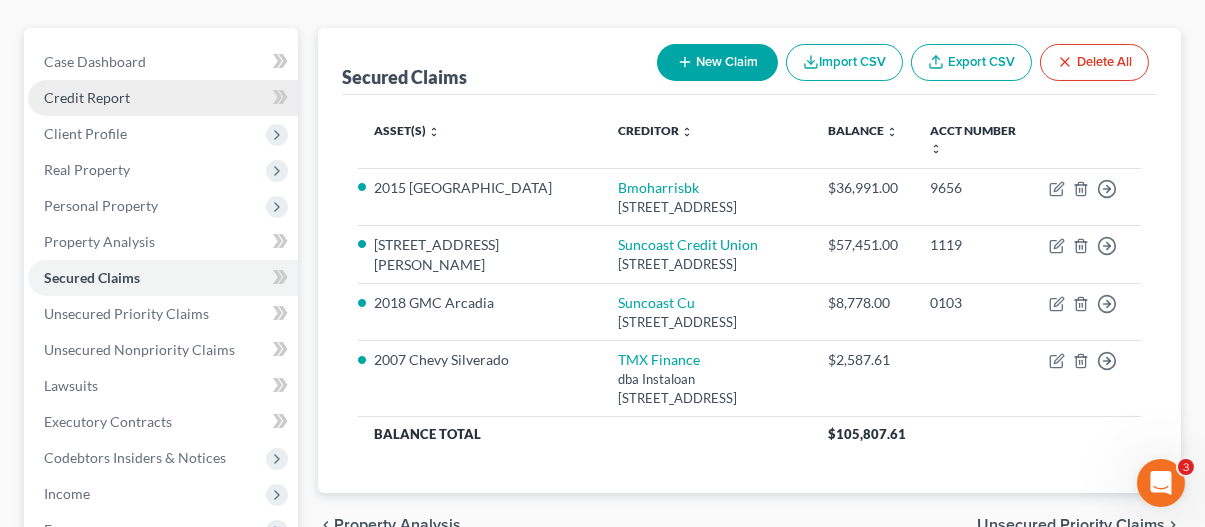 click on "Credit Report" at bounding box center (87, 97) 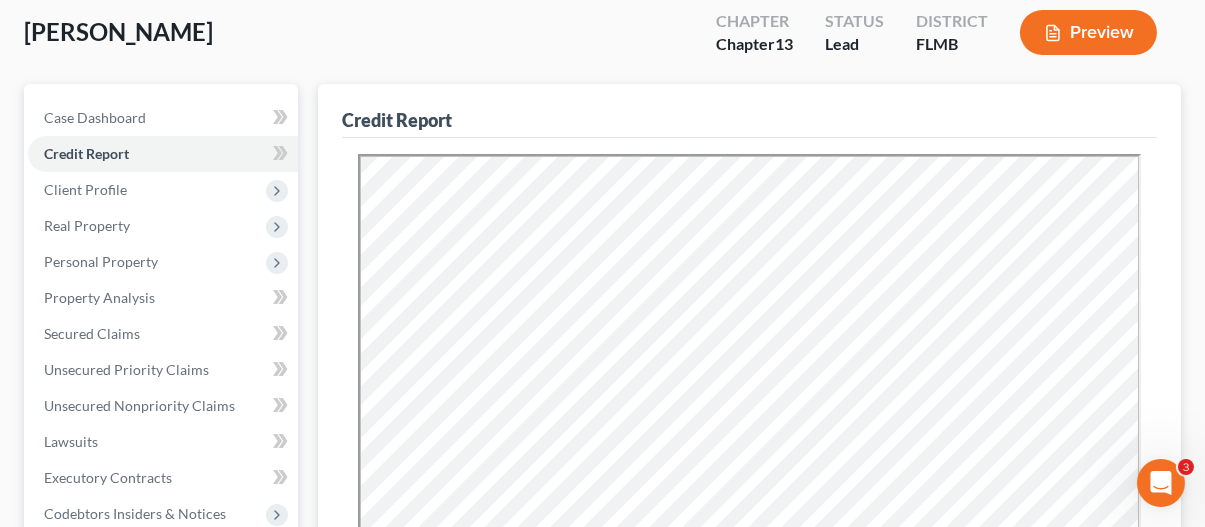 scroll, scrollTop: 200, scrollLeft: 0, axis: vertical 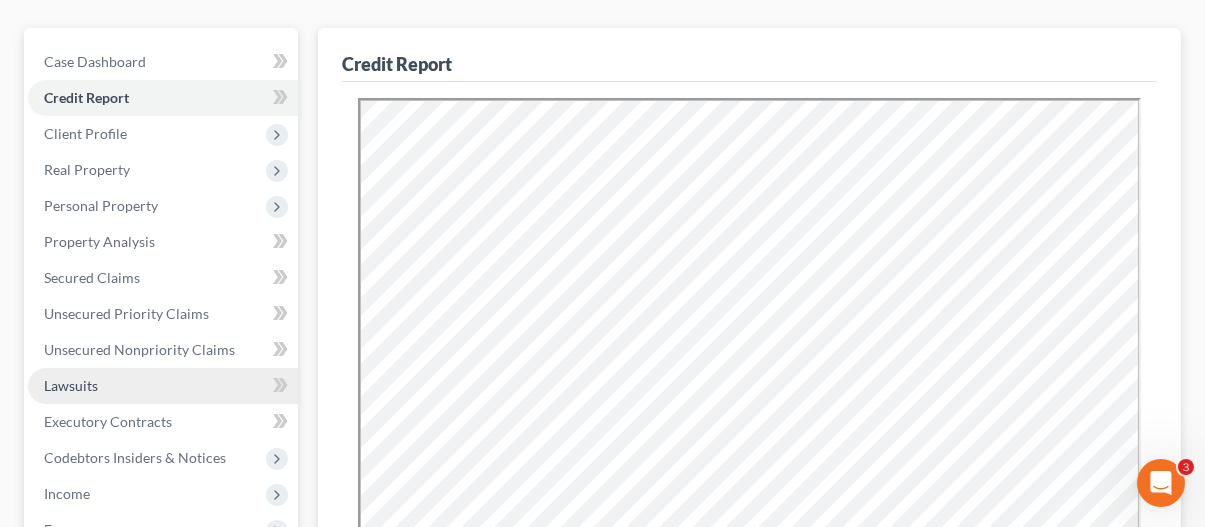 click on "Lawsuits" at bounding box center (71, 385) 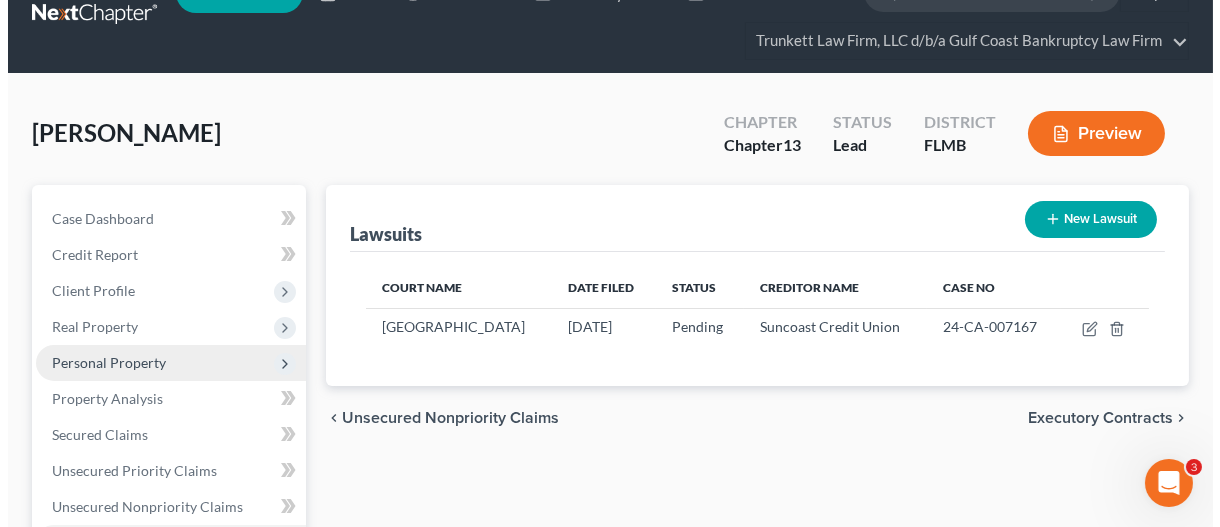 scroll, scrollTop: 0, scrollLeft: 0, axis: both 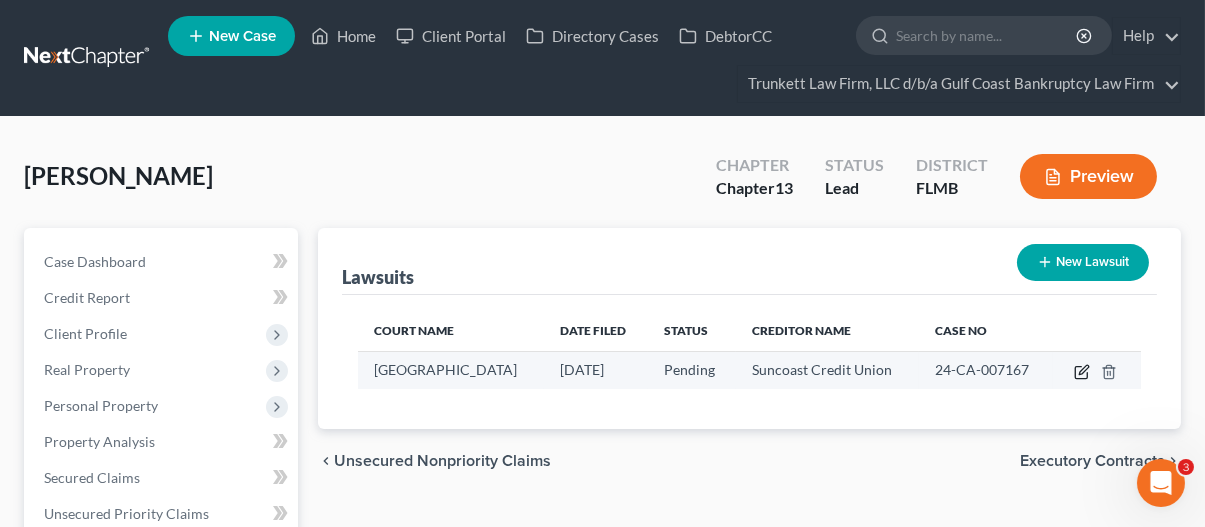 click 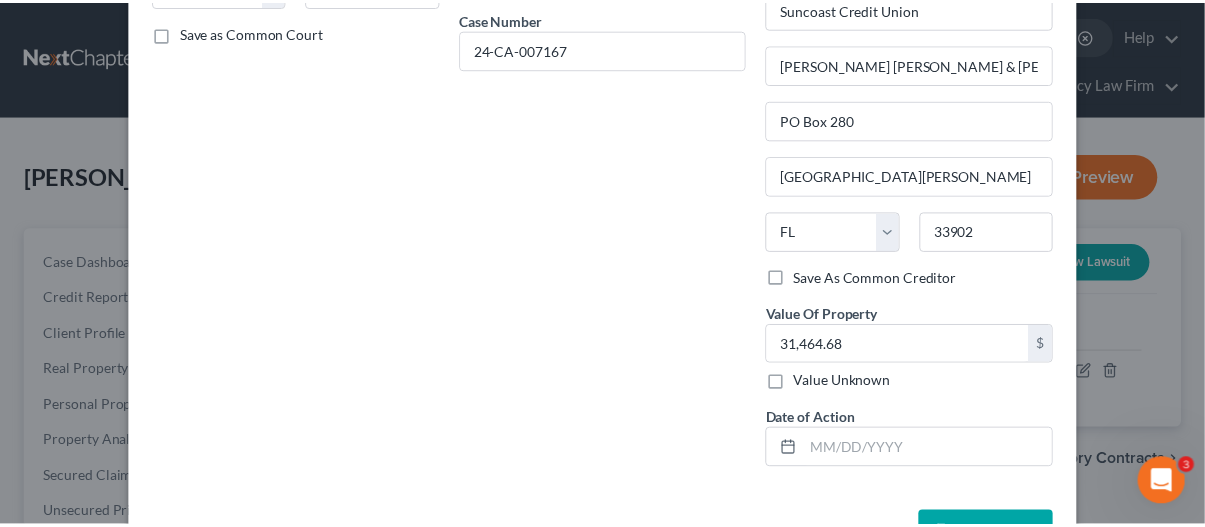 scroll, scrollTop: 374, scrollLeft: 0, axis: vertical 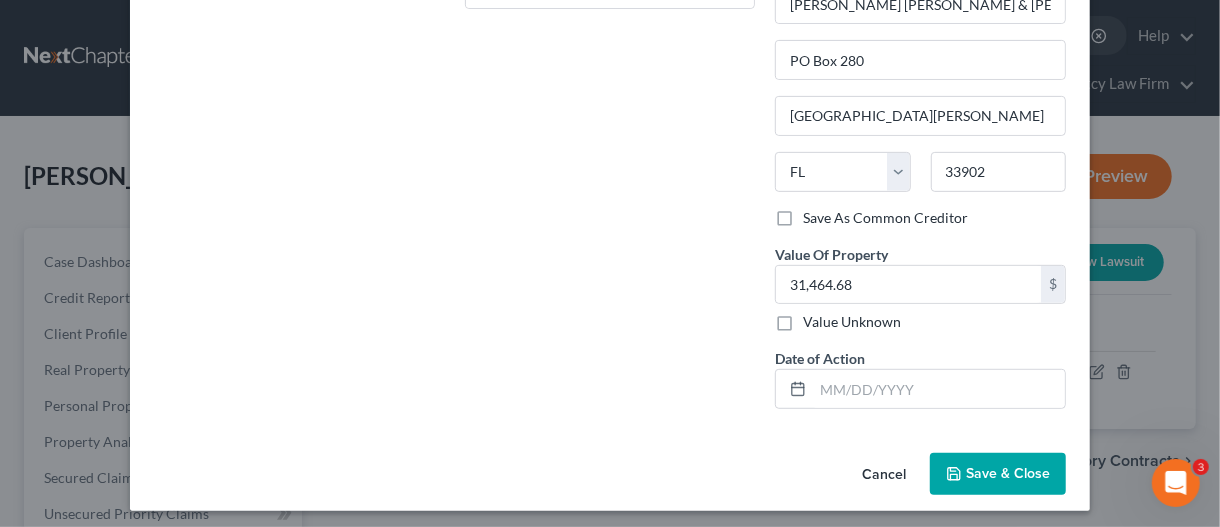 click on "Save & Close" at bounding box center [1008, 473] 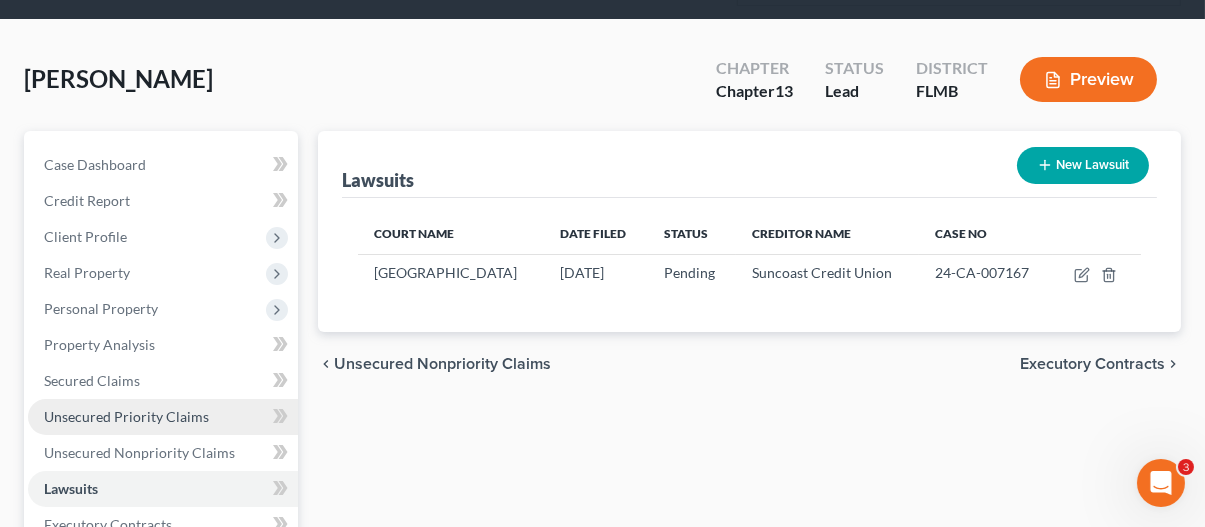 scroll, scrollTop: 100, scrollLeft: 0, axis: vertical 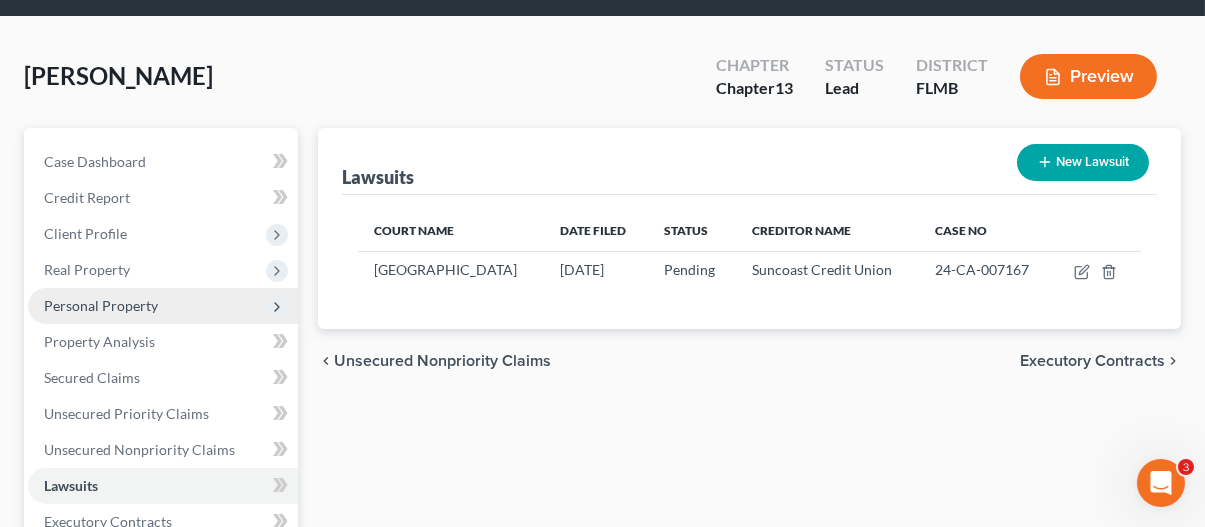 click on "Personal Property" at bounding box center (101, 305) 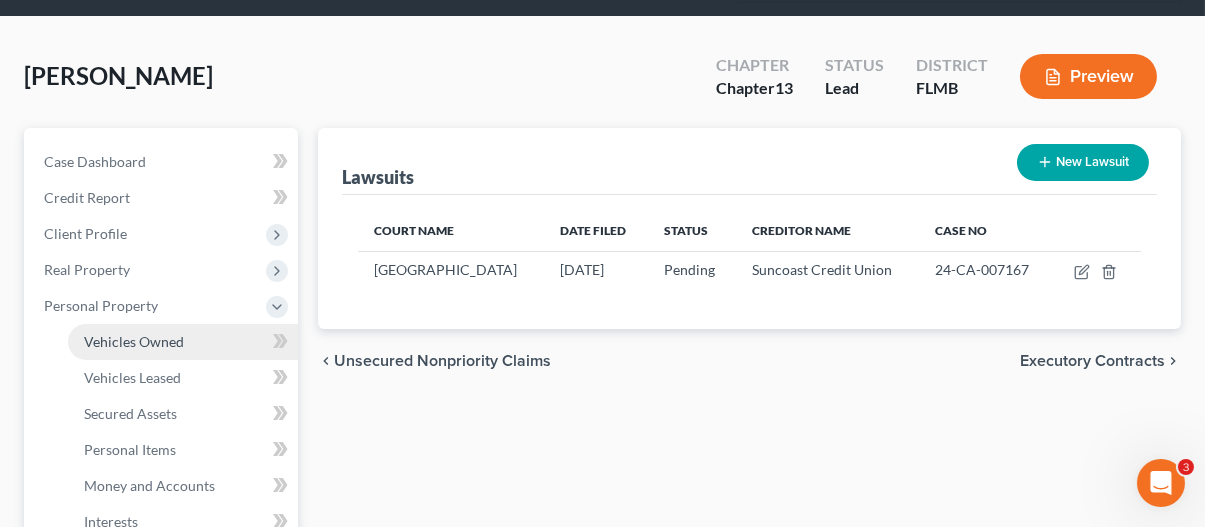 click on "Vehicles Owned" at bounding box center (134, 341) 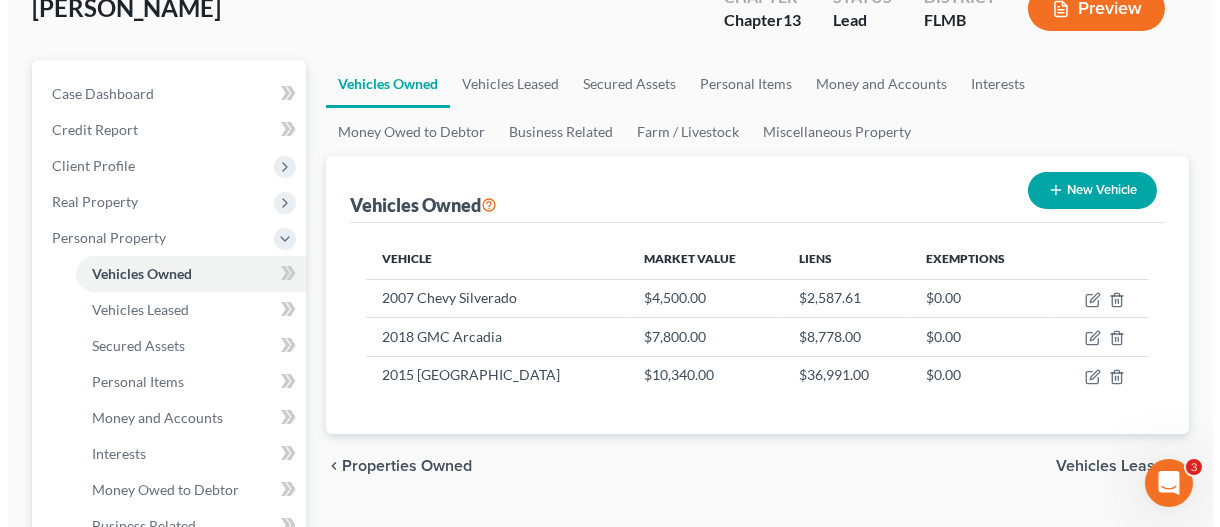 scroll, scrollTop: 200, scrollLeft: 0, axis: vertical 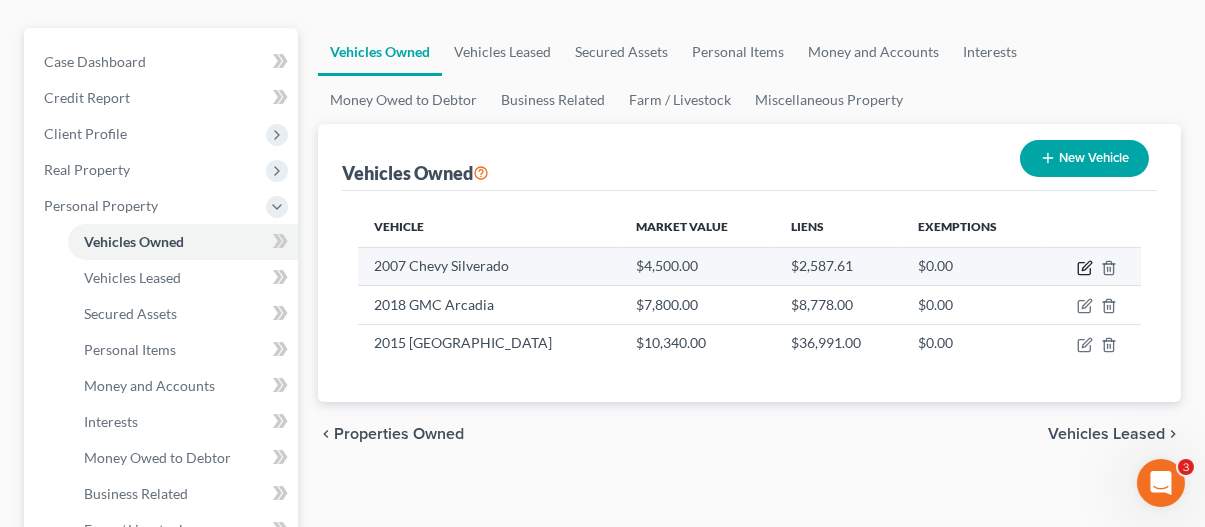 click 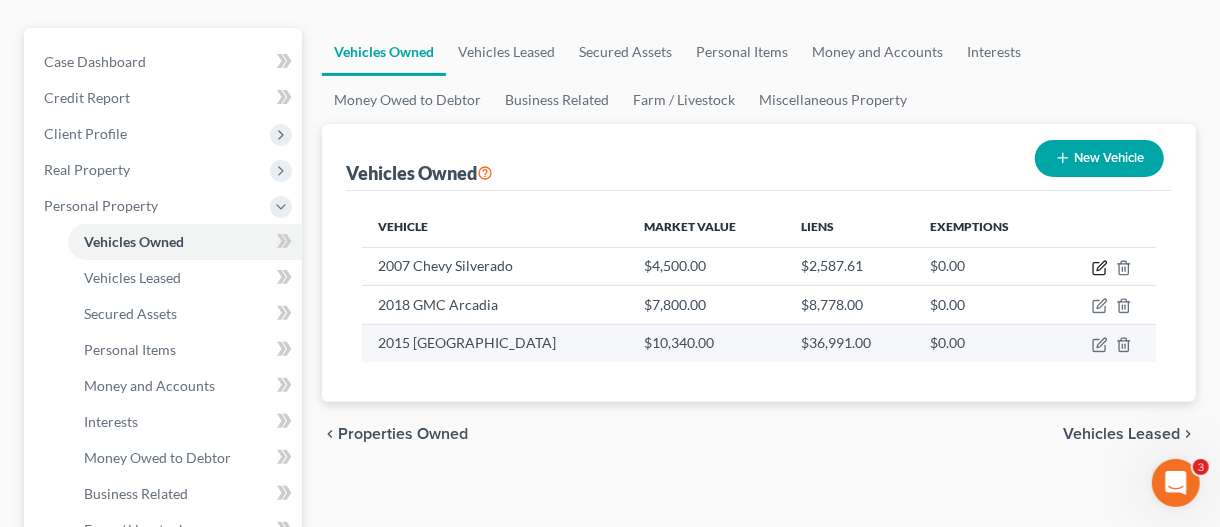 select on "0" 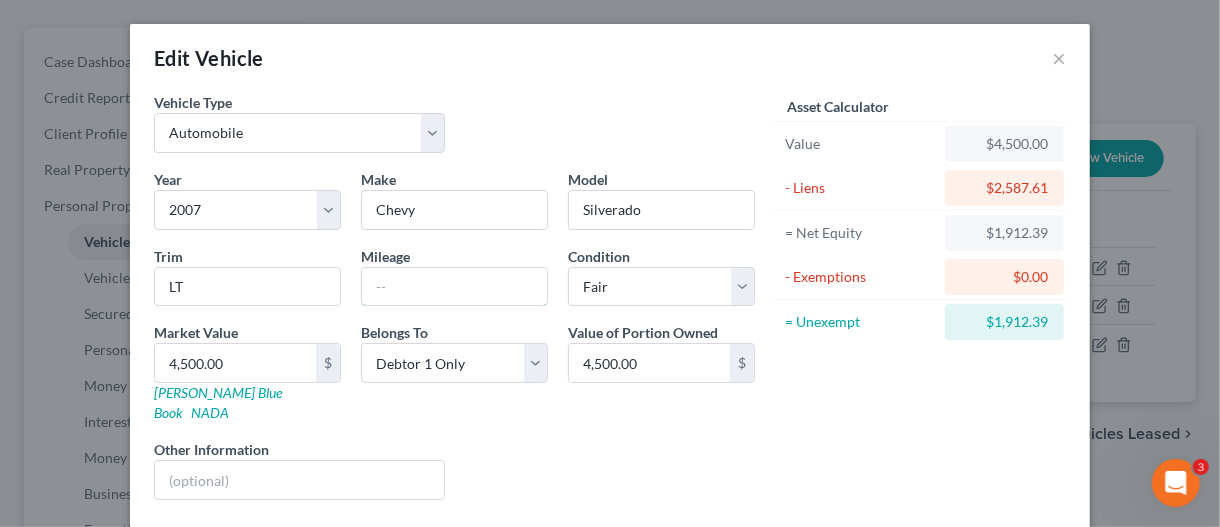drag, startPoint x: 425, startPoint y: 293, endPoint x: 212, endPoint y: 5, distance: 358.20804 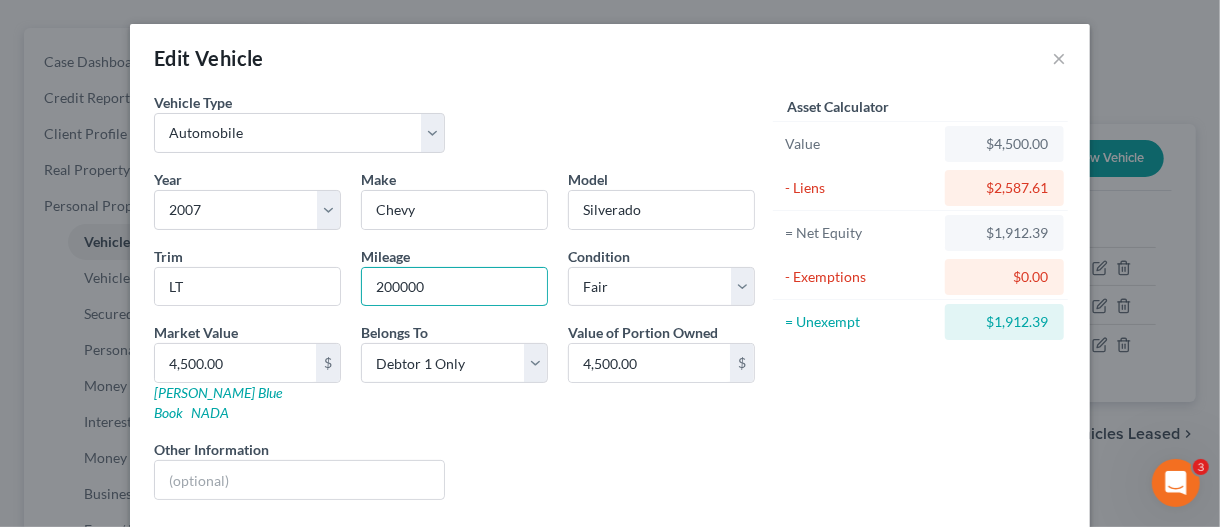 type on "200000" 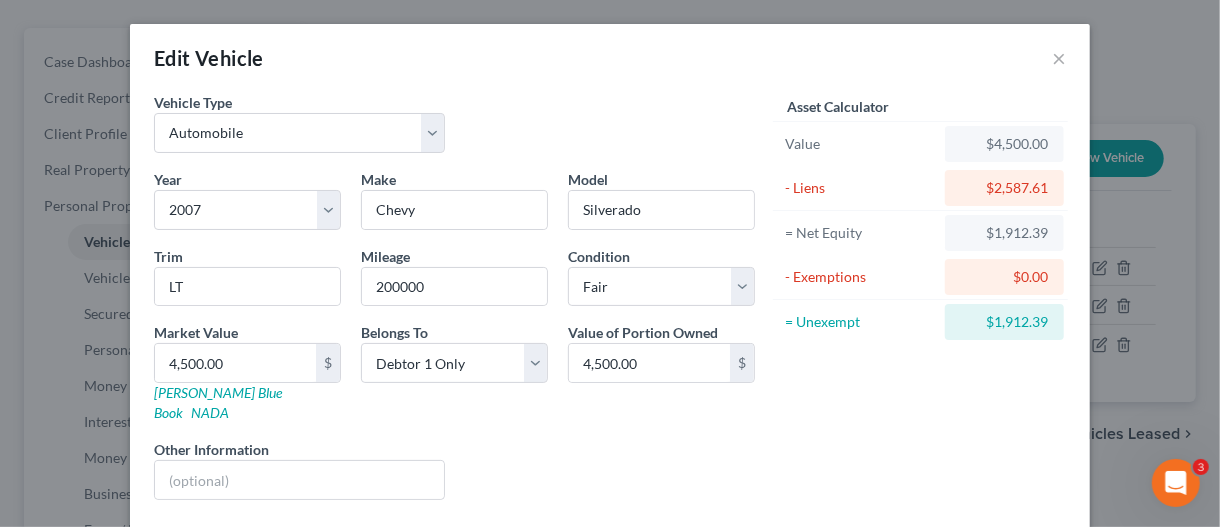 click on "Liens
Select" at bounding box center [610, 469] 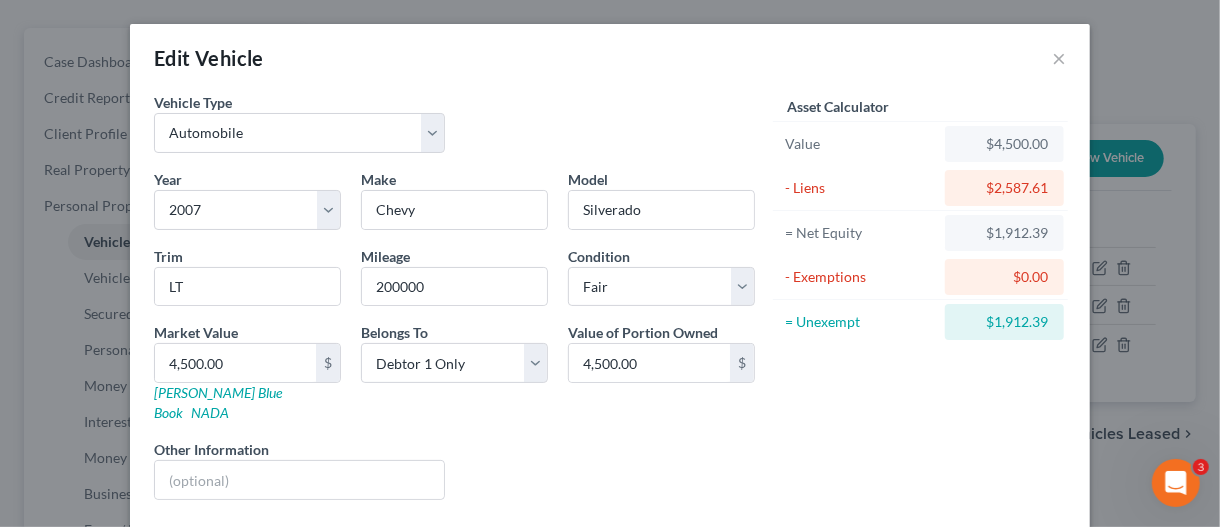 scroll, scrollTop: 100, scrollLeft: 0, axis: vertical 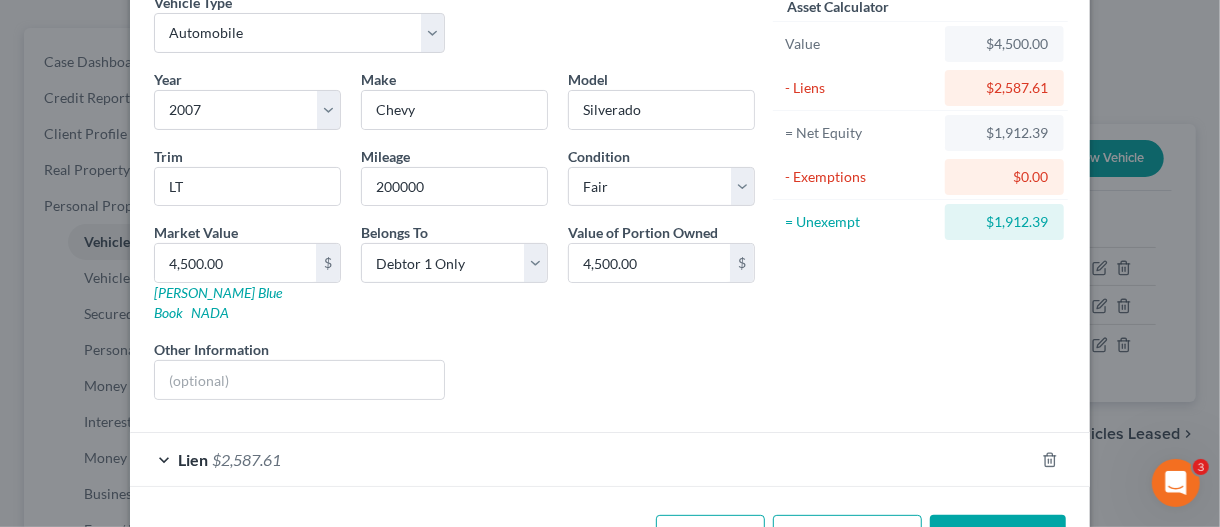 click on "Save & Close" at bounding box center (998, 536) 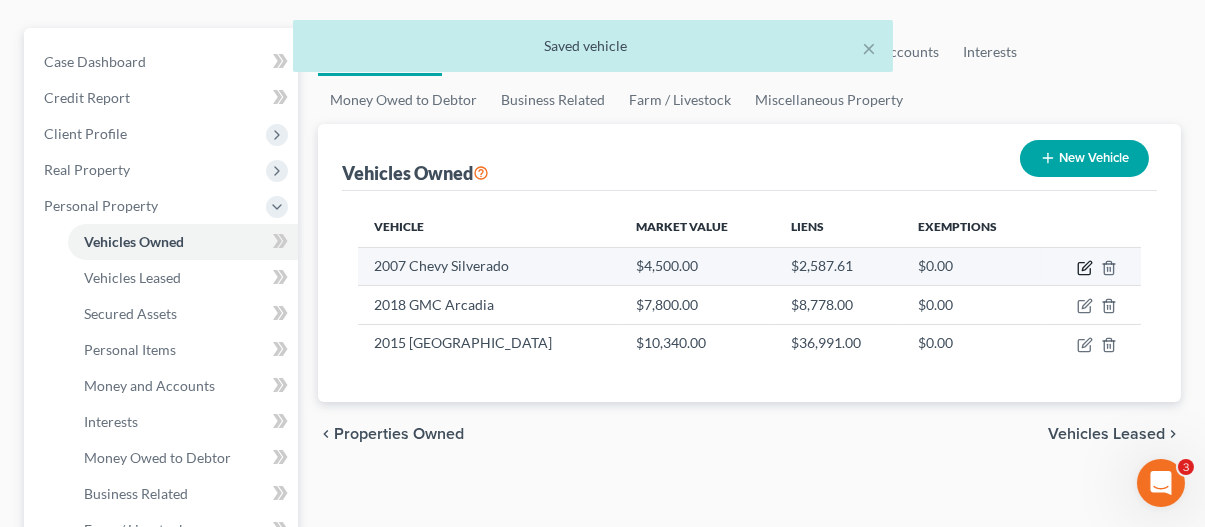 click 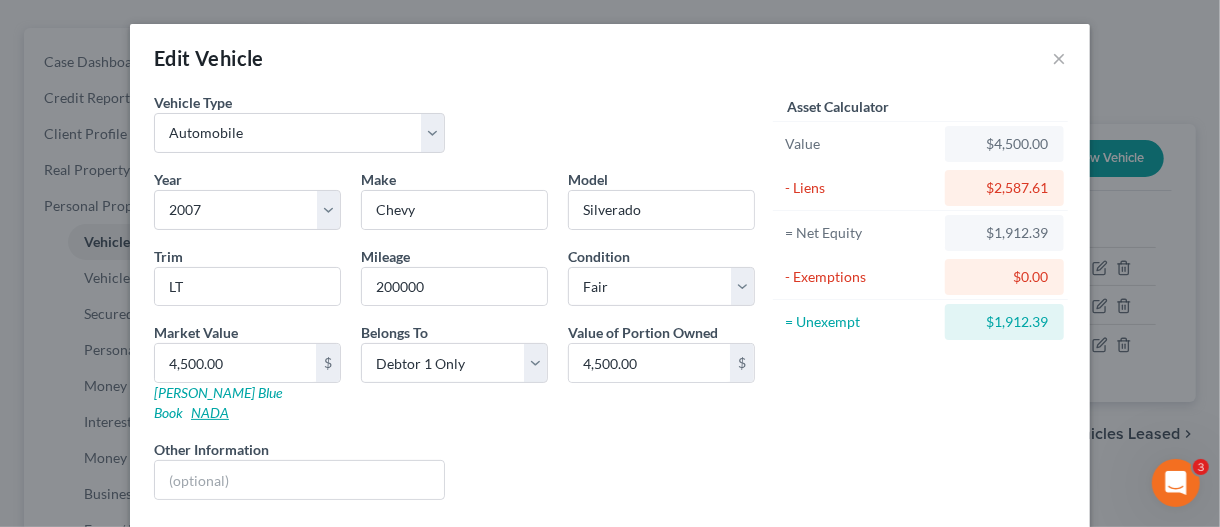 click on "NADA" at bounding box center [210, 412] 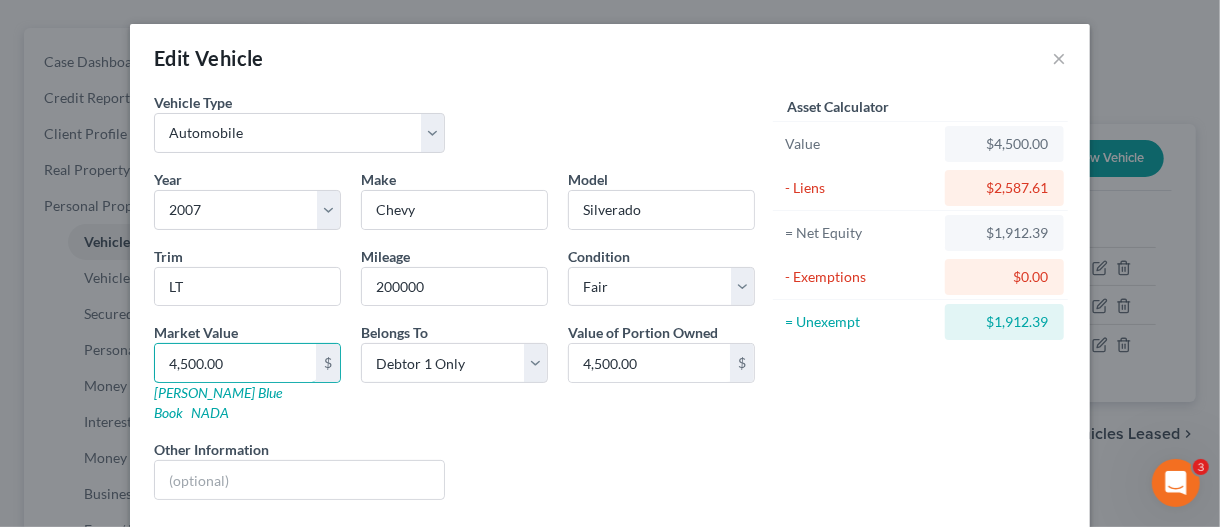 type on "1" 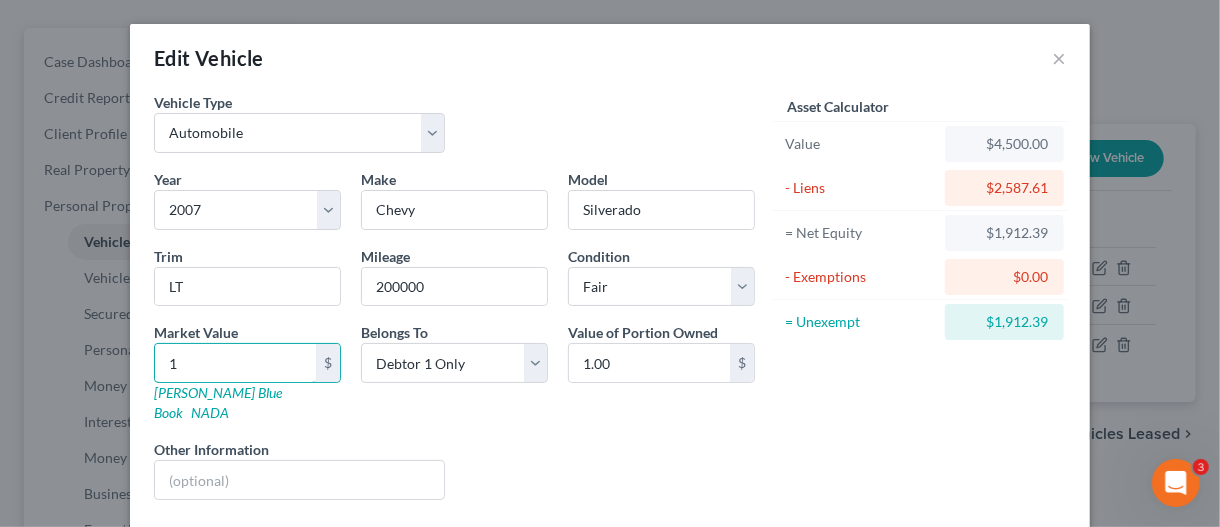 type on "15" 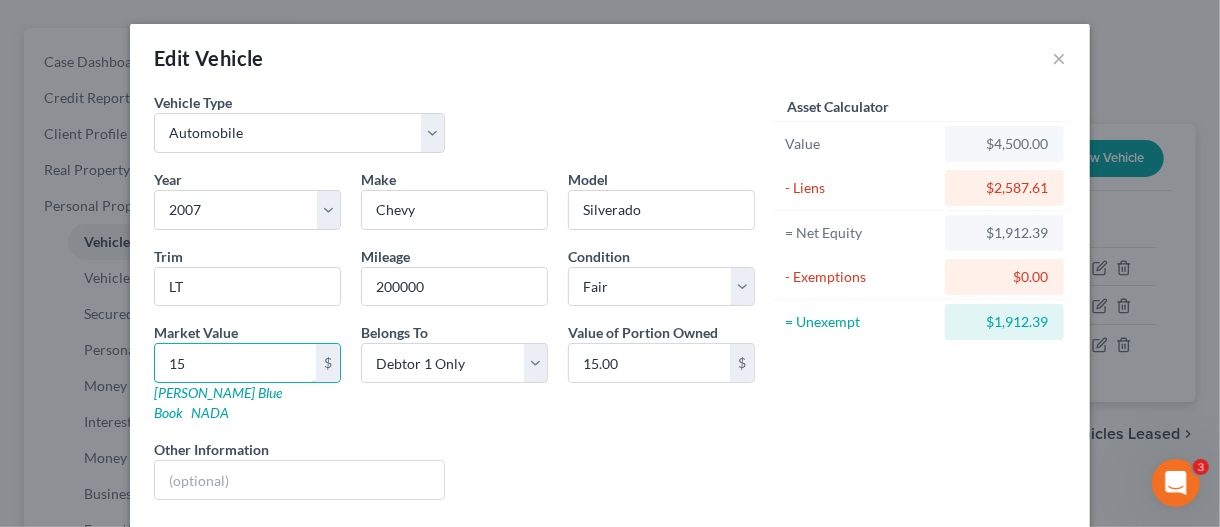 type on "150" 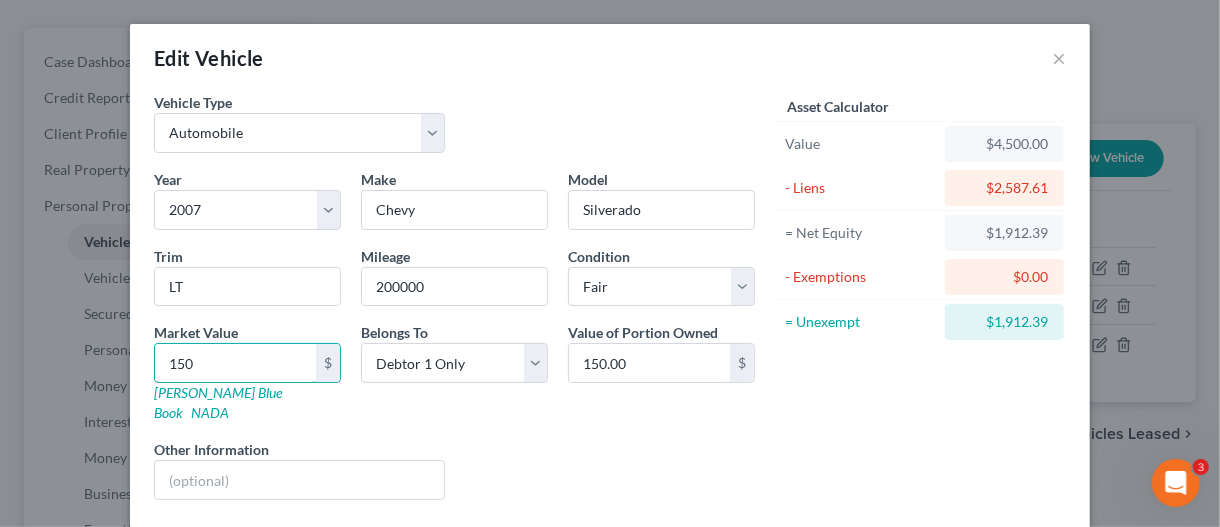 type on "1500" 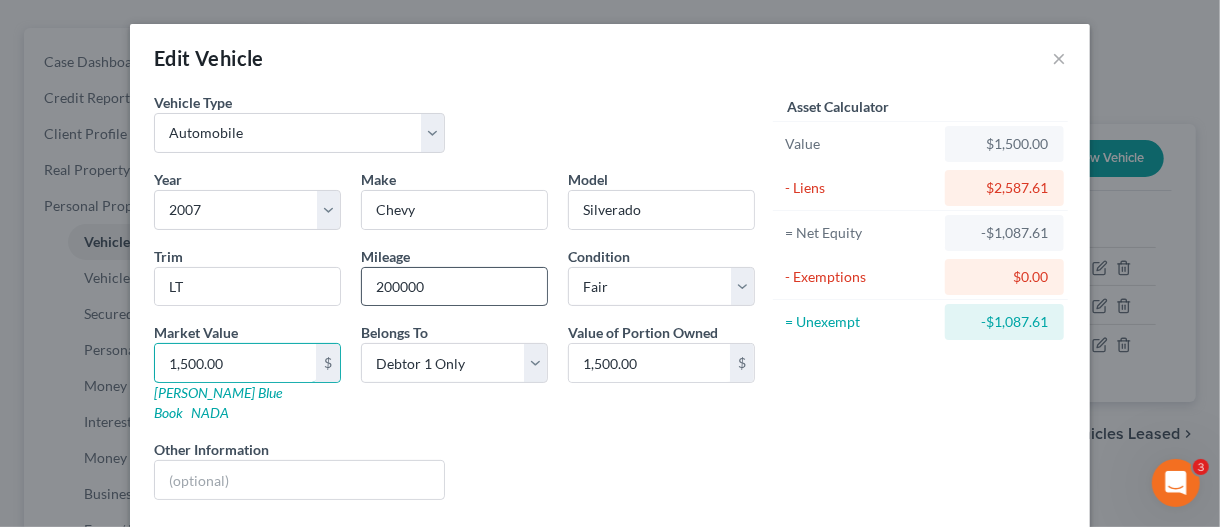 type on "1,500.00" 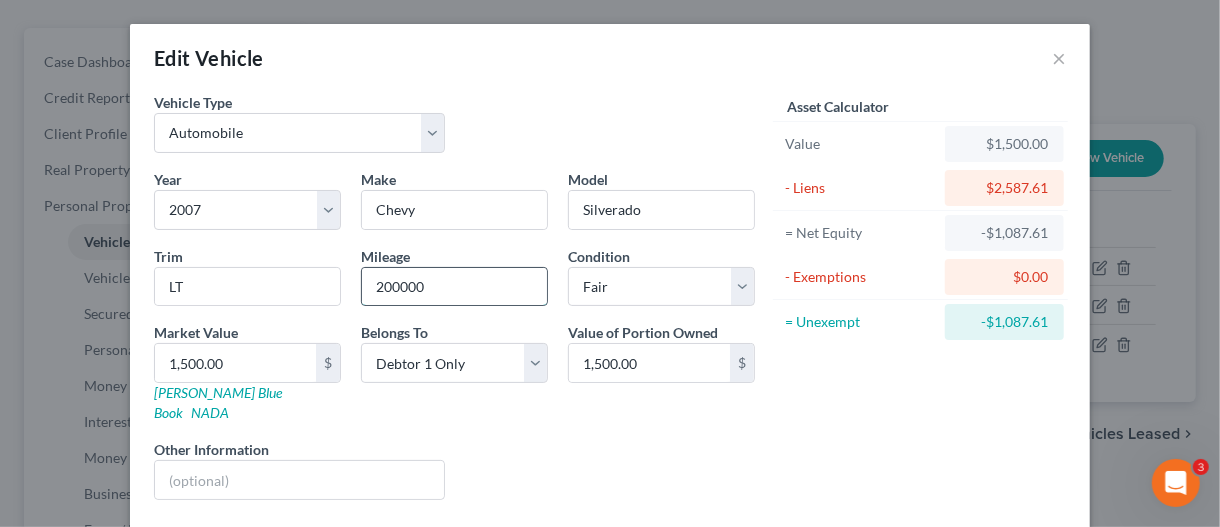 click on "200000" at bounding box center (454, 287) 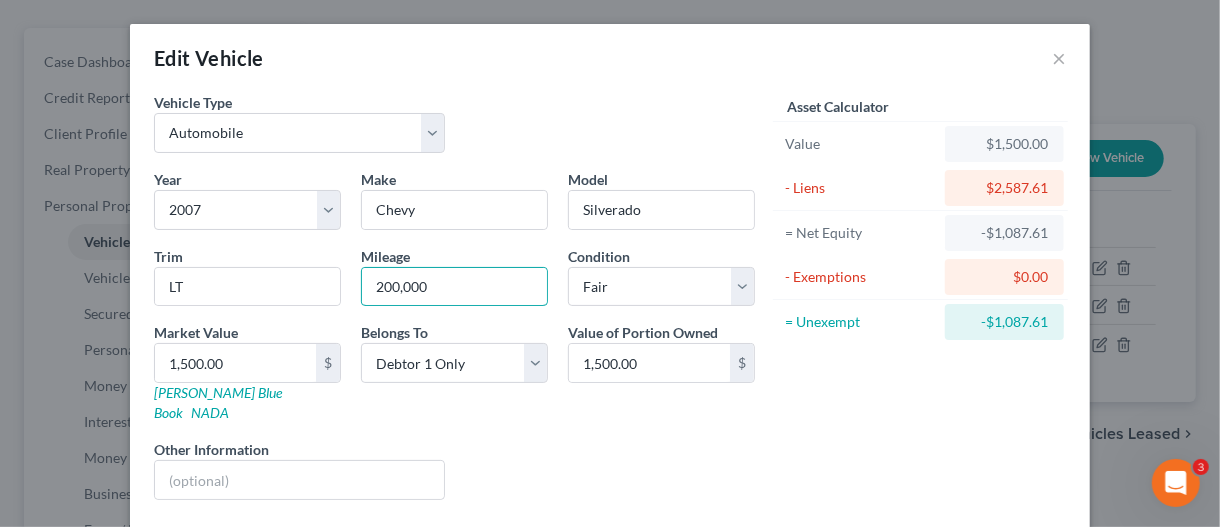 type on "200,000" 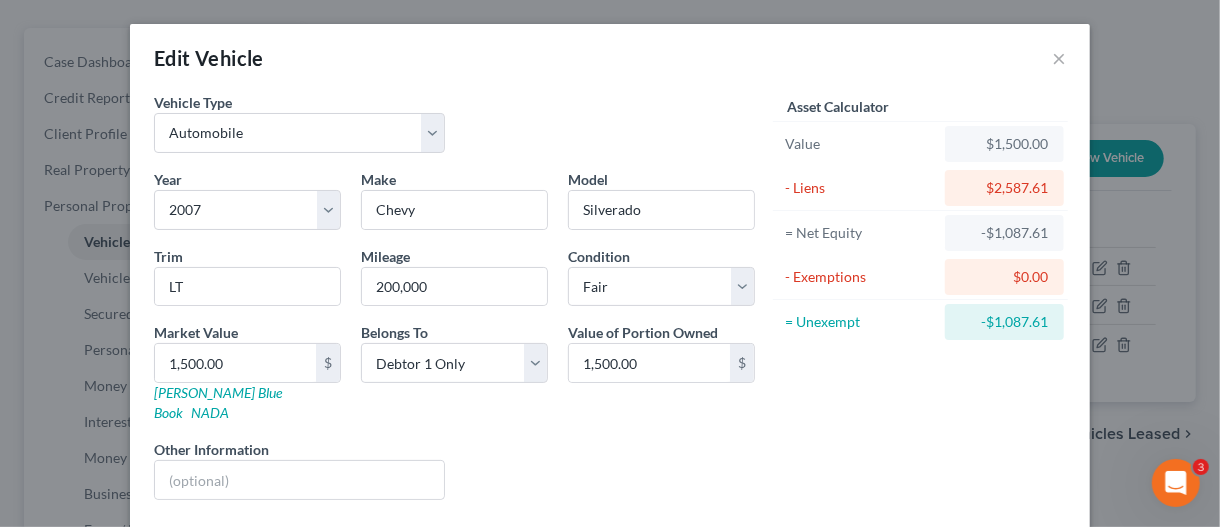 click on "Asset Calculator Value $1,500.00 - Liens $2,587.61 = Net Equity -$1,087.61 - Exemptions $0.00 = Unexempt -$1,087.61" at bounding box center (920, 304) 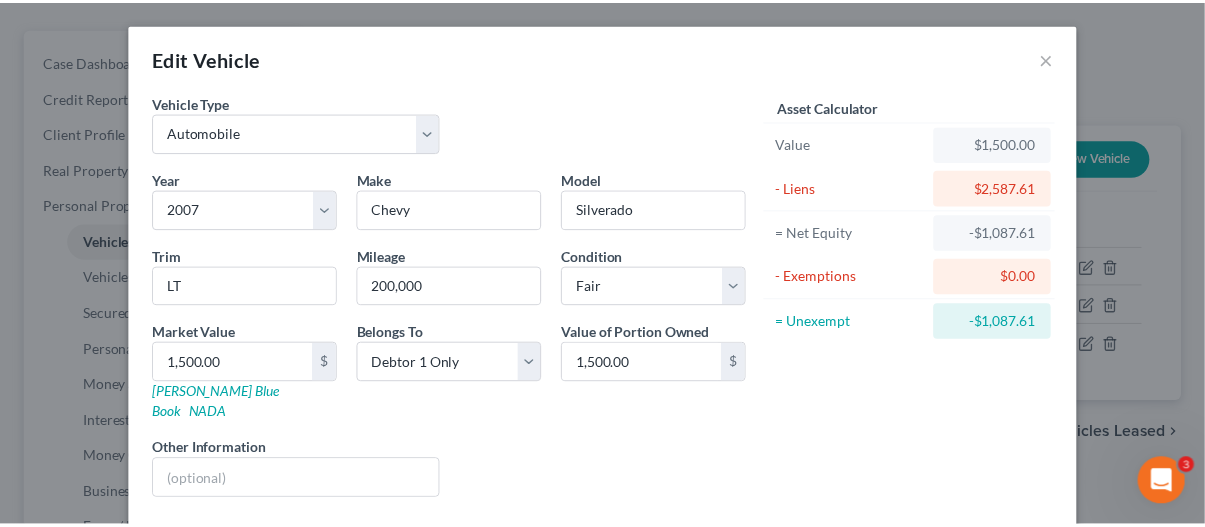 scroll, scrollTop: 144, scrollLeft: 0, axis: vertical 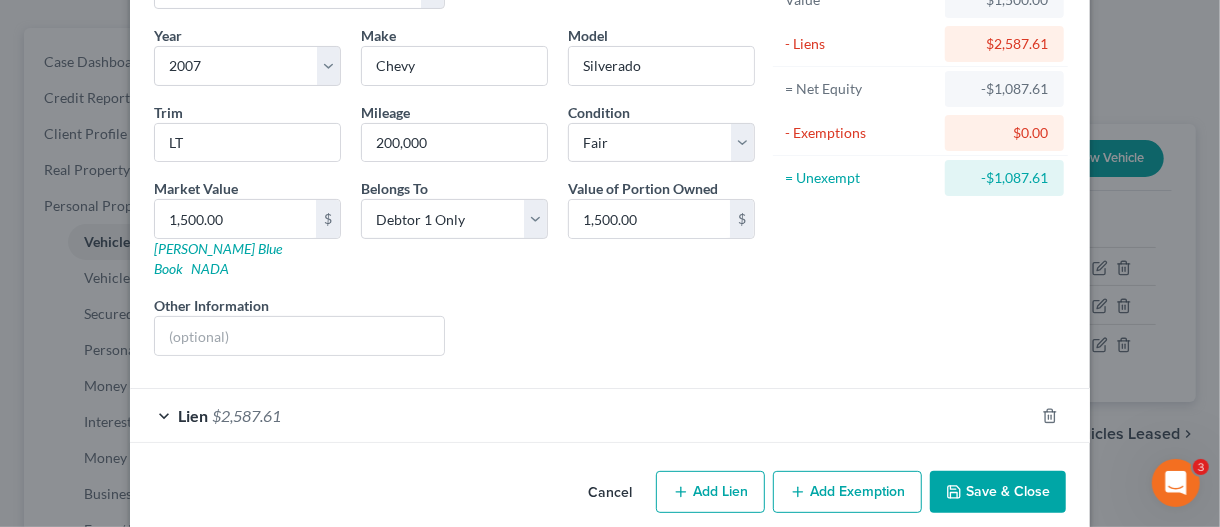 click on "Save & Close" at bounding box center (998, 492) 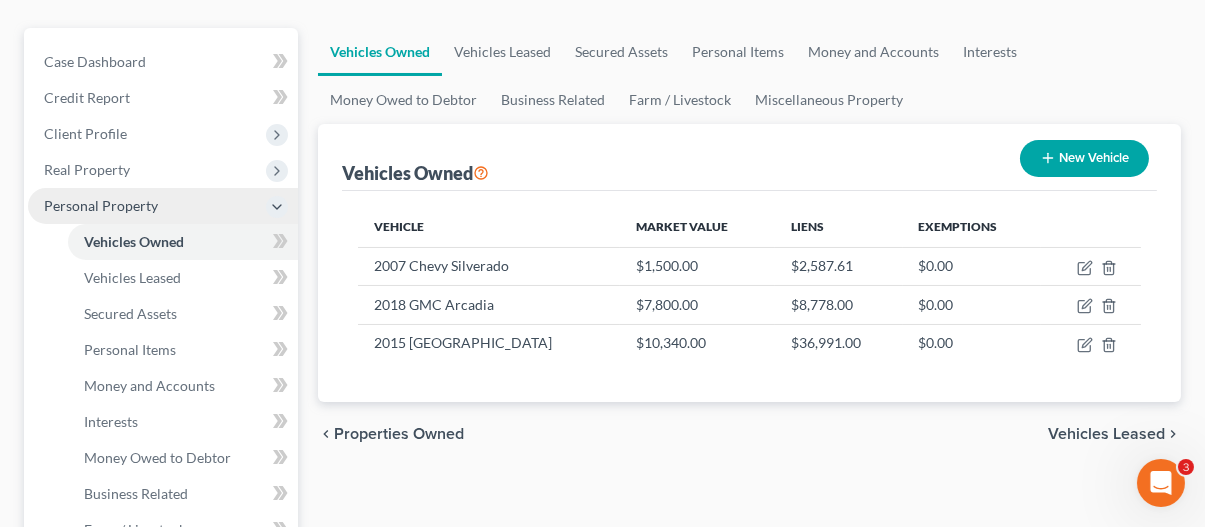 click on "Personal Property" at bounding box center (101, 205) 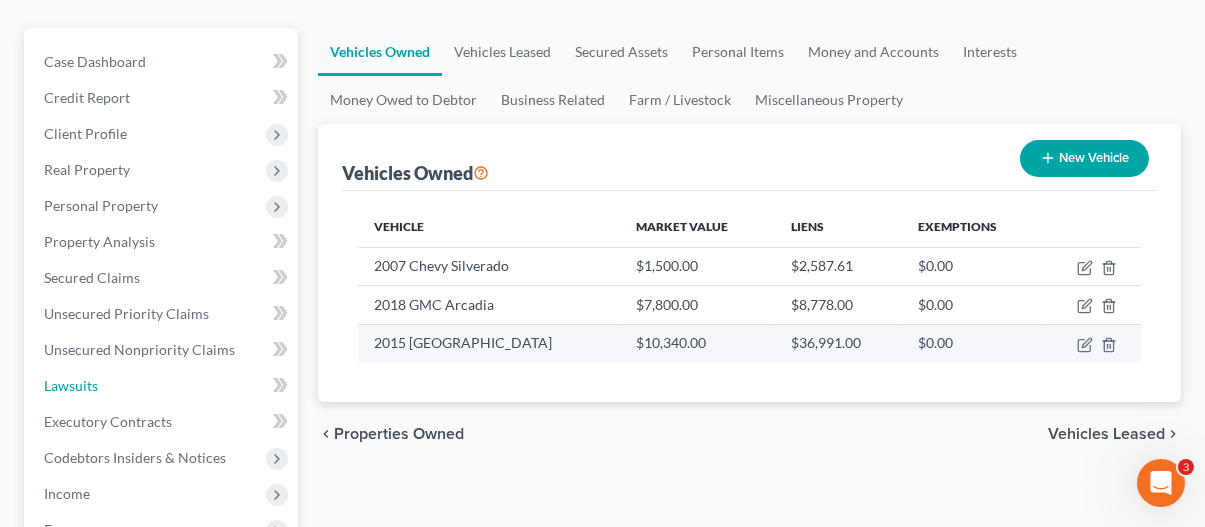 drag, startPoint x: 114, startPoint y: 386, endPoint x: 533, endPoint y: 335, distance: 422.0924 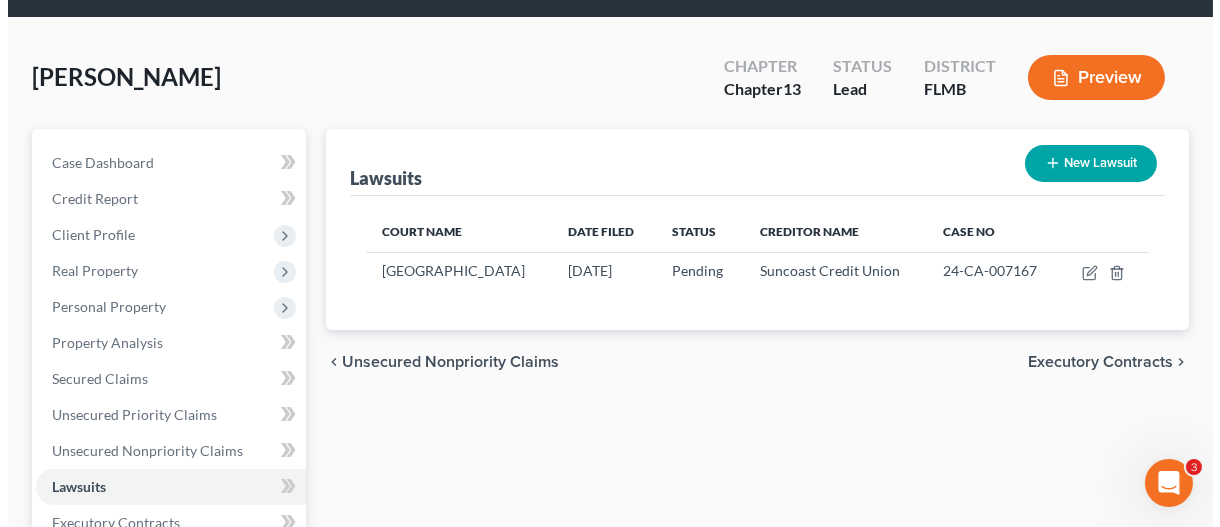 scroll, scrollTop: 100, scrollLeft: 0, axis: vertical 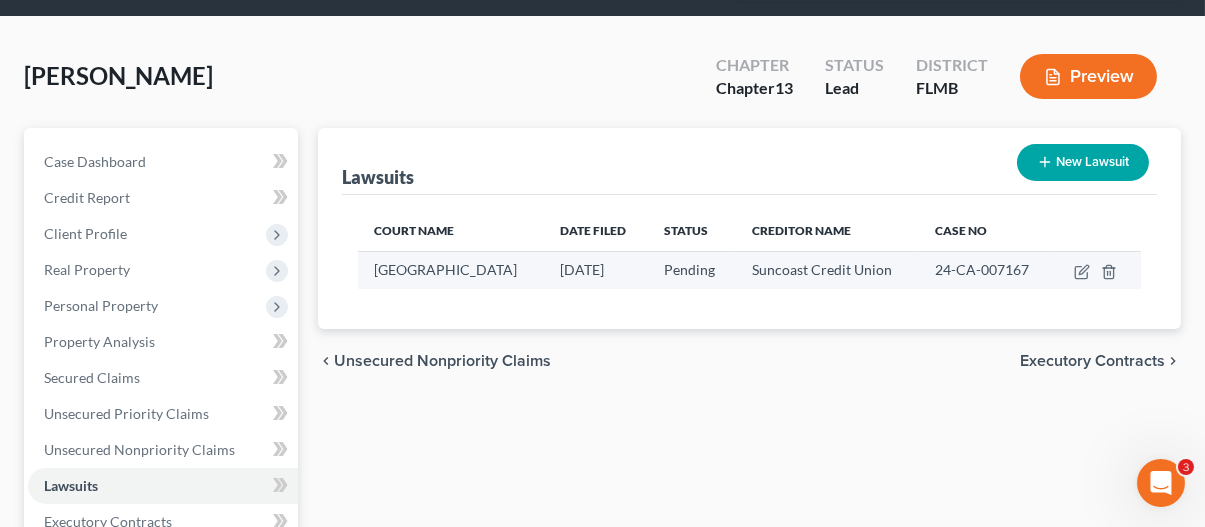 click at bounding box center [1097, 270] 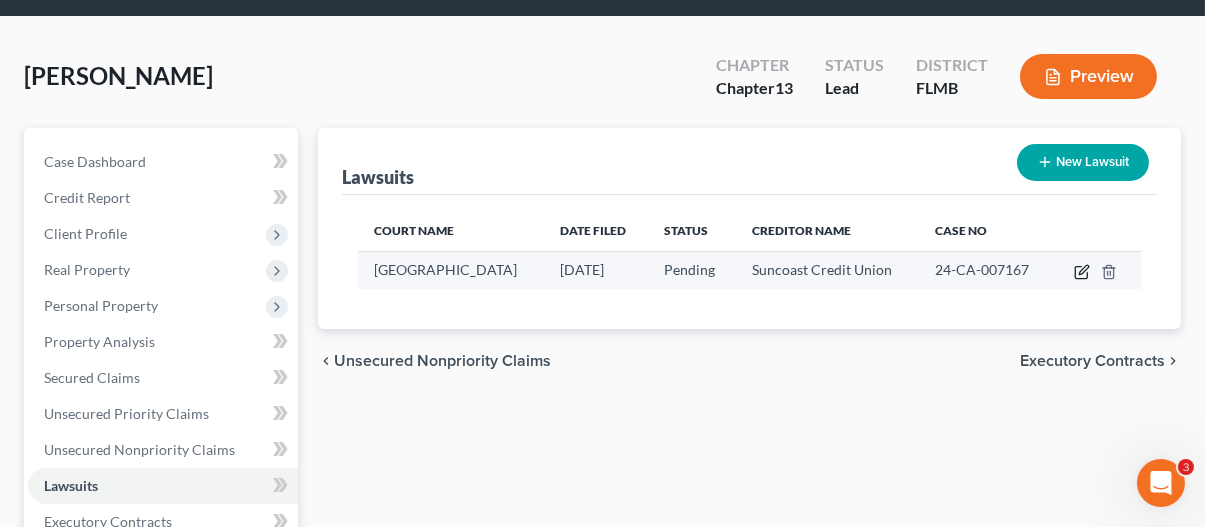 click 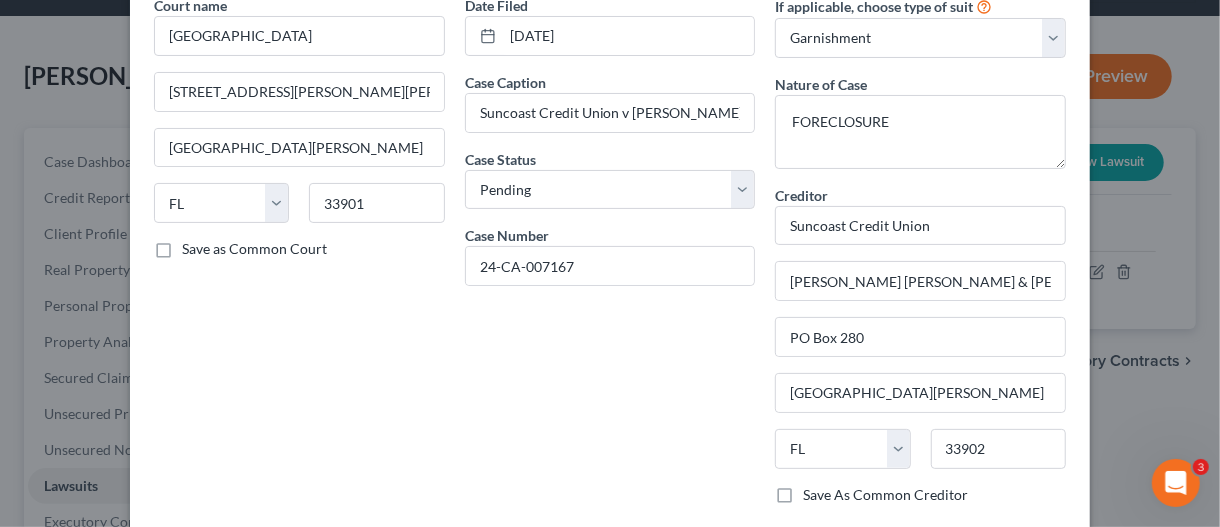 scroll, scrollTop: 100, scrollLeft: 0, axis: vertical 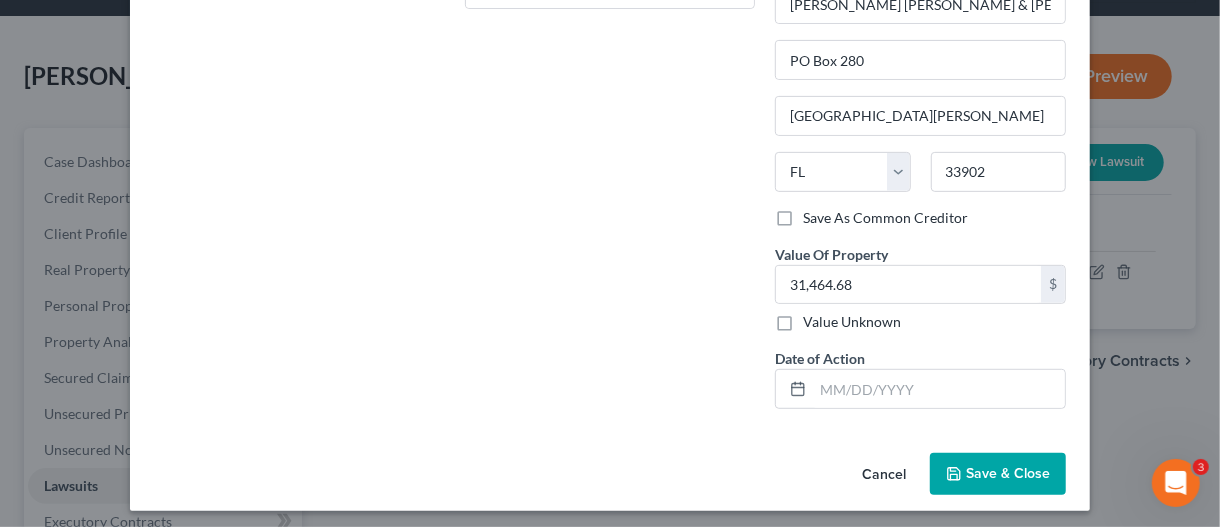 drag, startPoint x: 1014, startPoint y: 466, endPoint x: 1024, endPoint y: 470, distance: 10.770329 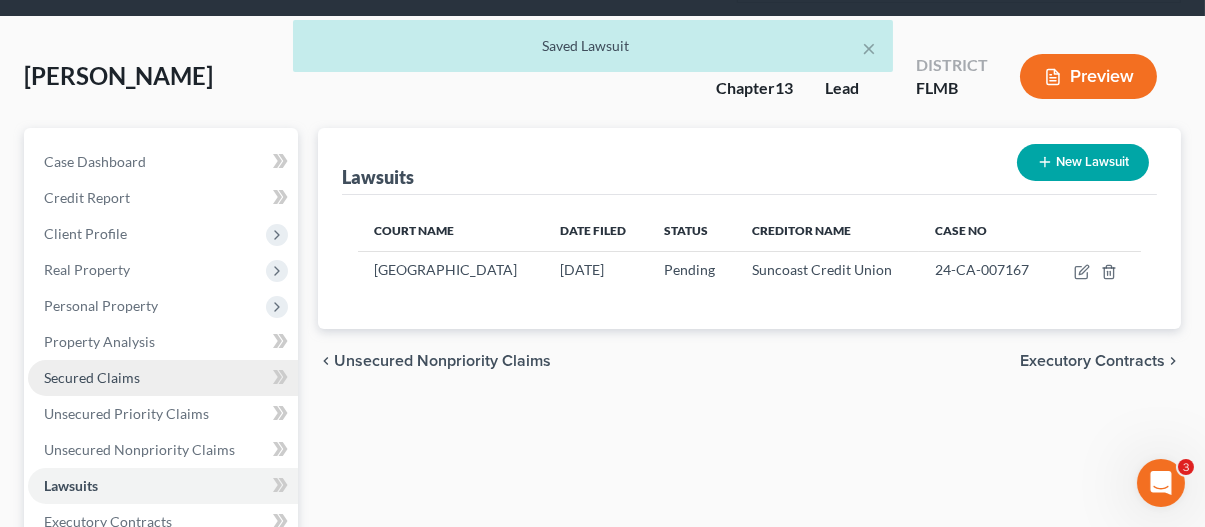 click on "Secured Claims" at bounding box center (92, 377) 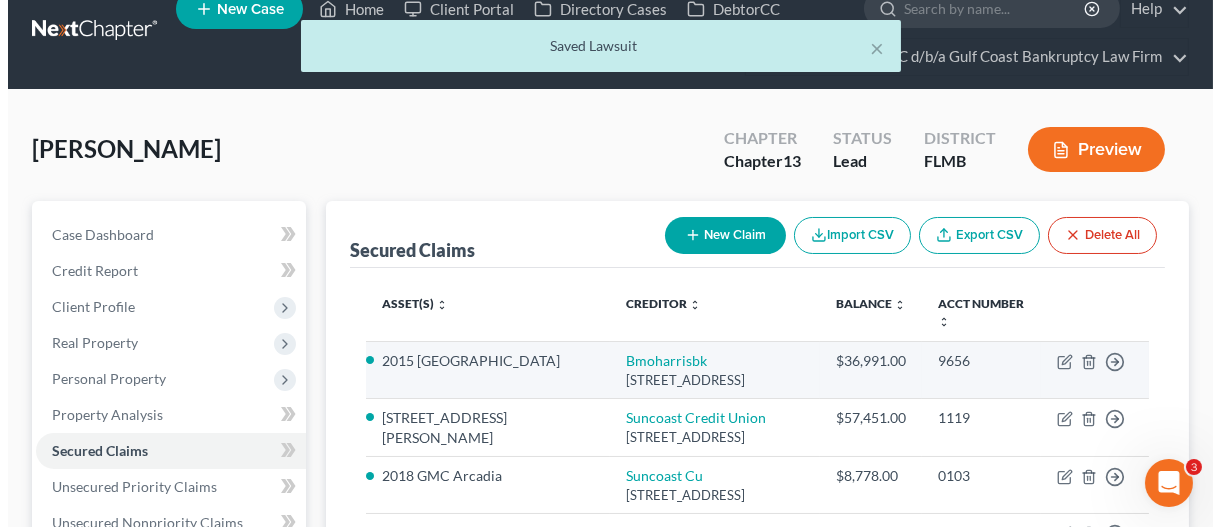 scroll, scrollTop: 0, scrollLeft: 0, axis: both 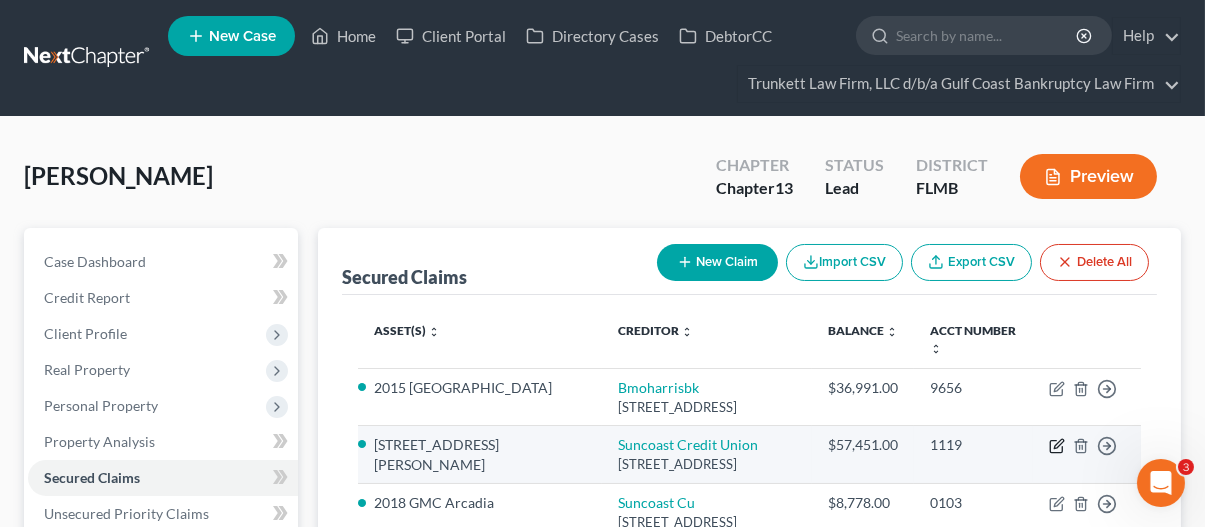 click 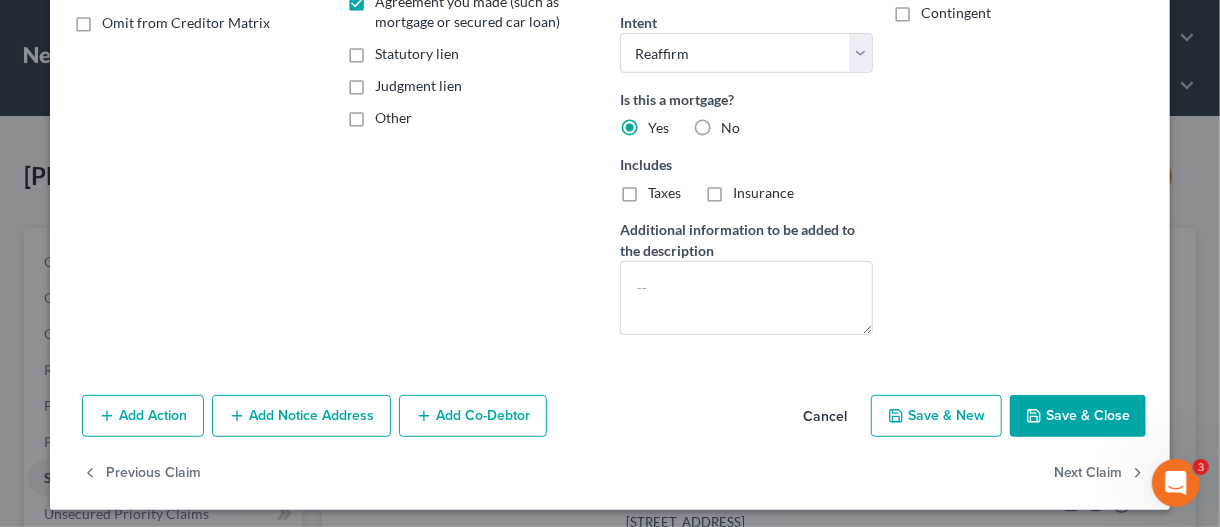 scroll, scrollTop: 416, scrollLeft: 0, axis: vertical 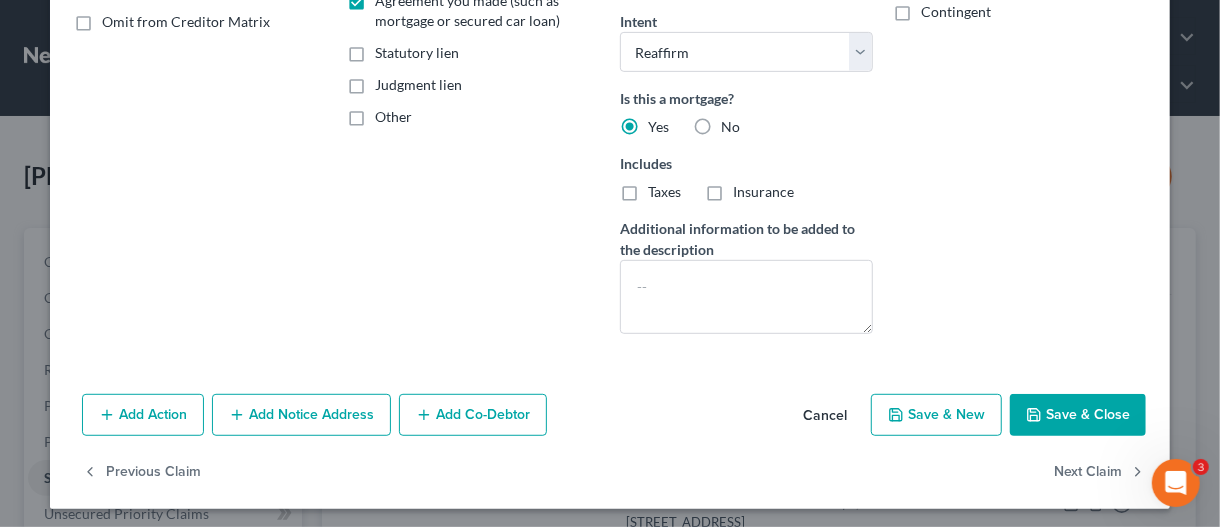click on "Add Notice Address" at bounding box center [301, 415] 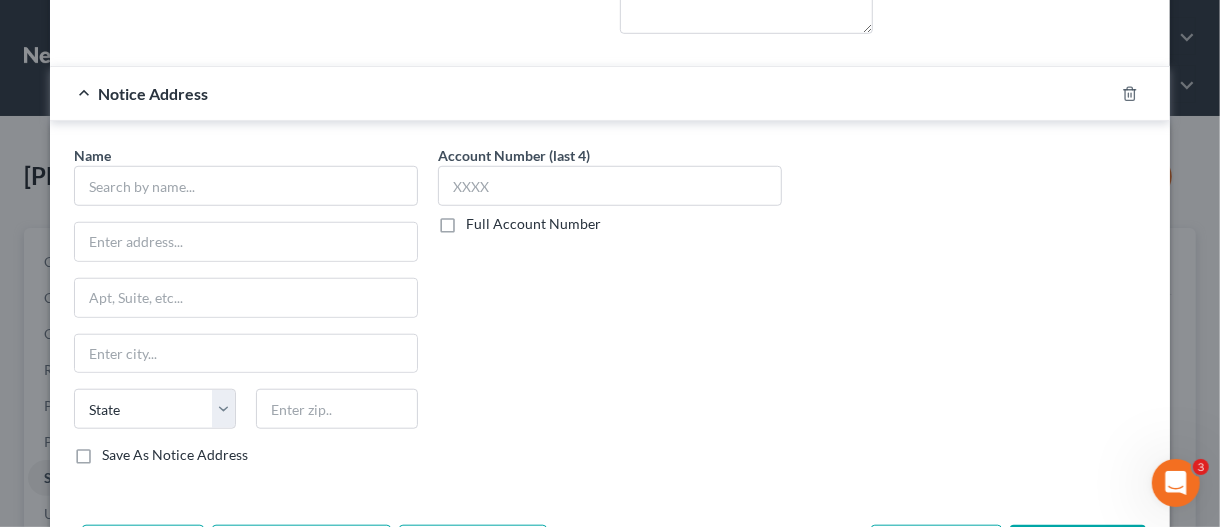 scroll, scrollTop: 716, scrollLeft: 0, axis: vertical 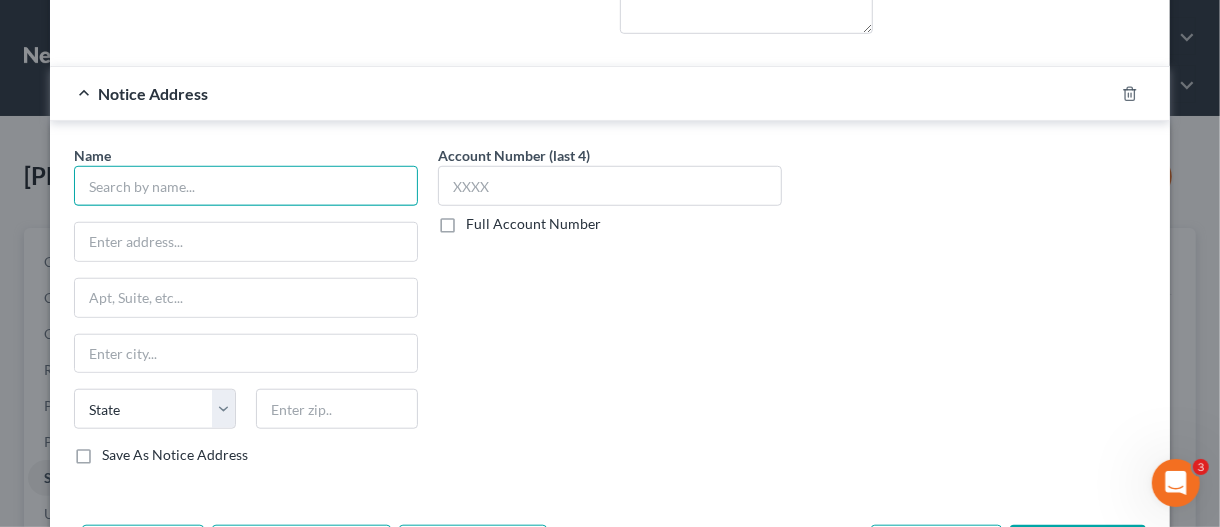 click at bounding box center (246, 186) 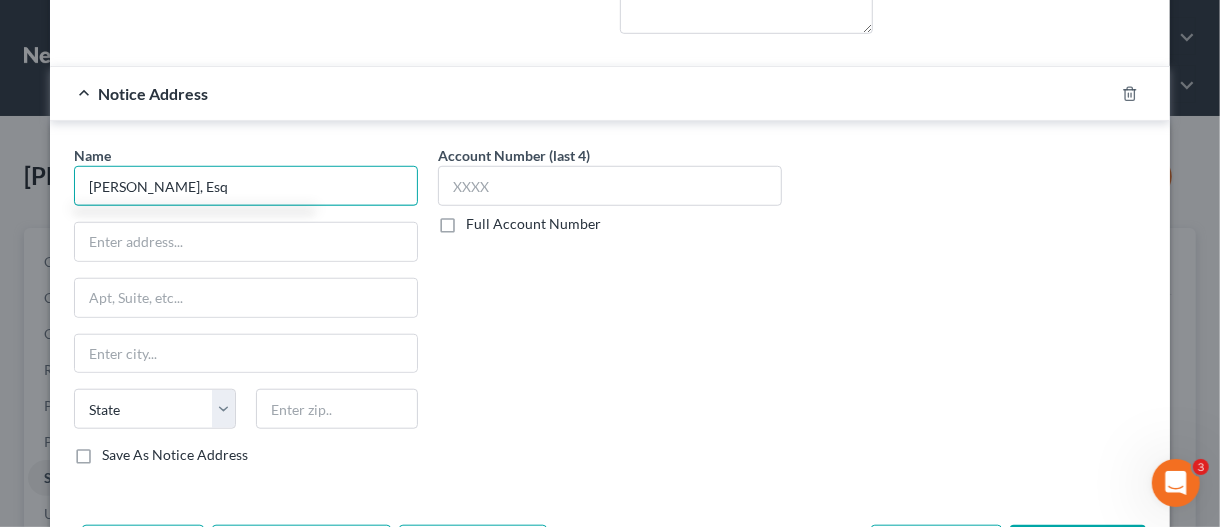 type on "Edward B Pritchard, Esq" 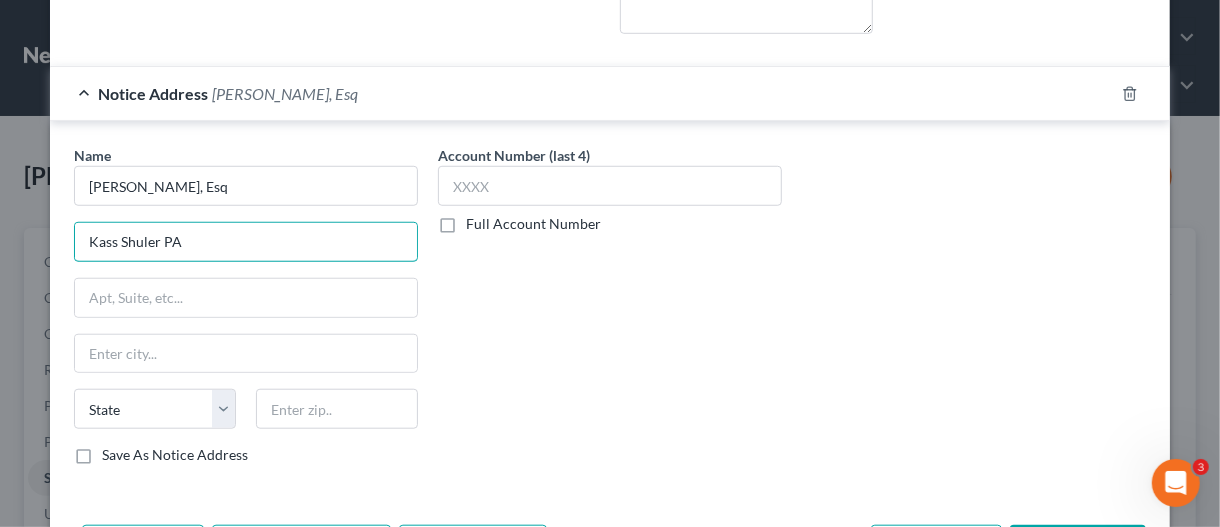 type on "Kass Shuler PA" 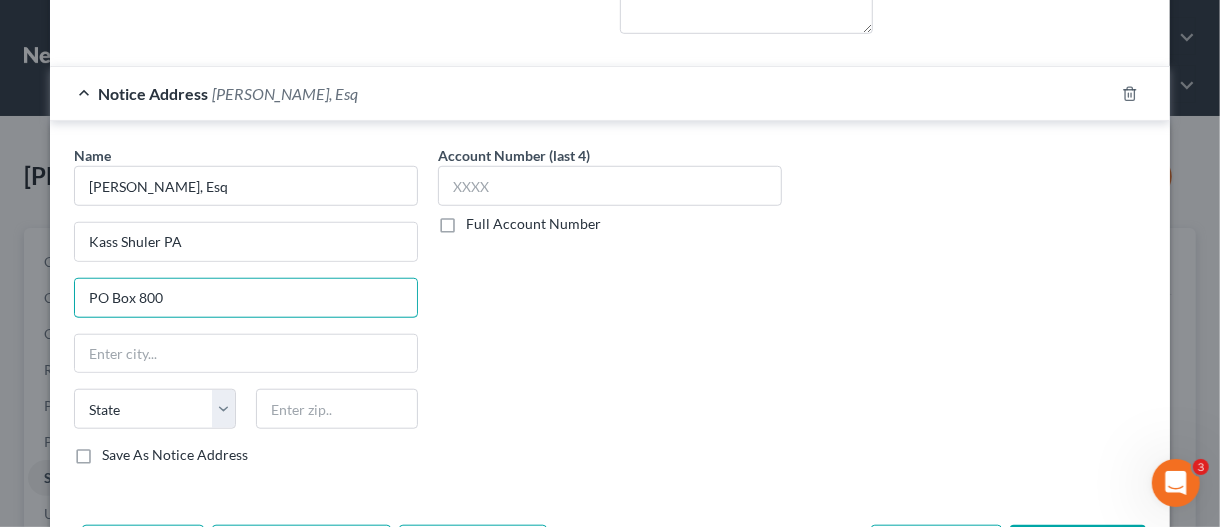 type on "PO Box 800" 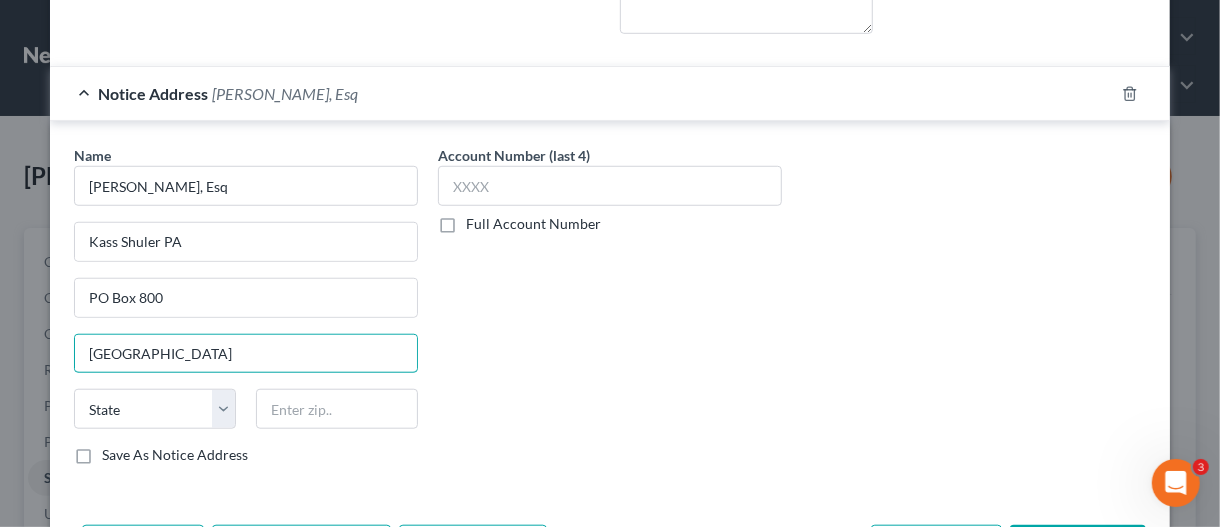 type on "Tampa" 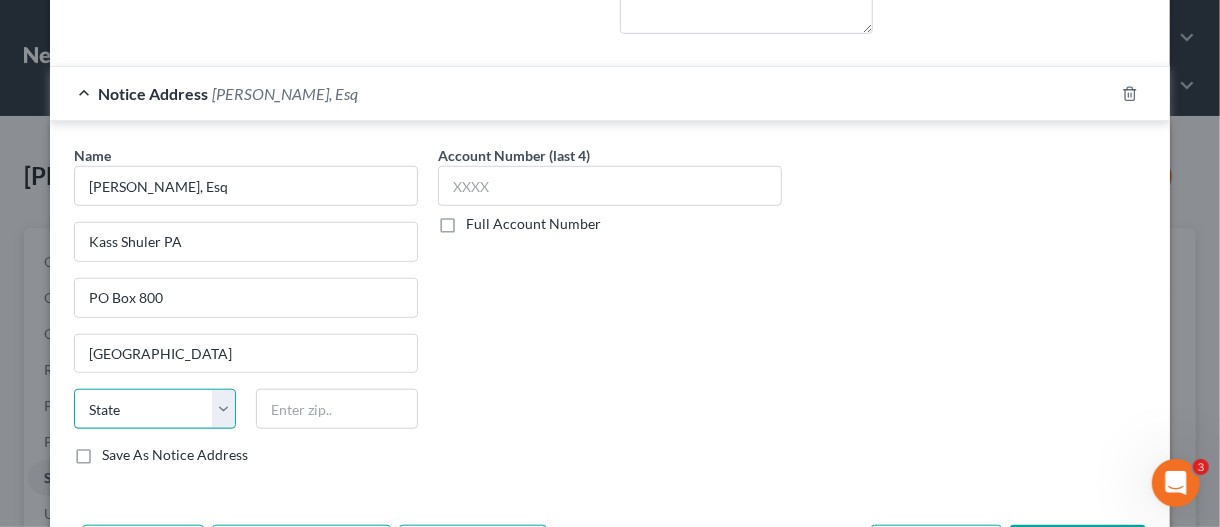 select on "9" 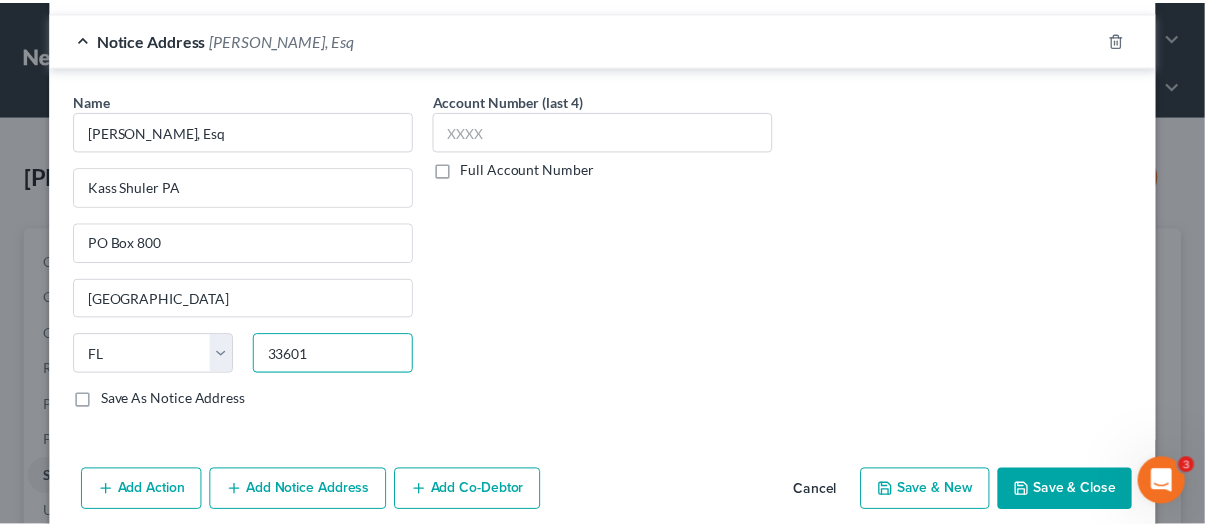 scroll, scrollTop: 843, scrollLeft: 0, axis: vertical 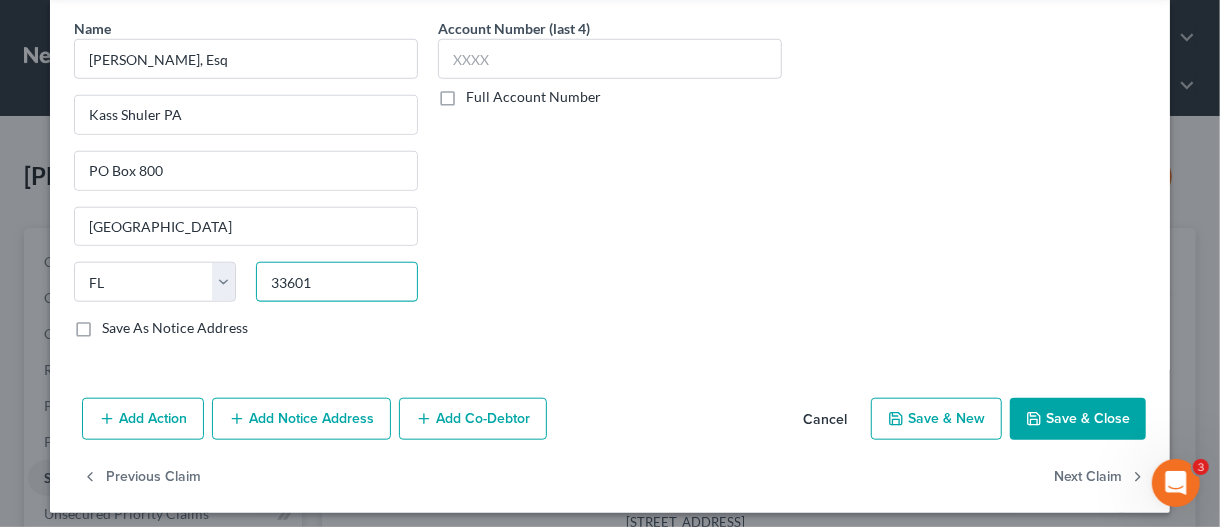 type on "33601" 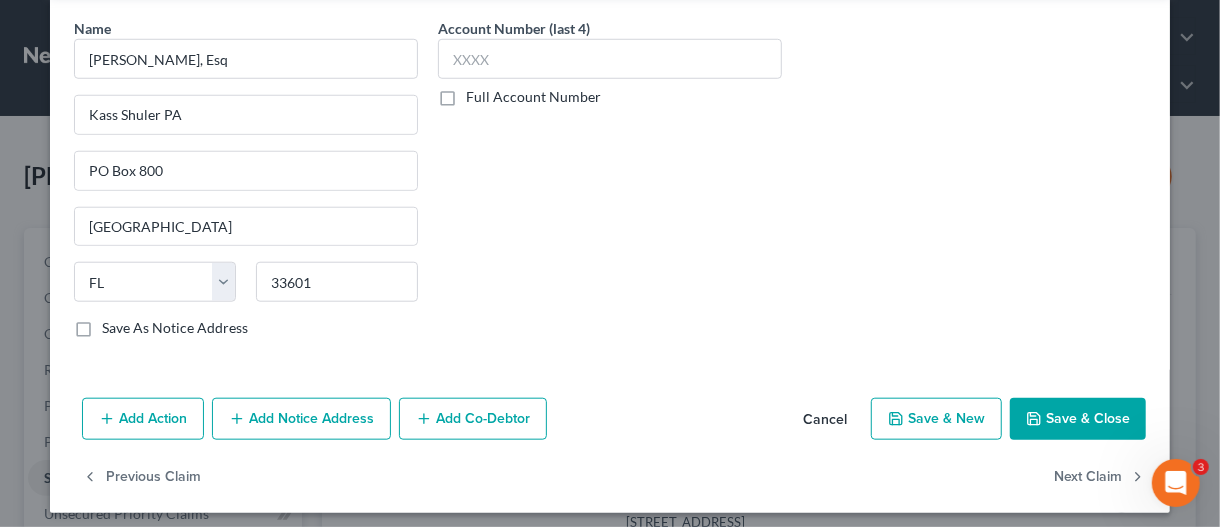 click on "Save & Close" at bounding box center (1078, 419) 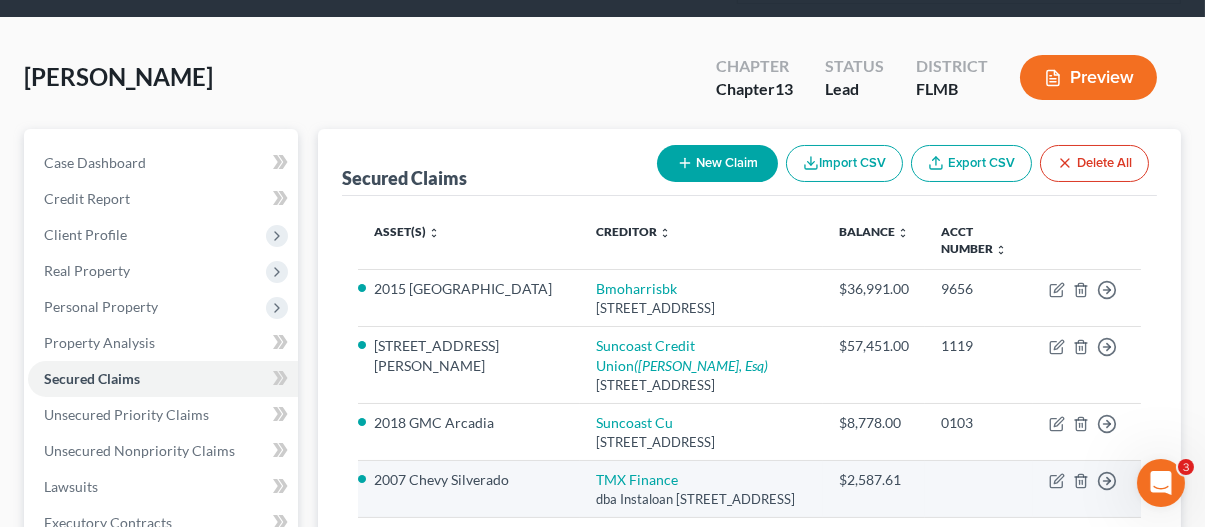scroll, scrollTop: 100, scrollLeft: 0, axis: vertical 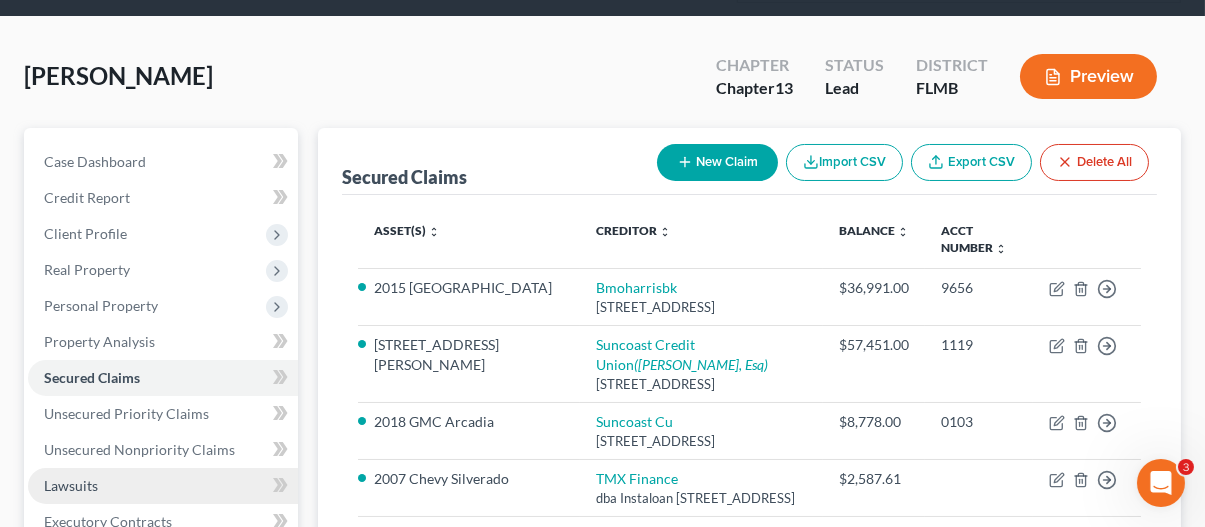 drag, startPoint x: 84, startPoint y: 485, endPoint x: 1015, endPoint y: 343, distance: 941.76697 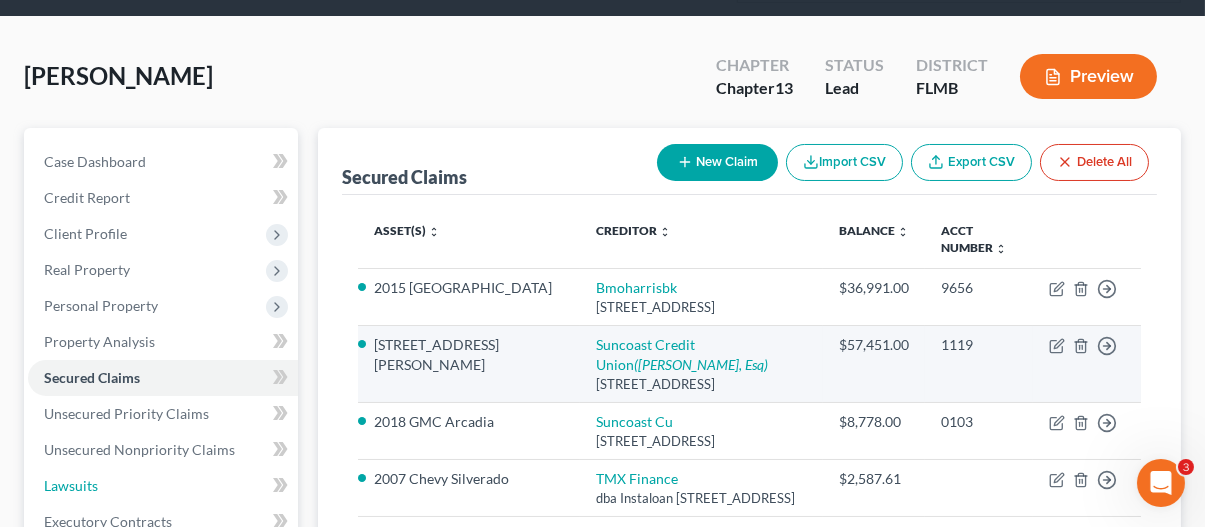 click on "Lawsuits" at bounding box center (71, 485) 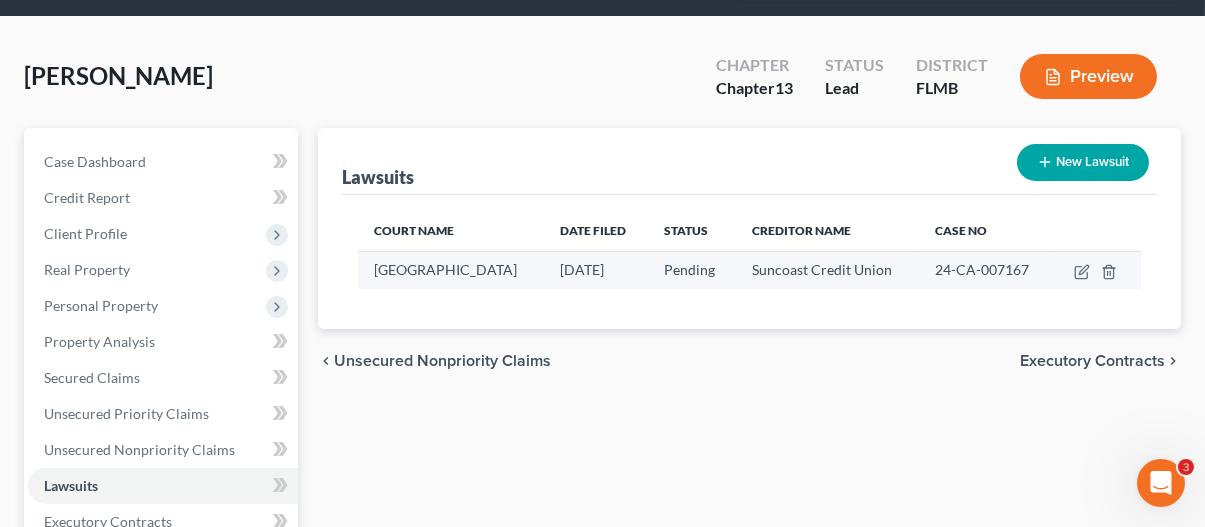 scroll, scrollTop: 0, scrollLeft: 0, axis: both 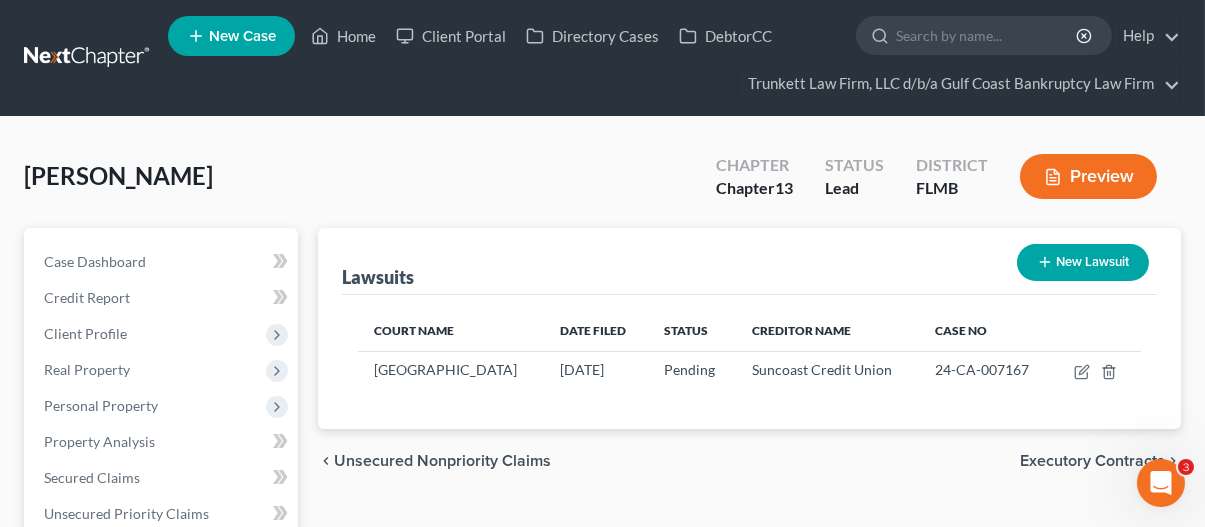 click on "New Lawsuit" at bounding box center [1083, 262] 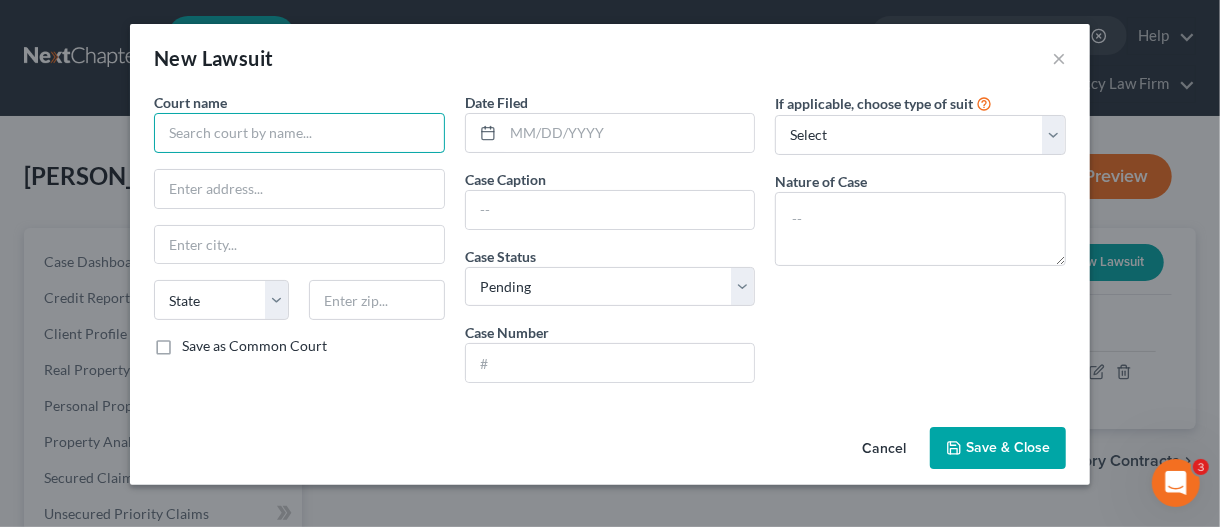 drag, startPoint x: 198, startPoint y: 131, endPoint x: 61, endPoint y: 4, distance: 186.81006 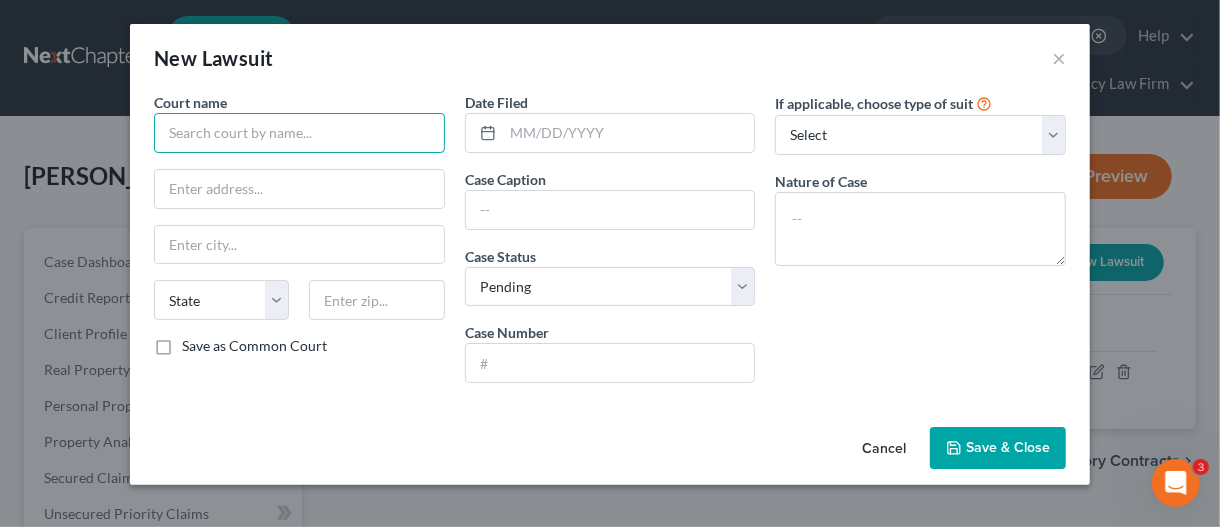 click at bounding box center [299, 133] 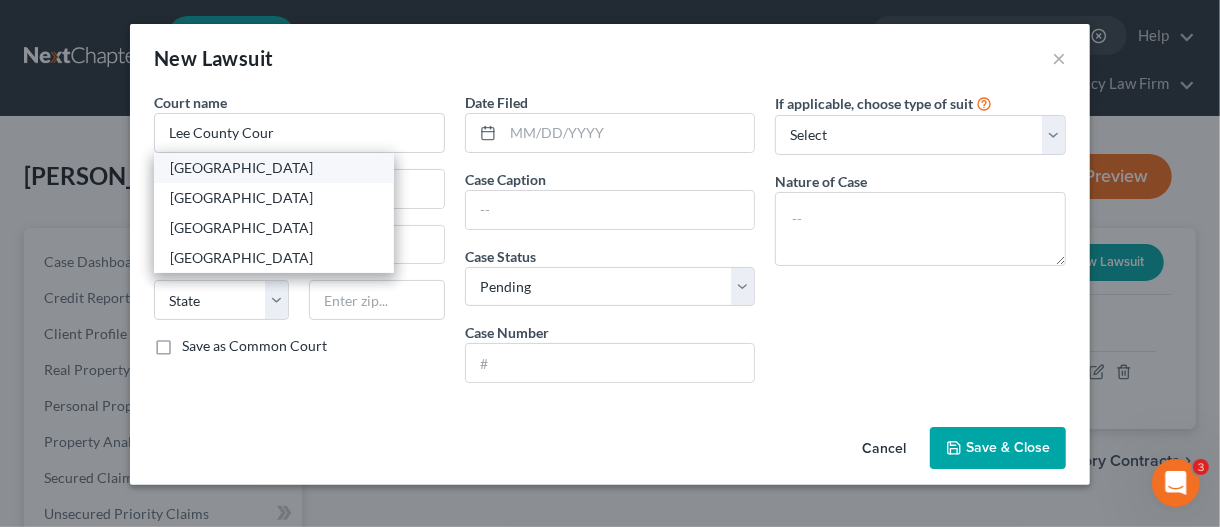 click on "Lee County Courhouse" at bounding box center (274, 168) 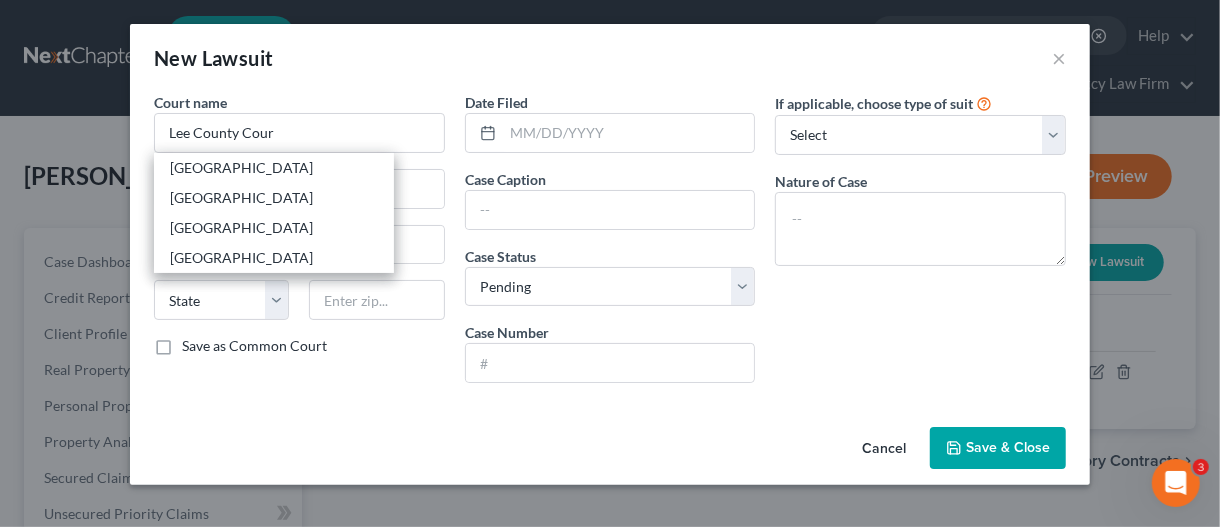 type on "Lee County Courhouse" 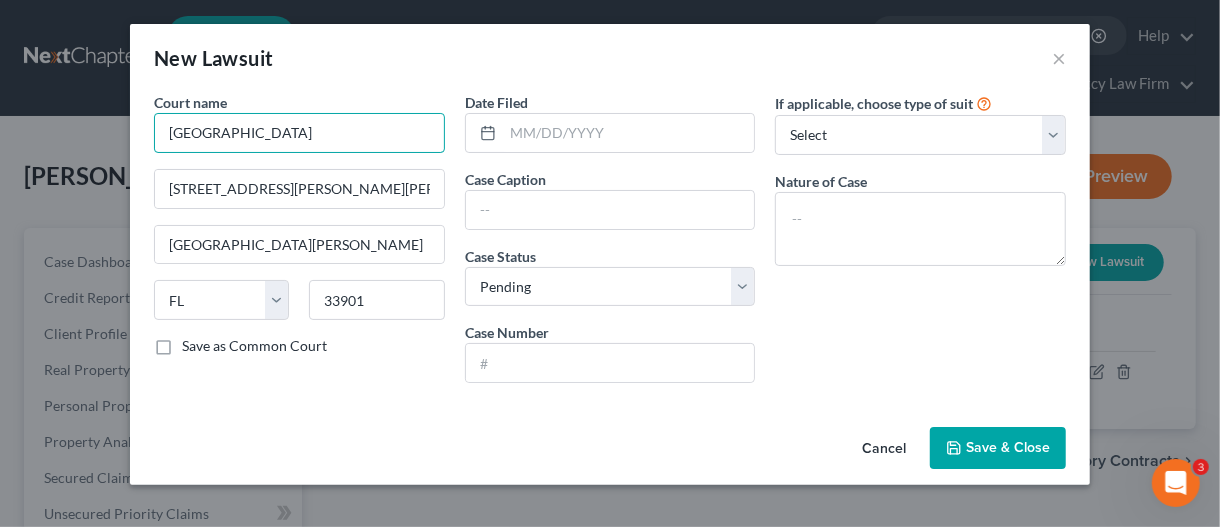 click on "Lee County Courhouse" at bounding box center [299, 133] 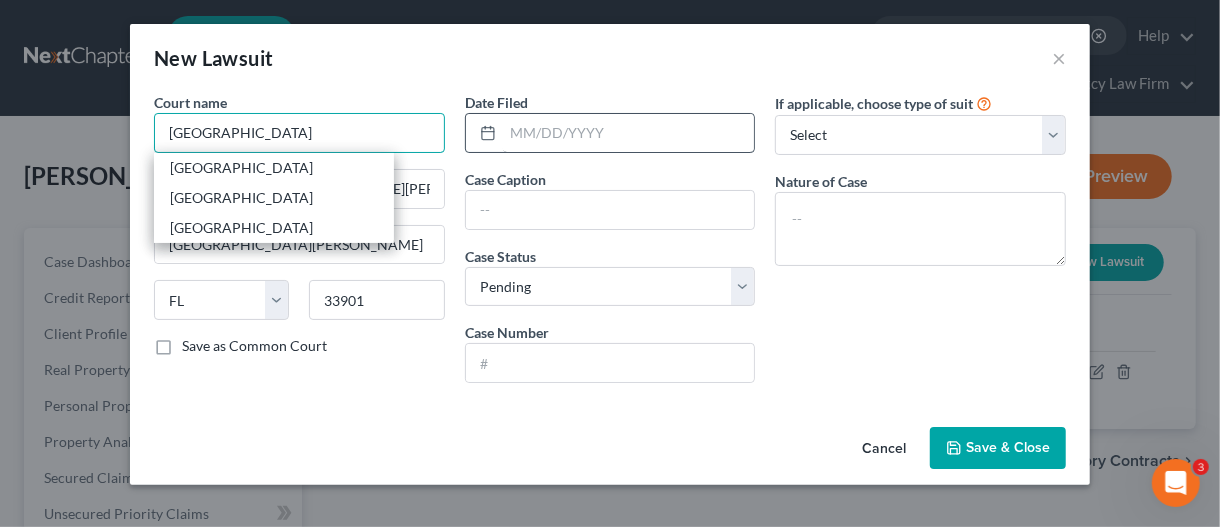 type on "Lee County Courthouse" 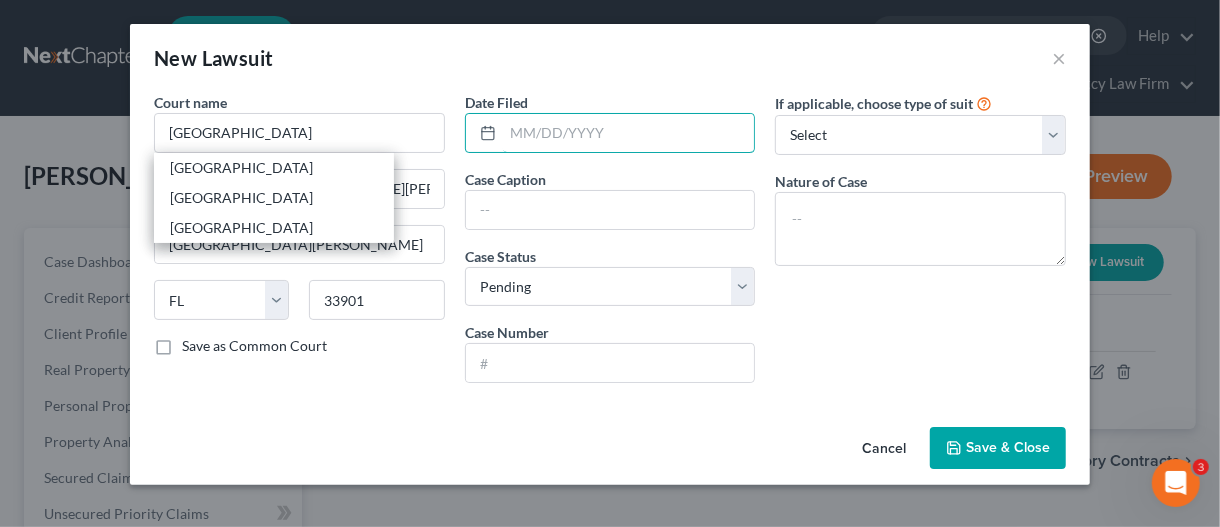 drag, startPoint x: 533, startPoint y: 135, endPoint x: 148, endPoint y: 133, distance: 385.0052 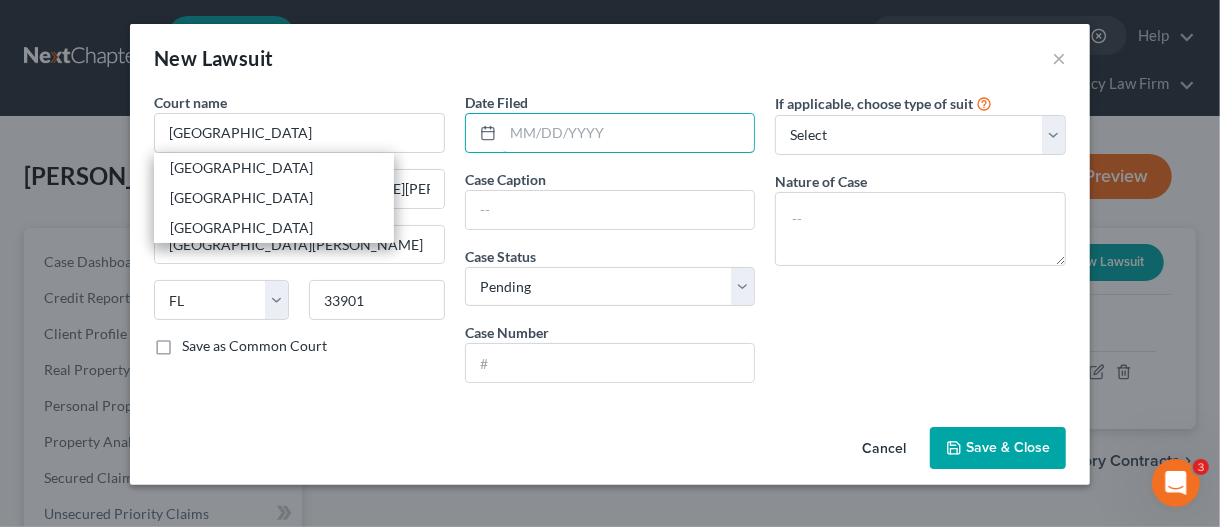click at bounding box center [629, 133] 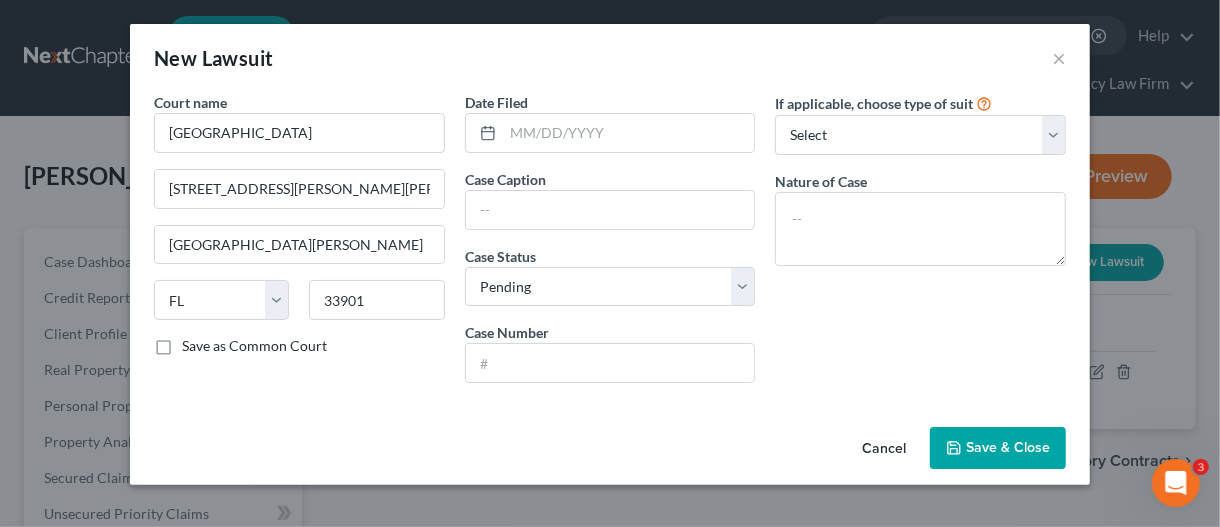 click on "Save & Close" at bounding box center (1008, 447) 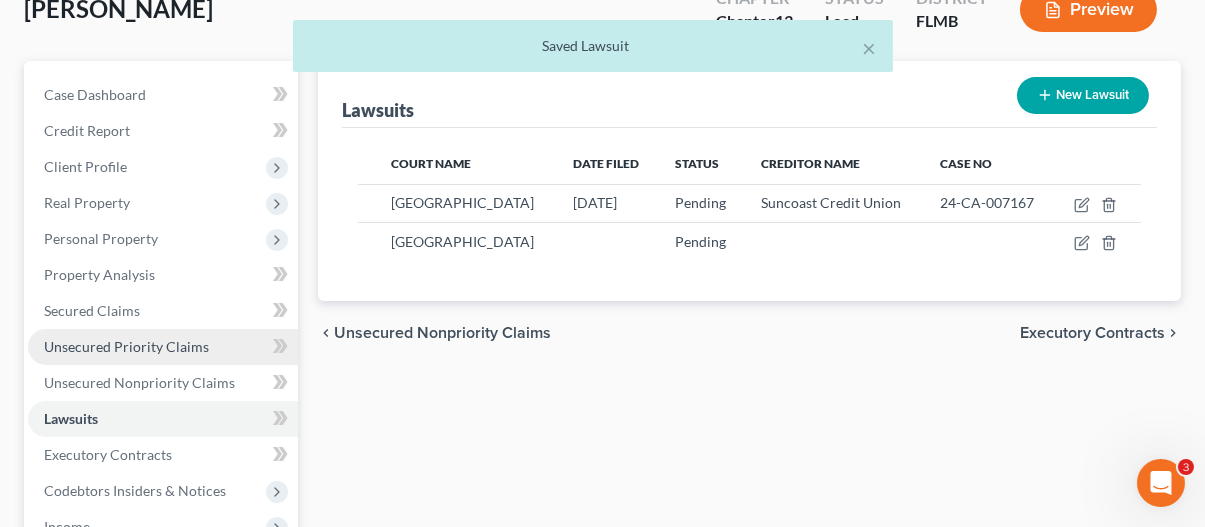 scroll, scrollTop: 300, scrollLeft: 0, axis: vertical 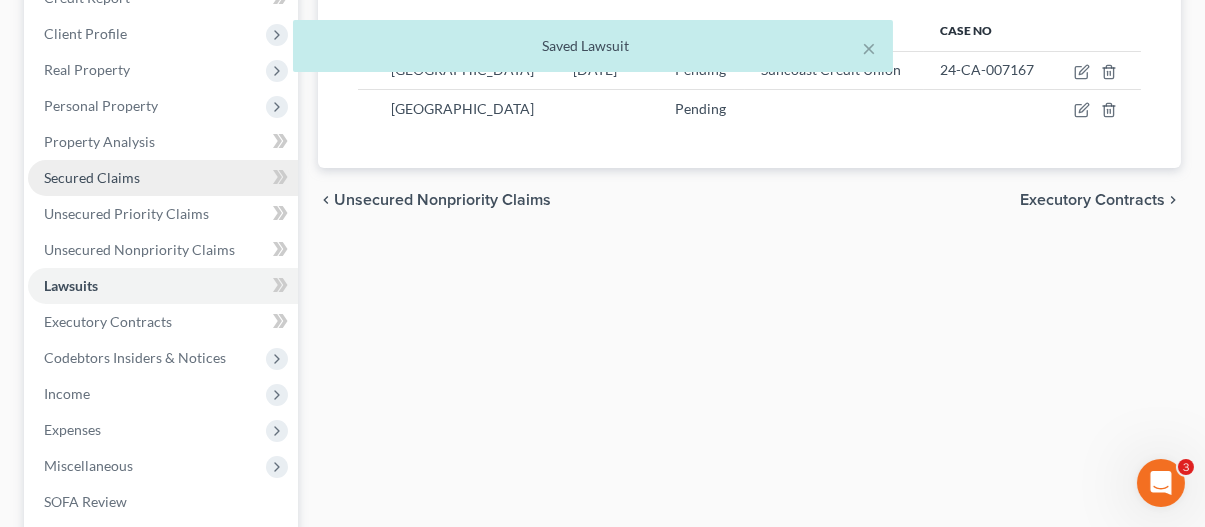 click on "Secured Claims" at bounding box center (92, 177) 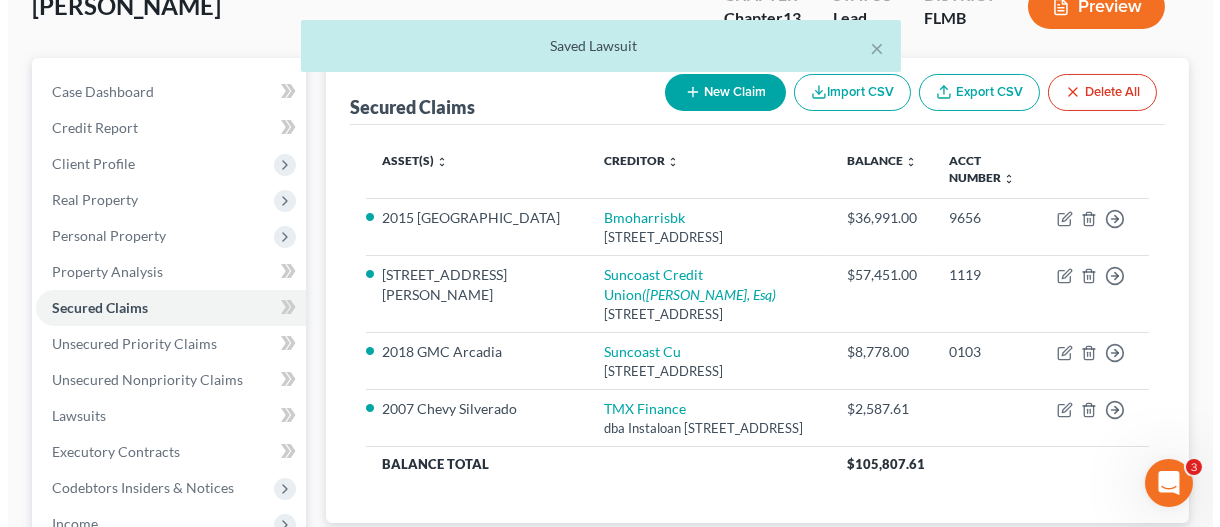 scroll, scrollTop: 0, scrollLeft: 0, axis: both 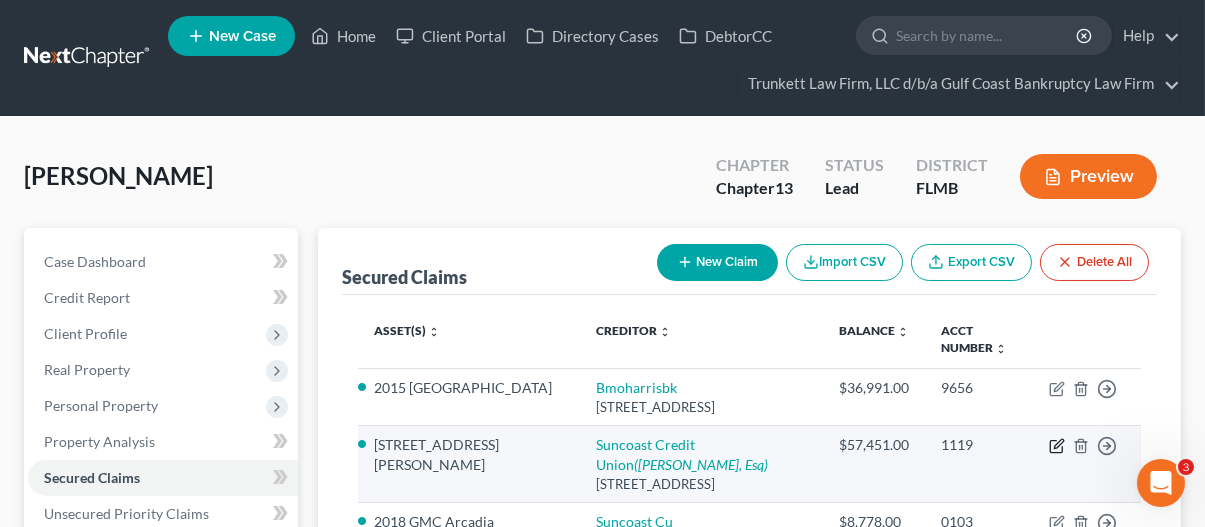 click 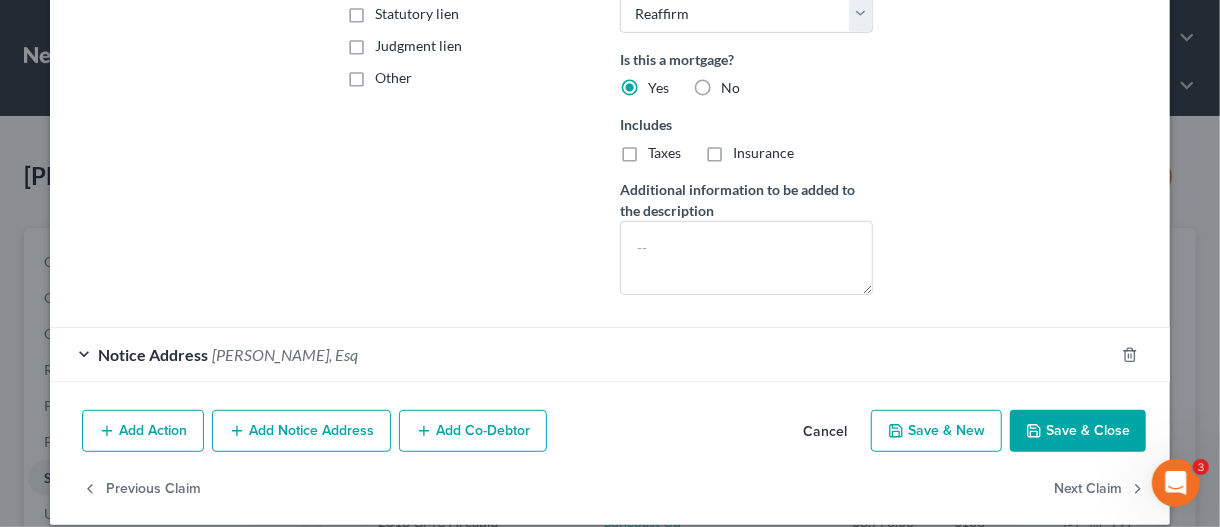 scroll, scrollTop: 471, scrollLeft: 0, axis: vertical 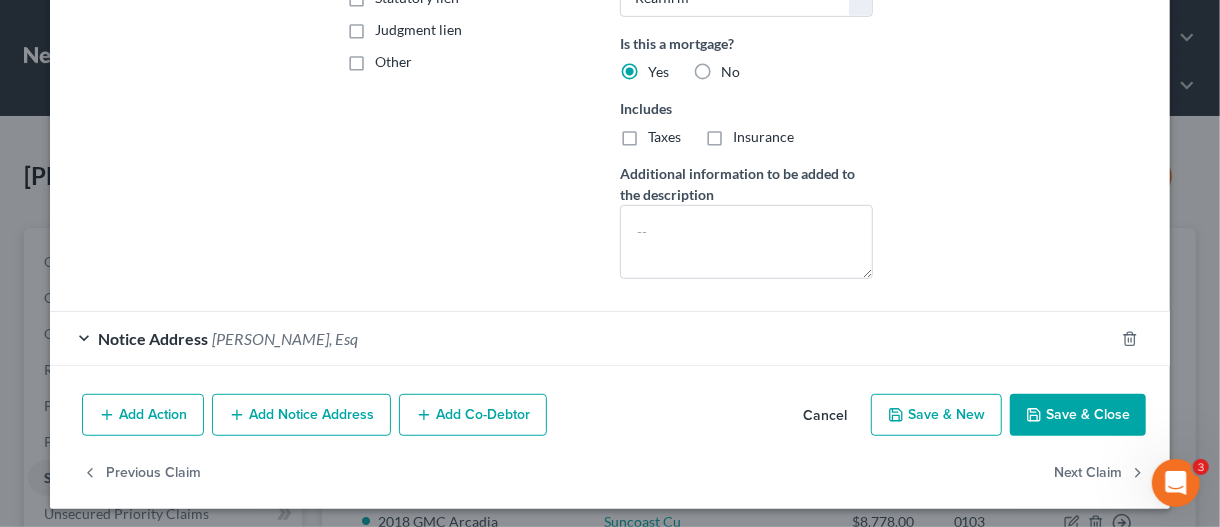 click on "Notice Address Edward B Pritchard, Esq" at bounding box center [582, 338] 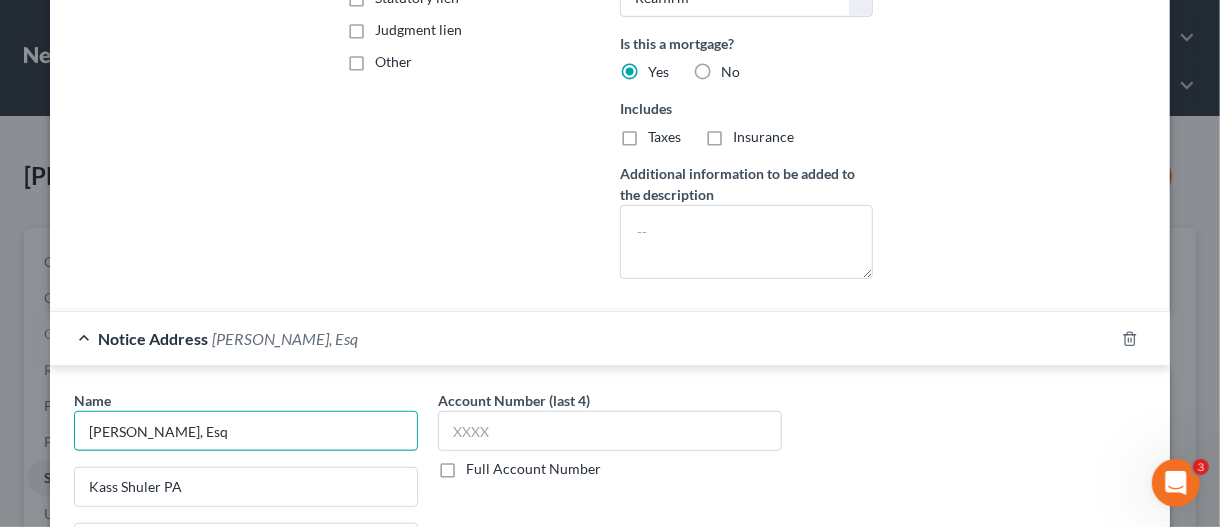 drag, startPoint x: 74, startPoint y: 406, endPoint x: -3, endPoint y: 406, distance: 77 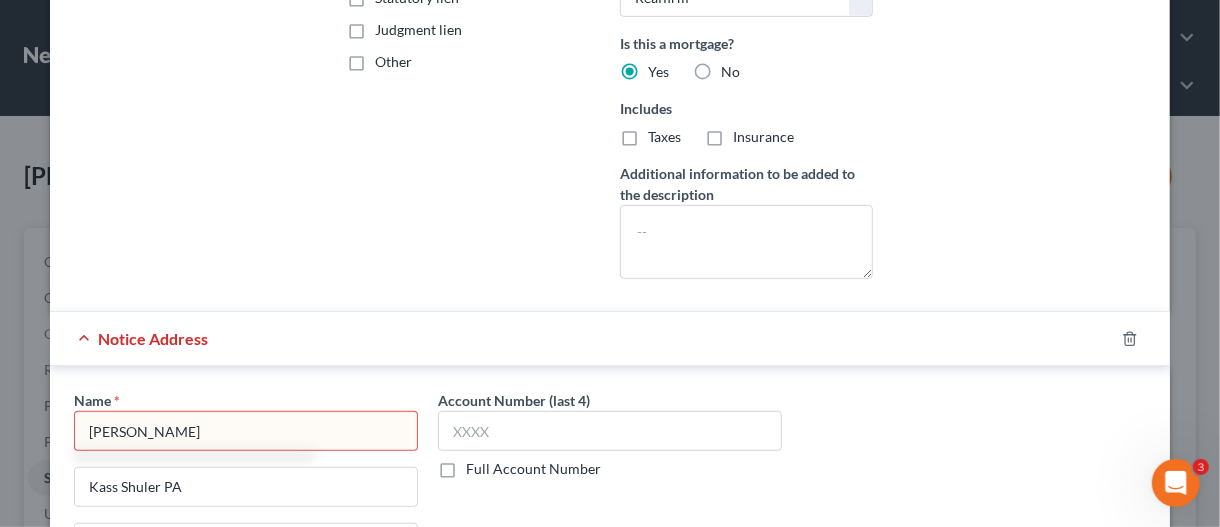 type on "Shannon M Puopolo" 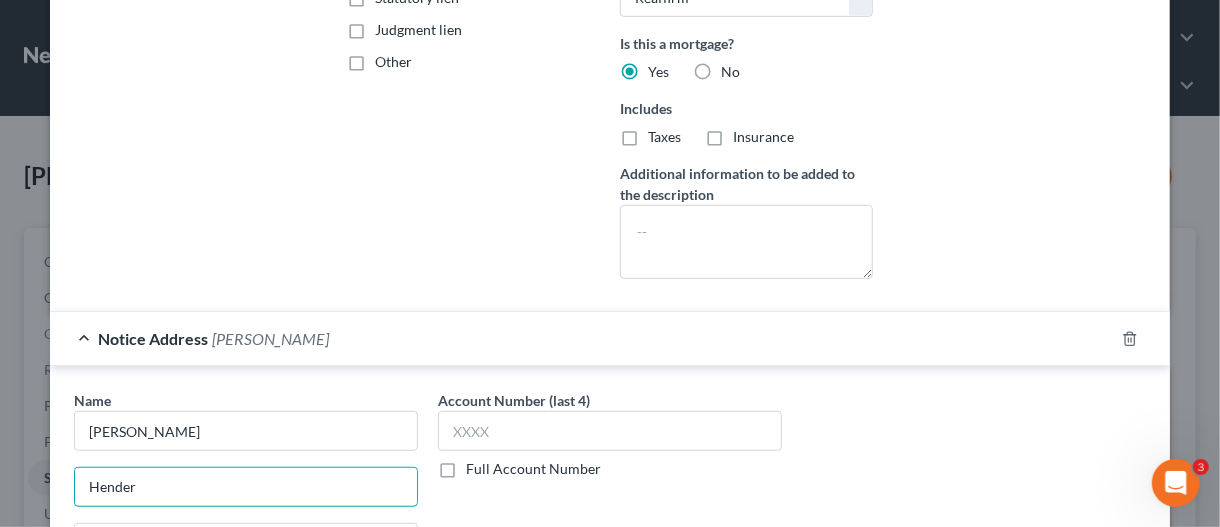 type on "Henderson, Franklin, Starnes & Holt" 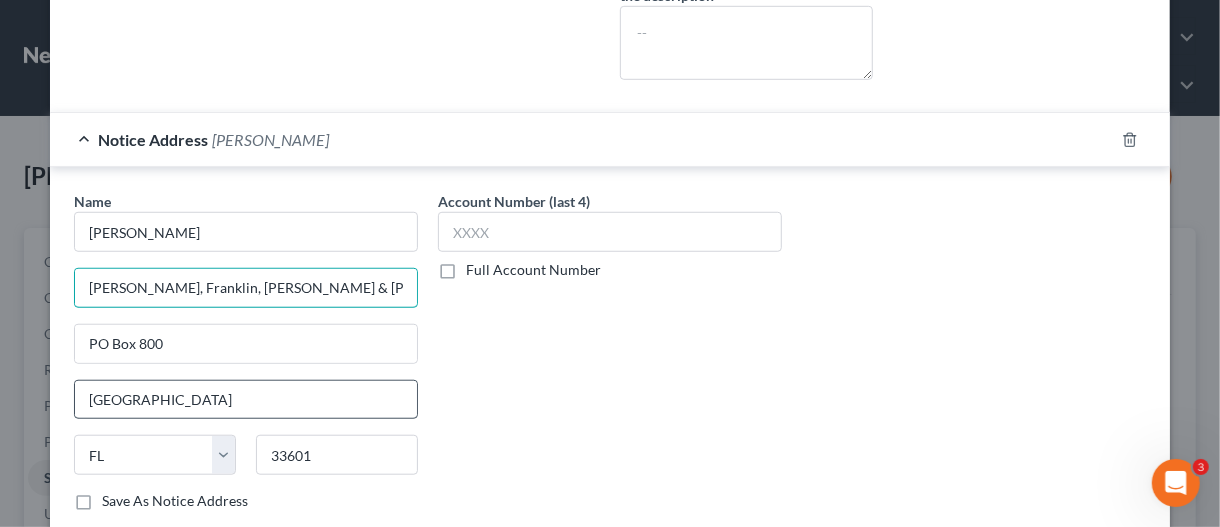 scroll, scrollTop: 671, scrollLeft: 0, axis: vertical 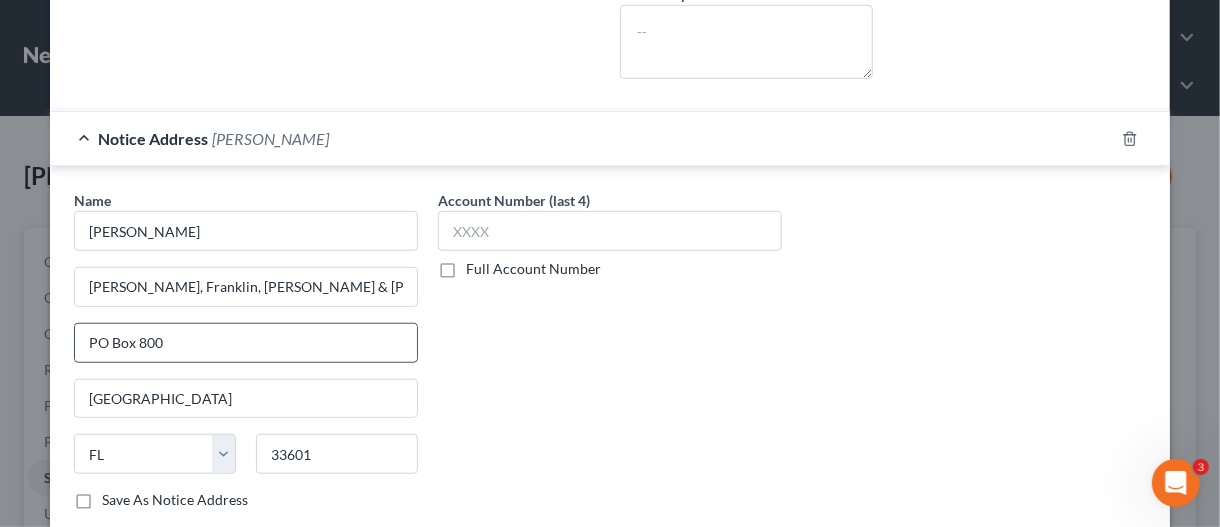 drag, startPoint x: 226, startPoint y: 347, endPoint x: 909, endPoint y: 216, distance: 695.4495 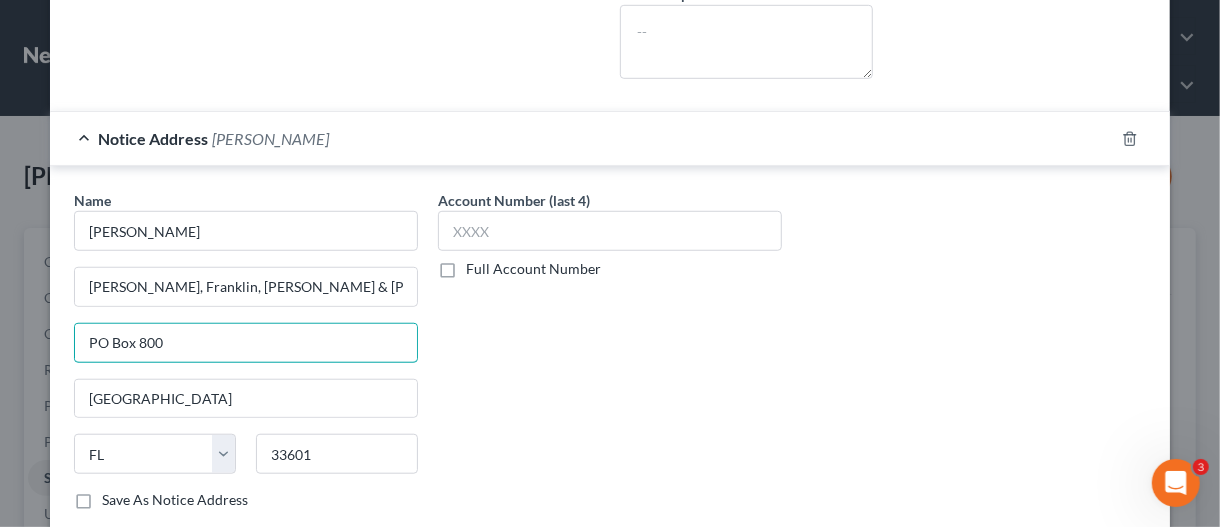 click on "PO Box 800" at bounding box center [246, 343] 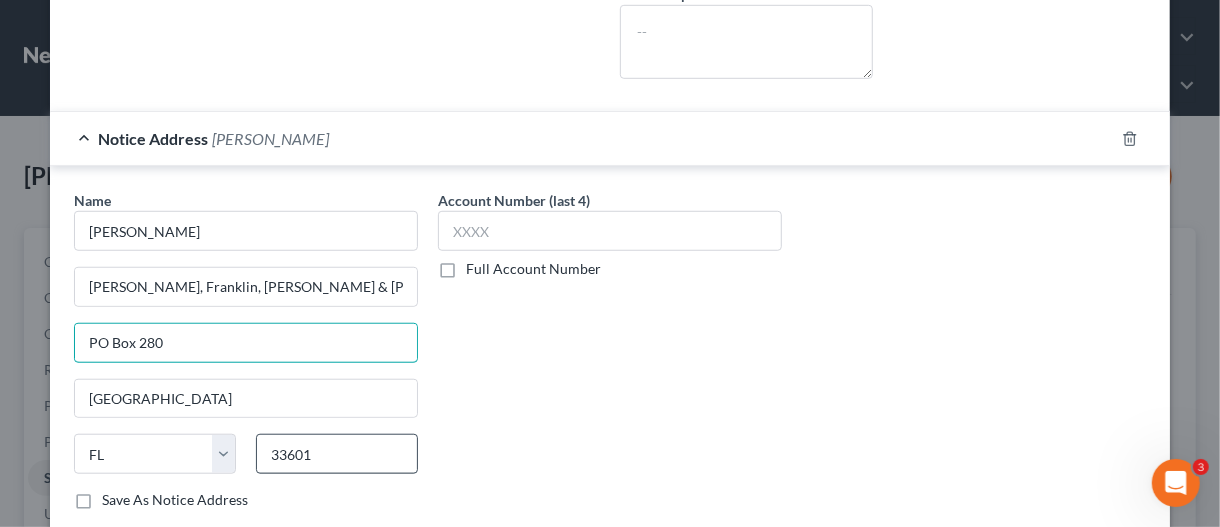 type on "PO Box 280" 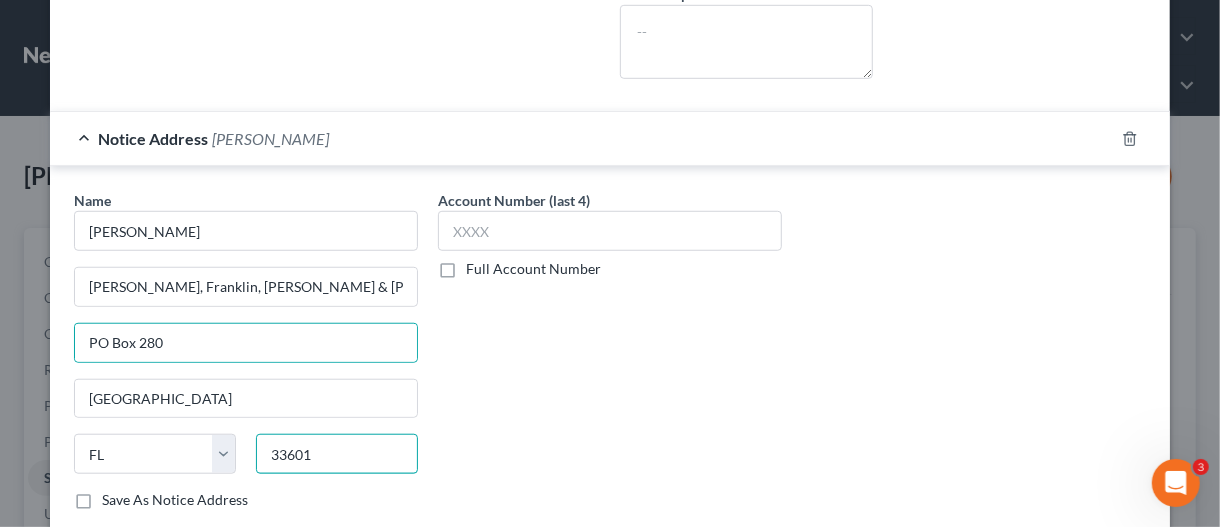 click on "33601" at bounding box center [337, 454] 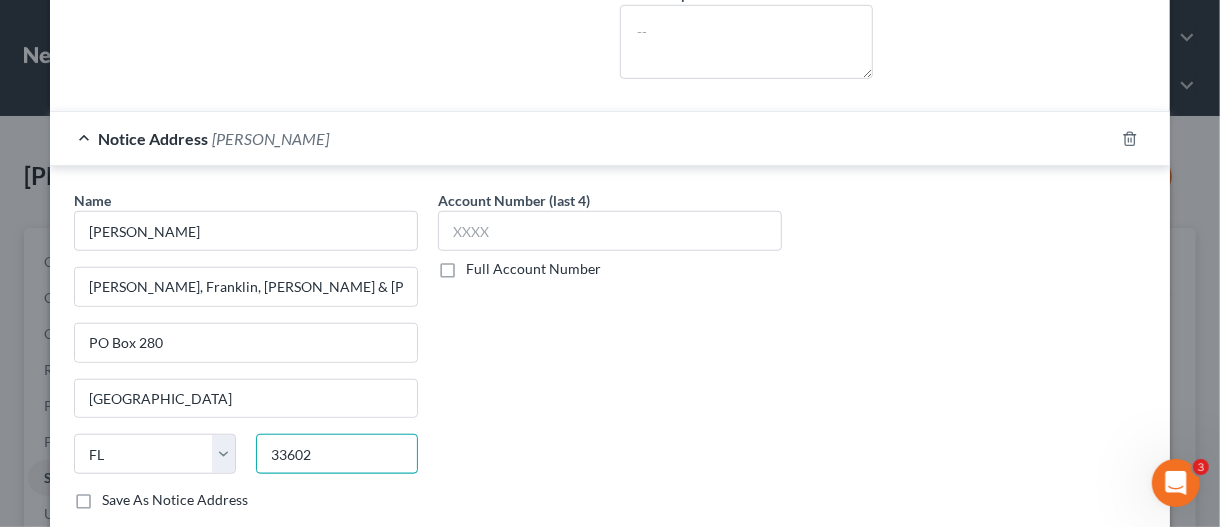 type on "33602" 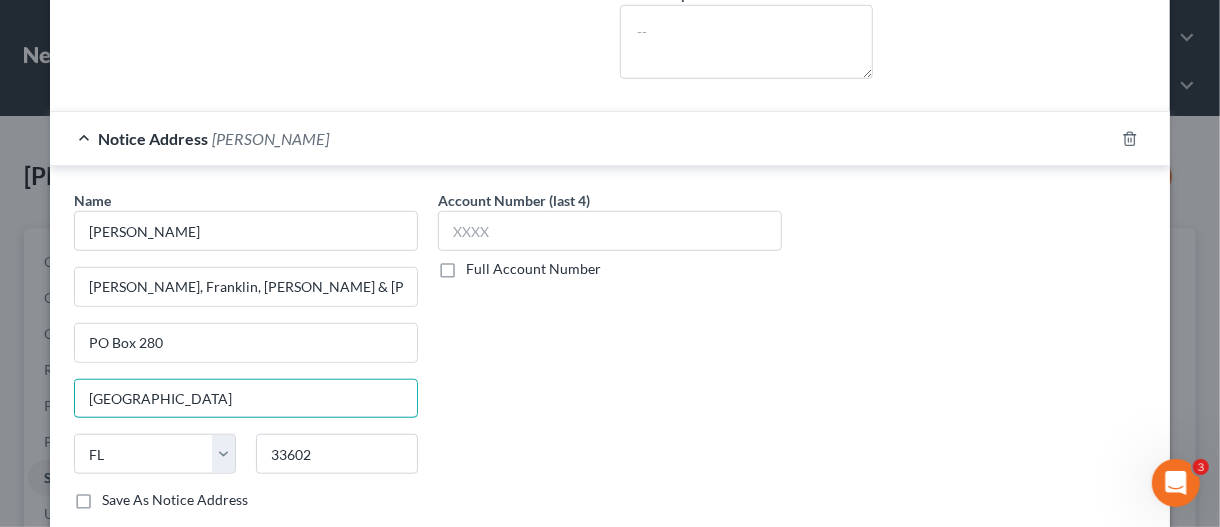 drag, startPoint x: 140, startPoint y: 392, endPoint x: 1, endPoint y: 367, distance: 141.2303 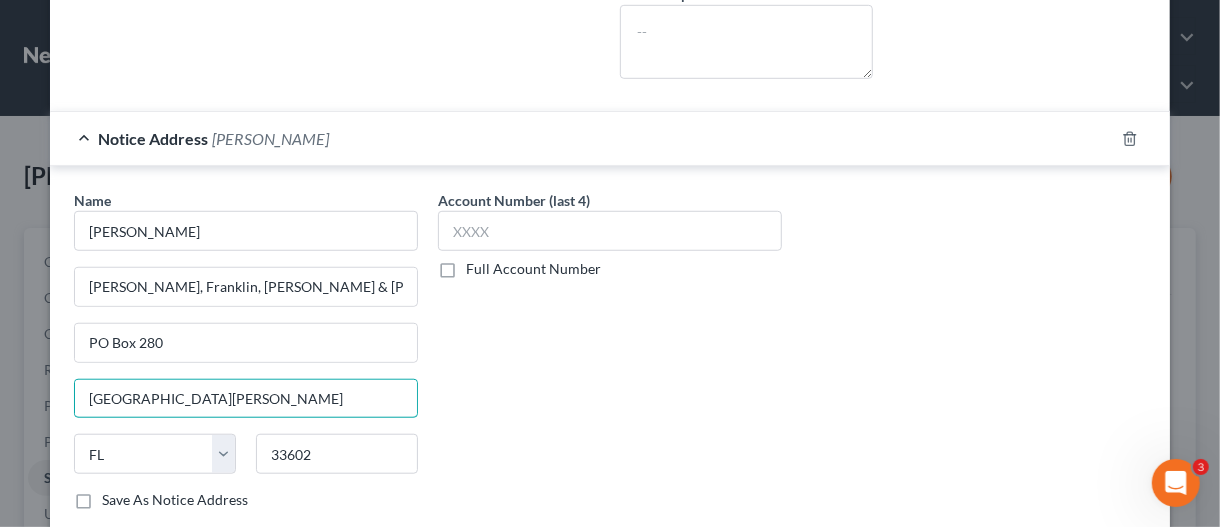 type on "Fort Myers" 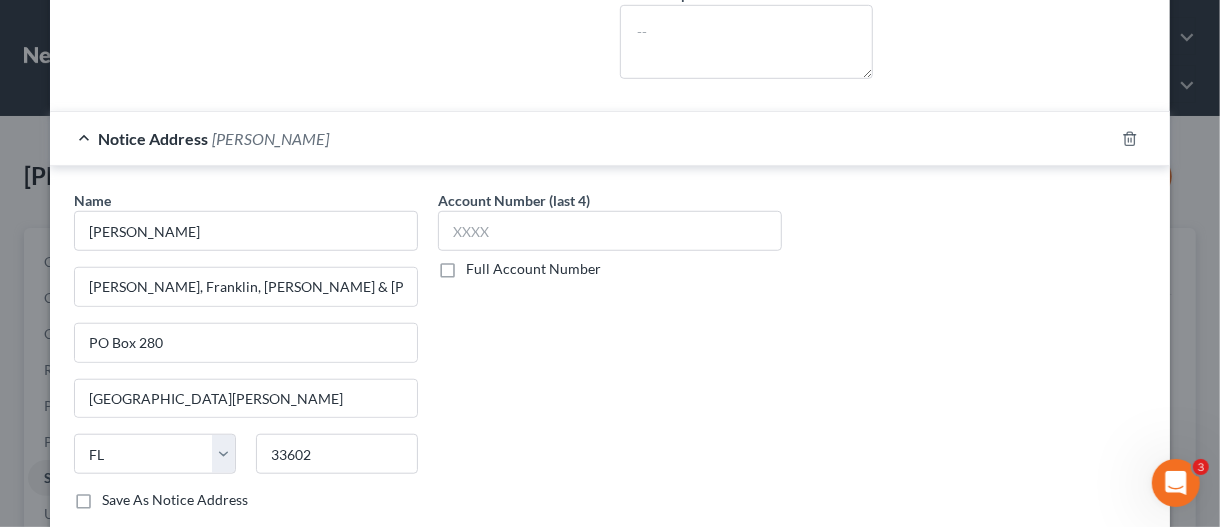 drag, startPoint x: 671, startPoint y: 448, endPoint x: 706, endPoint y: 426, distance: 41.340054 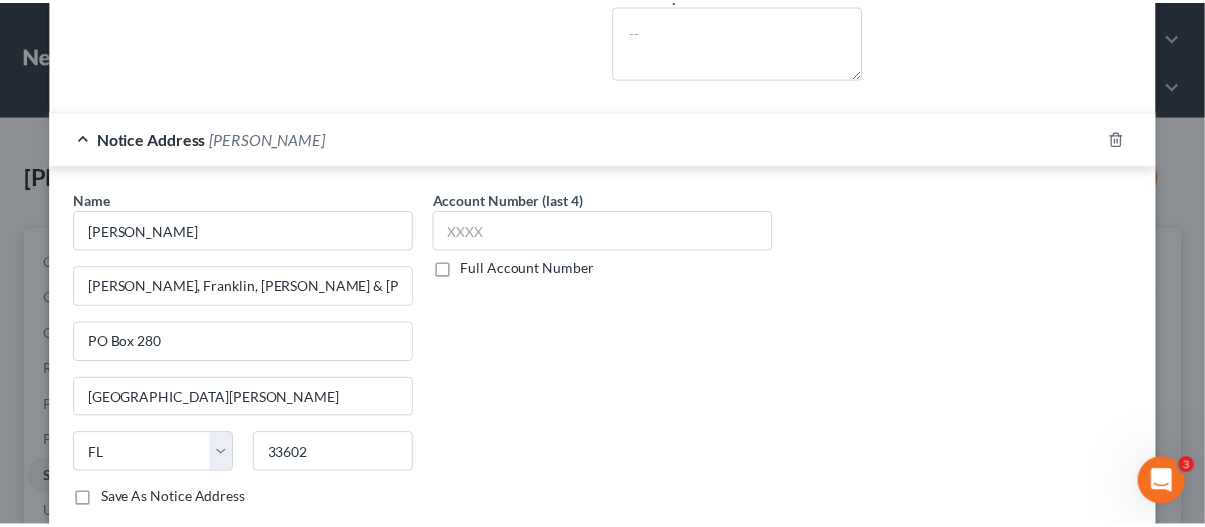 scroll, scrollTop: 843, scrollLeft: 0, axis: vertical 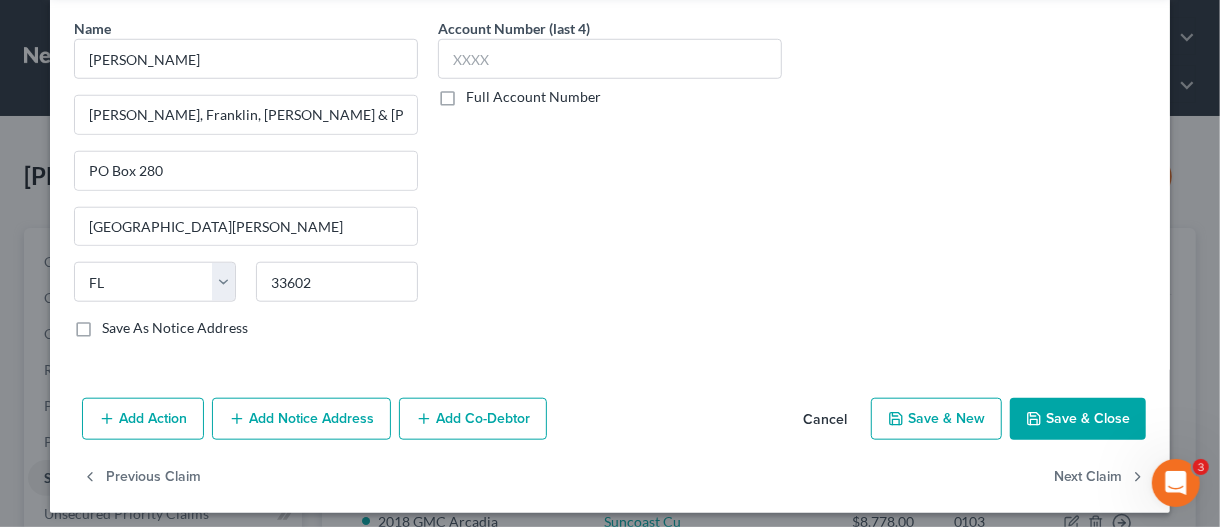 click on "Save & Close" at bounding box center [1078, 419] 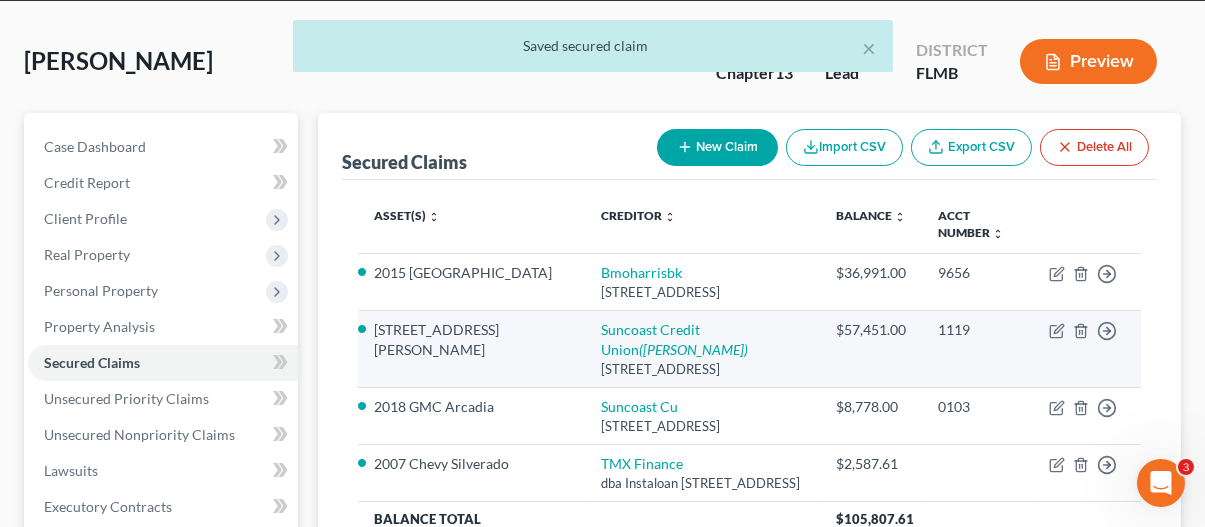 scroll, scrollTop: 200, scrollLeft: 0, axis: vertical 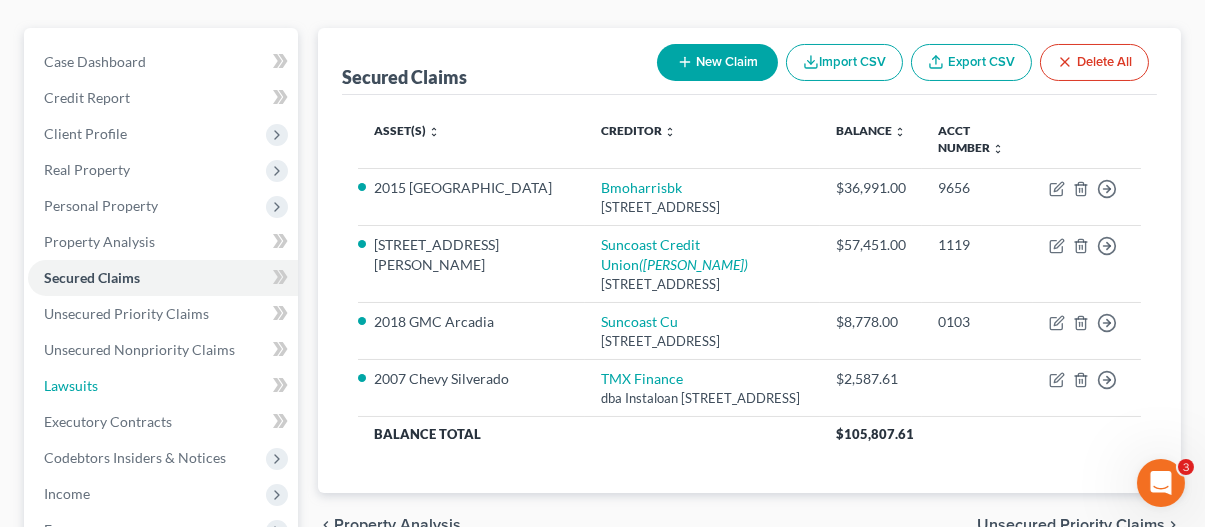 drag, startPoint x: 85, startPoint y: 392, endPoint x: 7, endPoint y: 284, distance: 133.22162 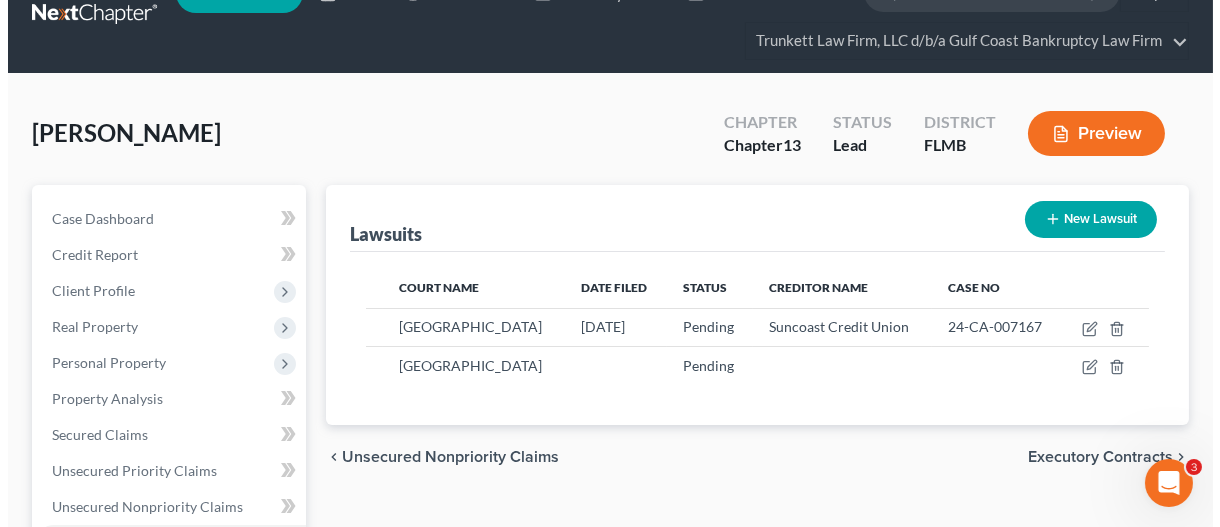 scroll, scrollTop: 0, scrollLeft: 0, axis: both 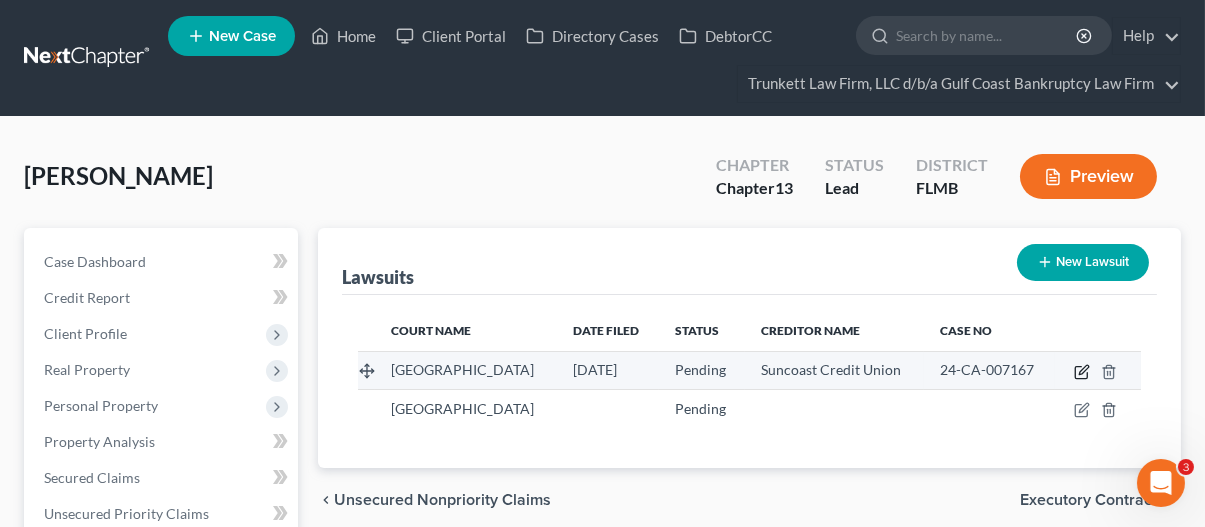 click 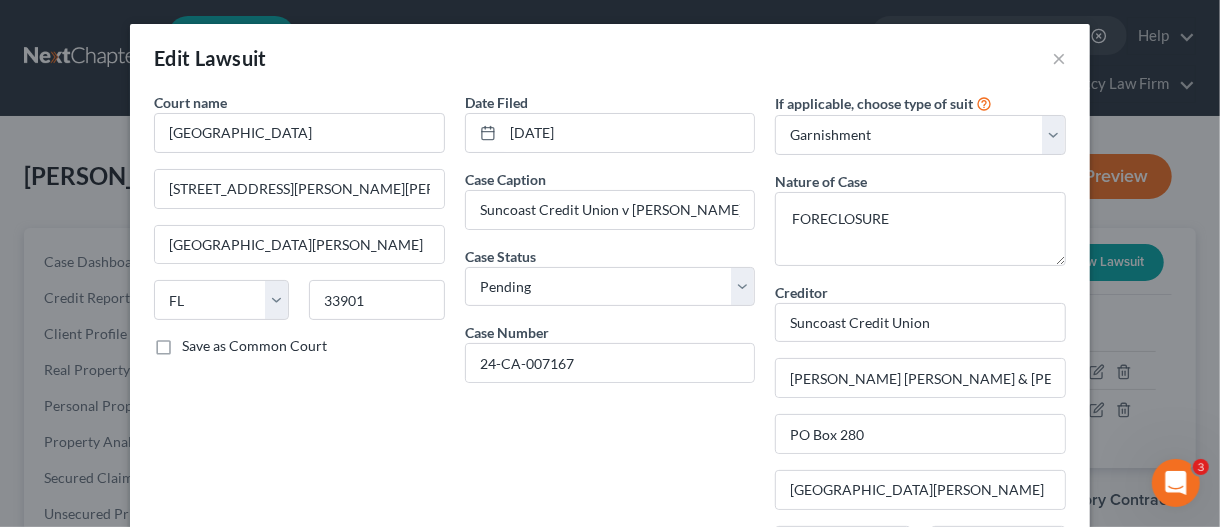 scroll, scrollTop: 374, scrollLeft: 0, axis: vertical 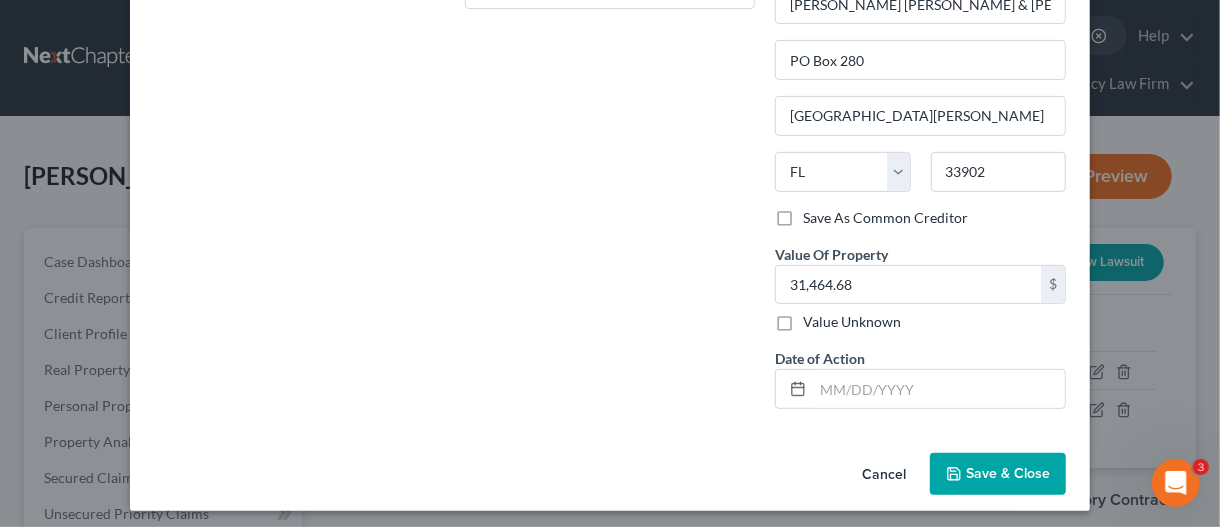 click on "Save & Close" at bounding box center [1008, 473] 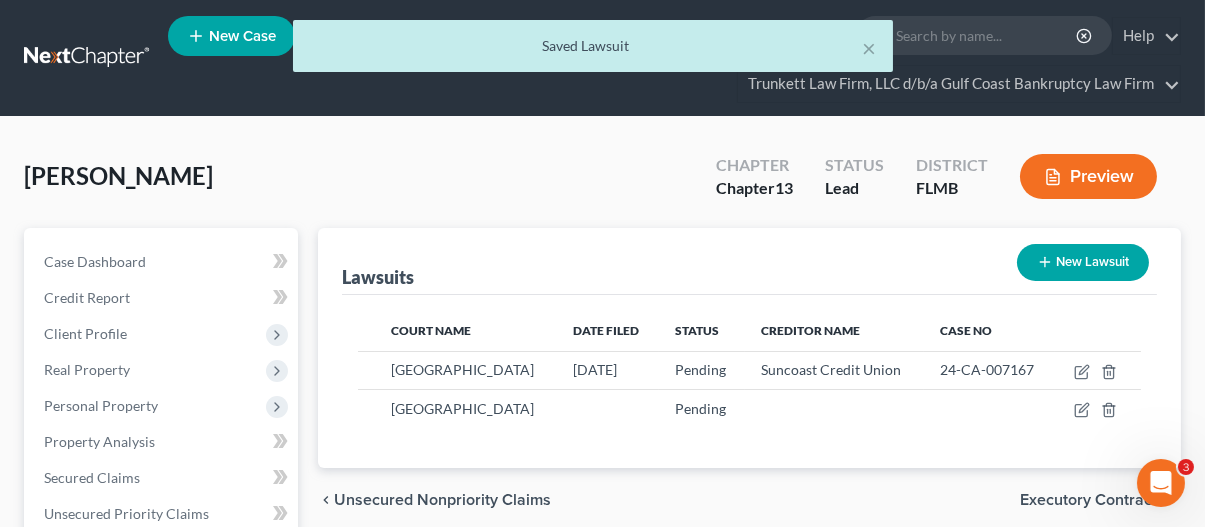 click on "Lawsuits New Lawsuit" at bounding box center (749, 261) 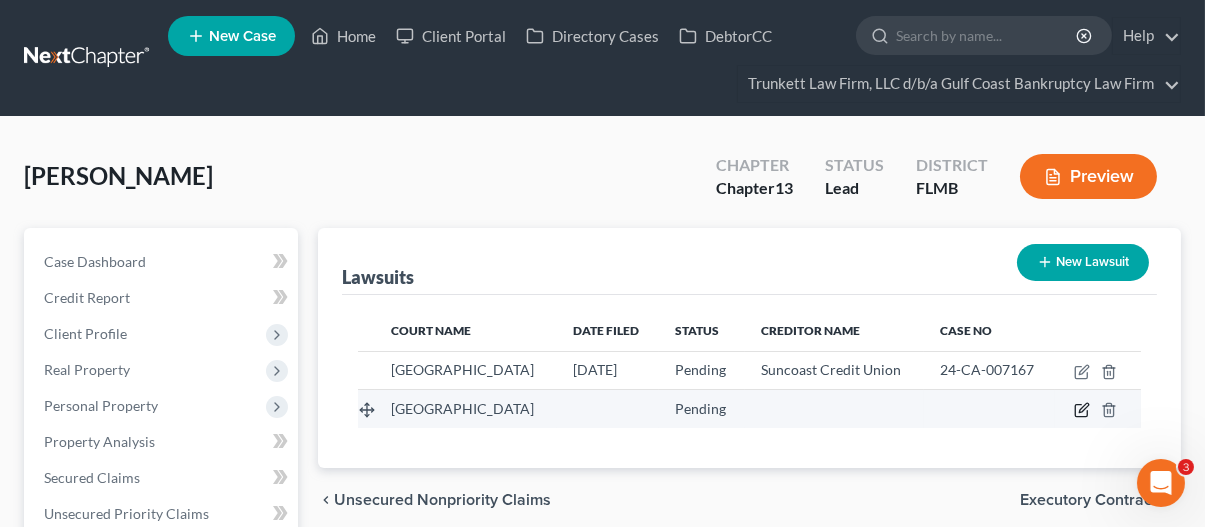 click 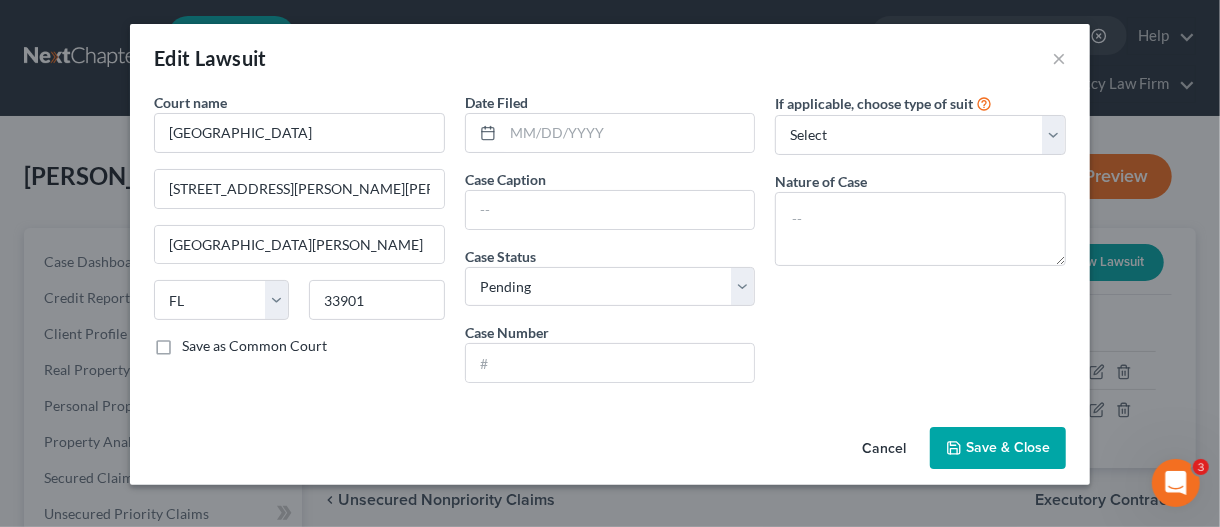 click on "Save & Close" at bounding box center (1008, 447) 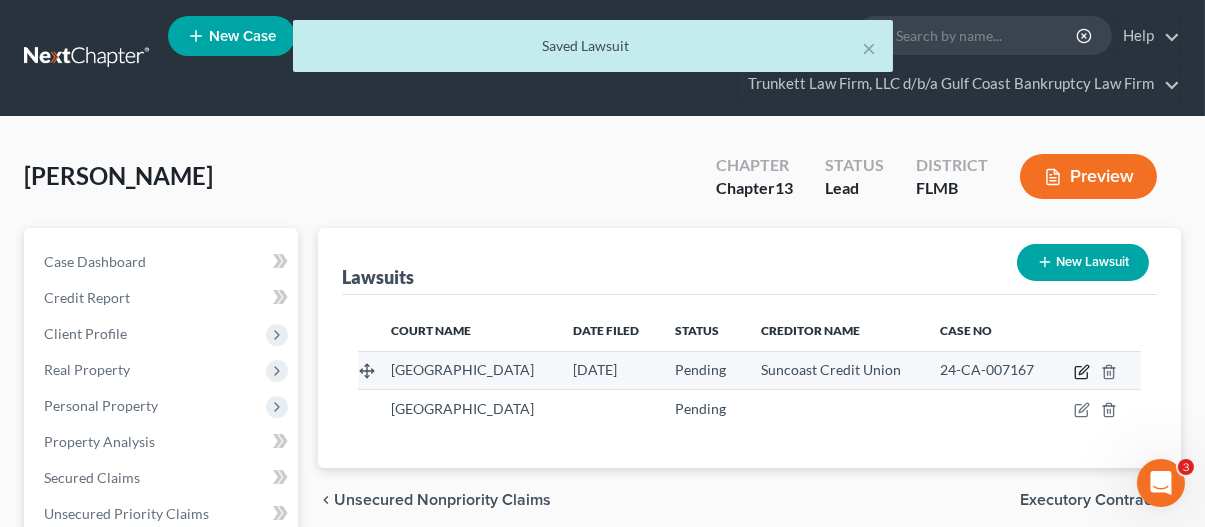 click 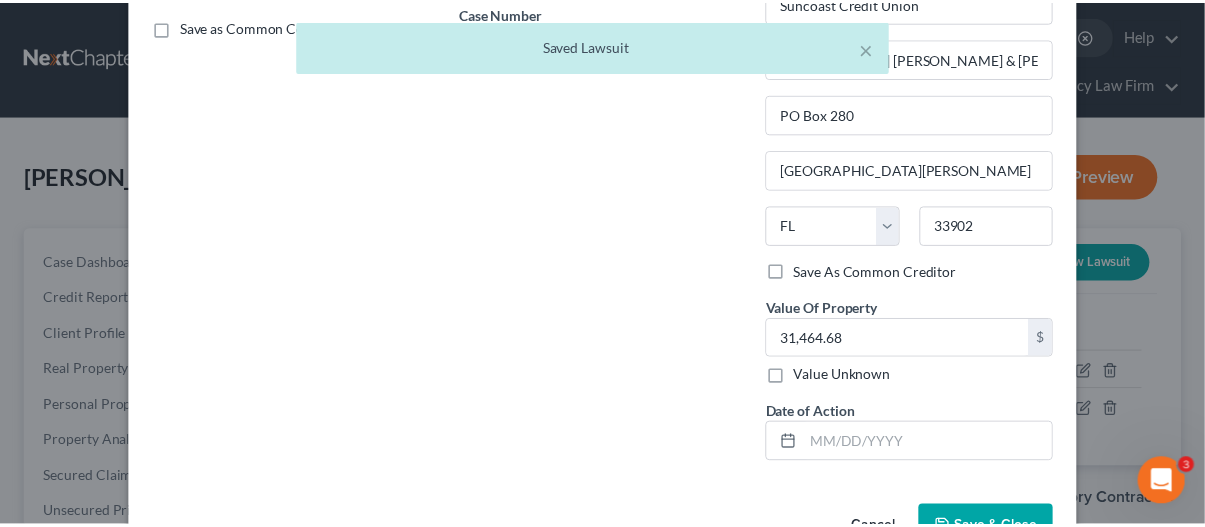 scroll, scrollTop: 374, scrollLeft: 0, axis: vertical 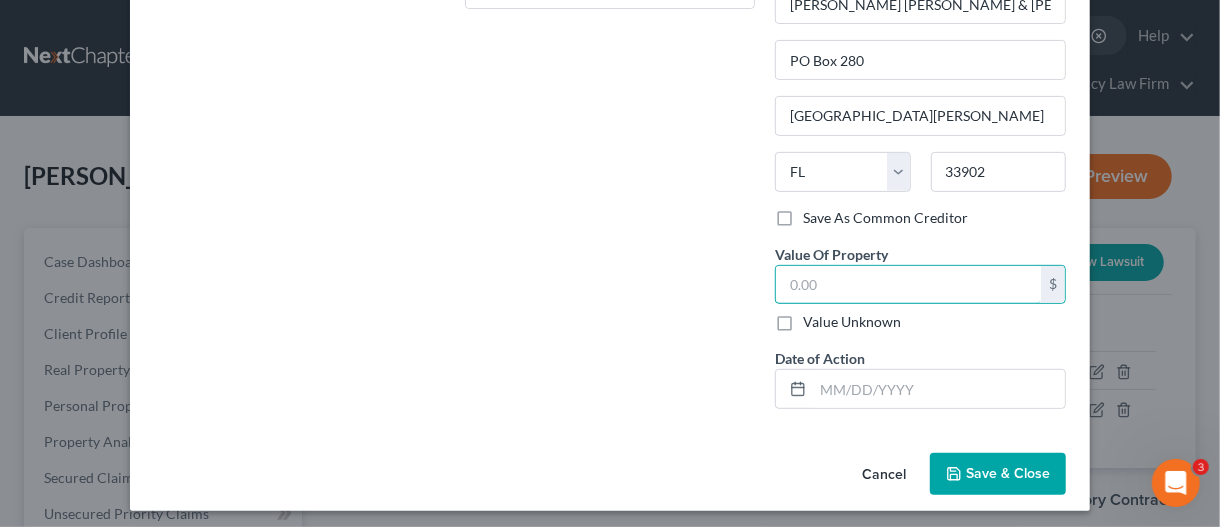 type 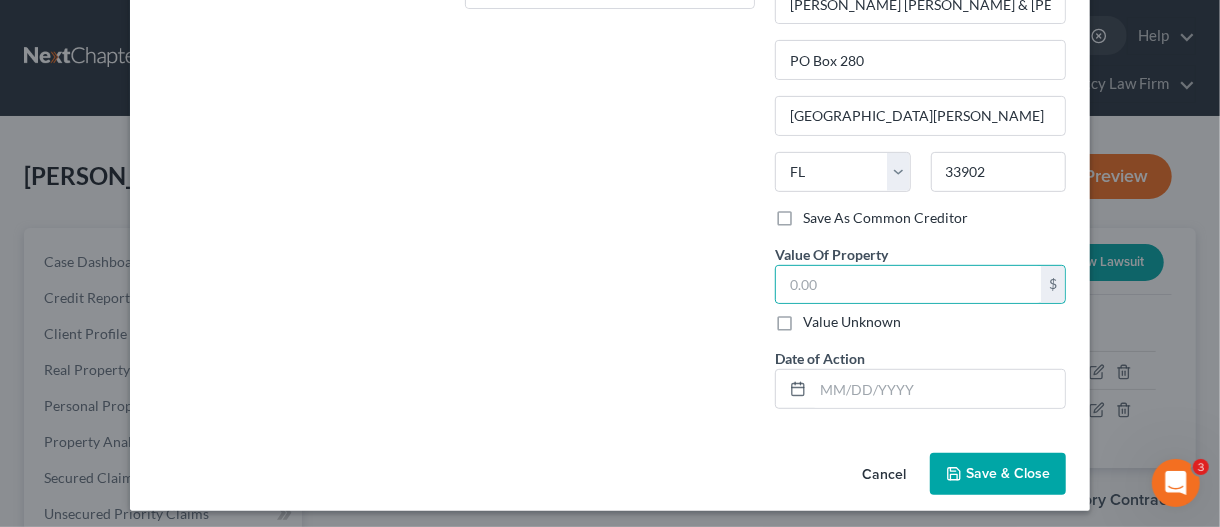 click on "Save & Close" at bounding box center (1008, 473) 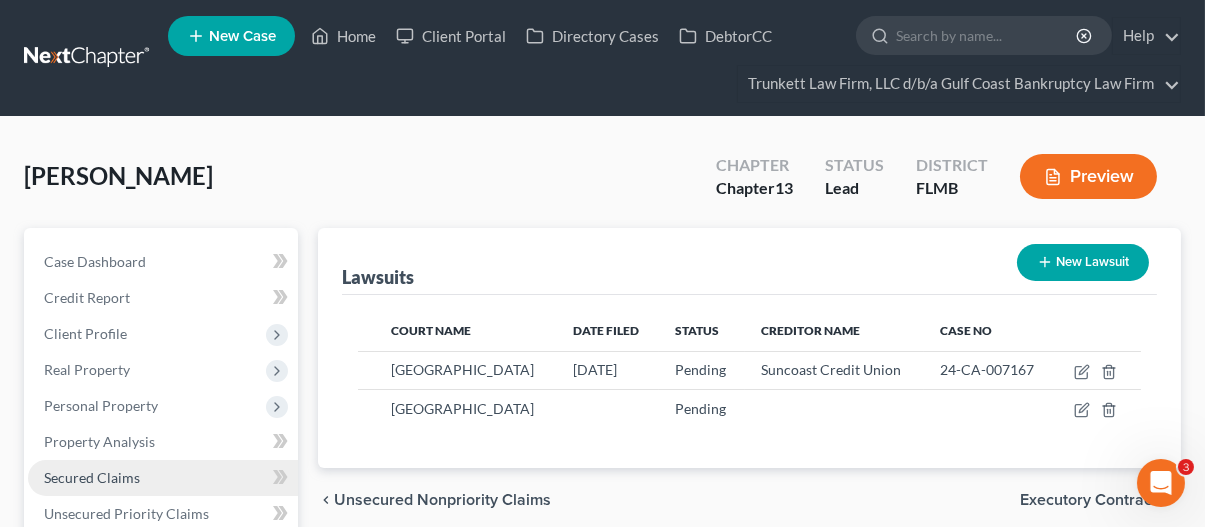click on "Secured Claims" at bounding box center [92, 477] 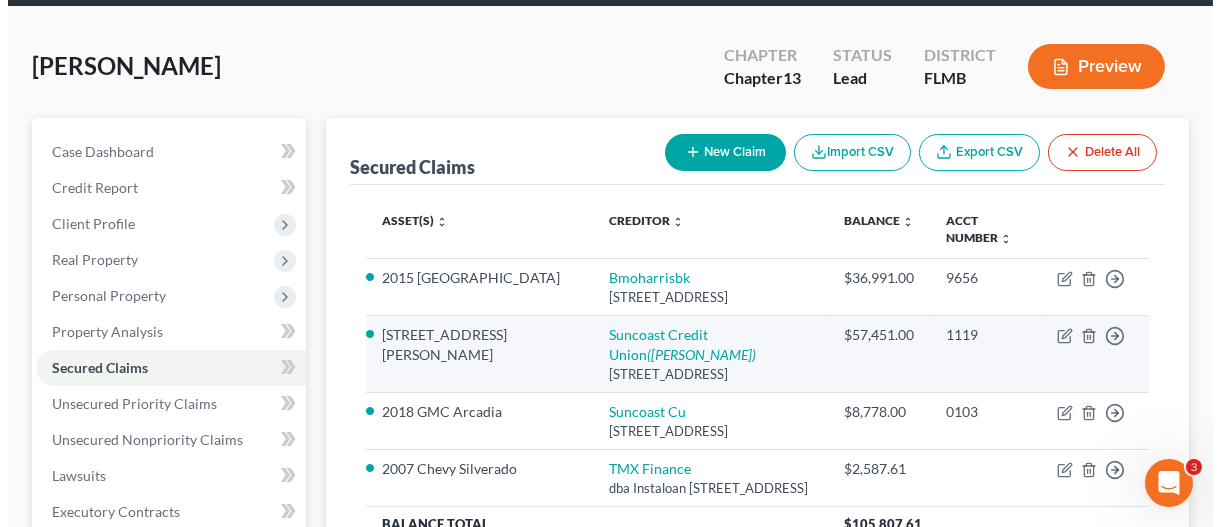 scroll, scrollTop: 200, scrollLeft: 0, axis: vertical 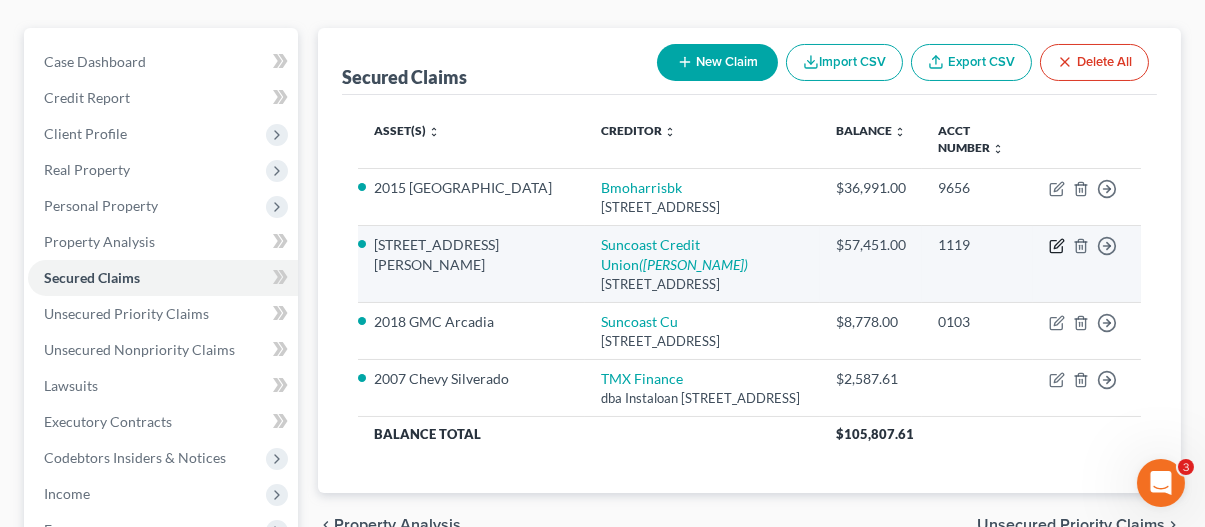 click 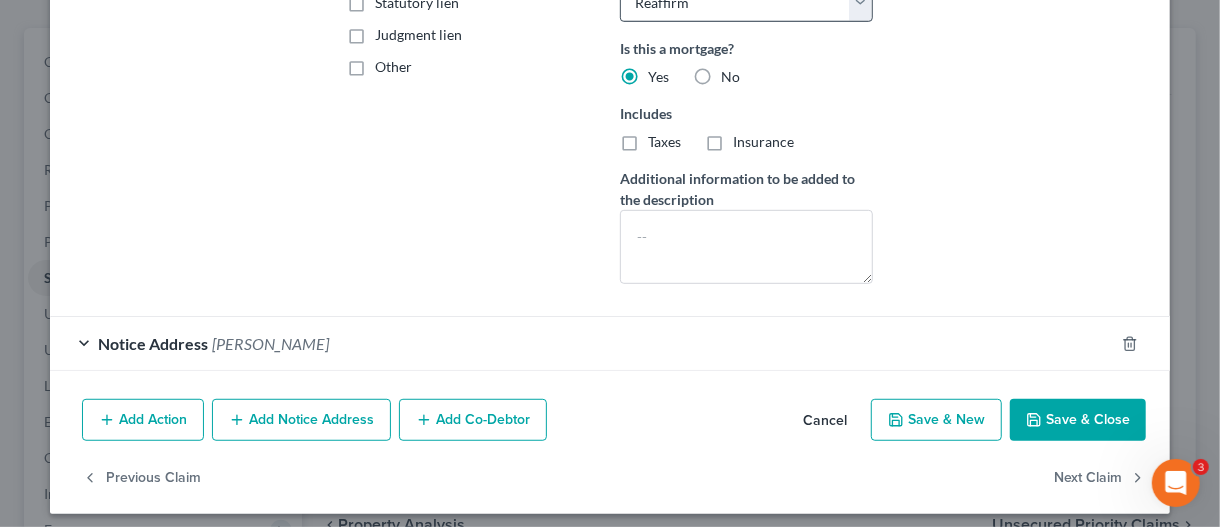 scroll, scrollTop: 471, scrollLeft: 0, axis: vertical 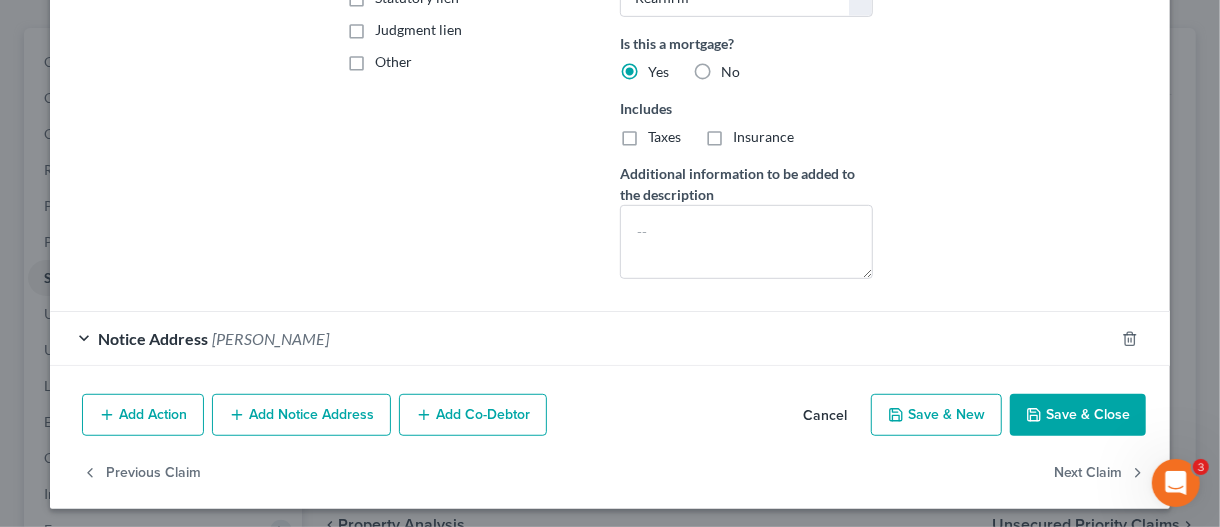 click on "Notice Address Shannon M Puopolo" at bounding box center [582, 338] 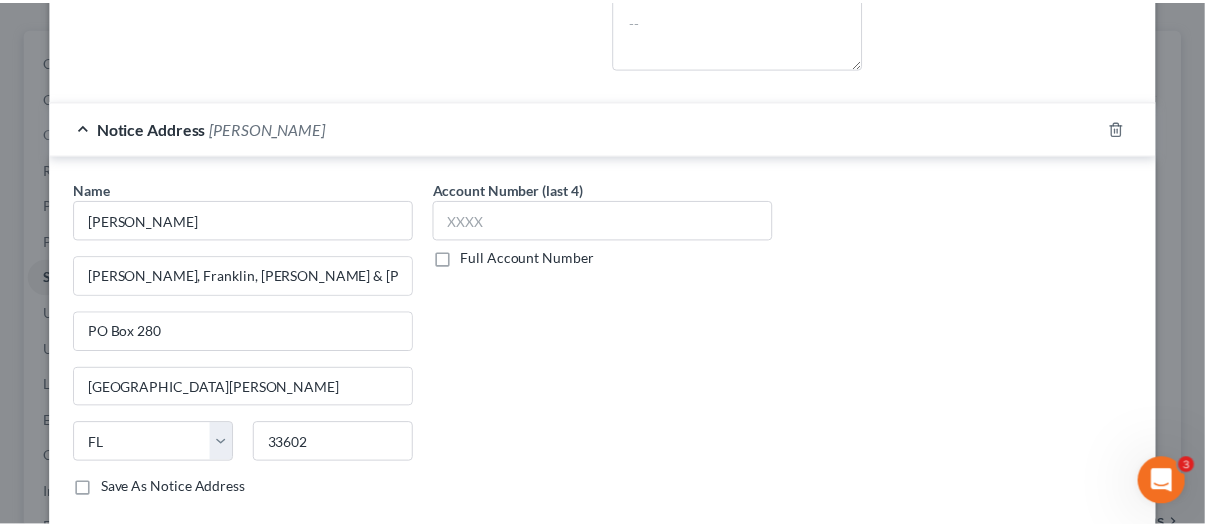scroll, scrollTop: 843, scrollLeft: 0, axis: vertical 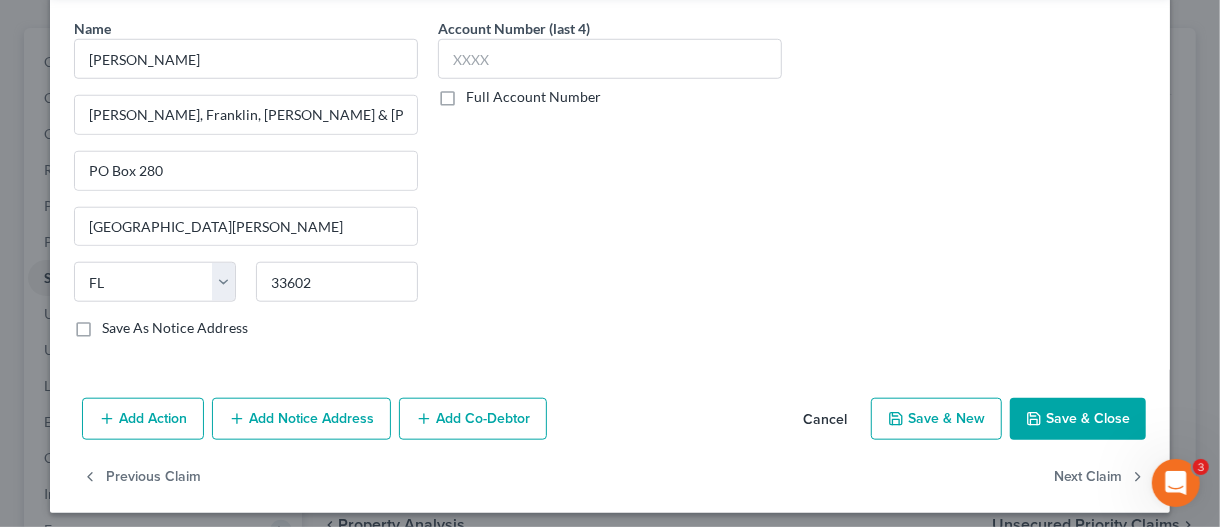 click on "Save & Close" at bounding box center (1078, 419) 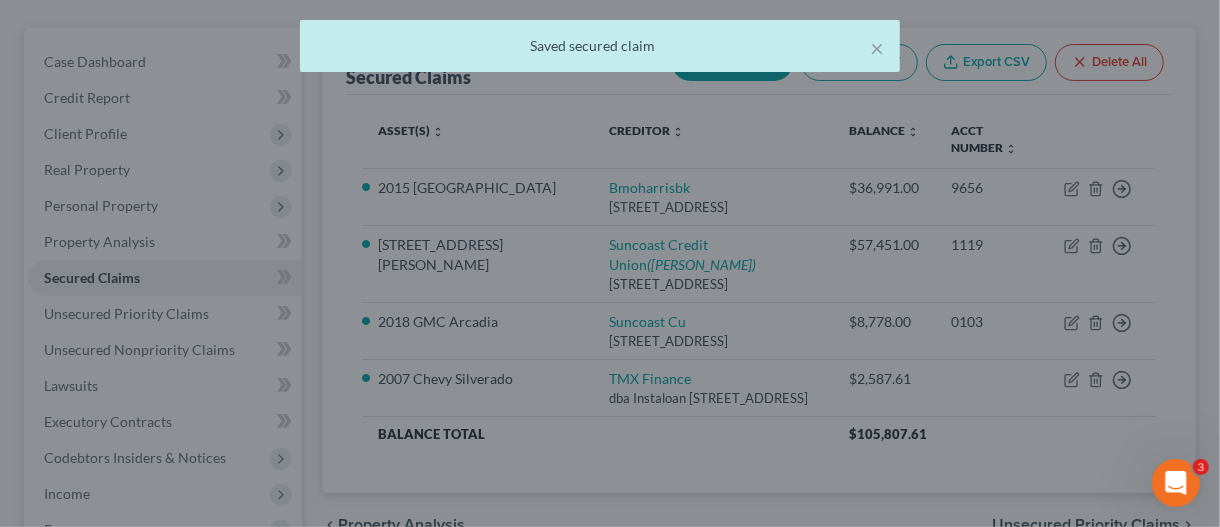 scroll, scrollTop: 0, scrollLeft: 0, axis: both 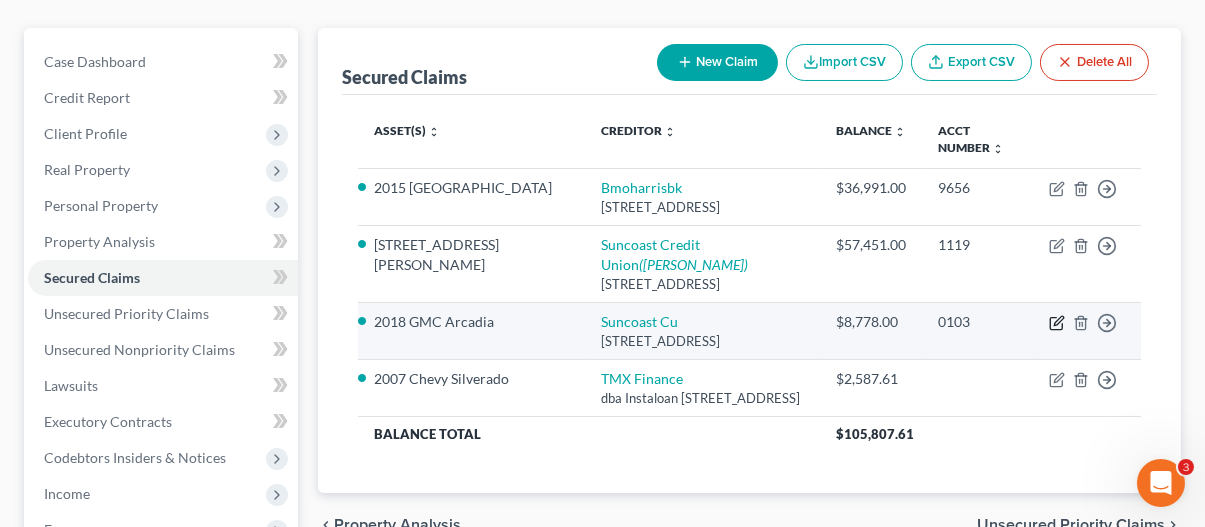 click 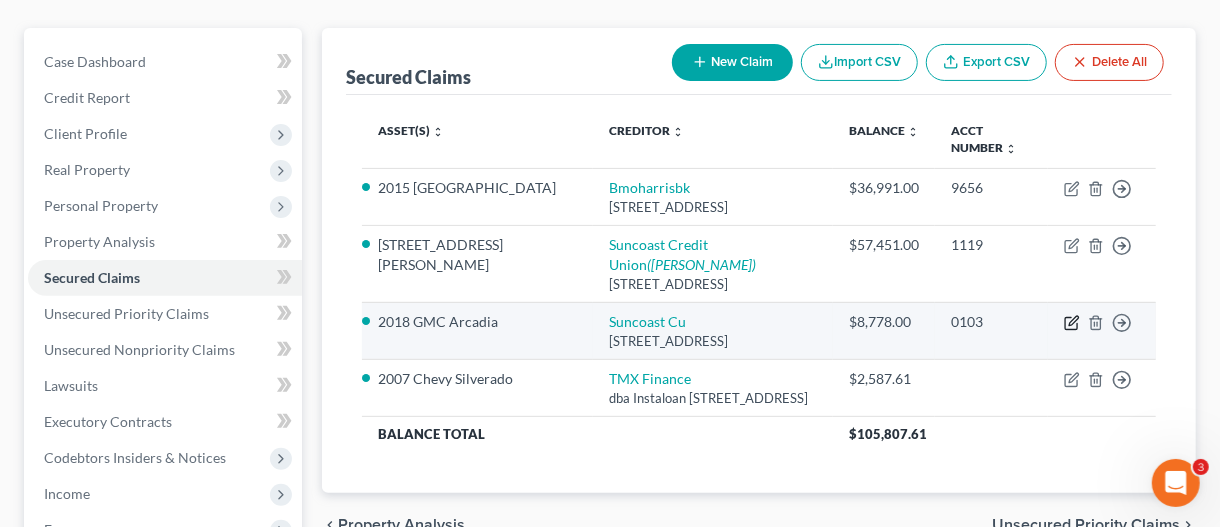 select on "9" 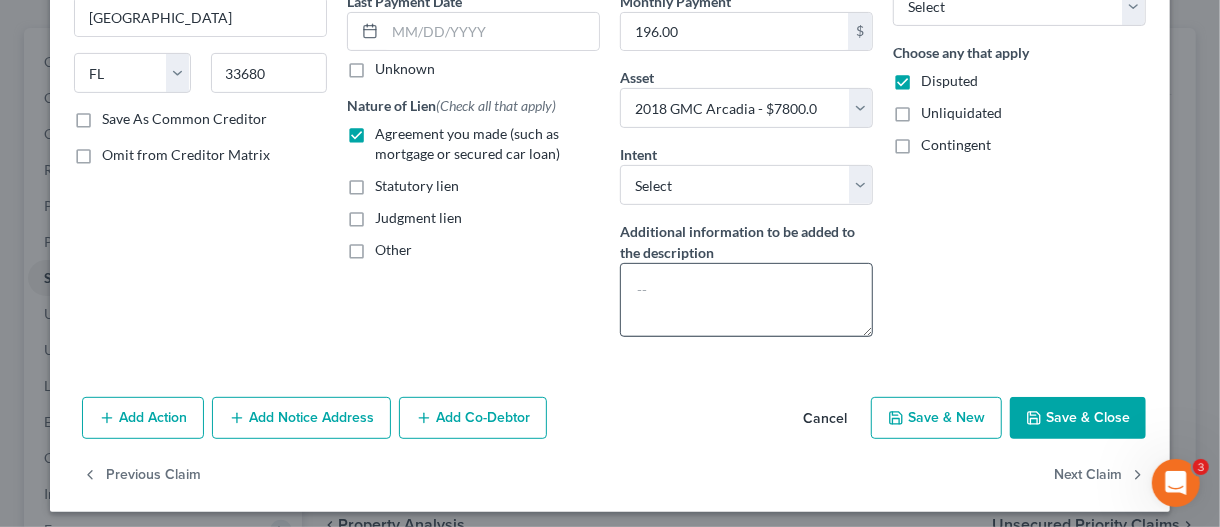 scroll, scrollTop: 286, scrollLeft: 0, axis: vertical 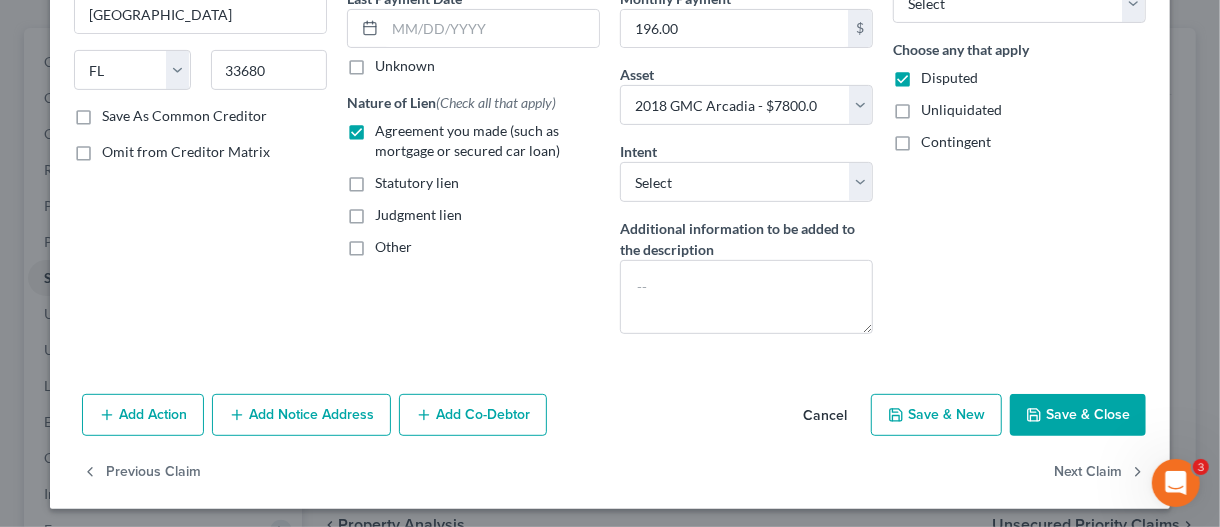 drag, startPoint x: 1053, startPoint y: 418, endPoint x: 601, endPoint y: 361, distance: 455.57986 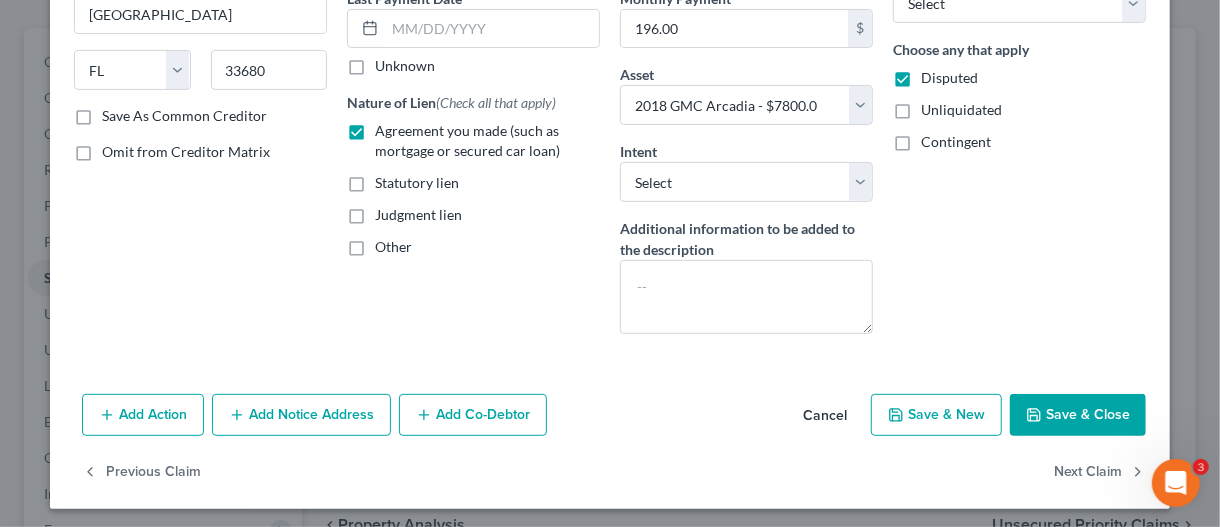 click on "Save & Close" at bounding box center [1078, 415] 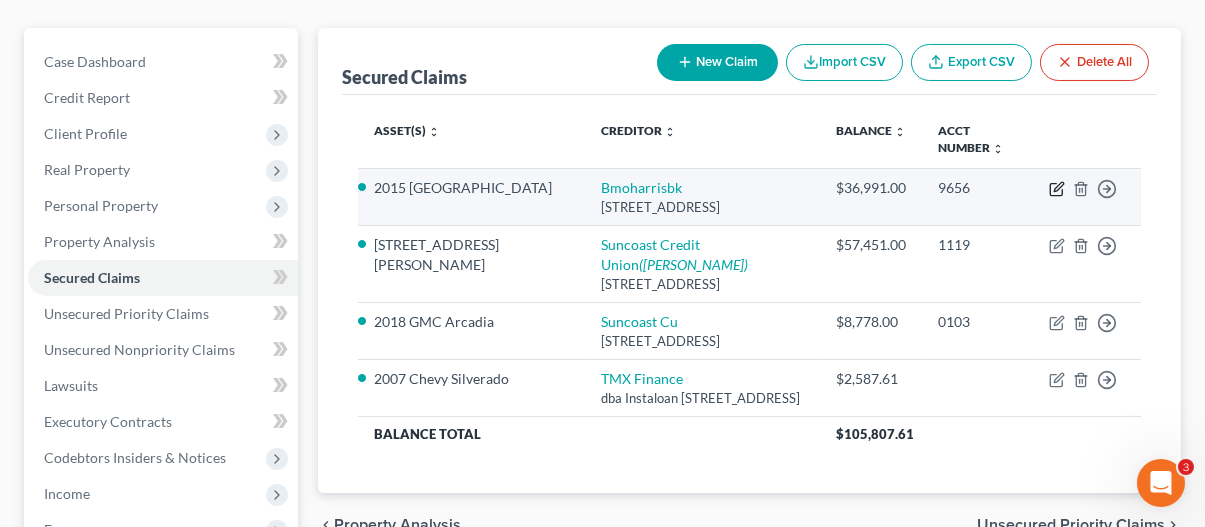 click 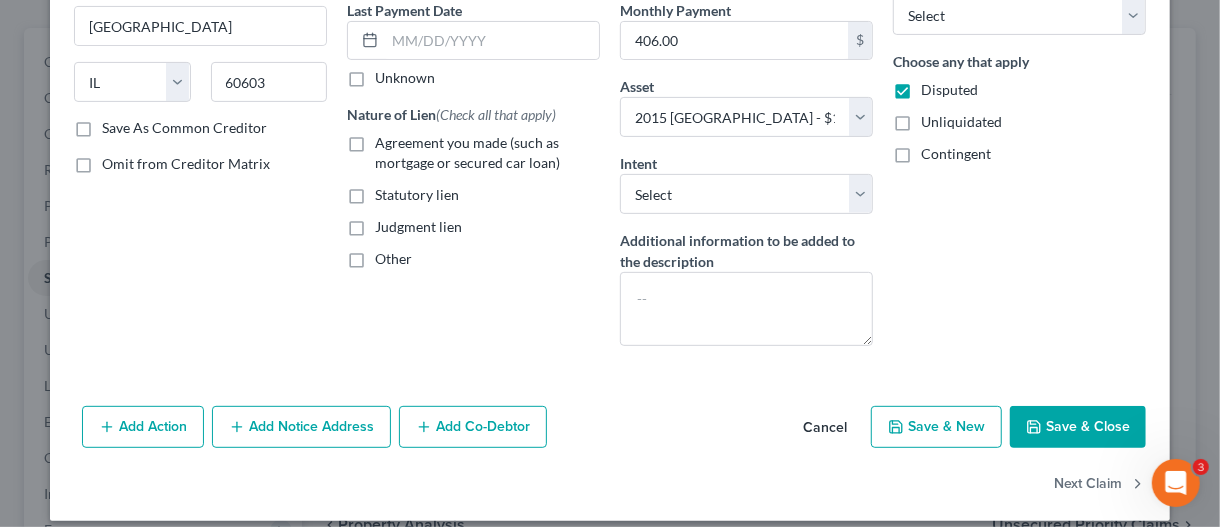 scroll, scrollTop: 286, scrollLeft: 0, axis: vertical 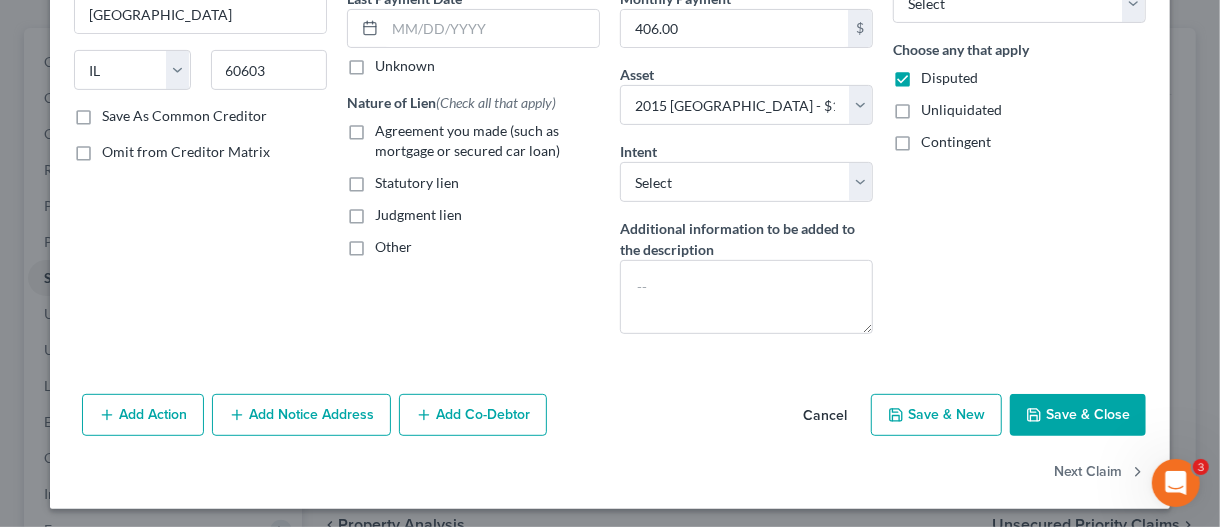click on "Save & Close" at bounding box center [1078, 415] 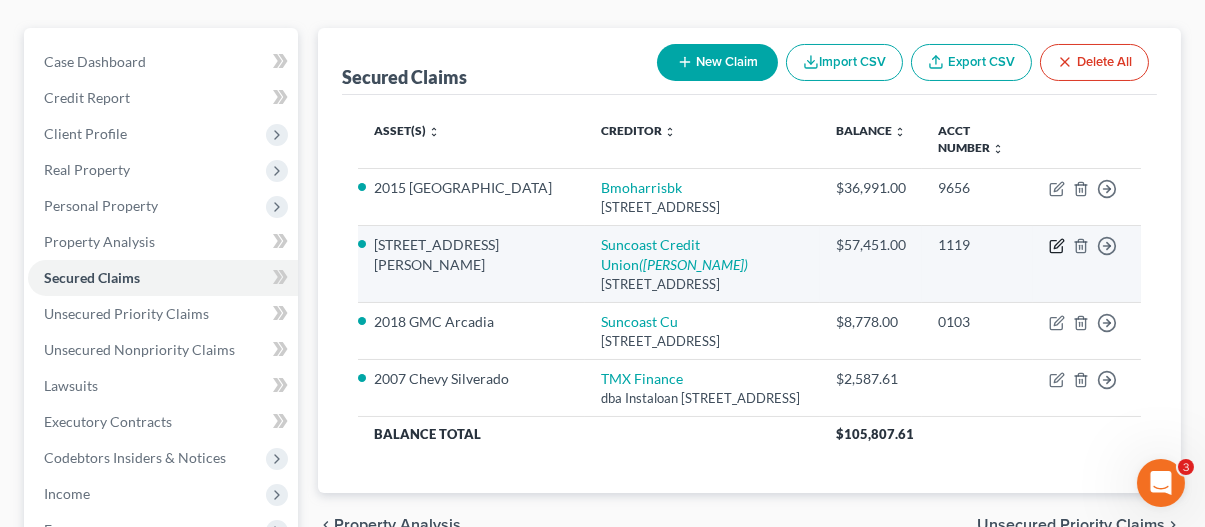 click 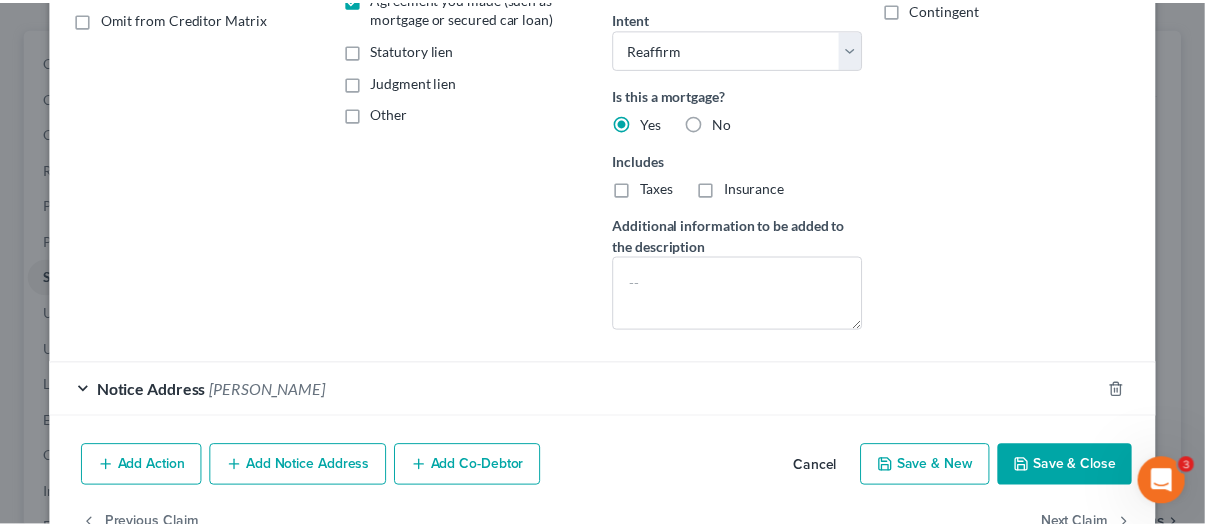 scroll, scrollTop: 471, scrollLeft: 0, axis: vertical 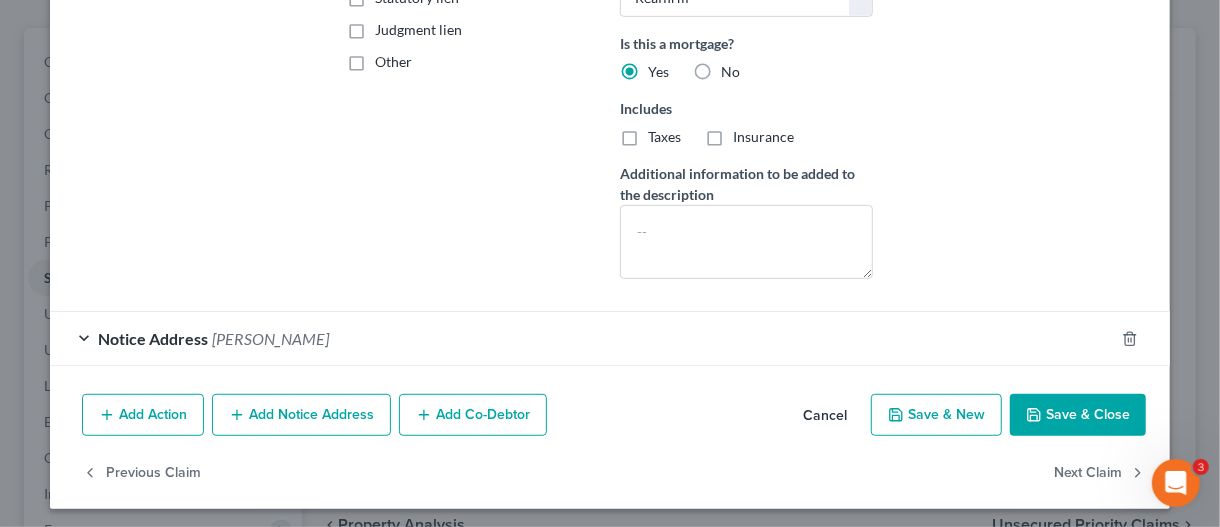 type 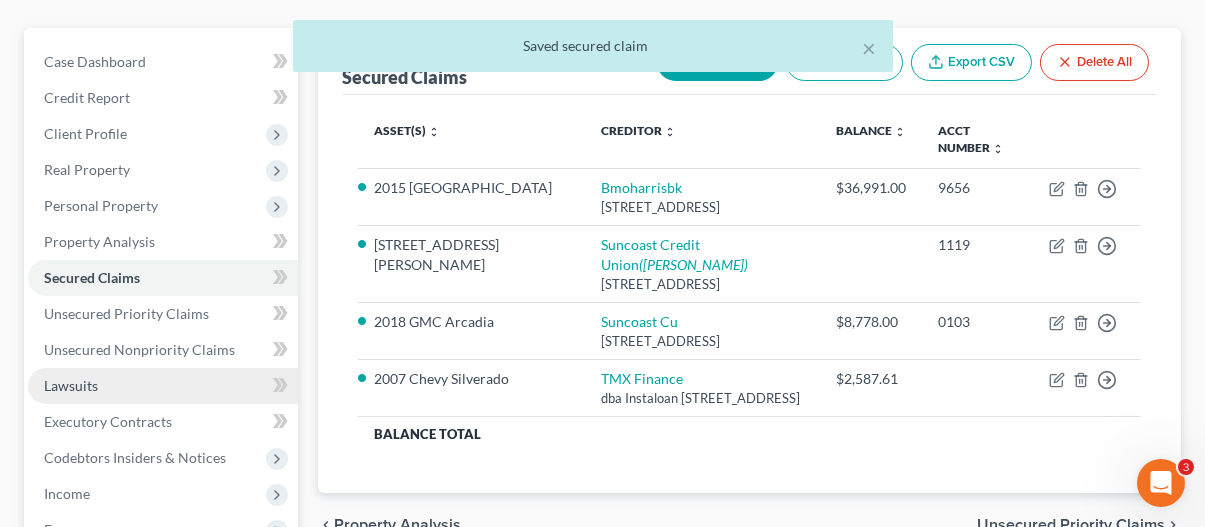 click on "Lawsuits" at bounding box center (163, 386) 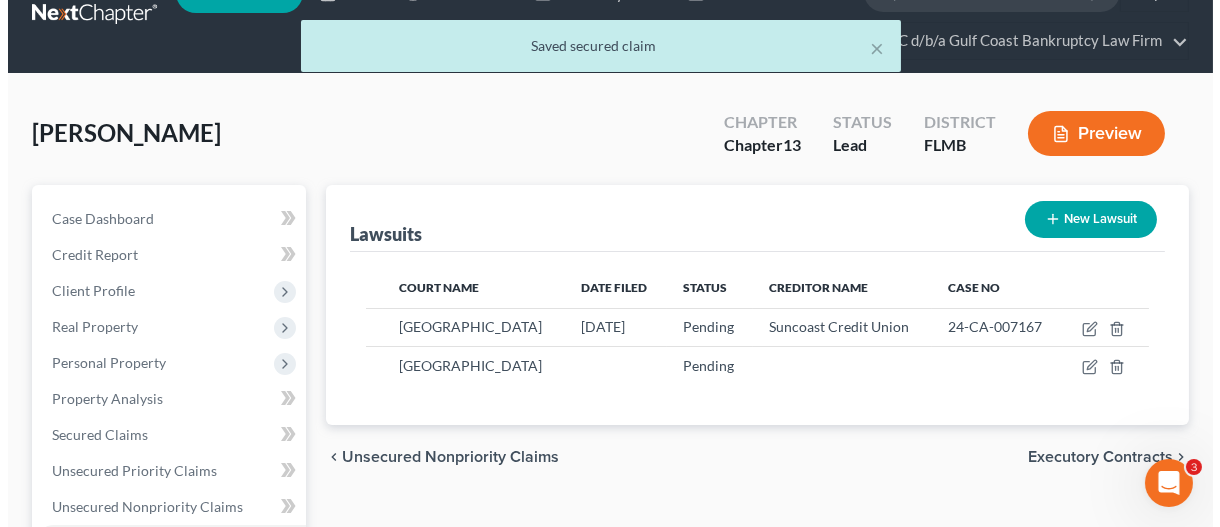 scroll, scrollTop: 0, scrollLeft: 0, axis: both 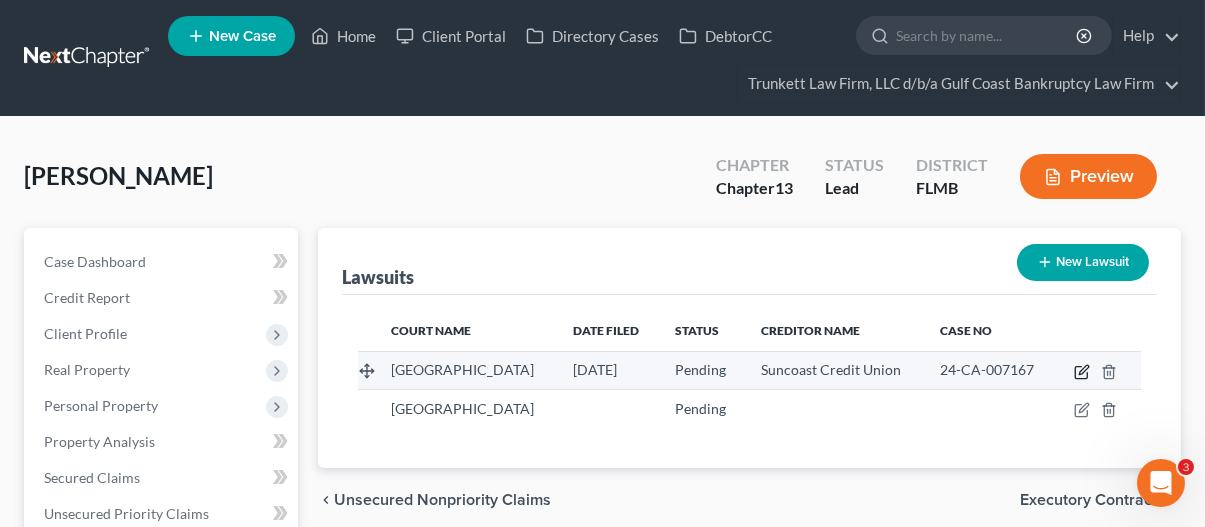 click 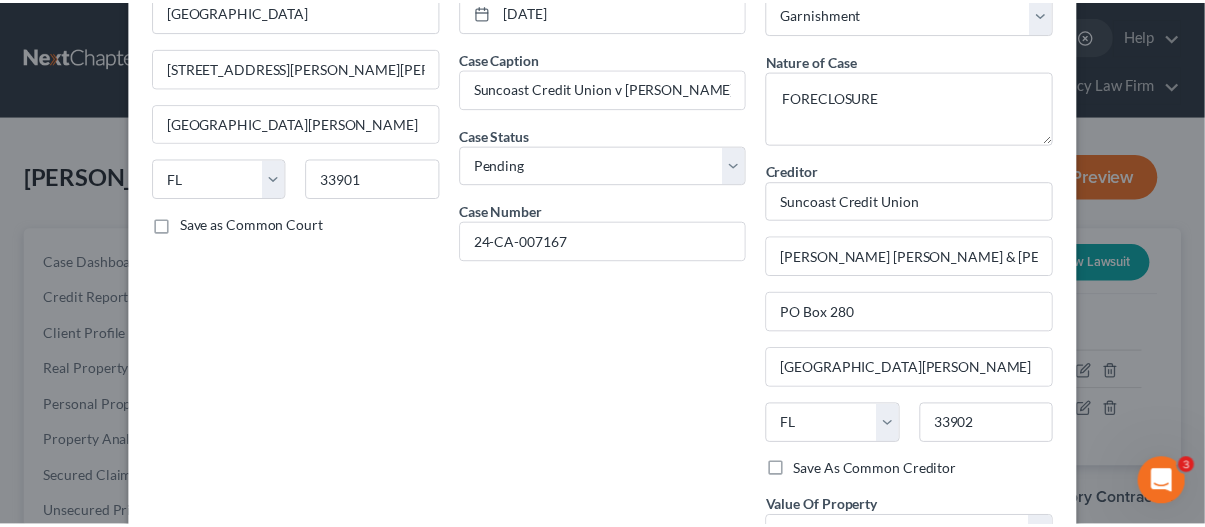 scroll, scrollTop: 374, scrollLeft: 0, axis: vertical 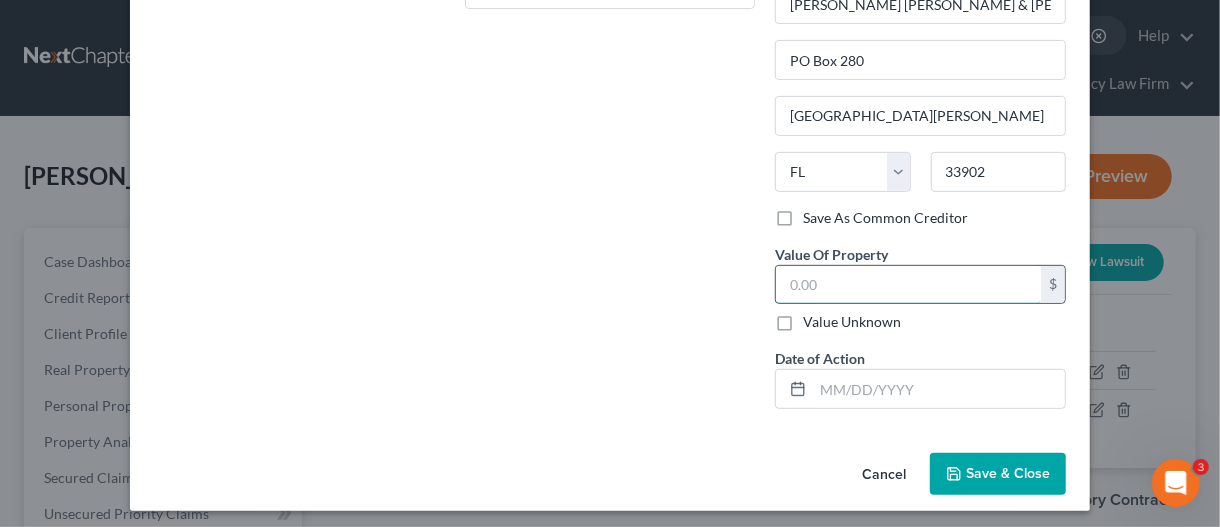 click at bounding box center [908, 285] 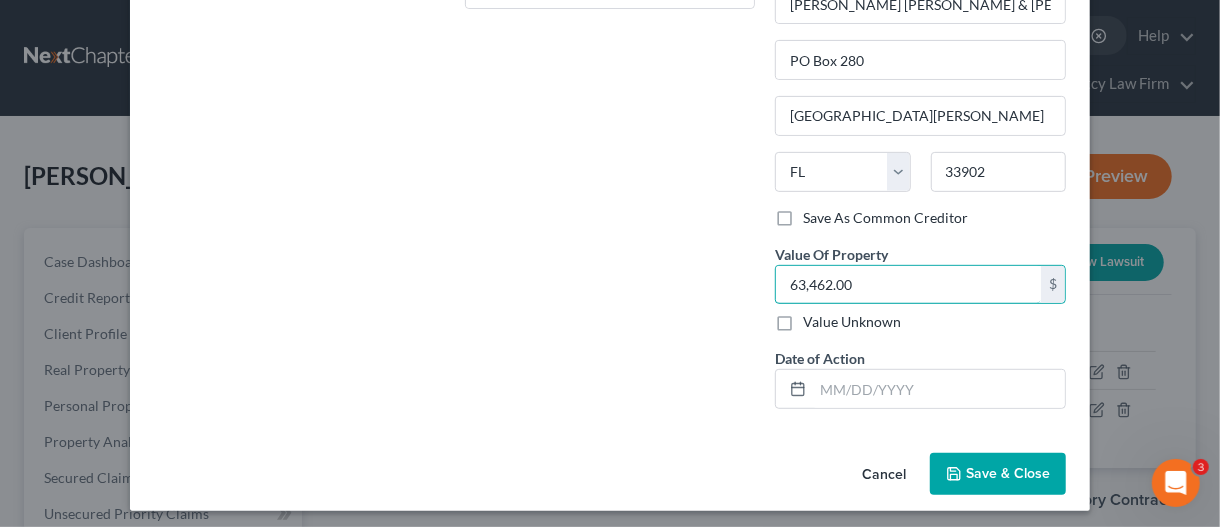 type on "63,462.00" 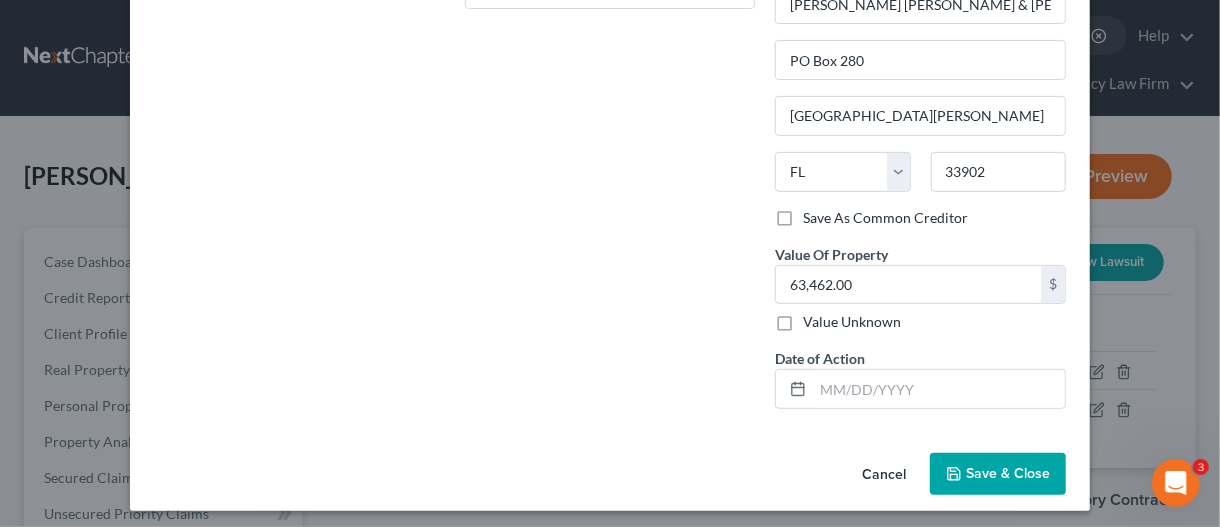 click on "Save & Close" at bounding box center (1008, 473) 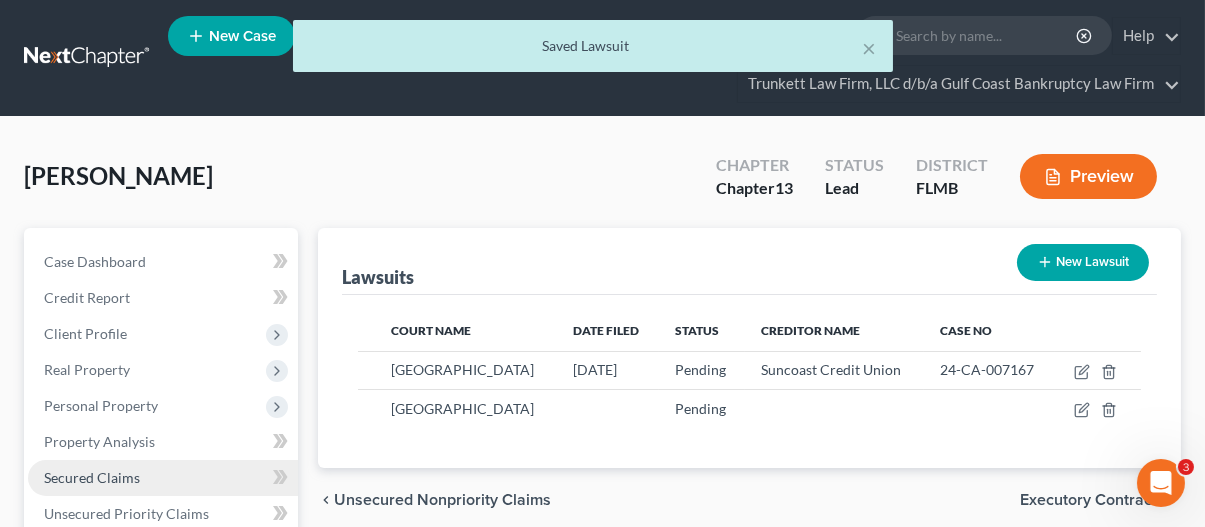 click on "Secured Claims" at bounding box center [92, 477] 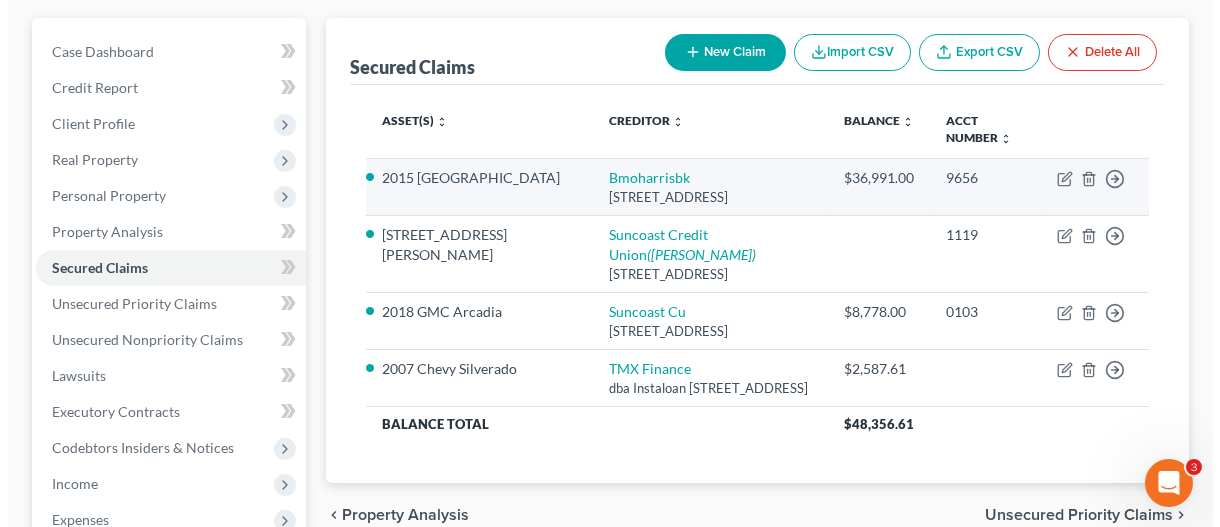 scroll, scrollTop: 300, scrollLeft: 0, axis: vertical 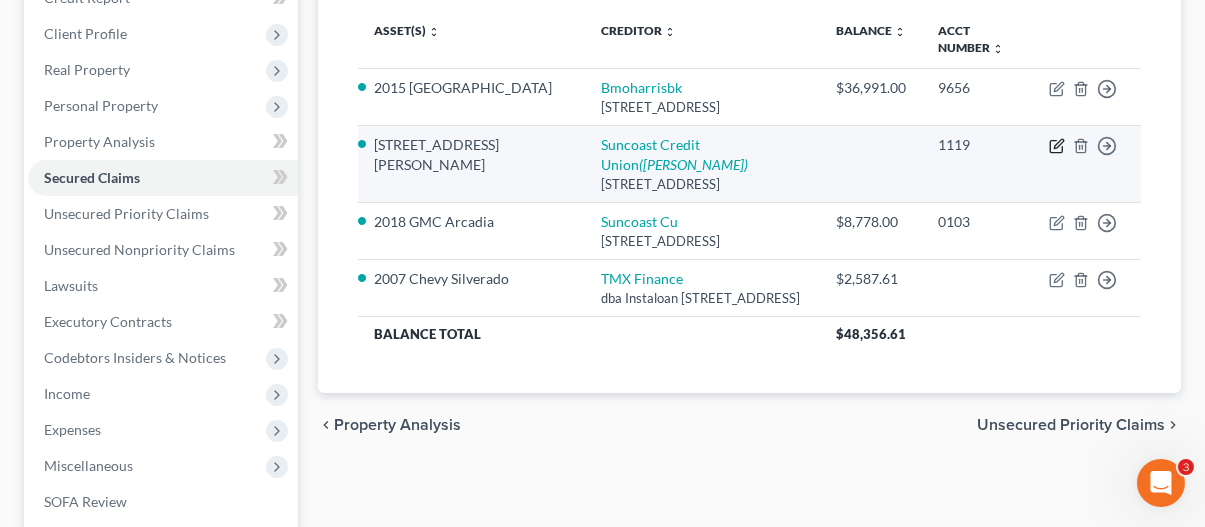 click 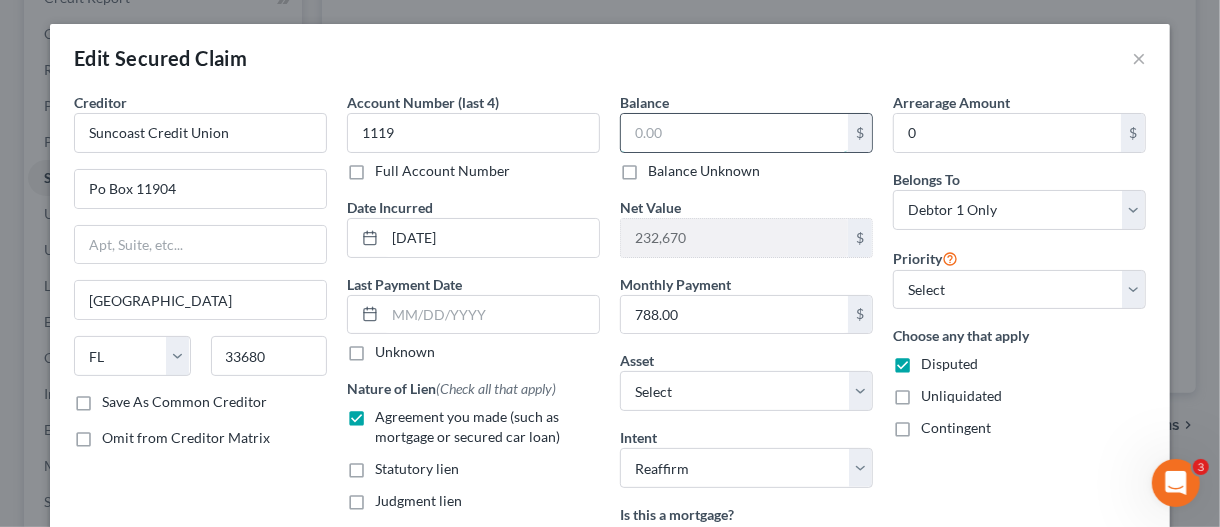 click at bounding box center (734, 133) 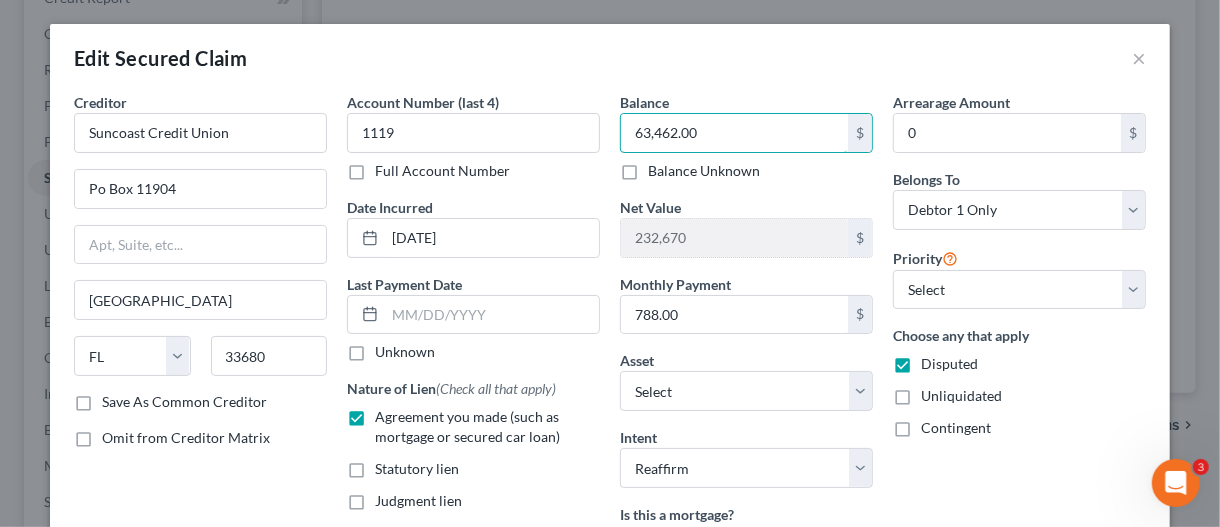 scroll, scrollTop: 471, scrollLeft: 0, axis: vertical 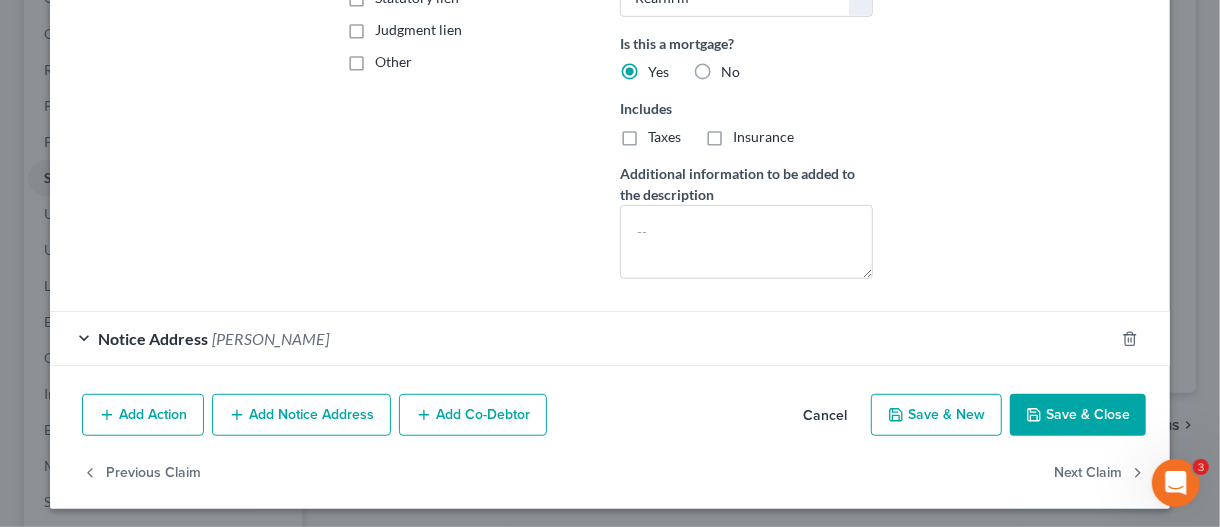 type on "63,462.00" 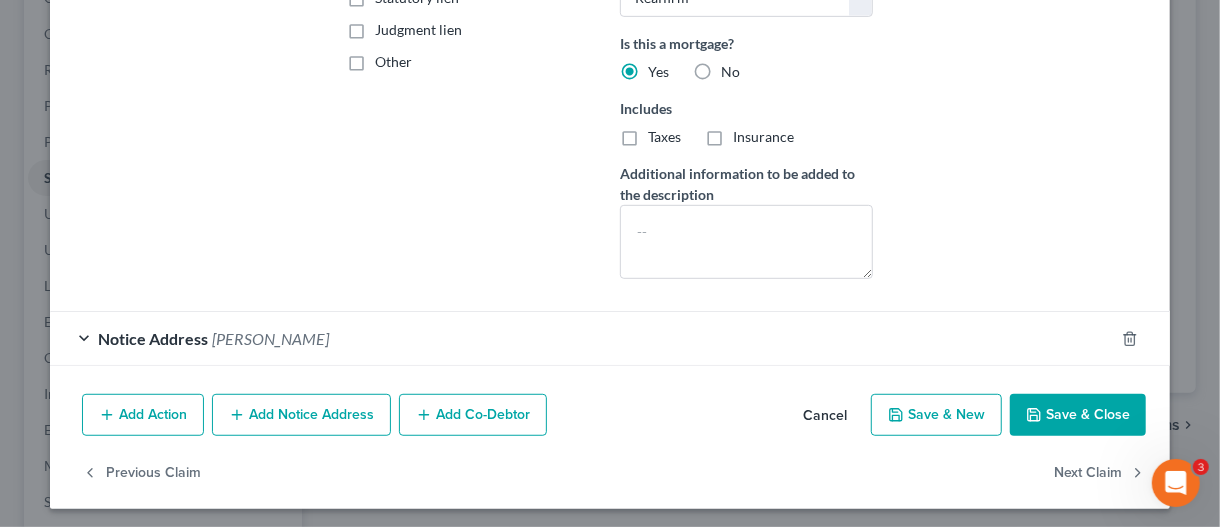 click on "Notice Address Shannon M Puopolo" at bounding box center [582, 338] 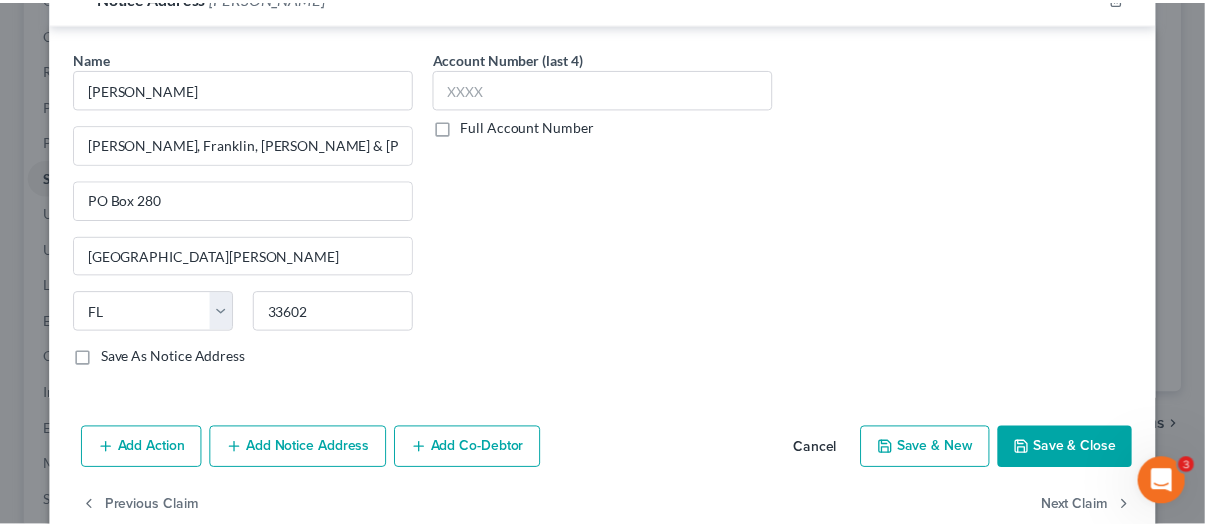 scroll, scrollTop: 843, scrollLeft: 0, axis: vertical 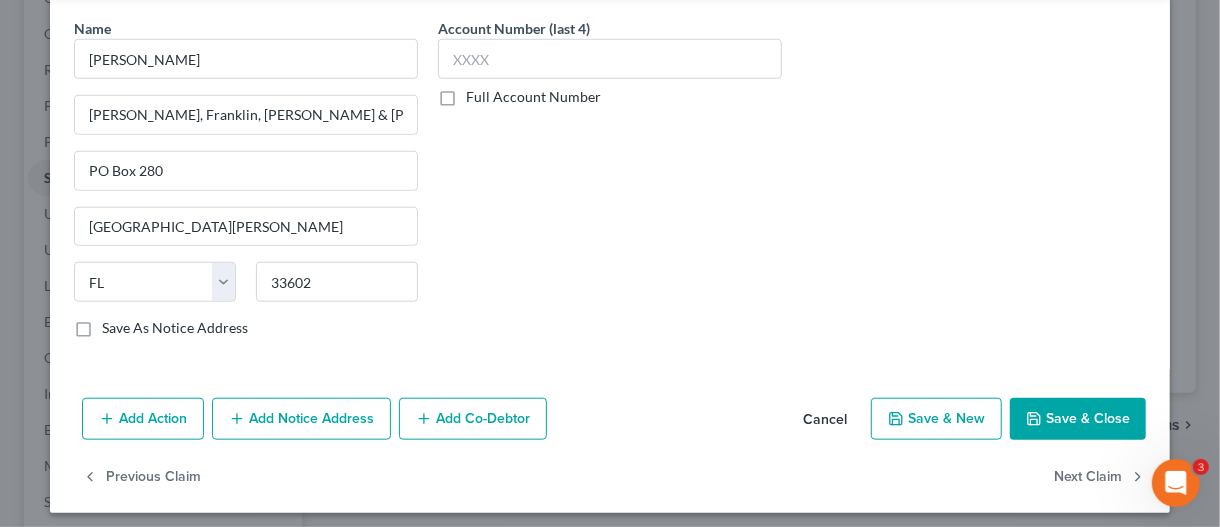 drag, startPoint x: 1044, startPoint y: 407, endPoint x: 730, endPoint y: 367, distance: 316.5375 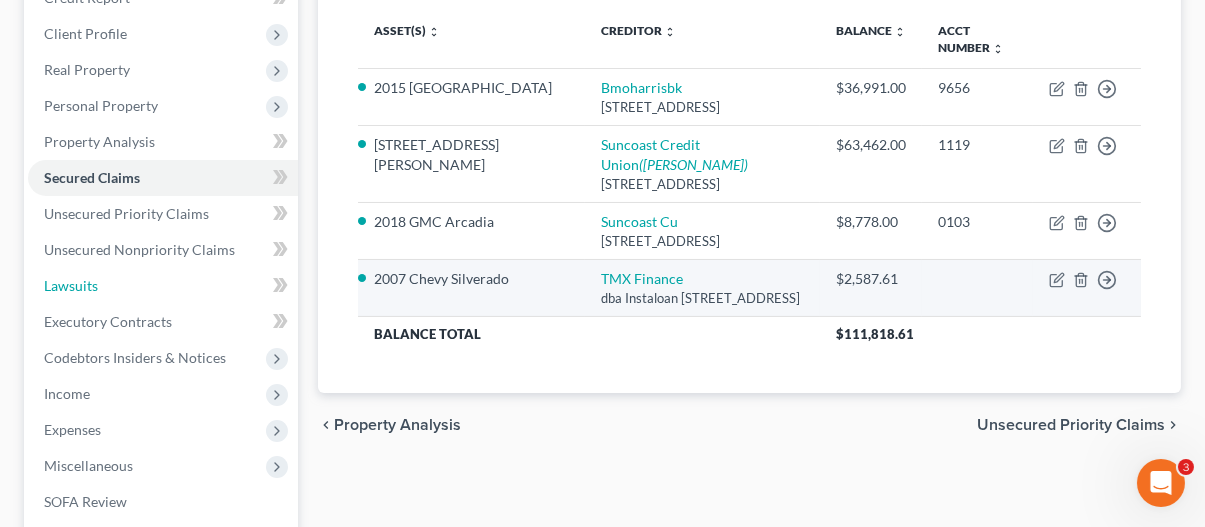 drag, startPoint x: 64, startPoint y: 285, endPoint x: 748, endPoint y: 272, distance: 684.12354 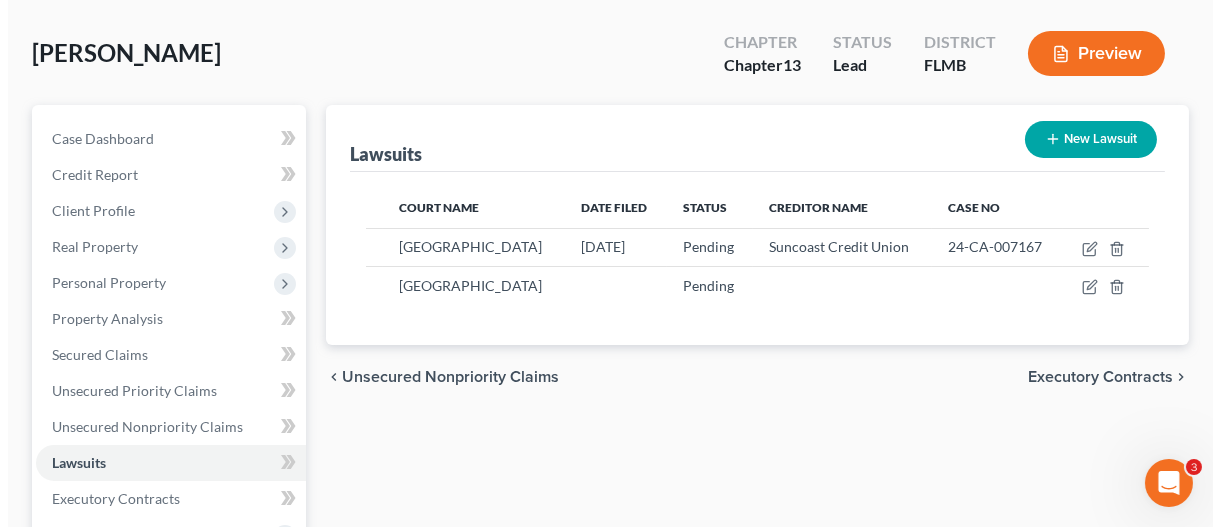 scroll, scrollTop: 0, scrollLeft: 0, axis: both 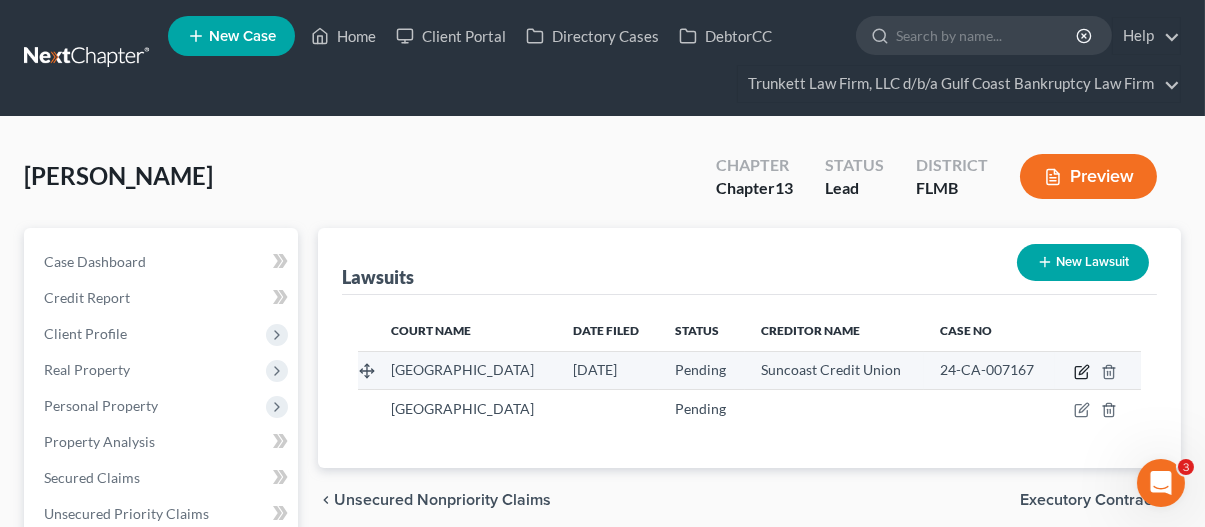 click 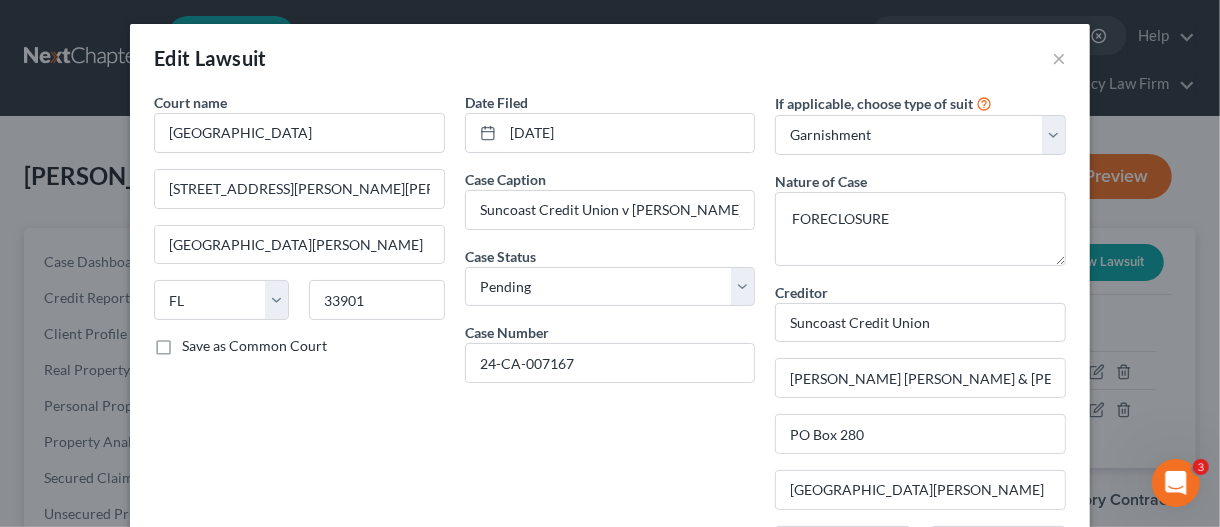 scroll, scrollTop: 374, scrollLeft: 0, axis: vertical 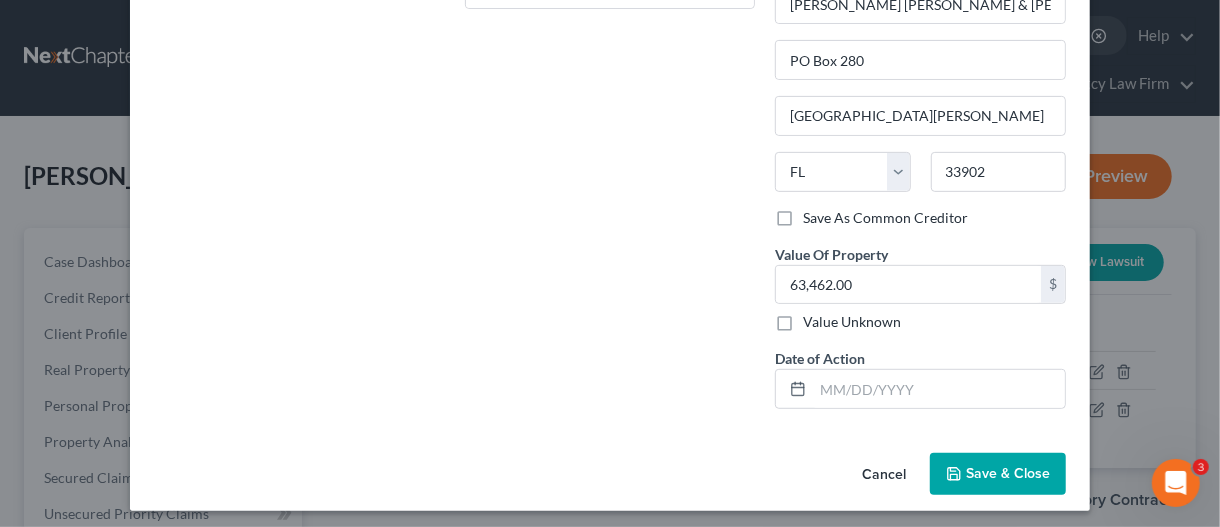 click on "Save & Close" at bounding box center (1008, 473) 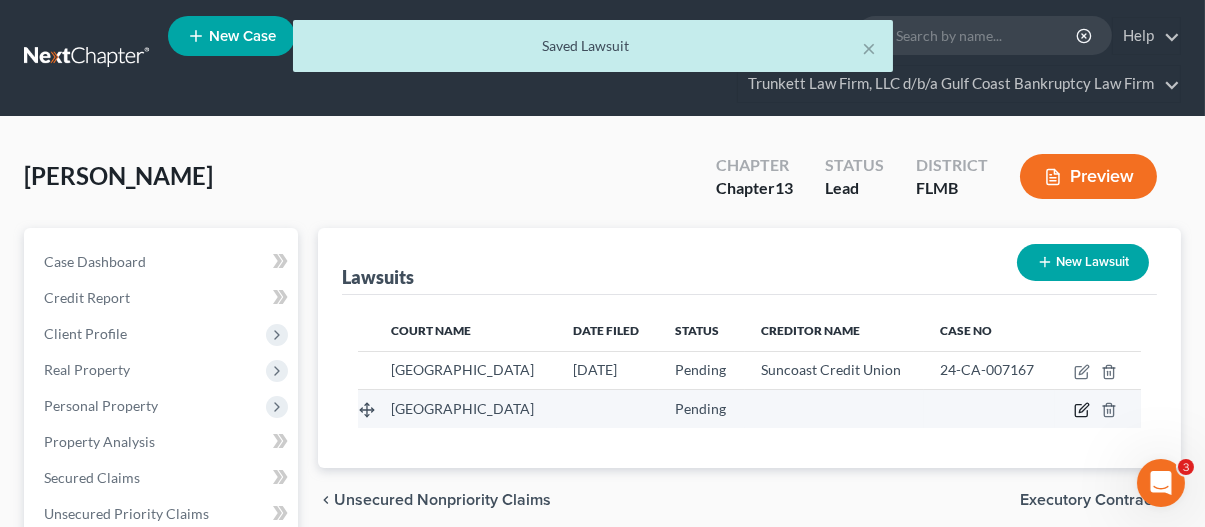 click 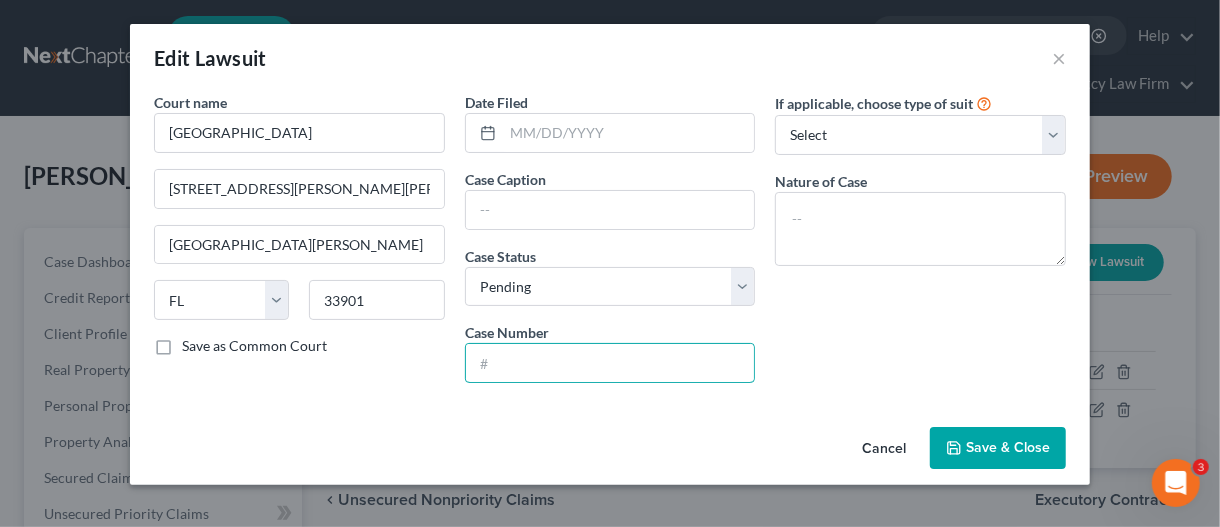 drag, startPoint x: 525, startPoint y: 365, endPoint x: 190, endPoint y: 59, distance: 453.7191 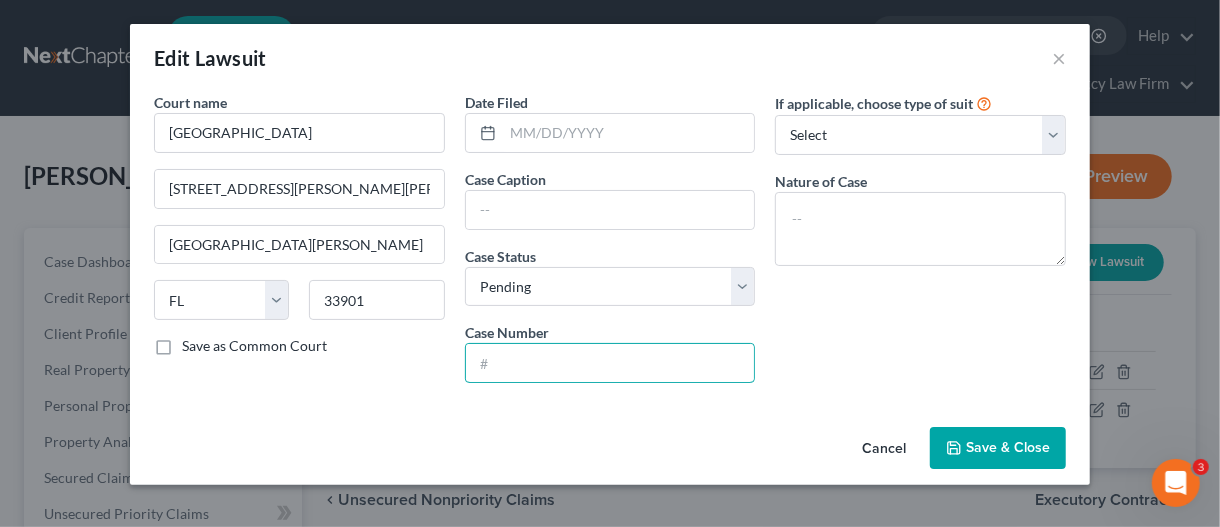 click at bounding box center (610, 363) 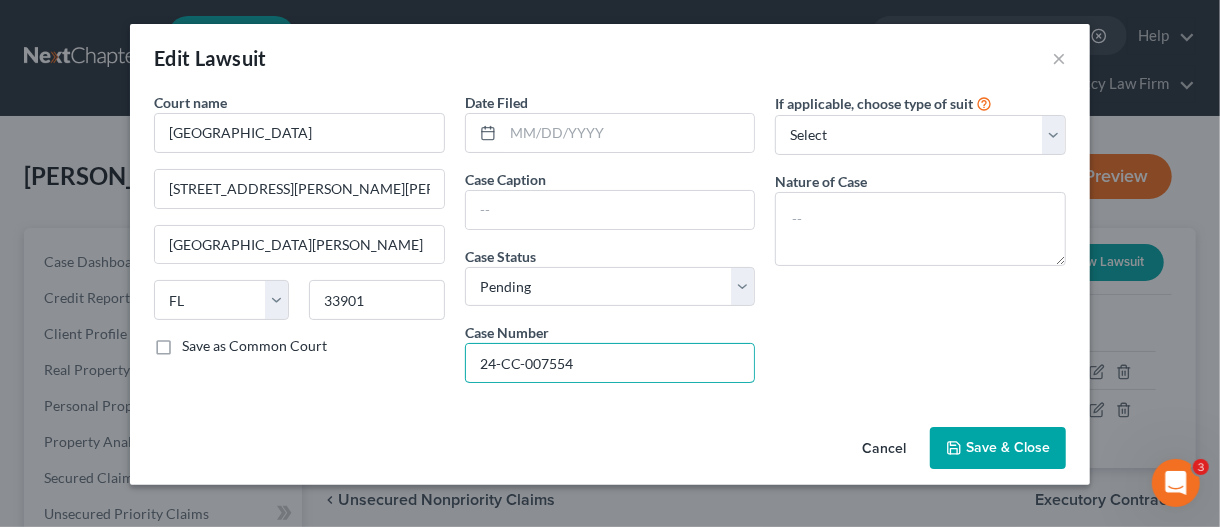 type on "24-CC-007554" 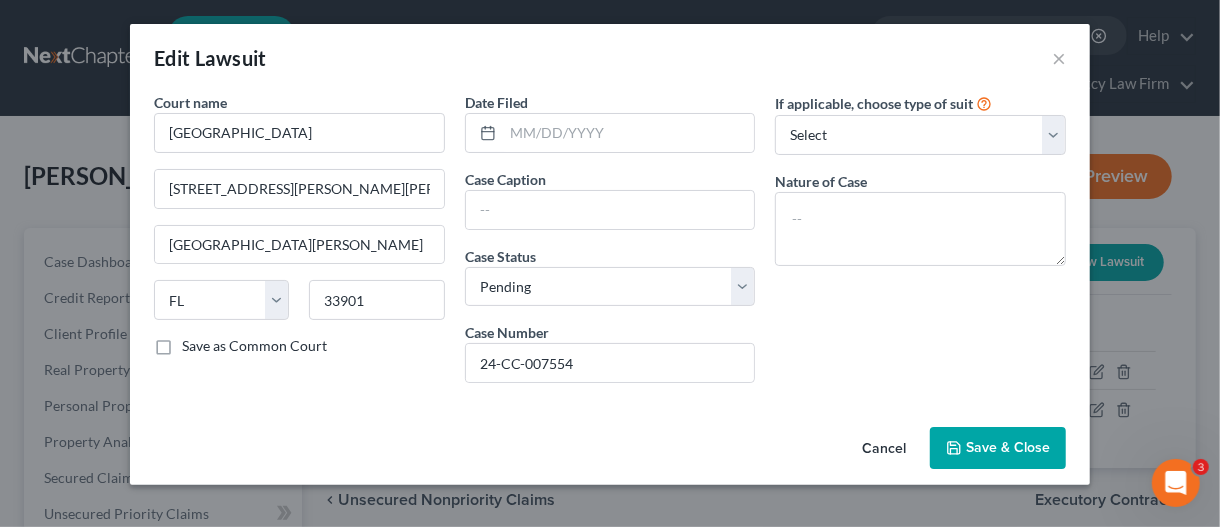 drag, startPoint x: 991, startPoint y: 452, endPoint x: 1189, endPoint y: 324, distance: 235.77107 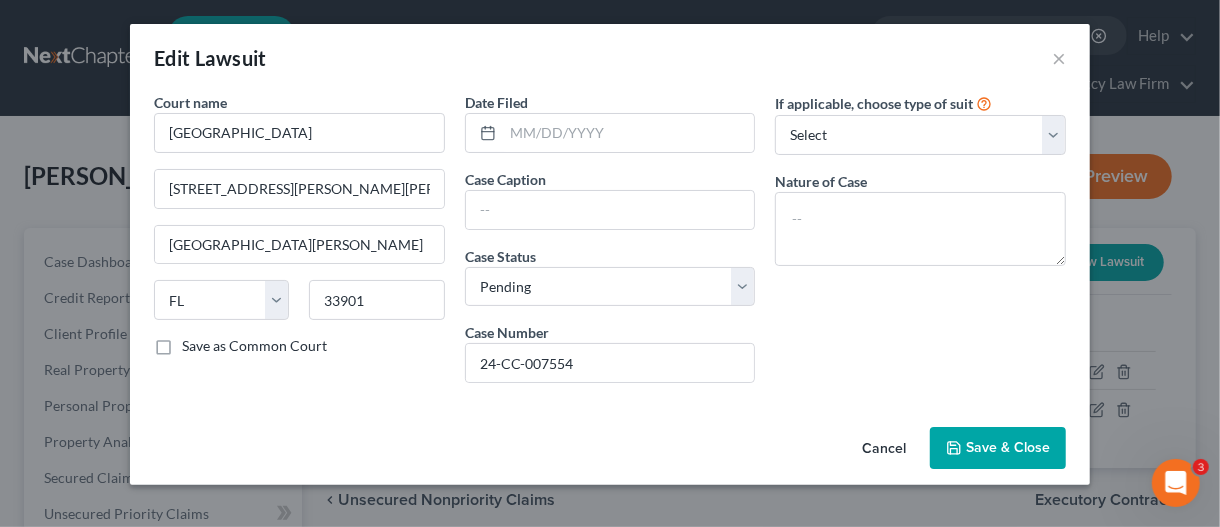 click on "Save & Close" at bounding box center [1008, 447] 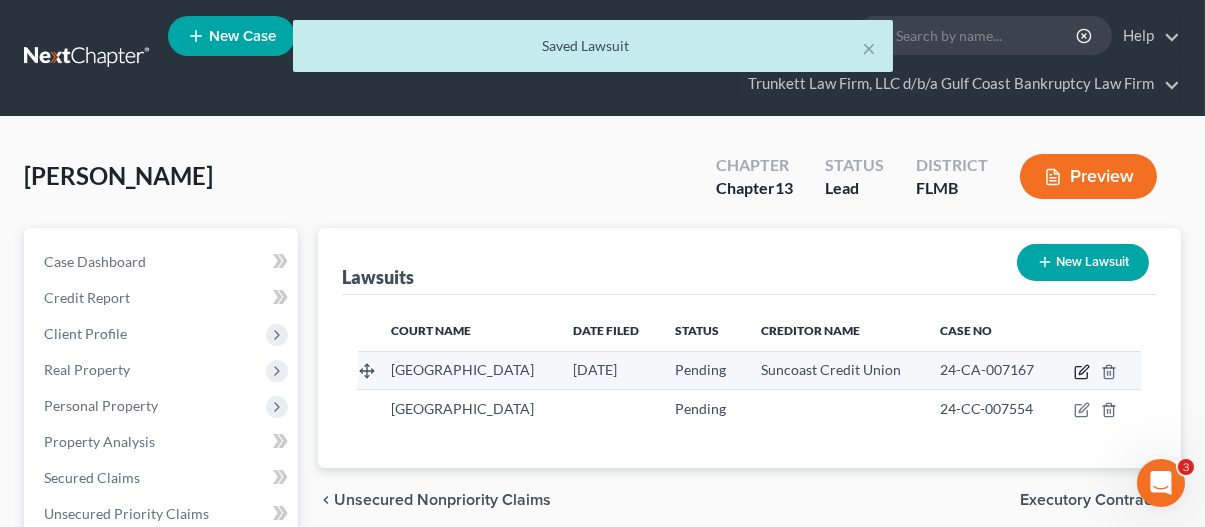 click 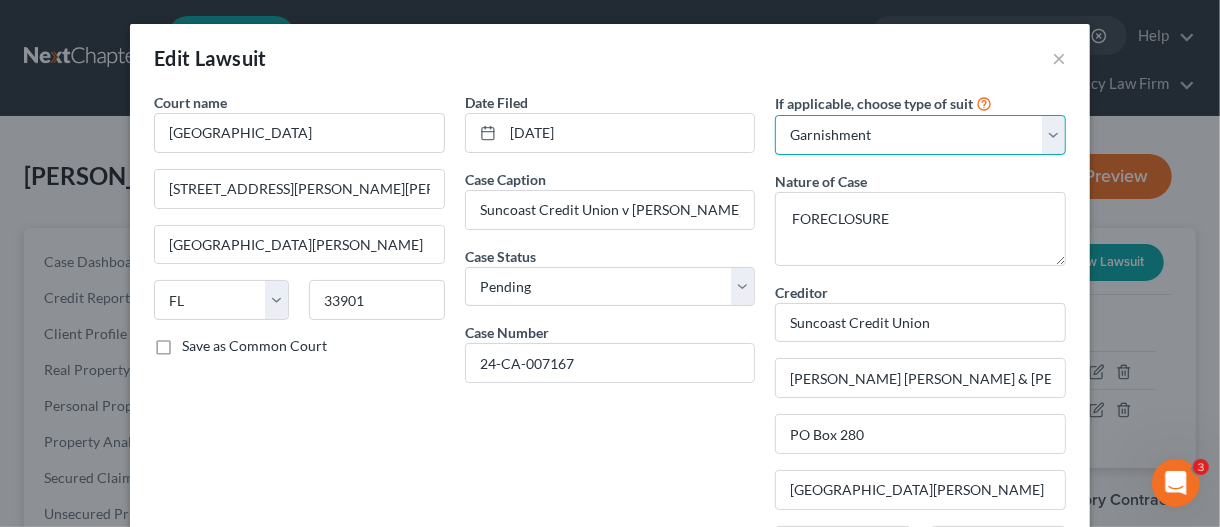 drag, startPoint x: 890, startPoint y: 131, endPoint x: 750, endPoint y: 143, distance: 140.51335 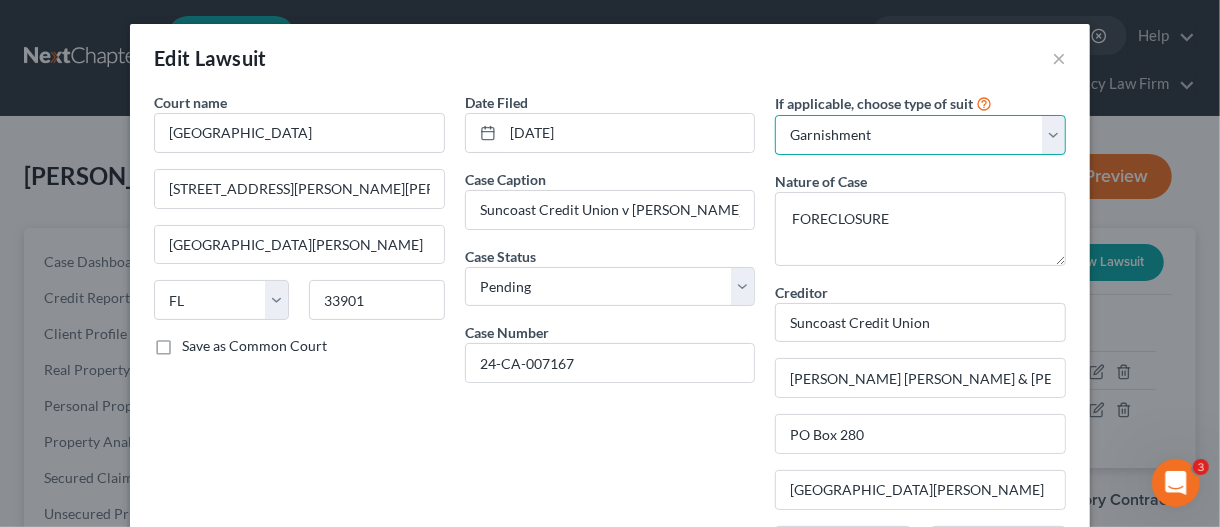 select on "2" 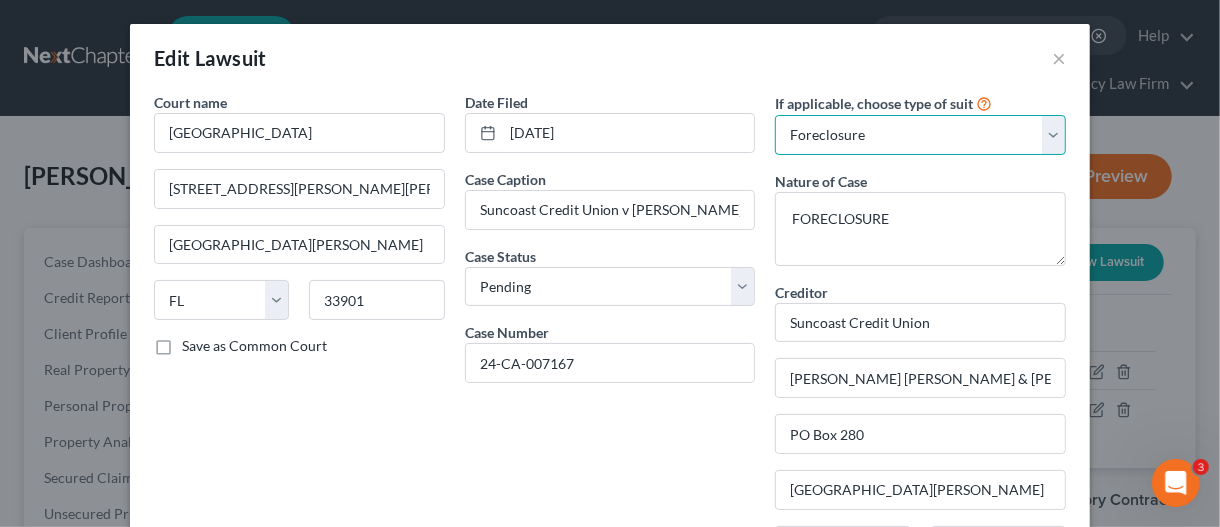click on "Select Repossession Garnishment Foreclosure Attached, Seized, Or Levied Other" at bounding box center [920, 135] 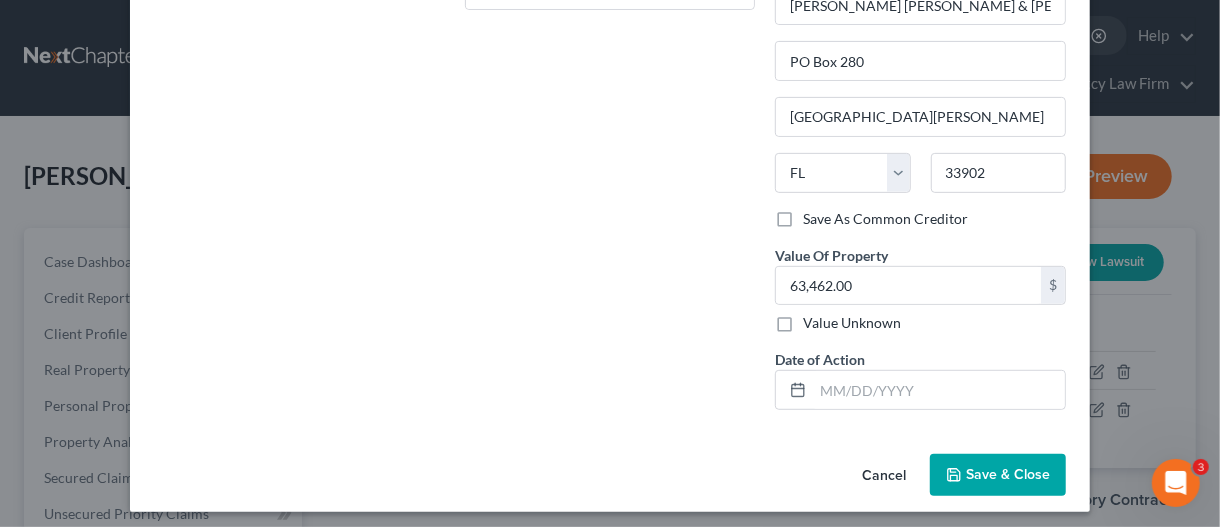 scroll, scrollTop: 374, scrollLeft: 0, axis: vertical 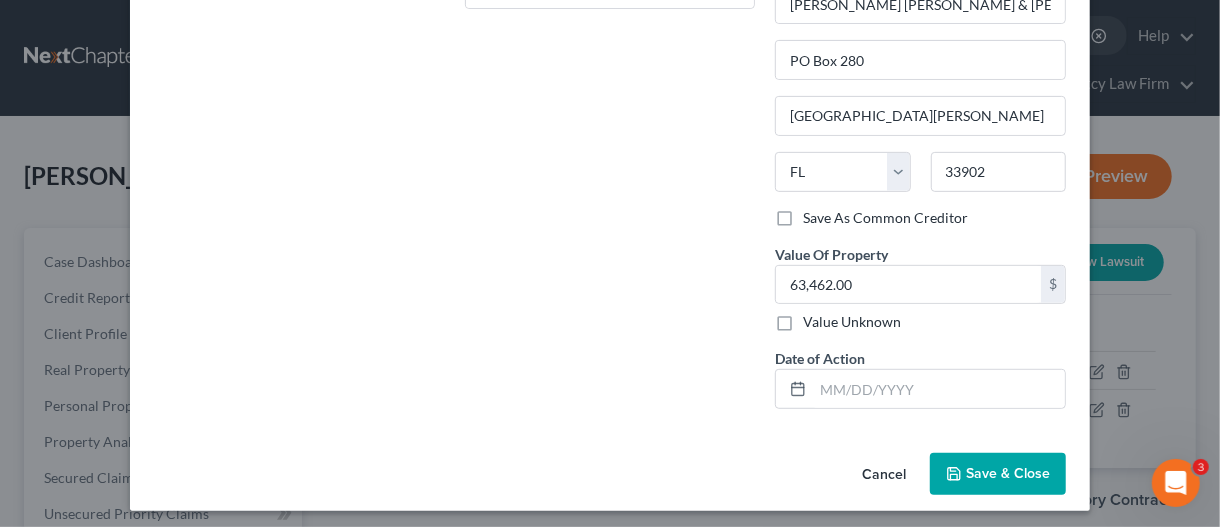 click on "Save & Close" at bounding box center (1008, 473) 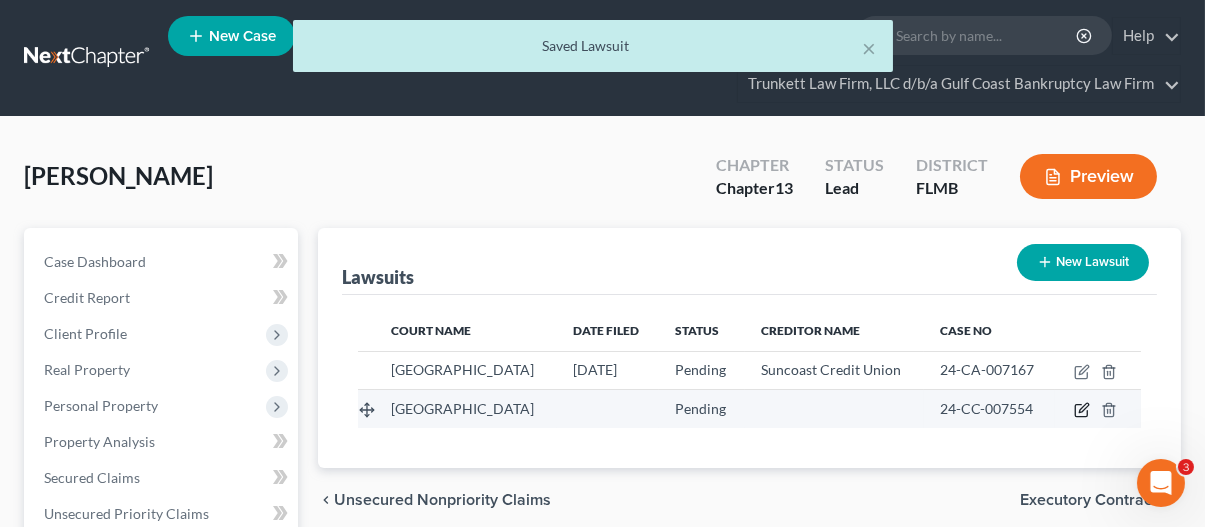 click 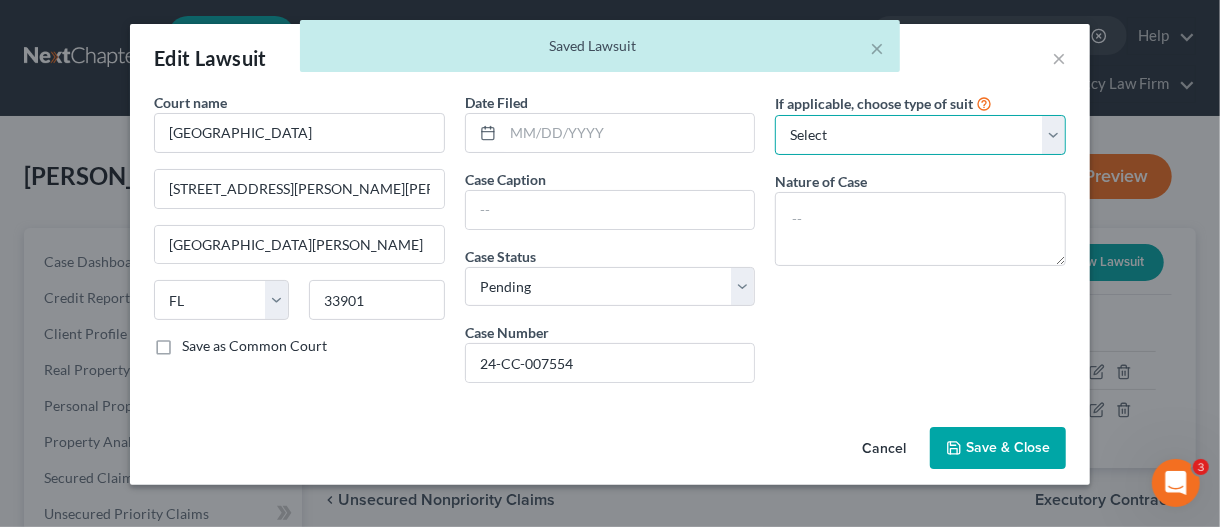 click on "Select Repossession Garnishment Foreclosure Attached, Seized, Or Levied Other" at bounding box center (920, 135) 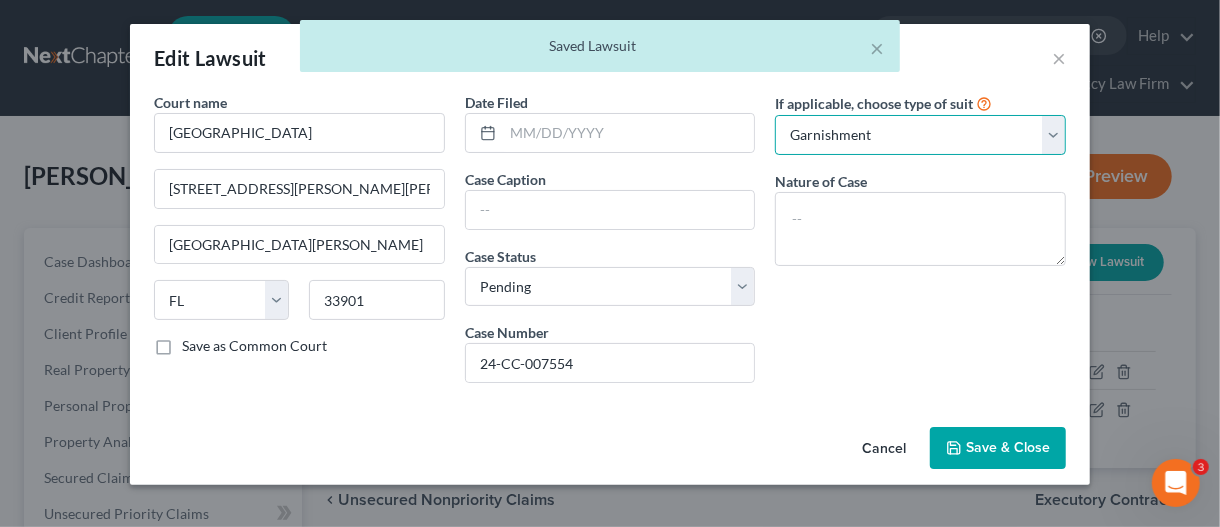 click on "Select Repossession Garnishment Foreclosure Attached, Seized, Or Levied Other" at bounding box center (920, 135) 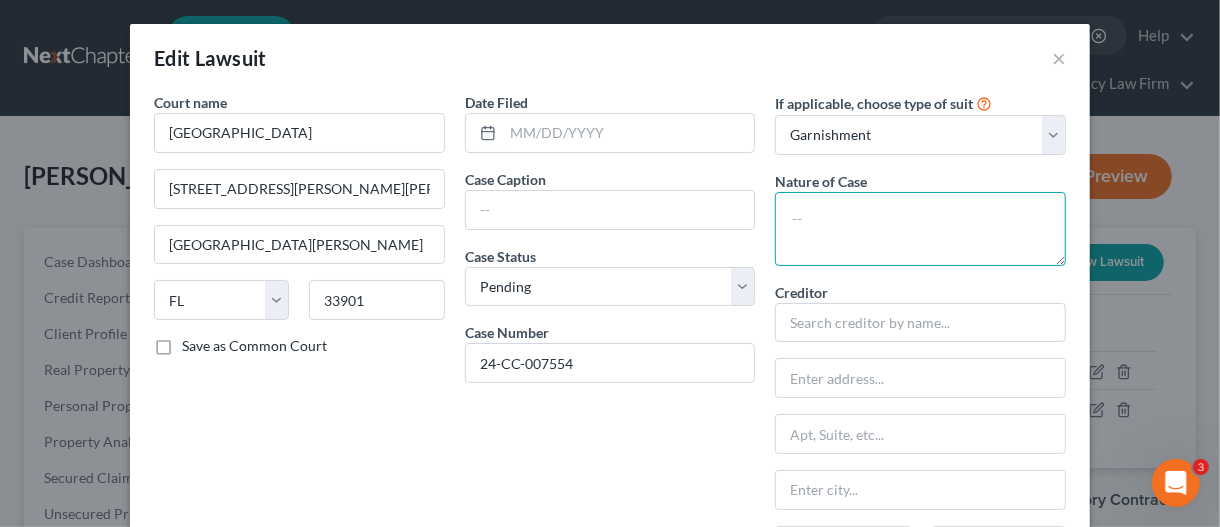 click at bounding box center (920, 229) 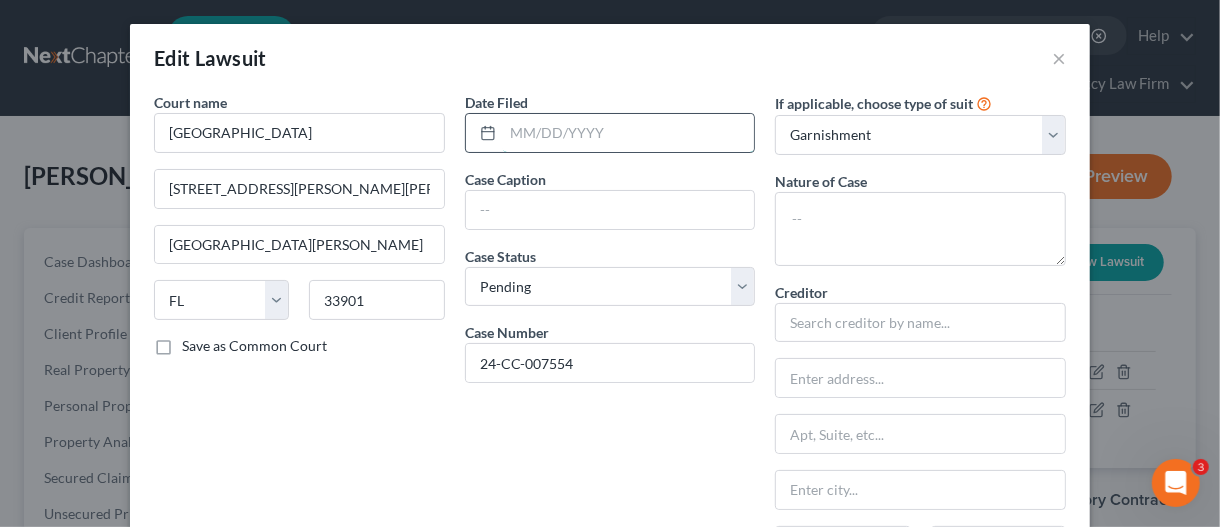 click at bounding box center (629, 133) 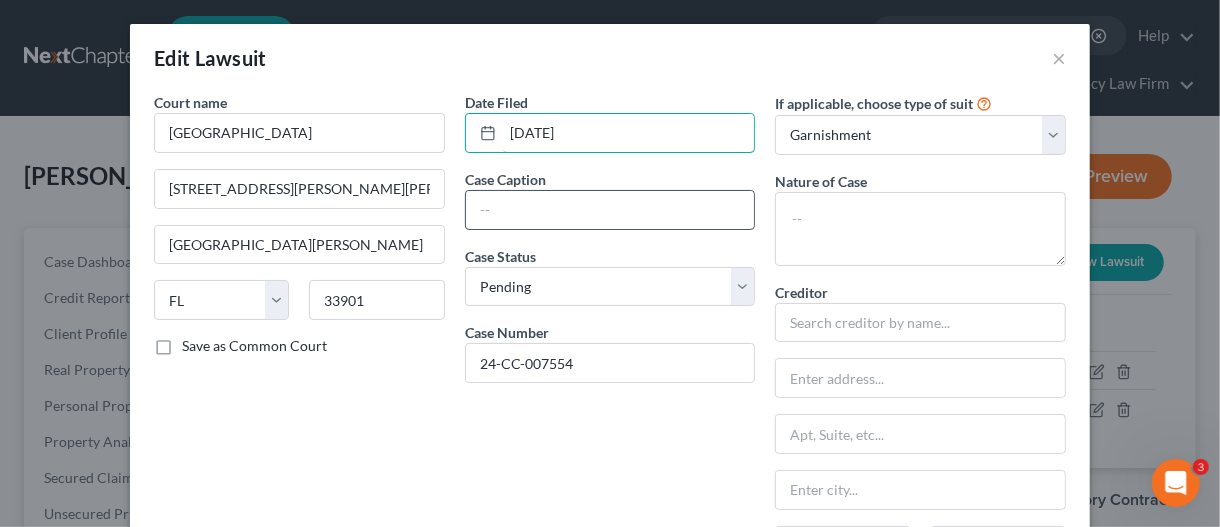 type on "10/01/2024" 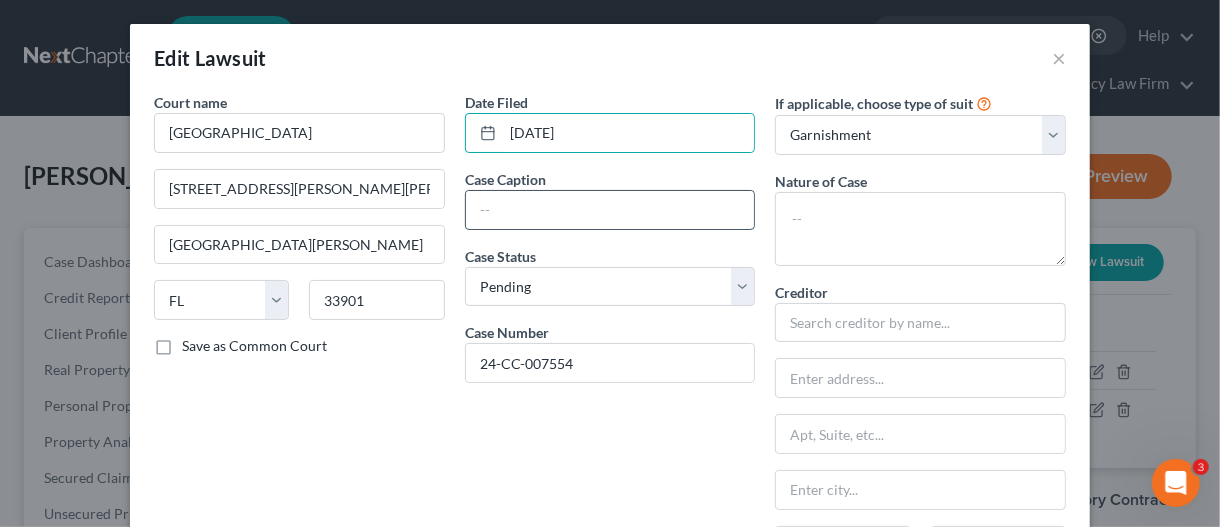 click at bounding box center (610, 210) 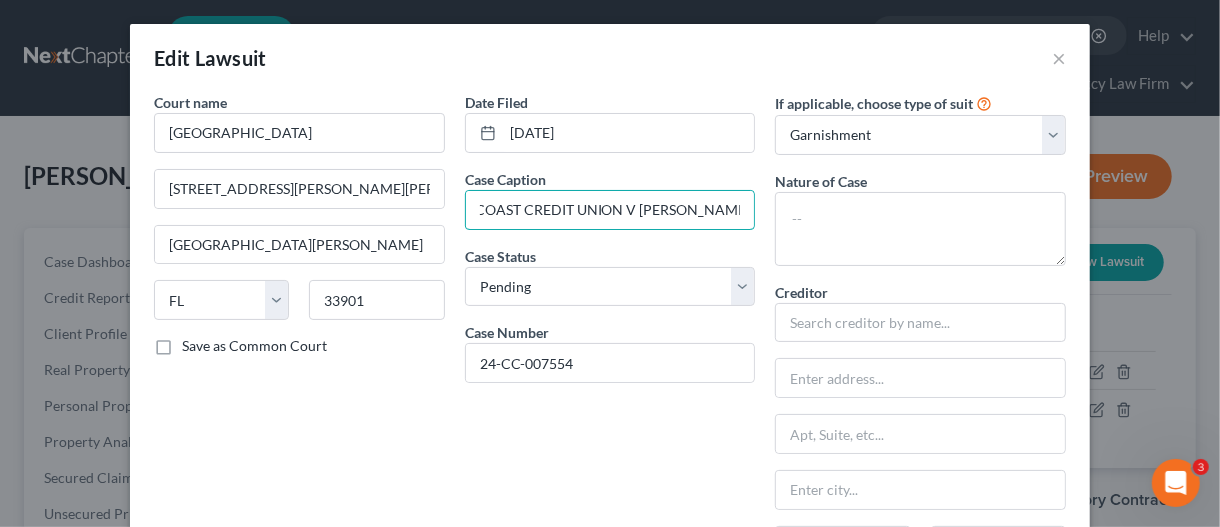 scroll, scrollTop: 0, scrollLeft: 43, axis: horizontal 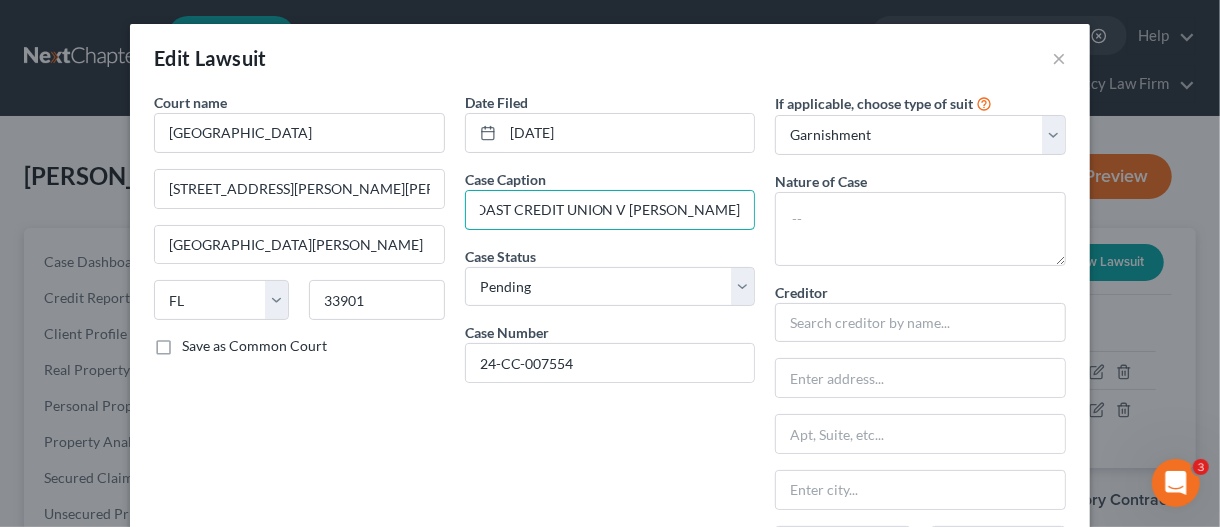 type on "SUNCOAST CREDIT UNION V GLORIA BELTRAN" 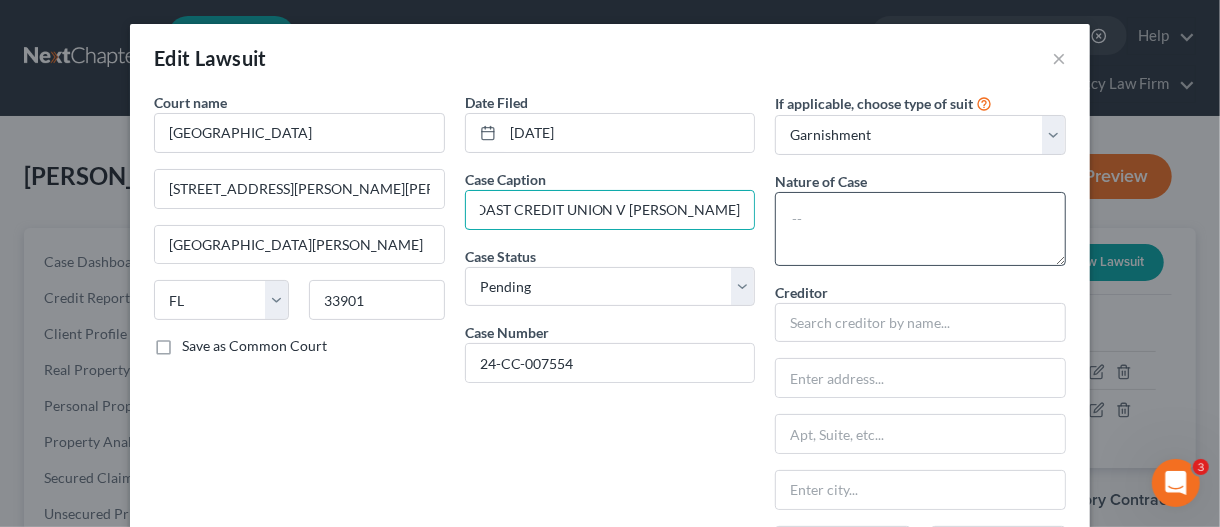 scroll, scrollTop: 0, scrollLeft: 0, axis: both 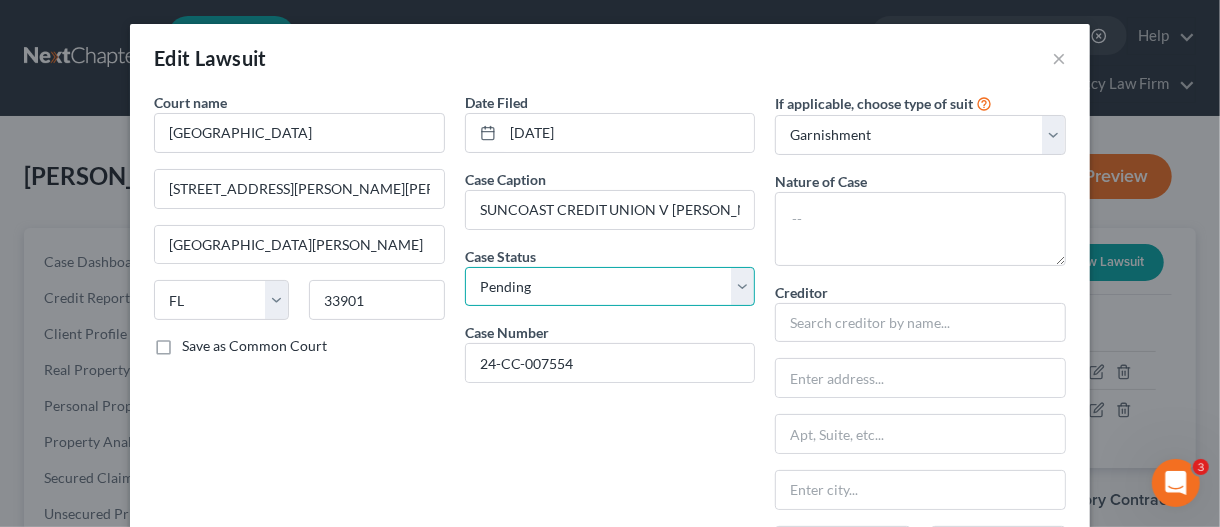 click on "Select Pending On Appeal Concluded" at bounding box center [610, 287] 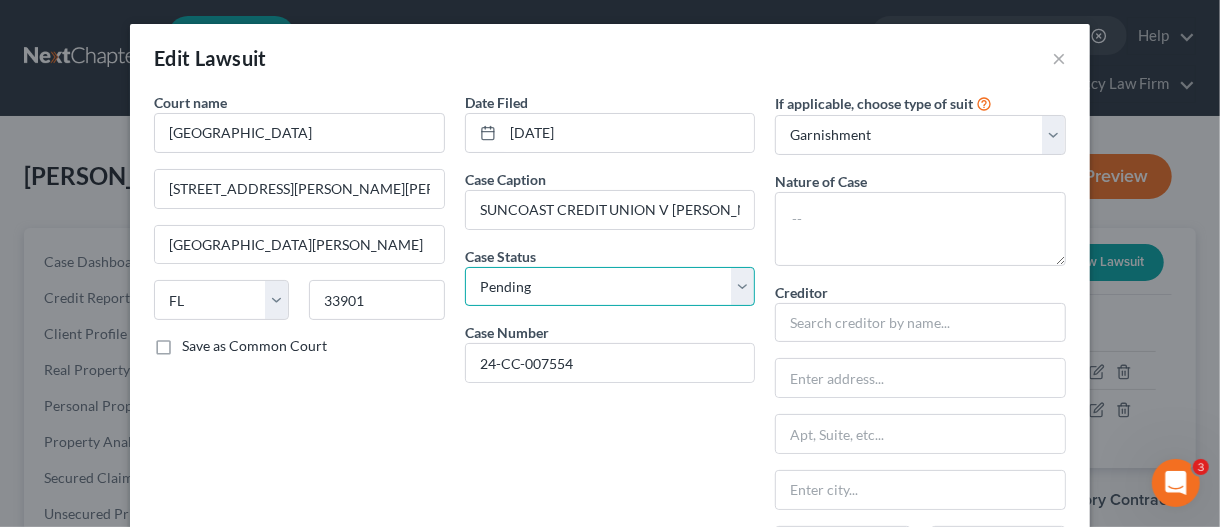 select on "2" 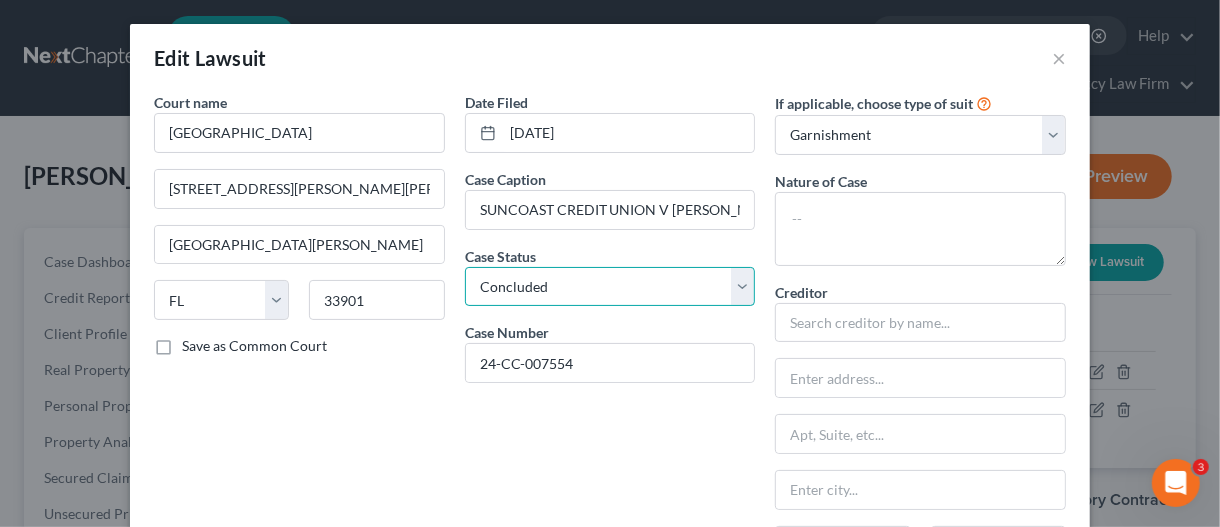 click on "Select Pending On Appeal Concluded" at bounding box center [610, 287] 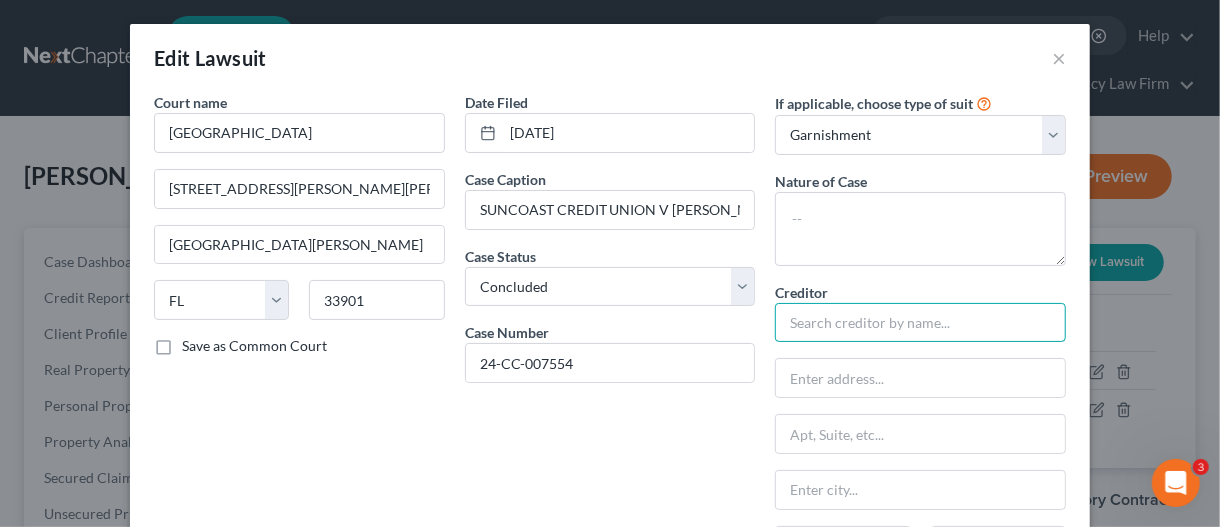 click at bounding box center [920, 323] 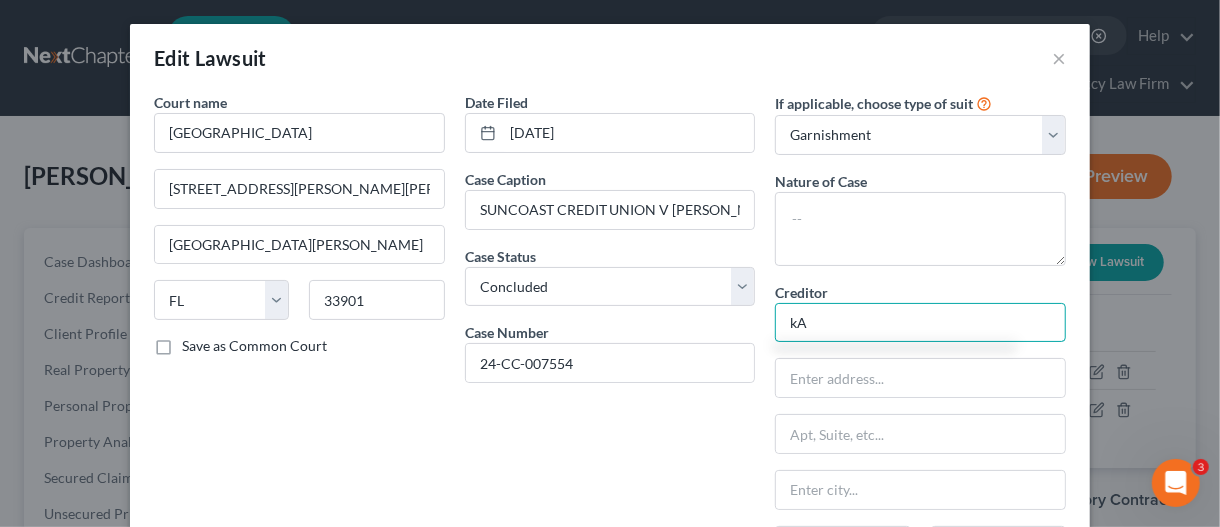type on "k" 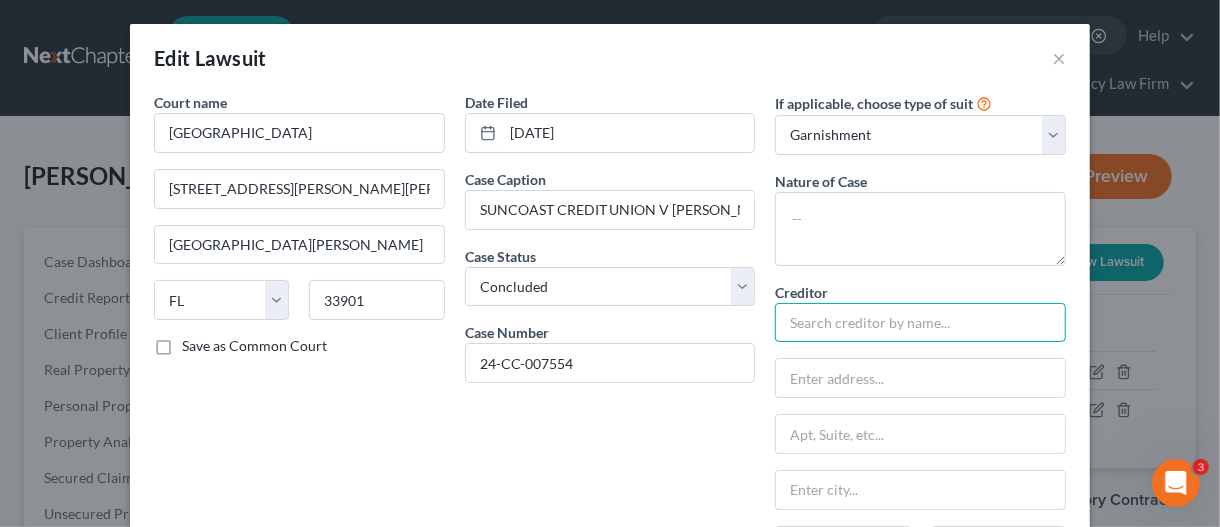 type on "K" 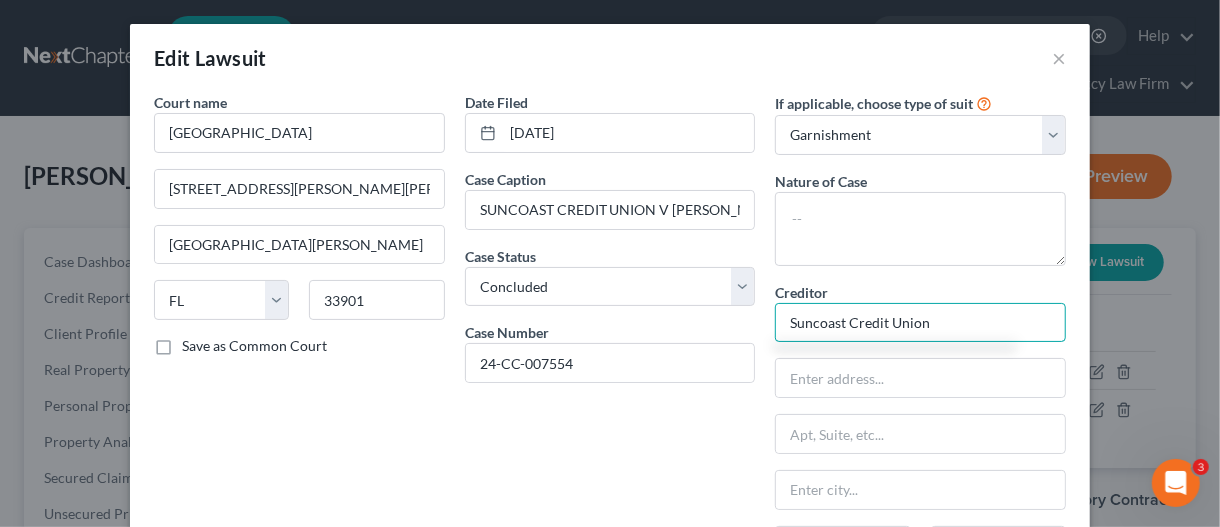 type on "Suncoast Credit Union" 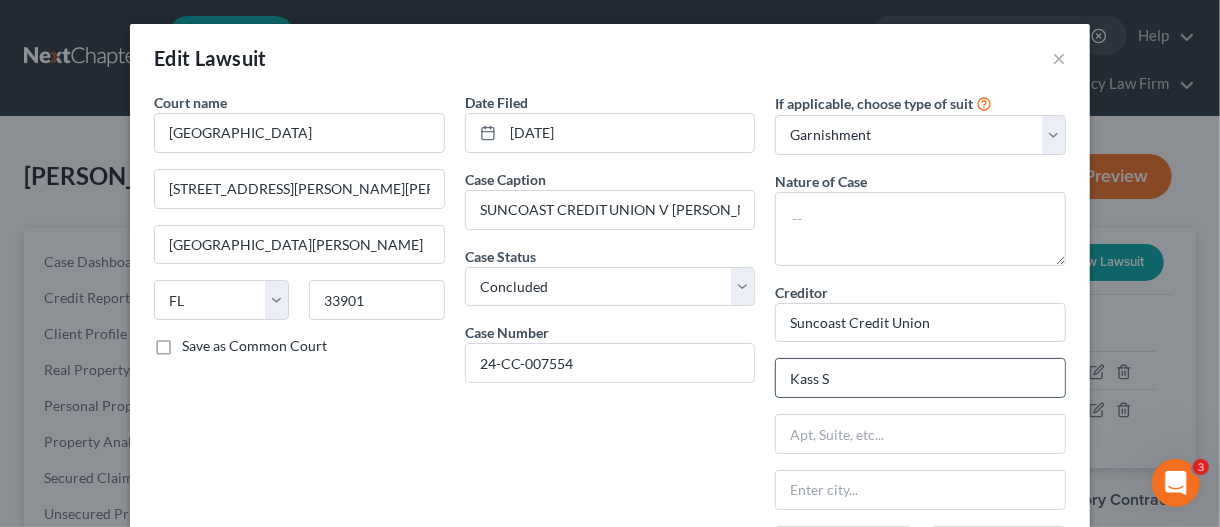 type on "Kass Shuler PA" 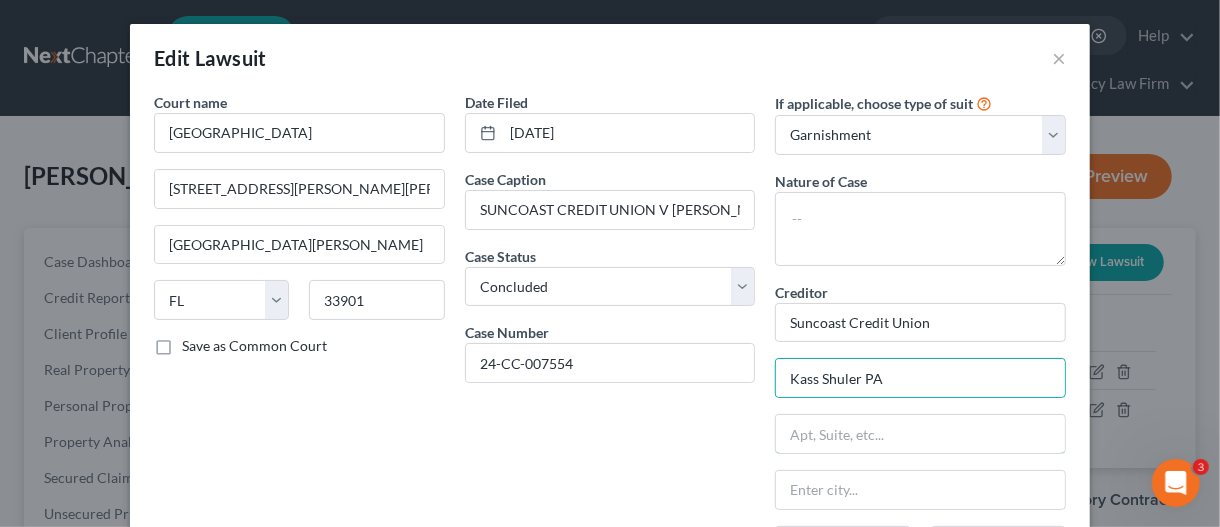 drag, startPoint x: 865, startPoint y: 442, endPoint x: 45, endPoint y: 66, distance: 902.09534 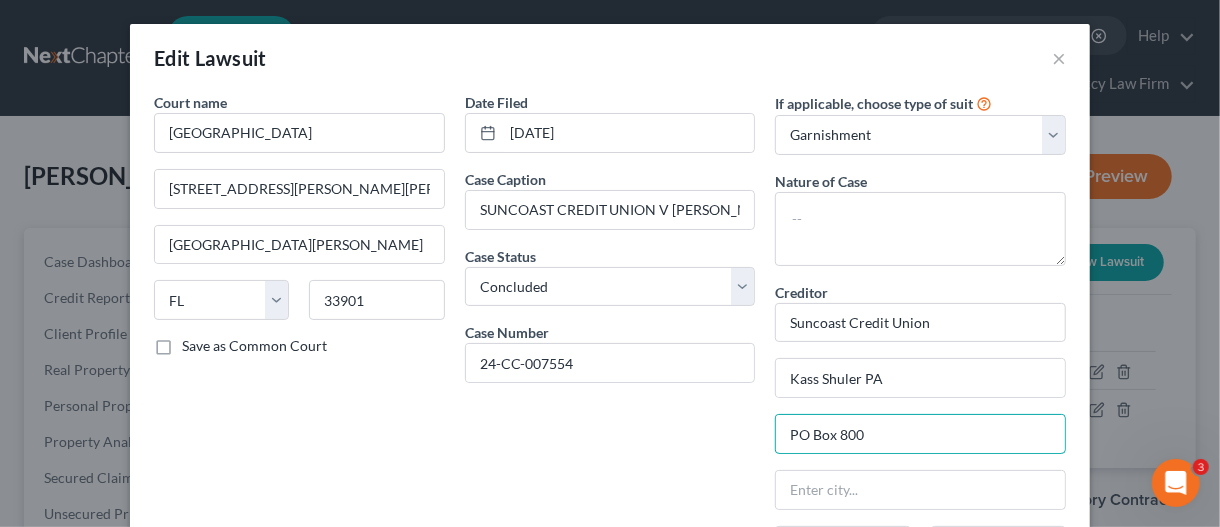 type on "PO Box 800" 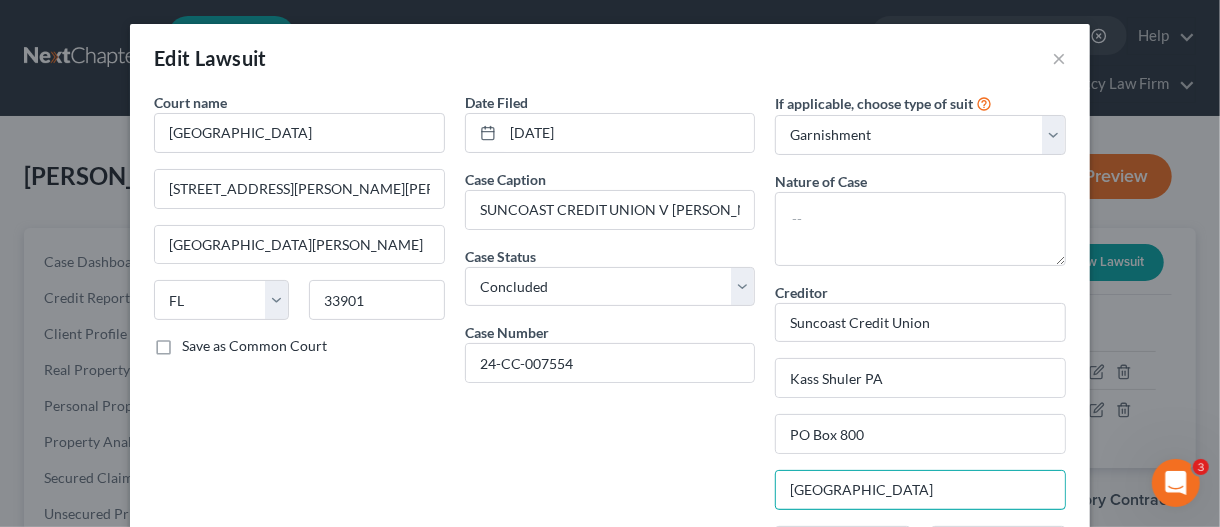 type on "Tampa" 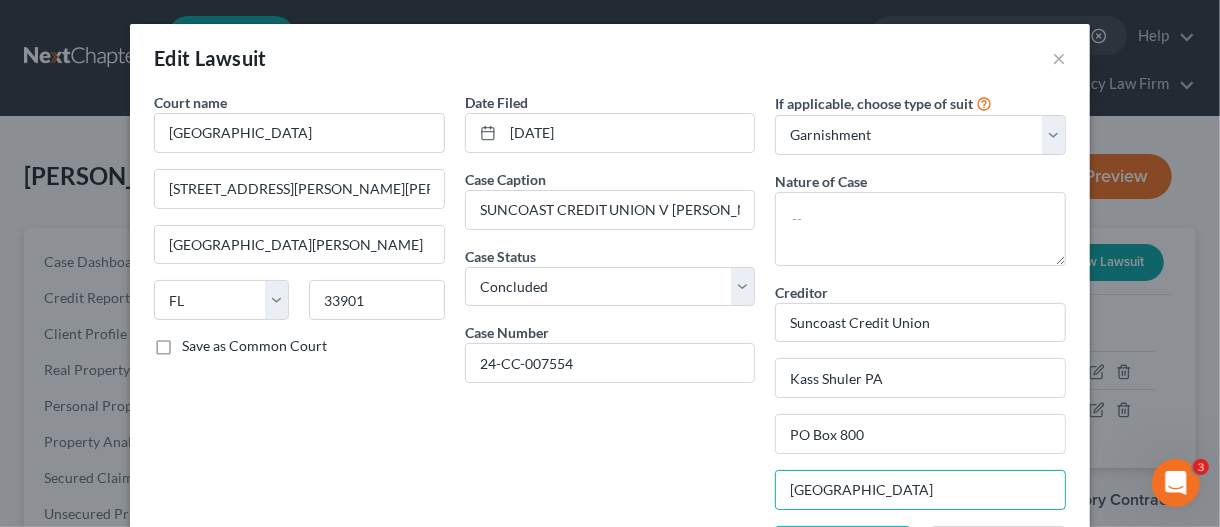 scroll, scrollTop: 33, scrollLeft: 0, axis: vertical 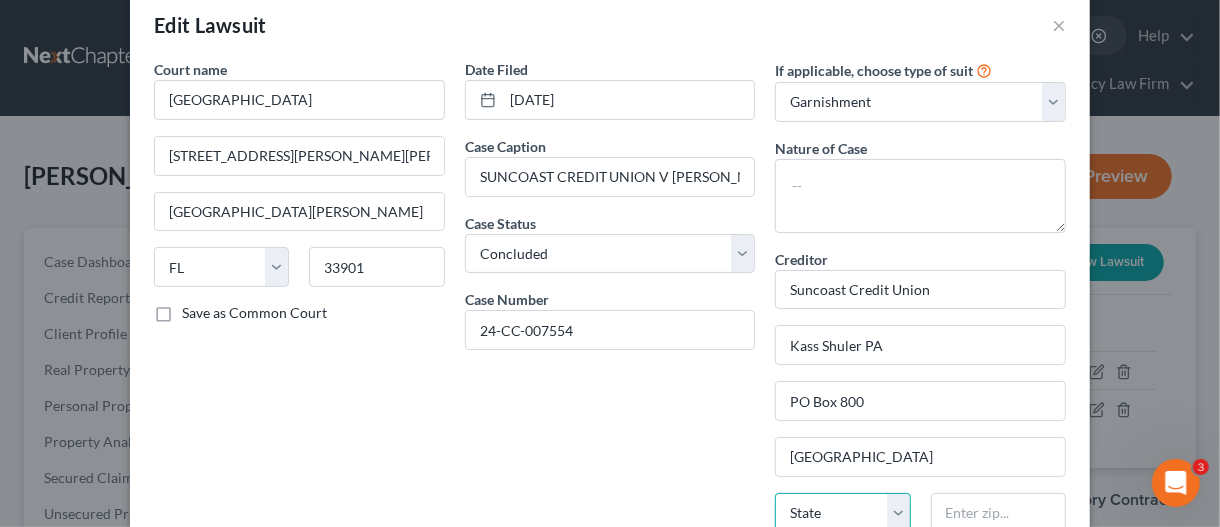 select on "9" 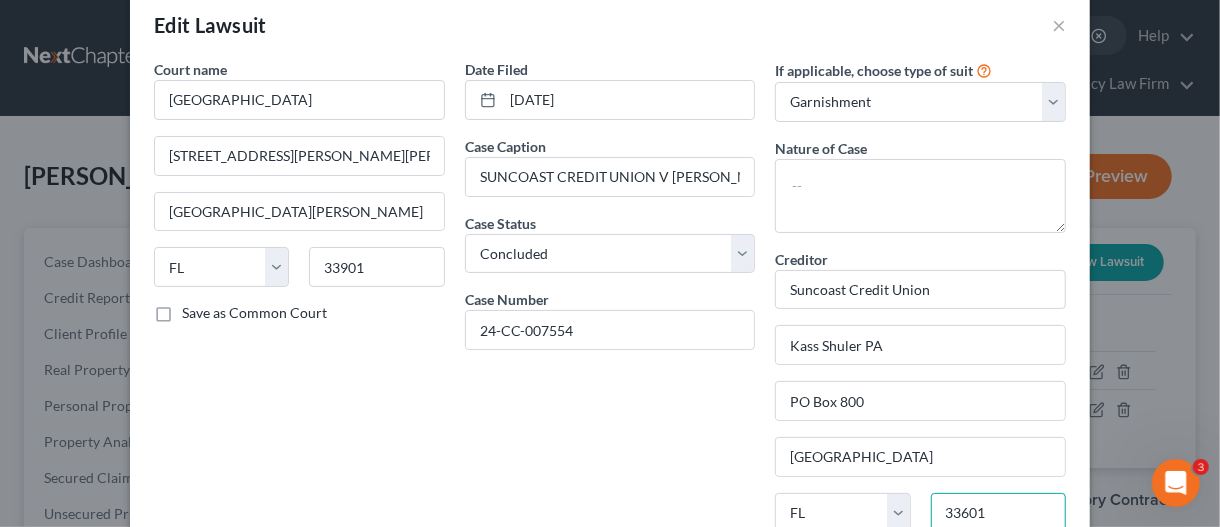 type on "33601" 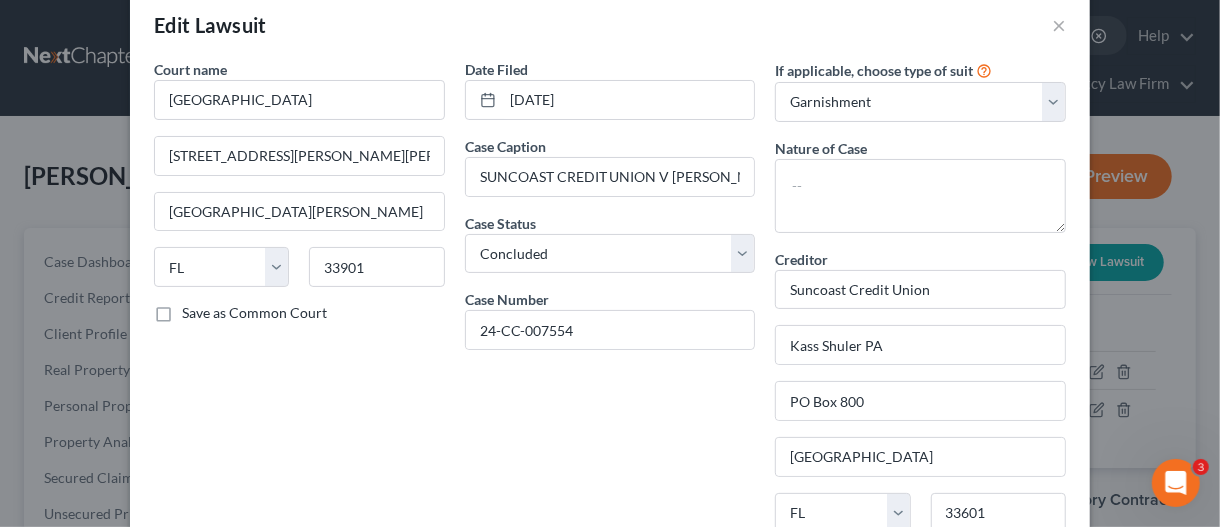 scroll, scrollTop: 318, scrollLeft: 0, axis: vertical 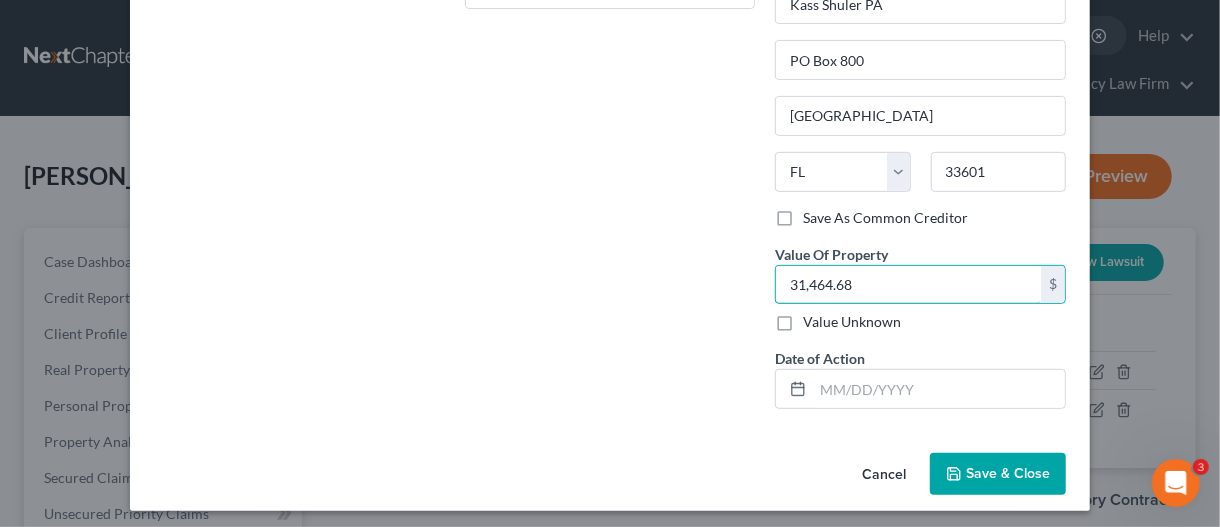type on "31,464.68" 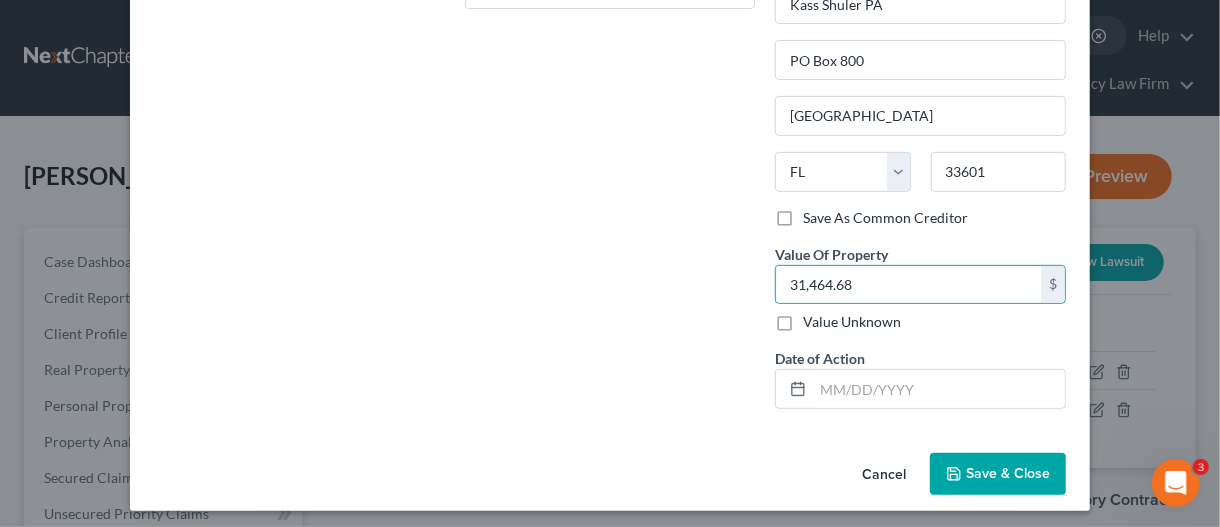 click on "Save & Close" at bounding box center (1008, 473) 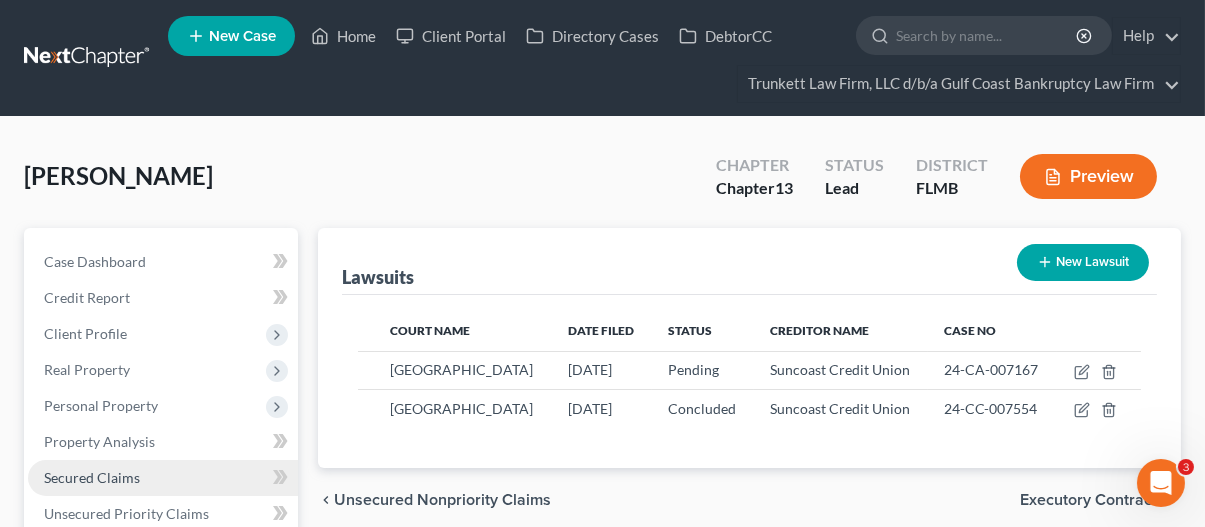 click on "Secured Claims" at bounding box center (92, 477) 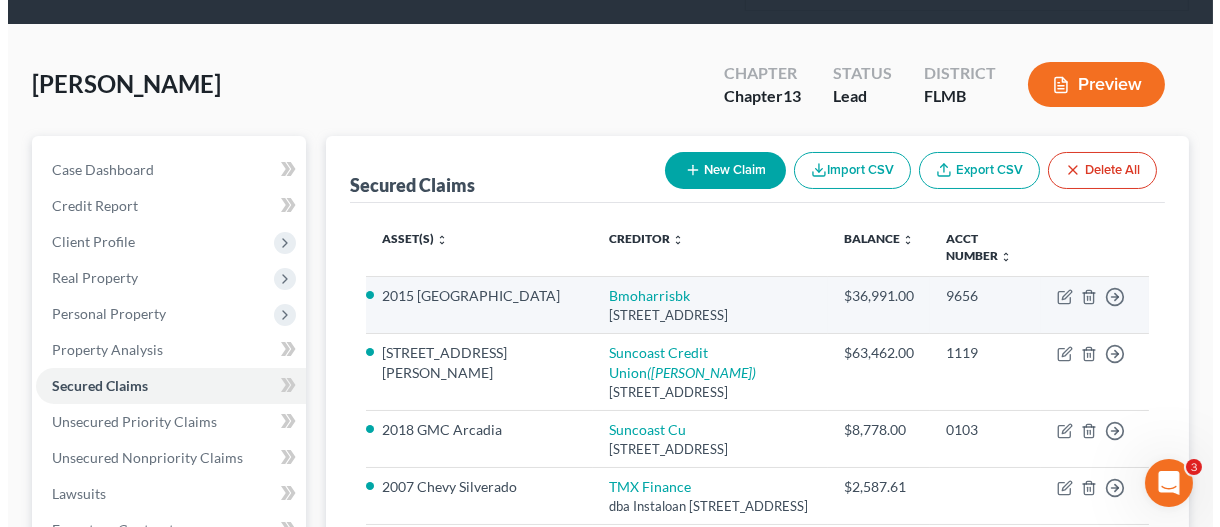 scroll, scrollTop: 200, scrollLeft: 0, axis: vertical 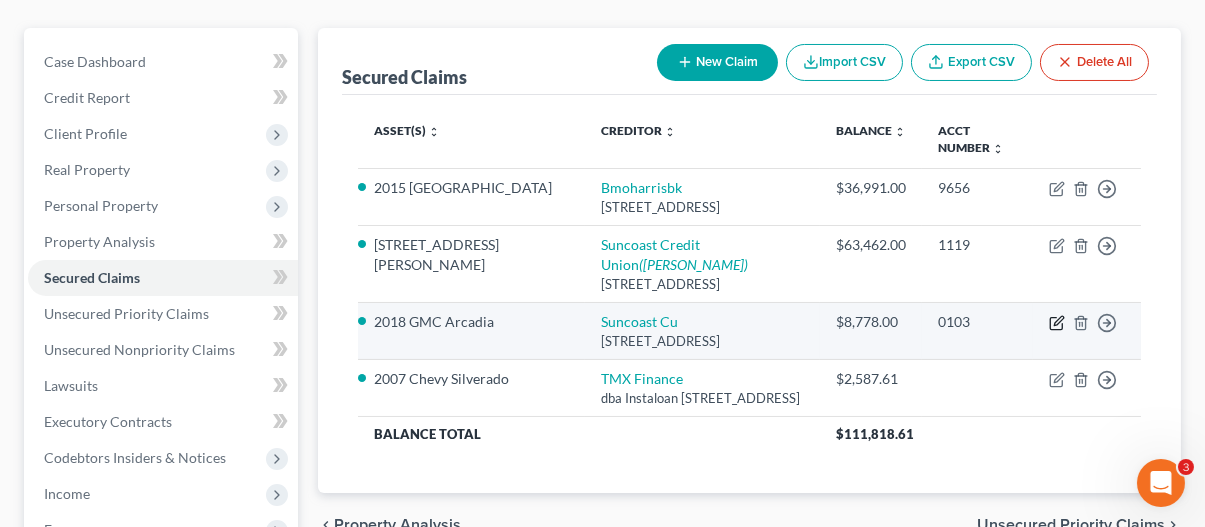 click 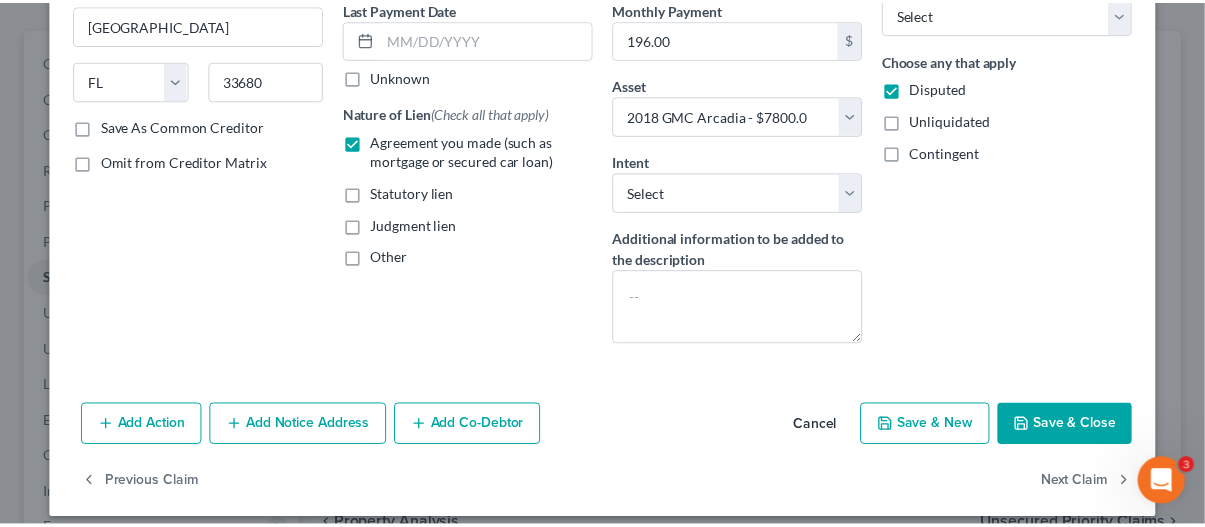 scroll, scrollTop: 286, scrollLeft: 0, axis: vertical 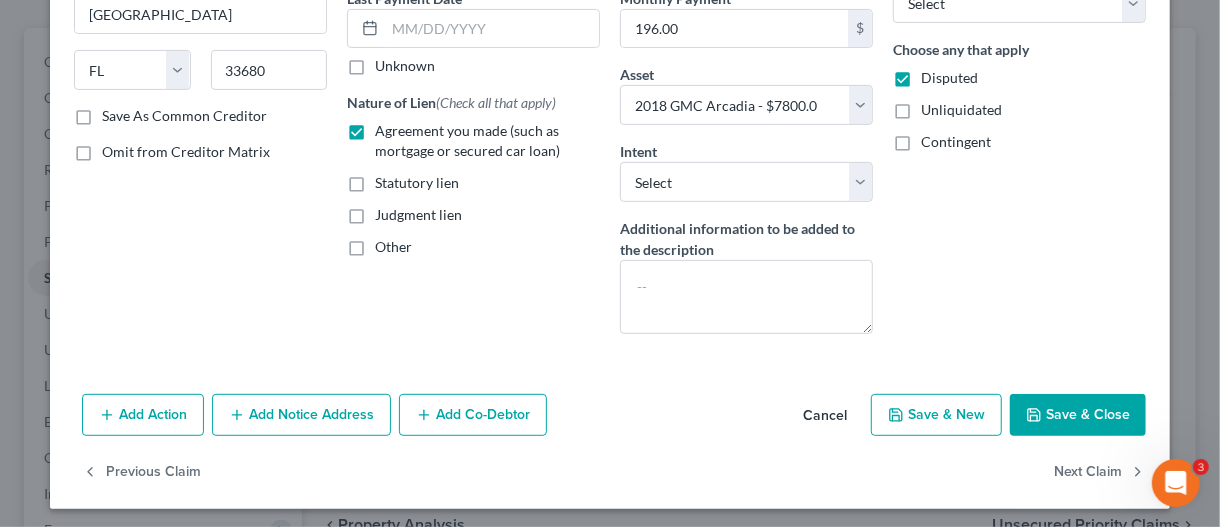 click on "Save & Close" at bounding box center [1078, 415] 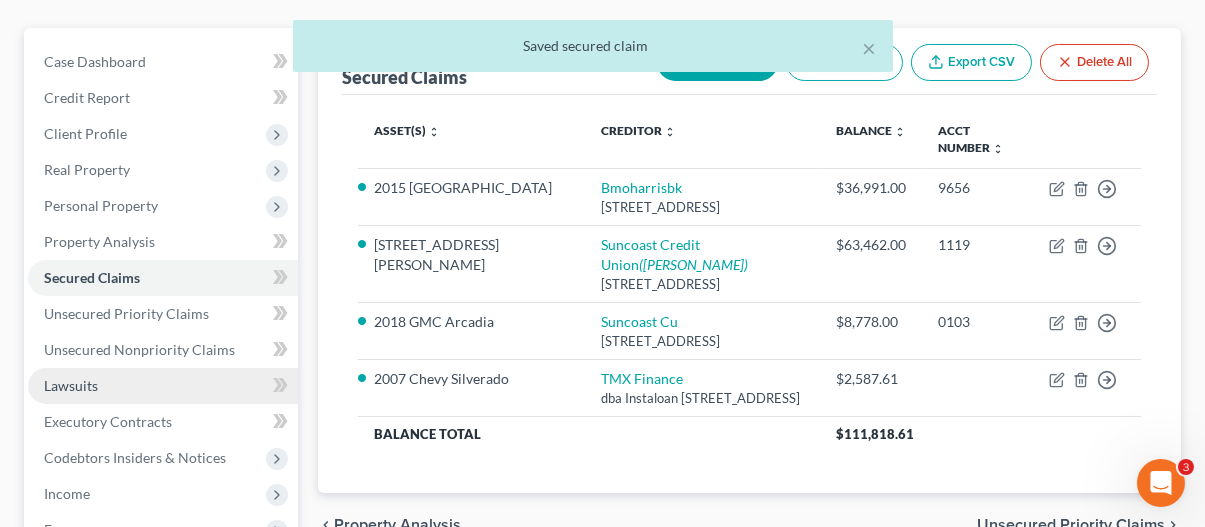 click on "Lawsuits" at bounding box center [163, 386] 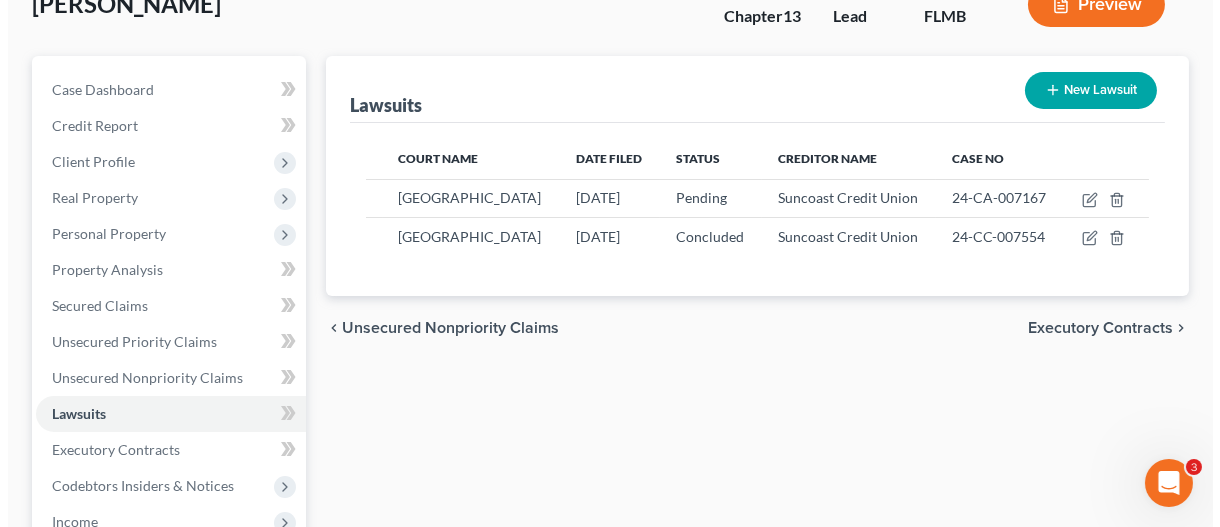 scroll, scrollTop: 200, scrollLeft: 0, axis: vertical 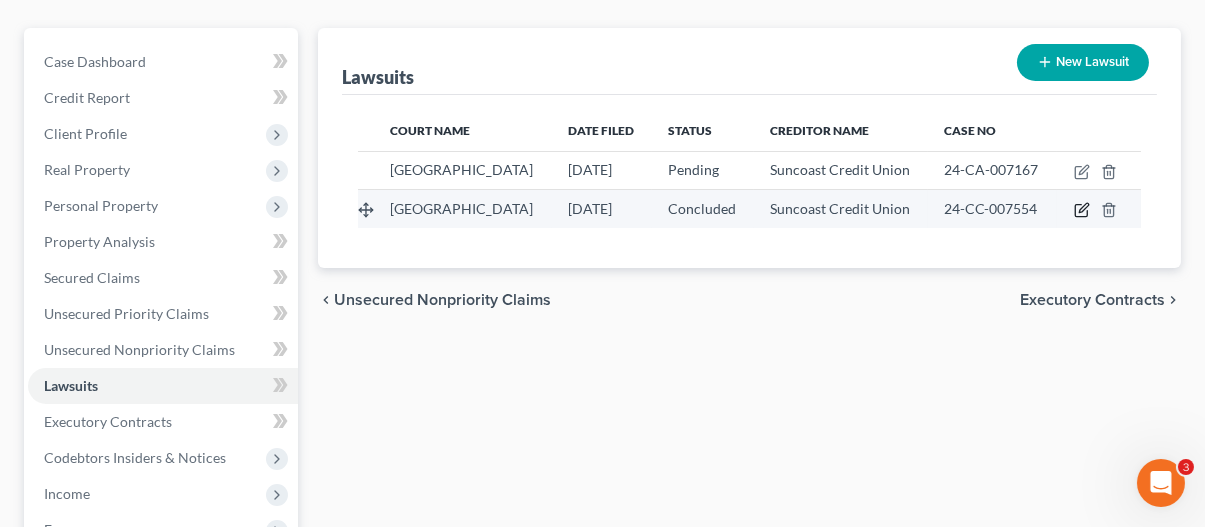 click 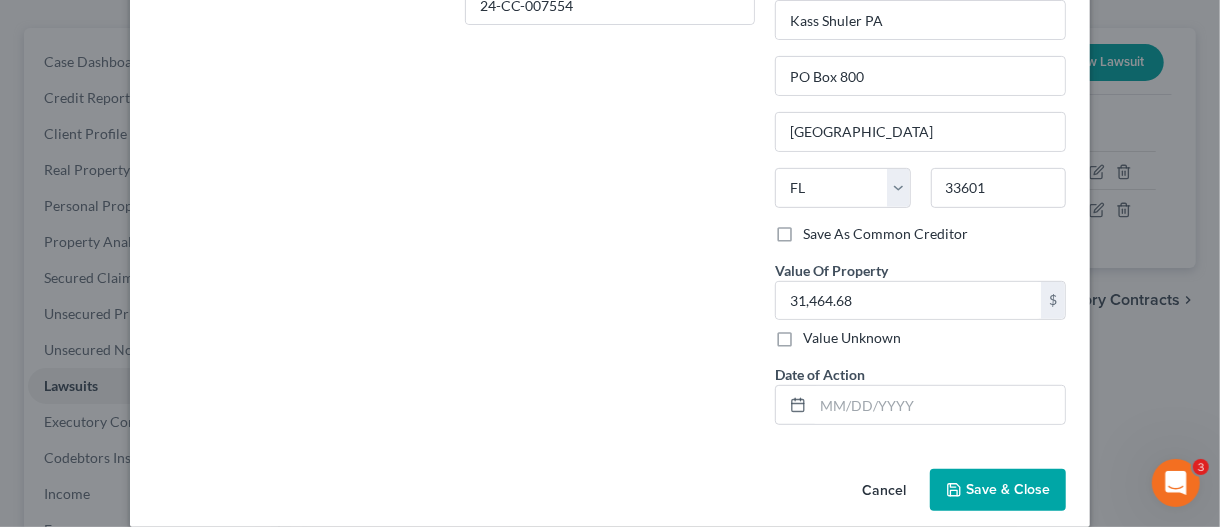 scroll, scrollTop: 374, scrollLeft: 0, axis: vertical 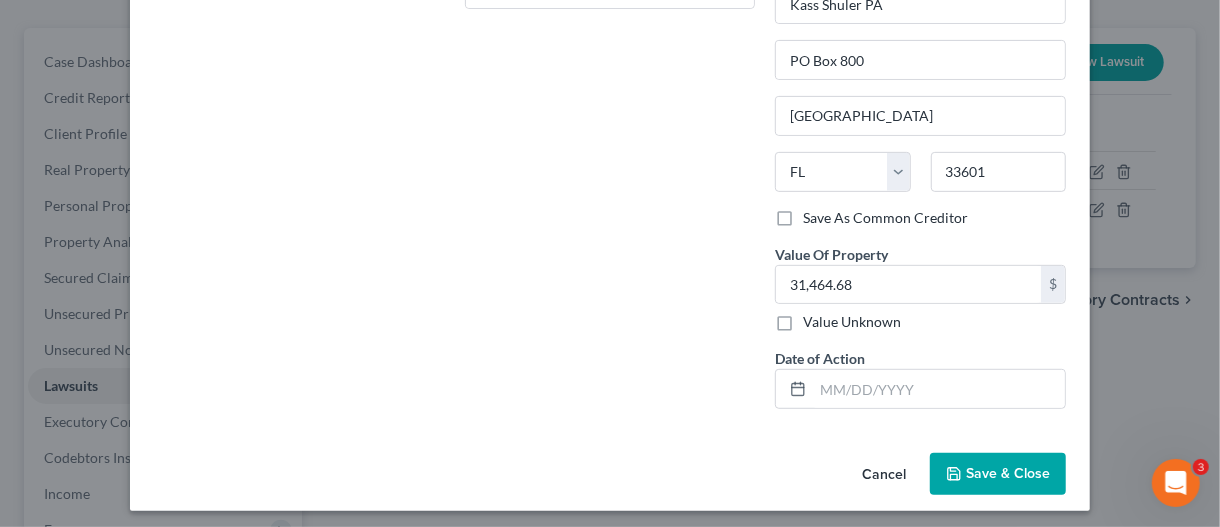 click on "Save & Close" at bounding box center [1008, 473] 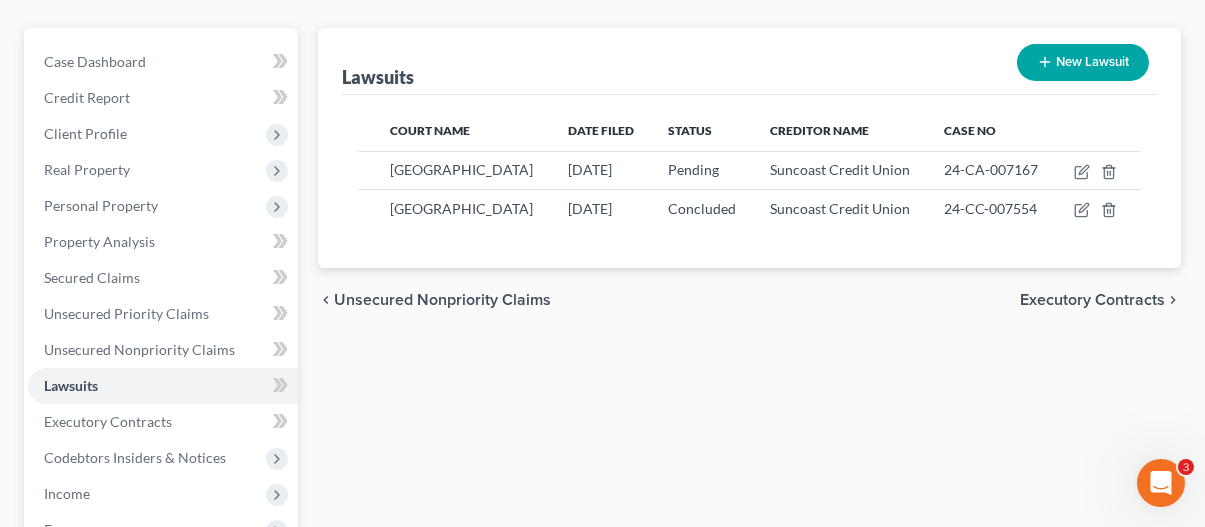 click on "New Lawsuit" at bounding box center [1083, 62] 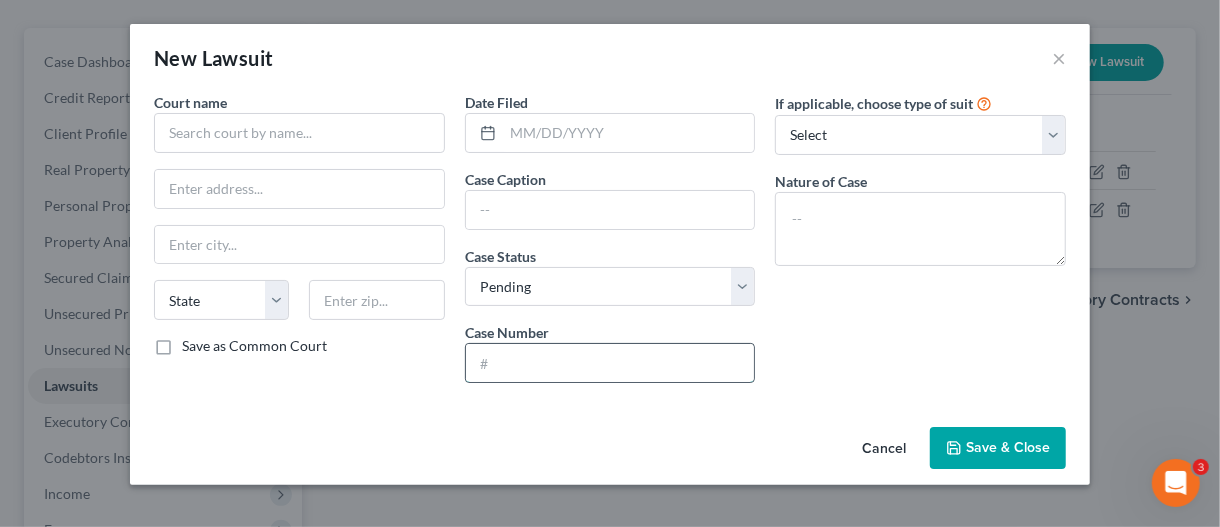 drag, startPoint x: 579, startPoint y: 367, endPoint x: 586, endPoint y: 359, distance: 10.630146 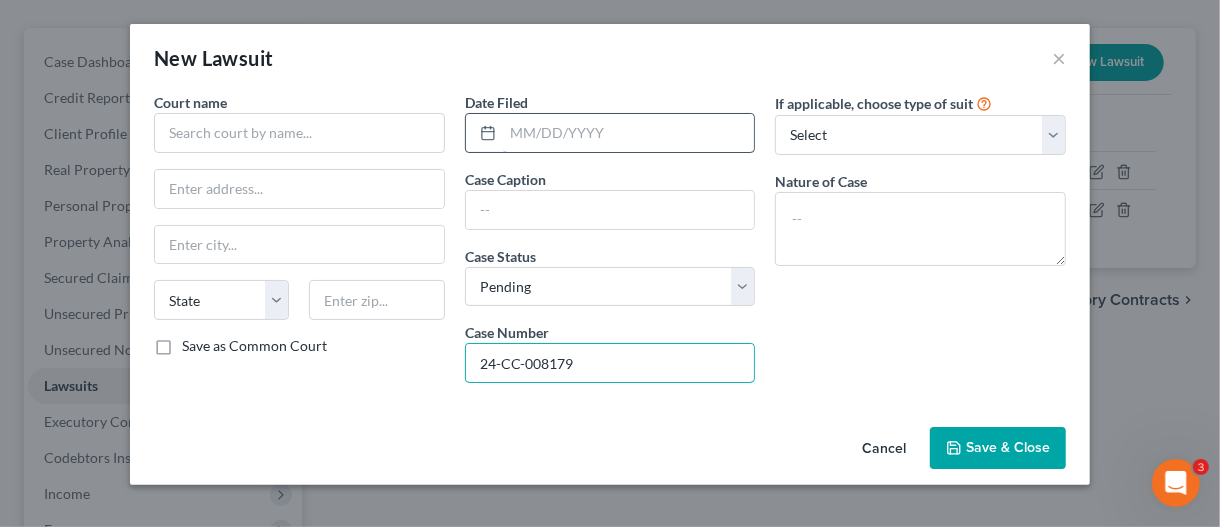 type on "24-CC-008179" 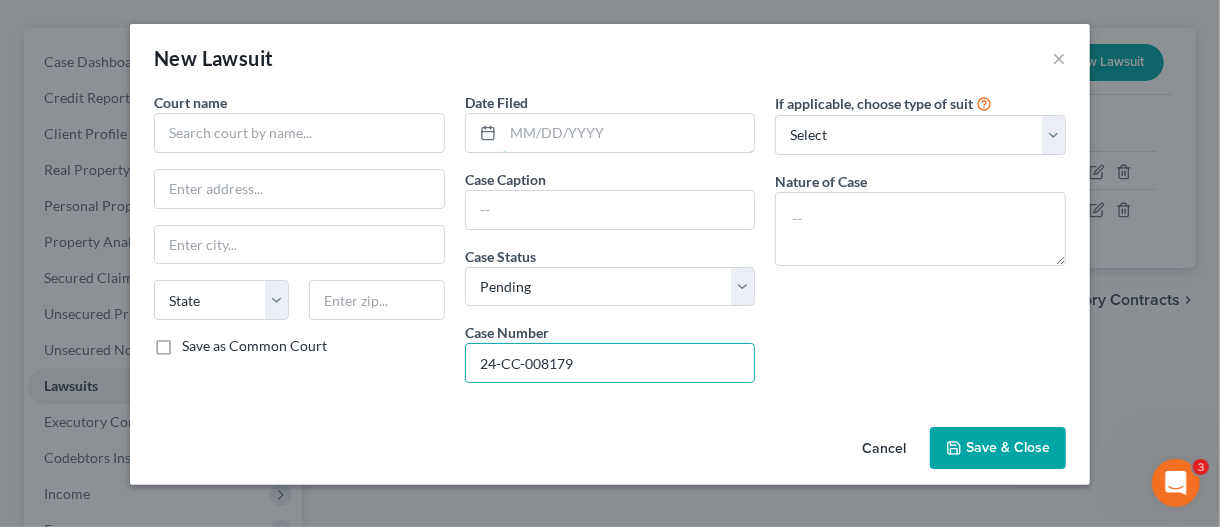 drag, startPoint x: 518, startPoint y: 140, endPoint x: 866, endPoint y: 4, distance: 373.63083 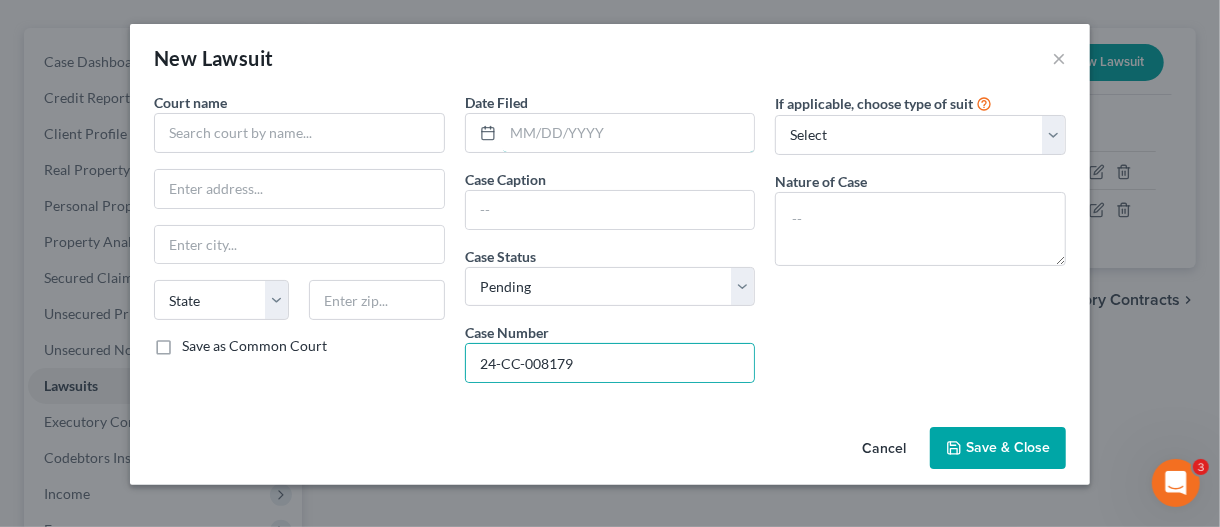 click at bounding box center (629, 133) 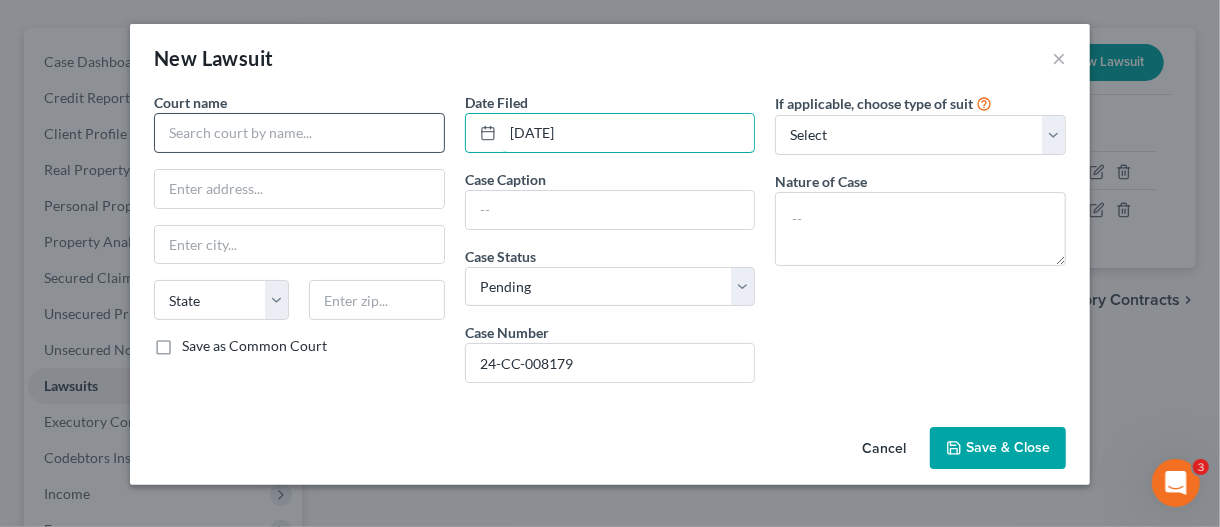 type on "10/30/2024" 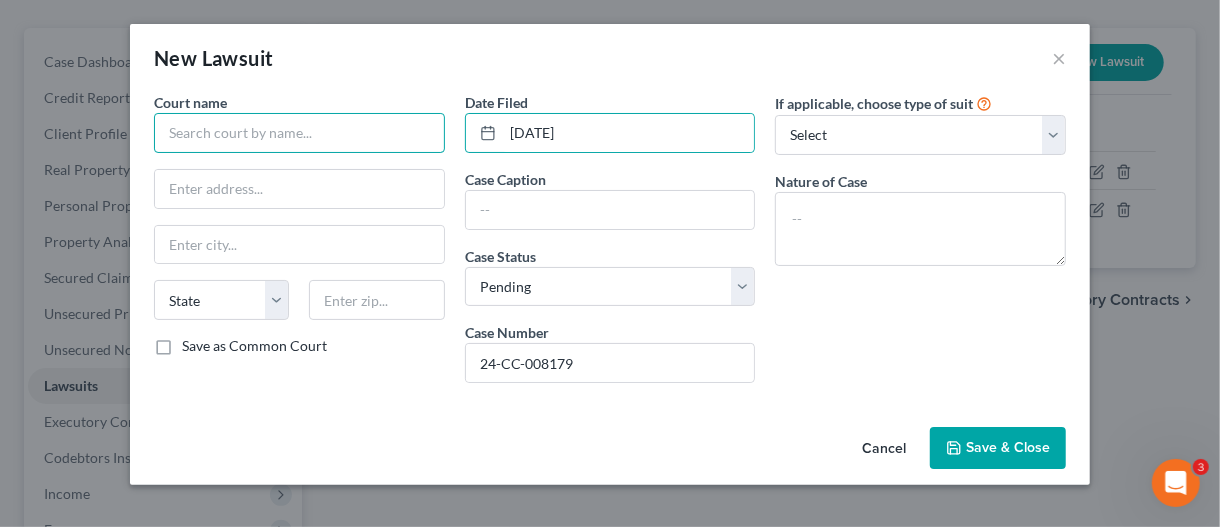 click at bounding box center (299, 133) 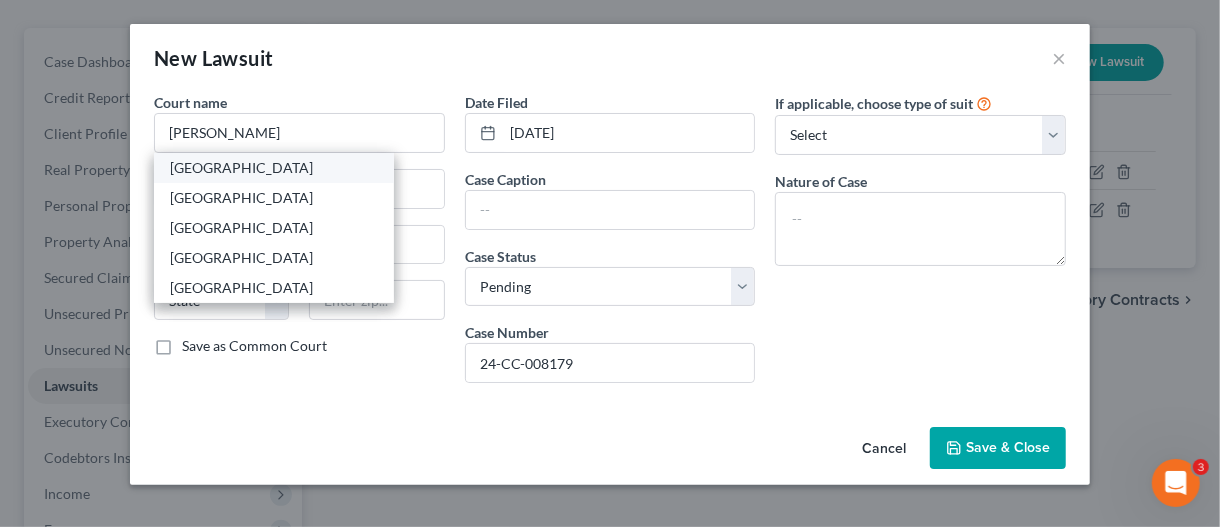 click on "Lee County Courhouse" at bounding box center (274, 168) 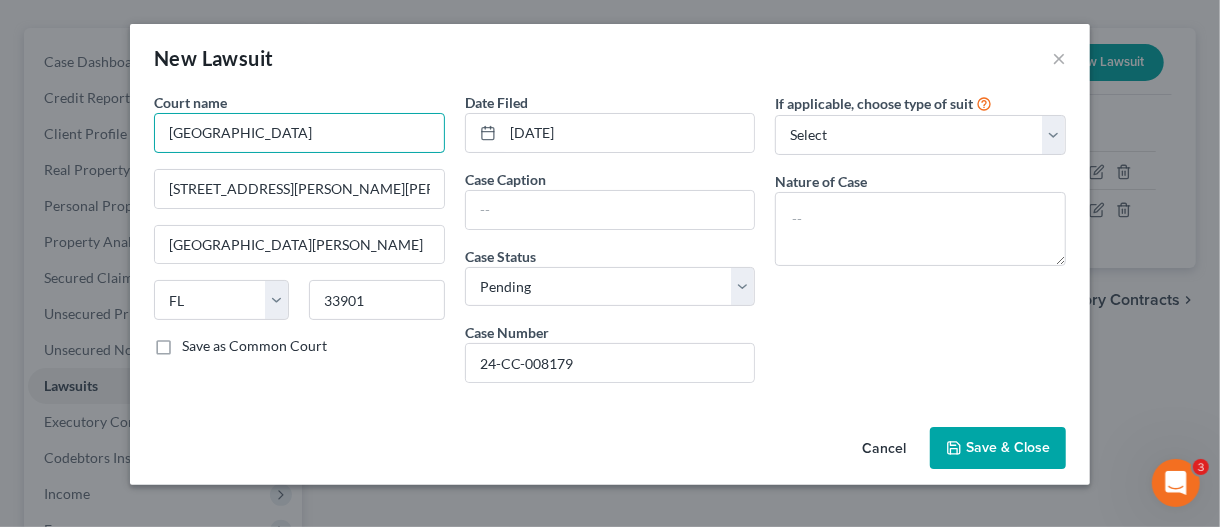 click on "Lee County Courhouse" at bounding box center [299, 133] 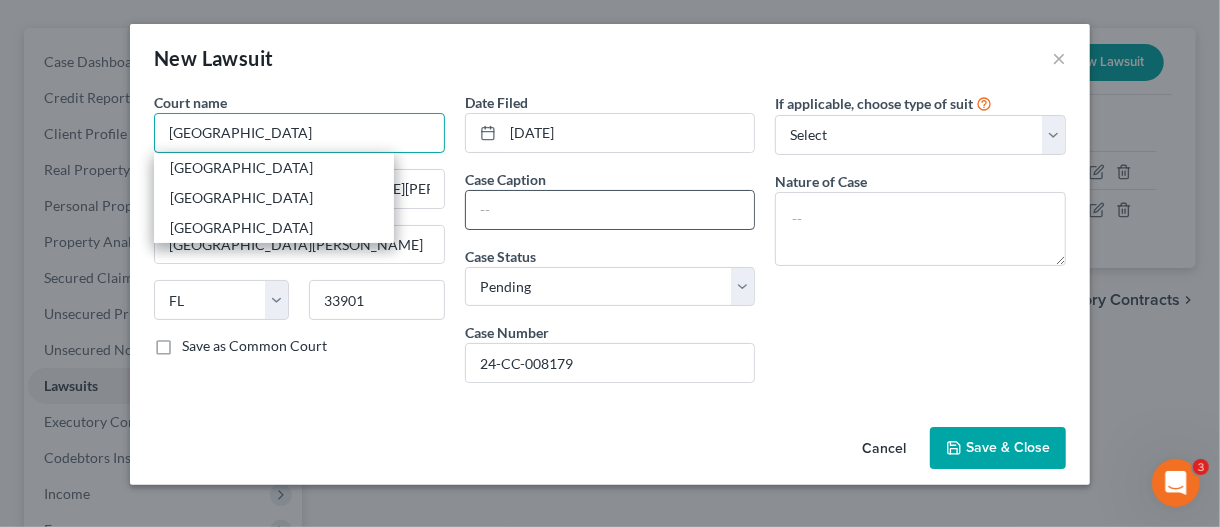 type on "Lee County Courthouse" 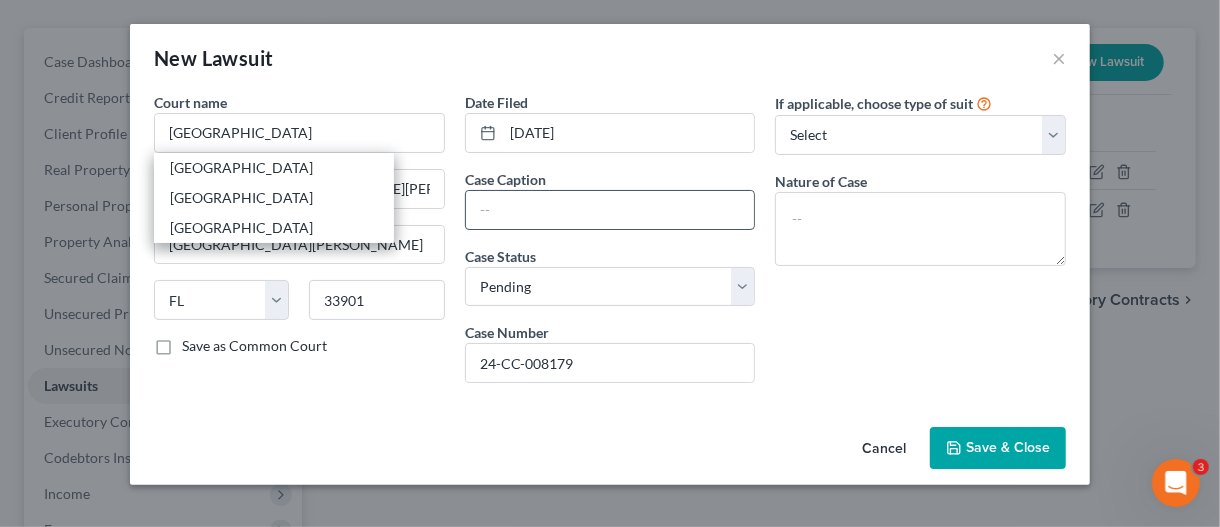 click at bounding box center (610, 210) 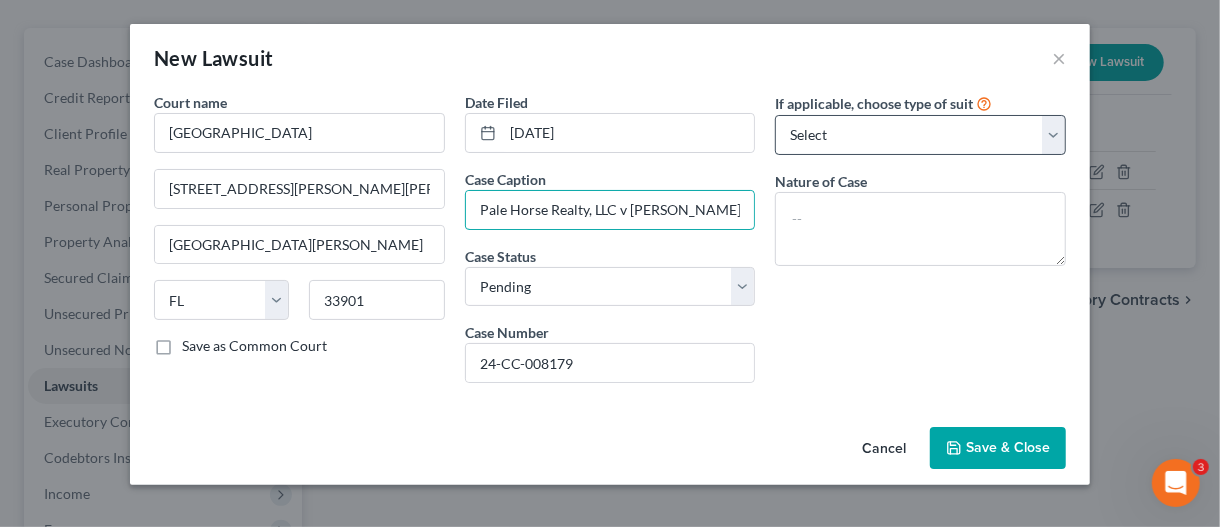 type on "Pale Horse Realty, LLC v Gloria Beltran" 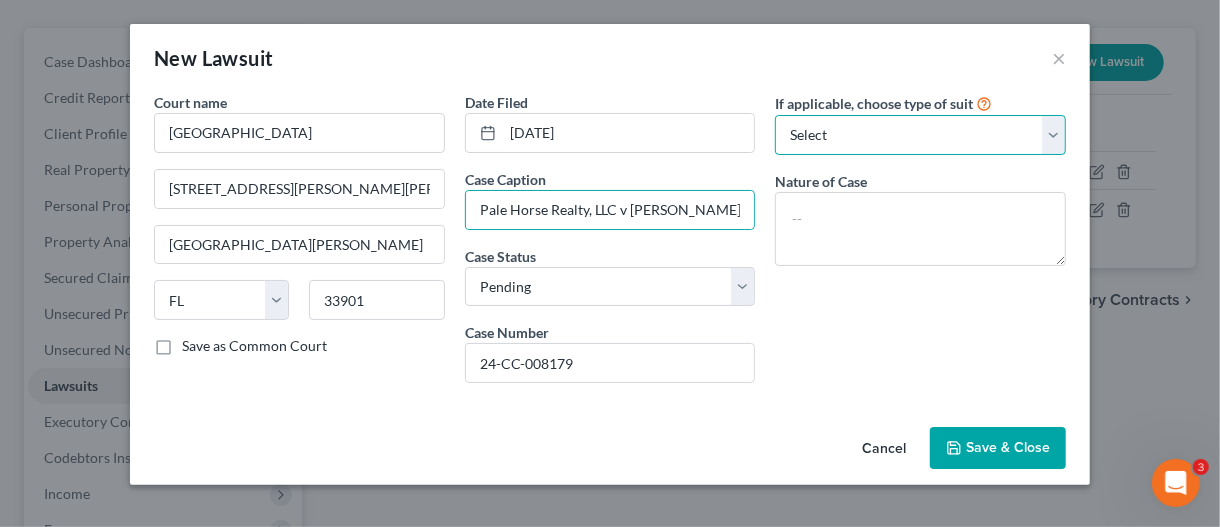 drag, startPoint x: 852, startPoint y: 136, endPoint x: 854, endPoint y: 151, distance: 15.132746 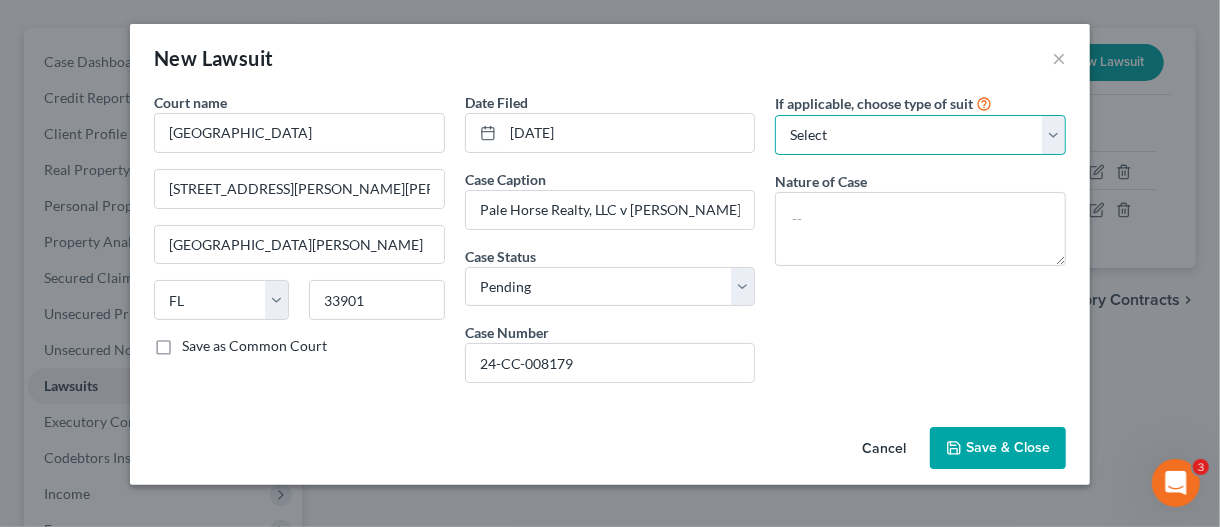 select on "4" 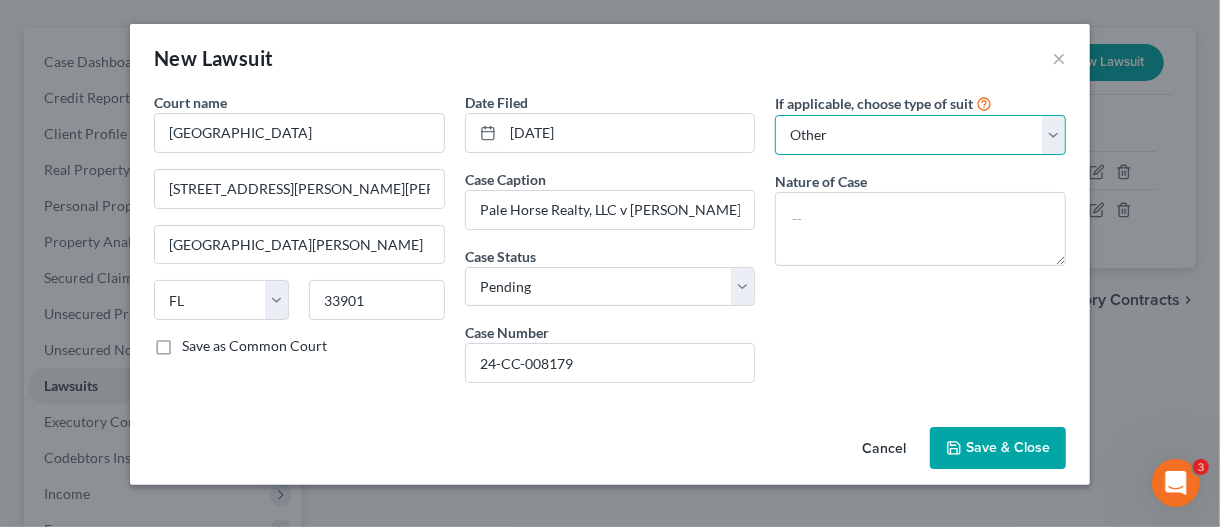 click on "Select Repossession Garnishment Foreclosure Attached, Seized, Or Levied Other" at bounding box center [920, 135] 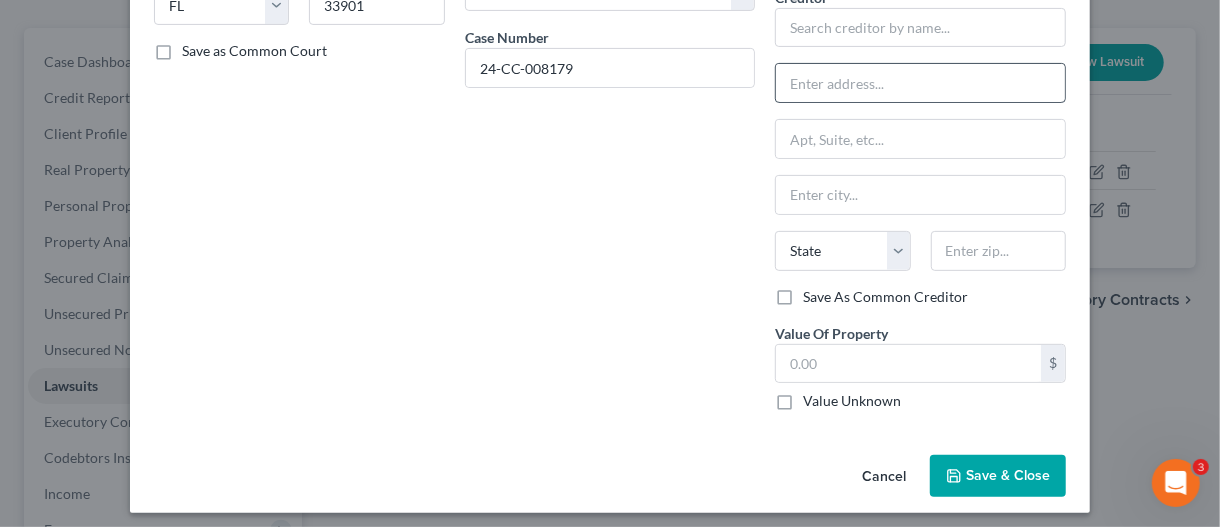 scroll, scrollTop: 298, scrollLeft: 0, axis: vertical 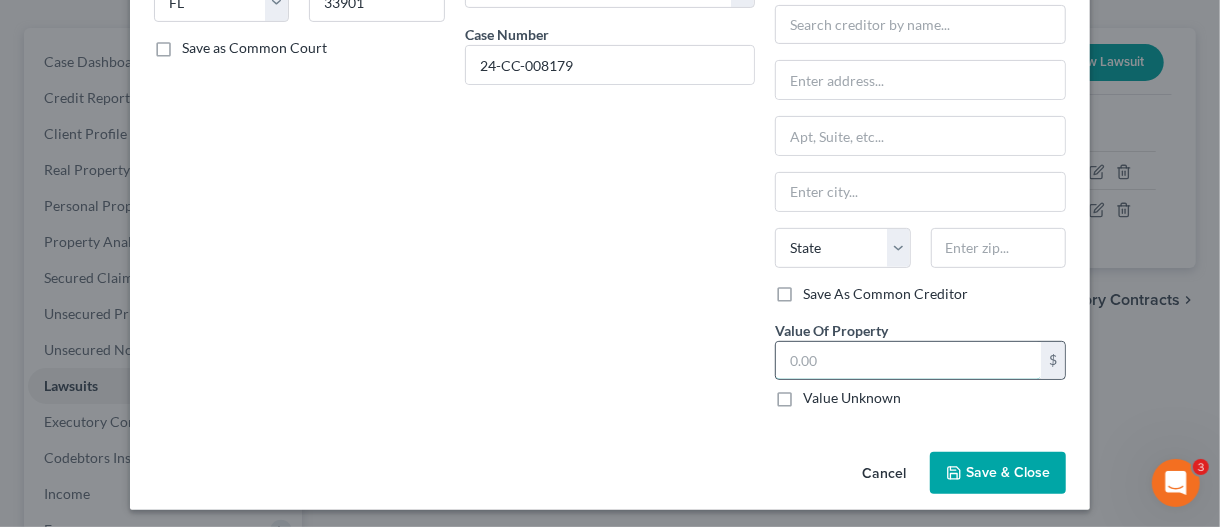 click at bounding box center (908, 361) 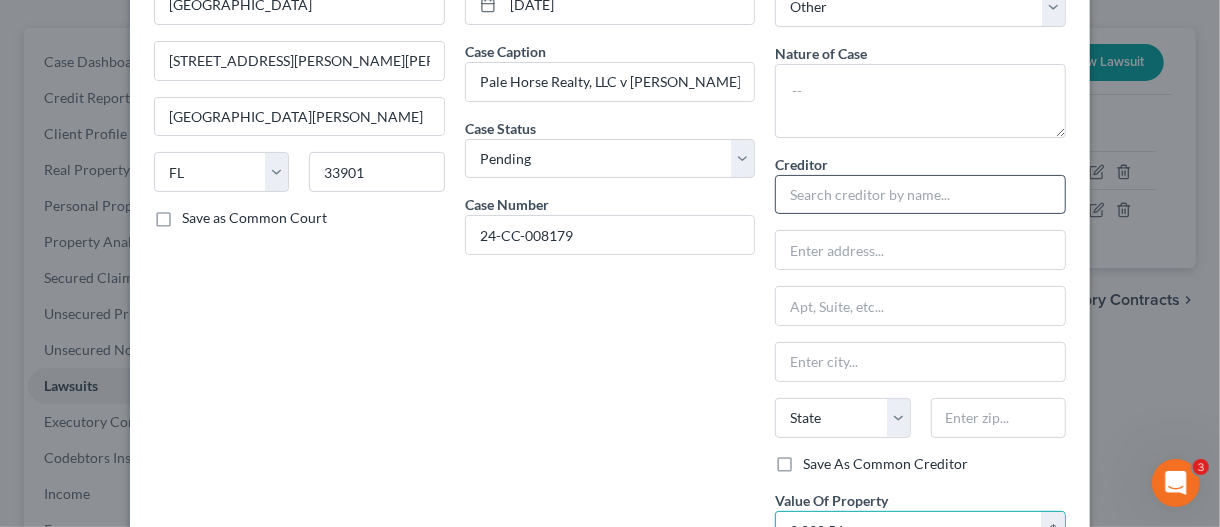scroll, scrollTop: 0, scrollLeft: 0, axis: both 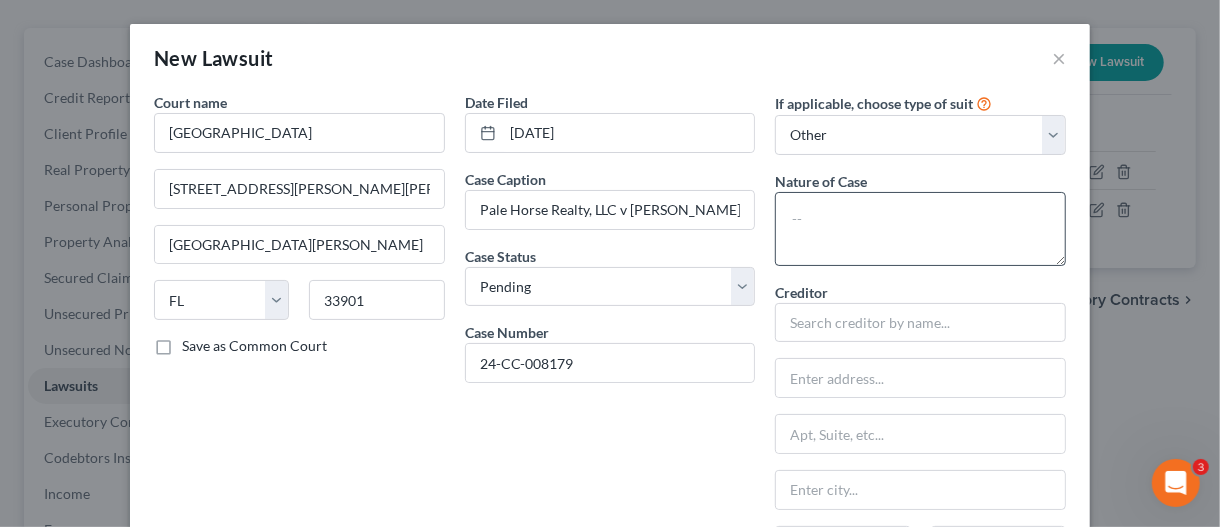 type on "9,890.56" 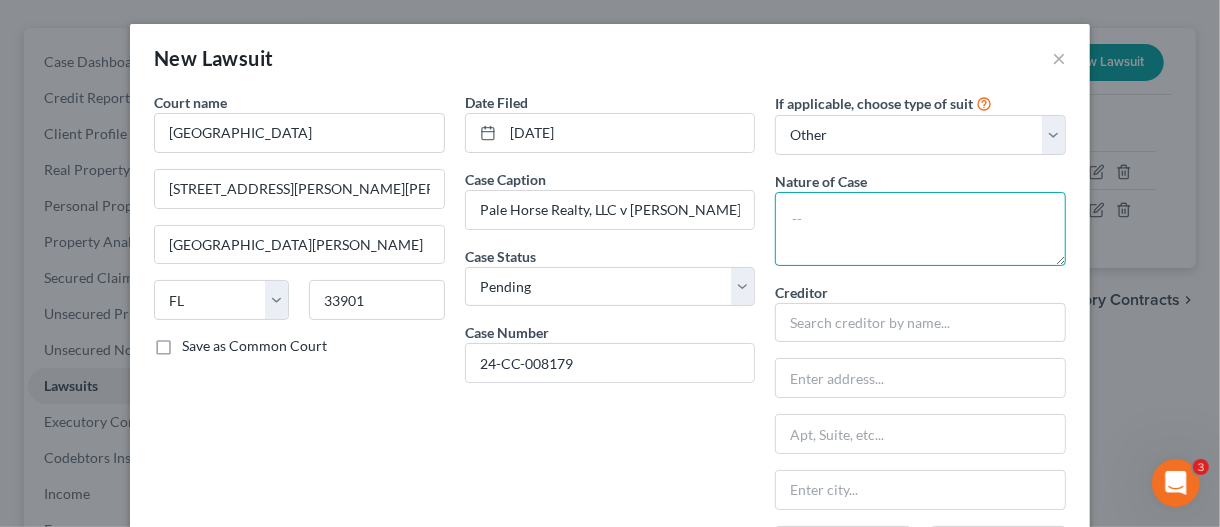 click at bounding box center (920, 229) 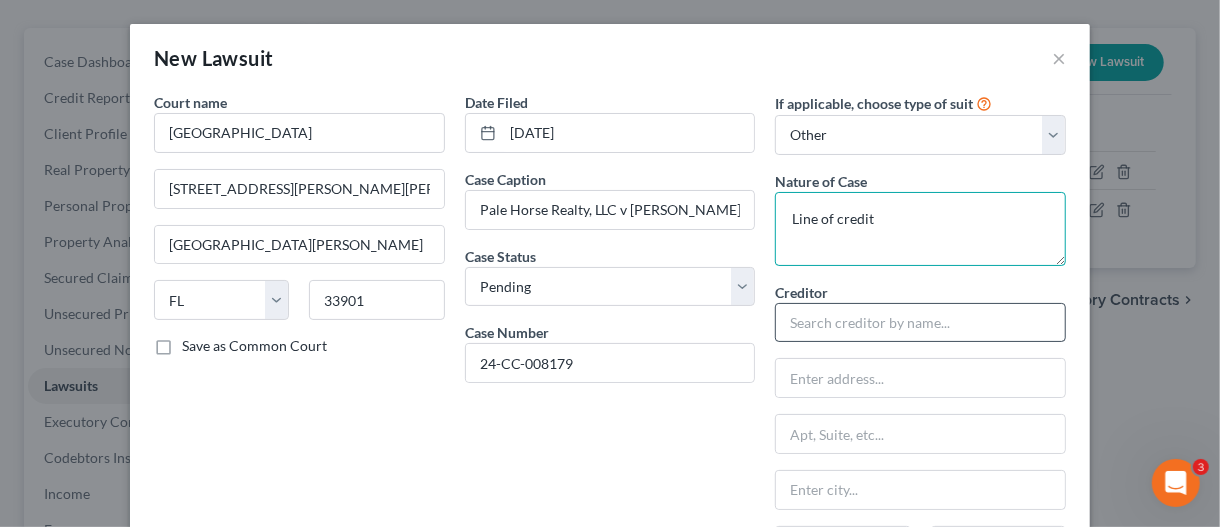 type on "Line of credit" 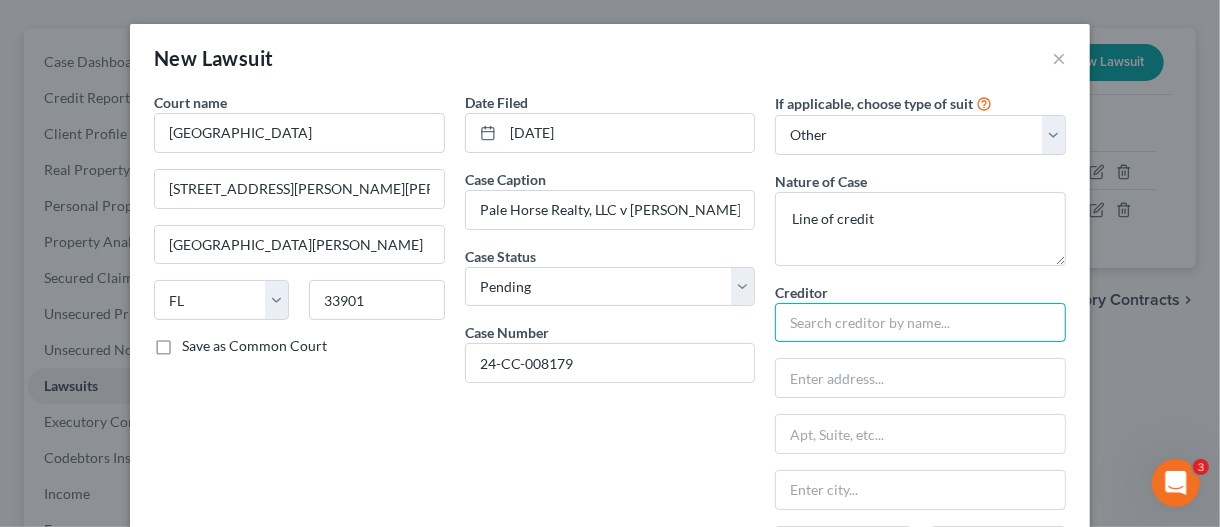 click at bounding box center [920, 323] 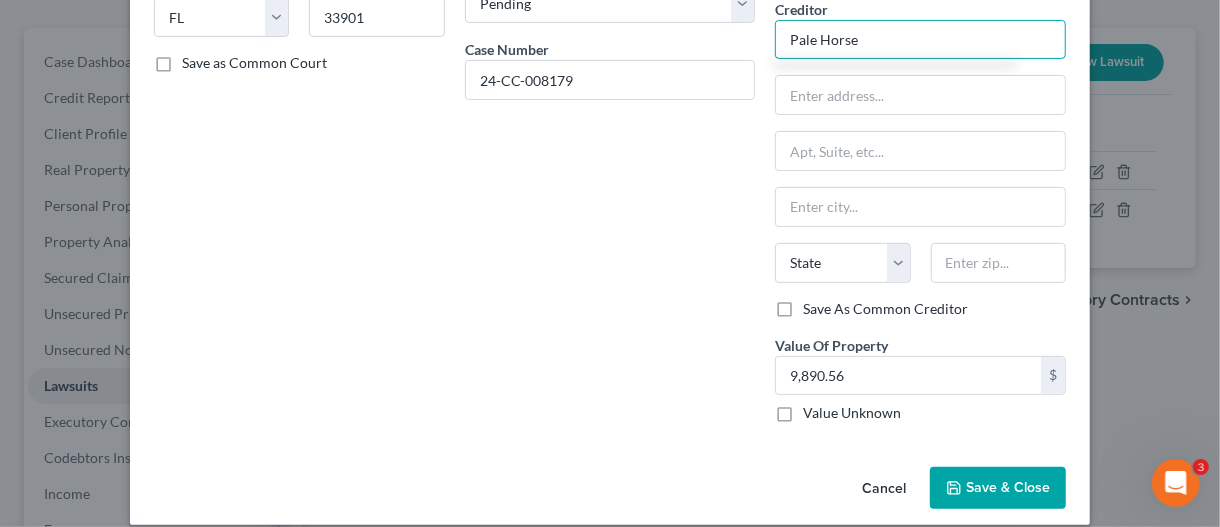 scroll, scrollTop: 298, scrollLeft: 0, axis: vertical 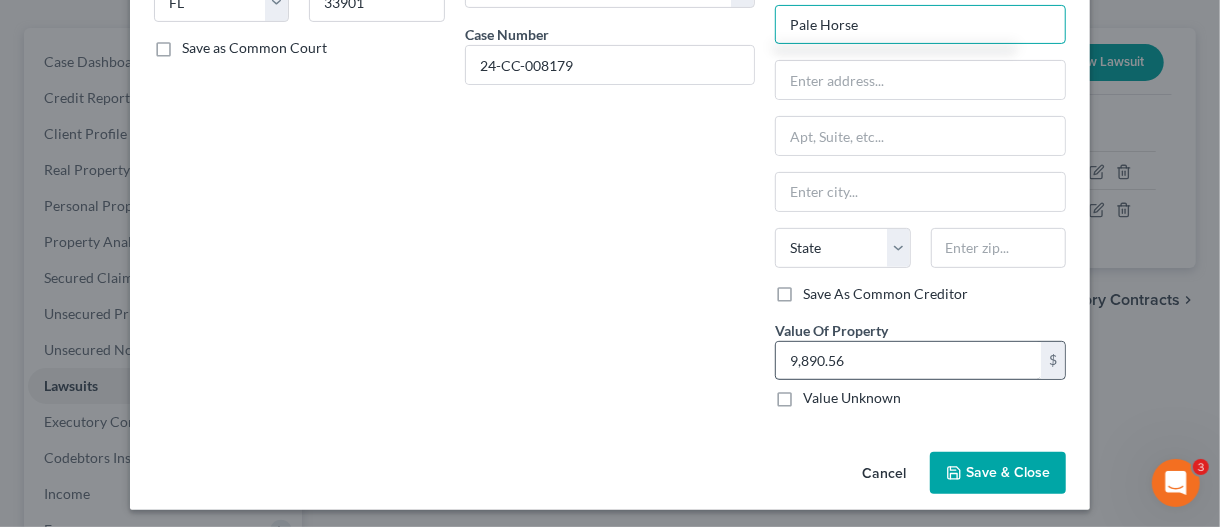 type on "Pale Horse" 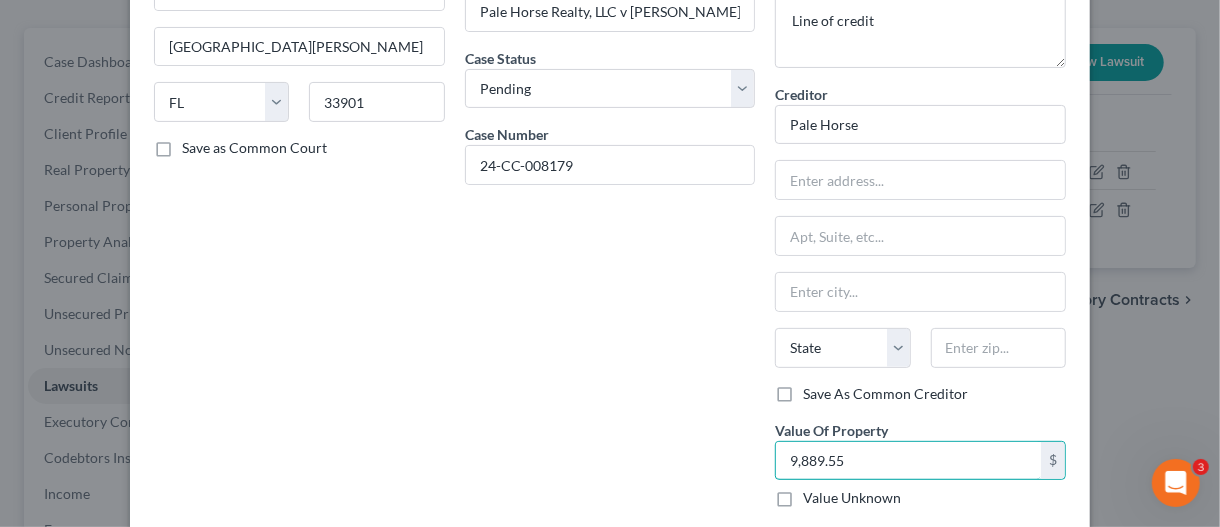 scroll, scrollTop: 98, scrollLeft: 0, axis: vertical 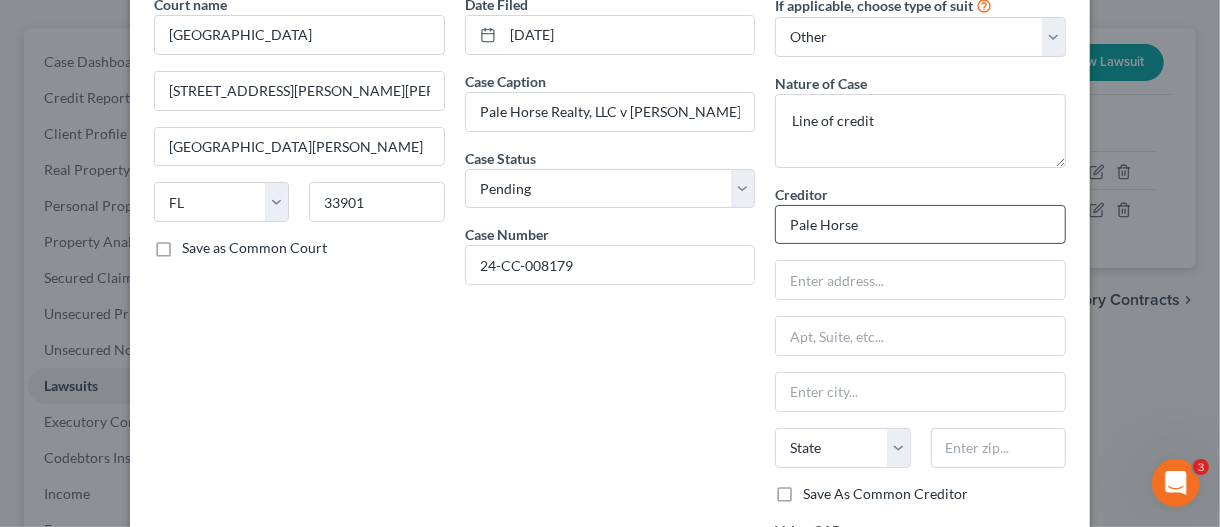 type on "9,889.55" 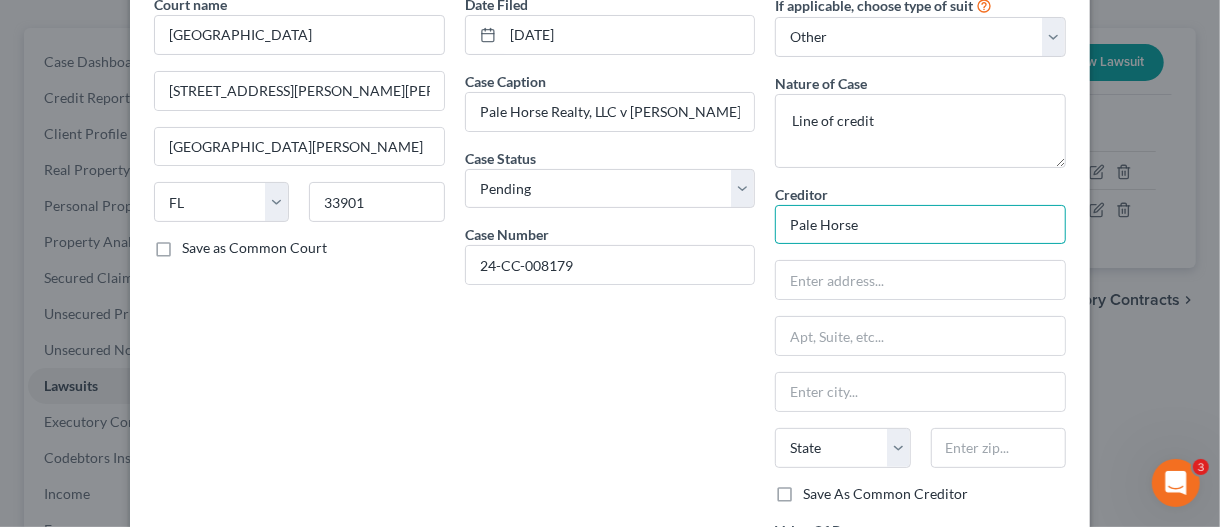 drag, startPoint x: 869, startPoint y: 222, endPoint x: 755, endPoint y: 226, distance: 114.07015 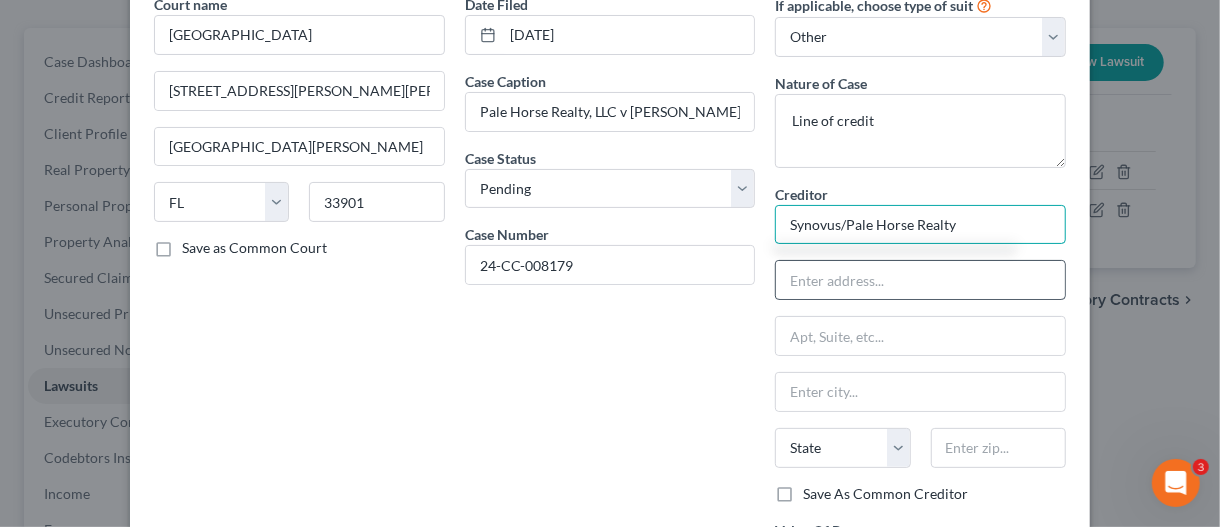 type on "Synovus/Pale Horse Realty" 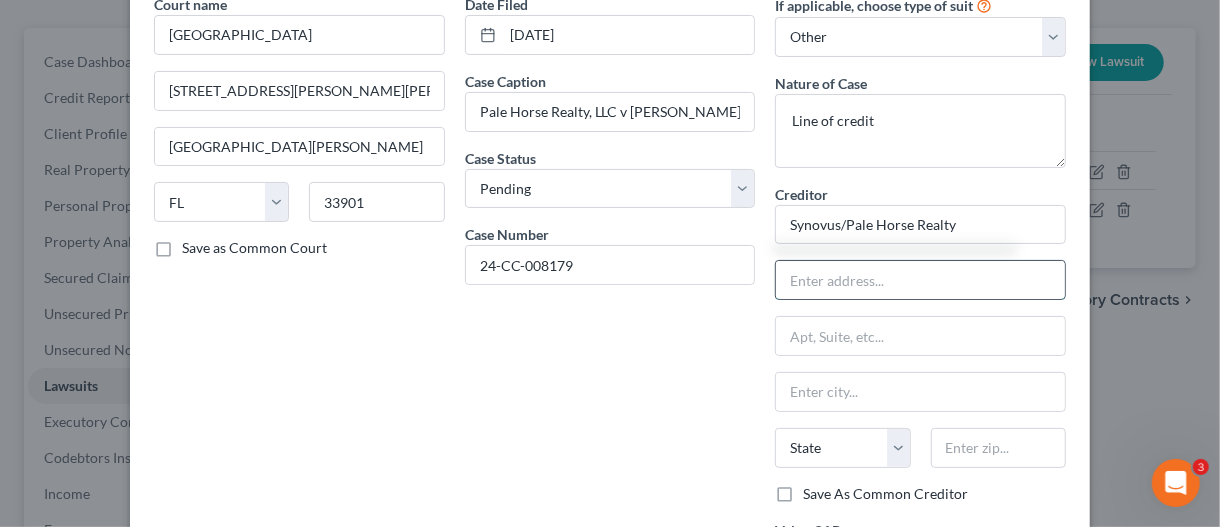 click at bounding box center [920, 280] 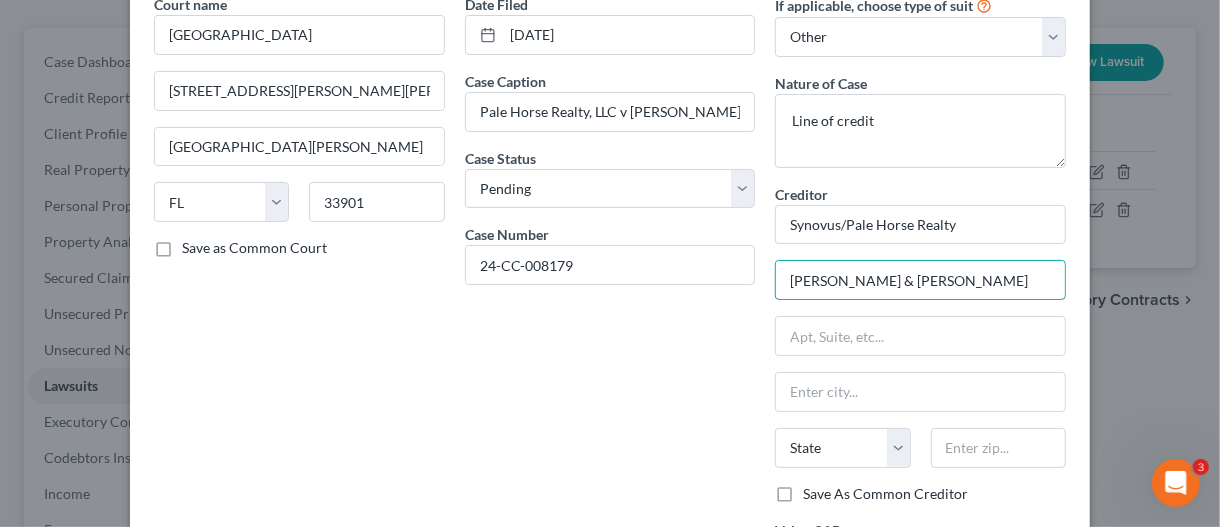 type on "Brock & Scott, PLLC" 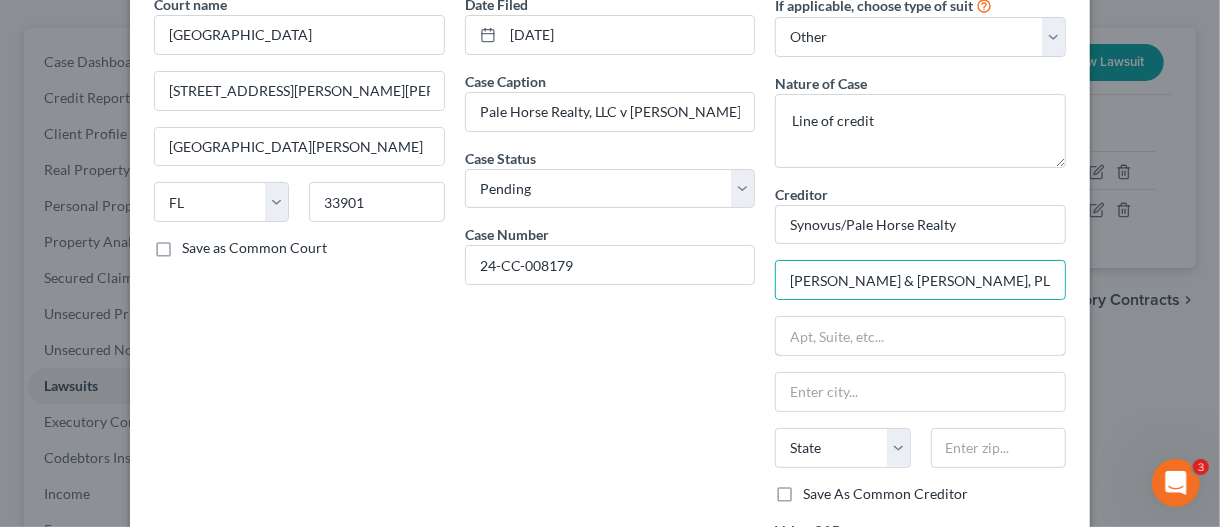 type on "3825 Forrestgate Dr." 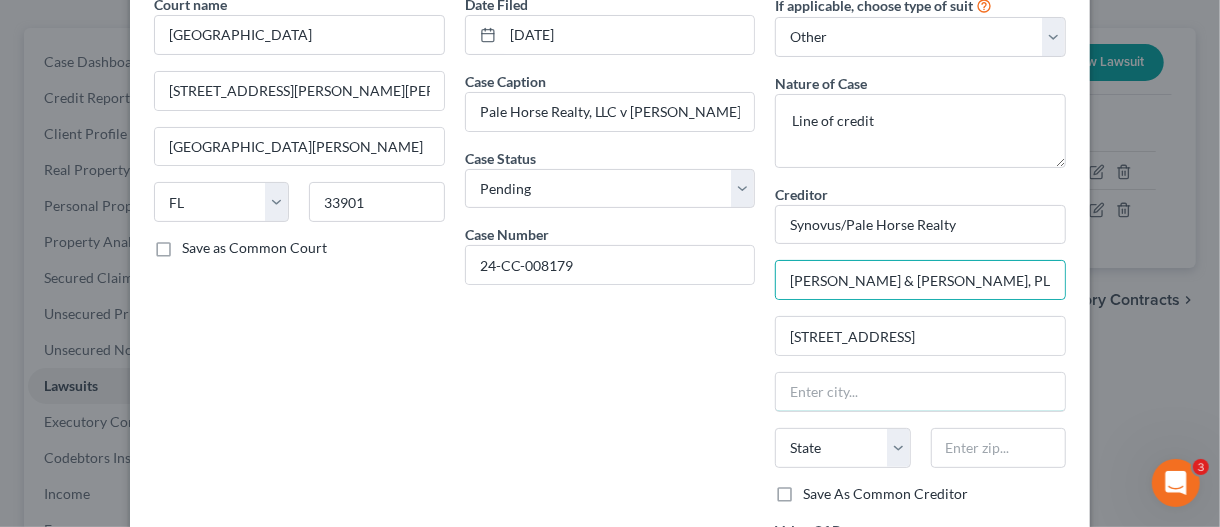 type on "Winston Salem" 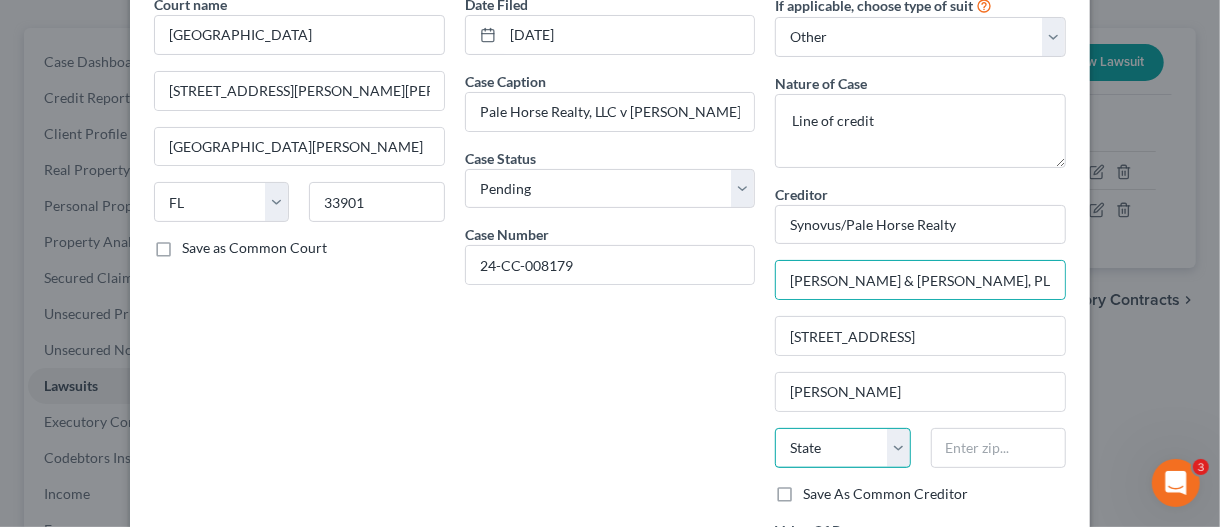 select on "28" 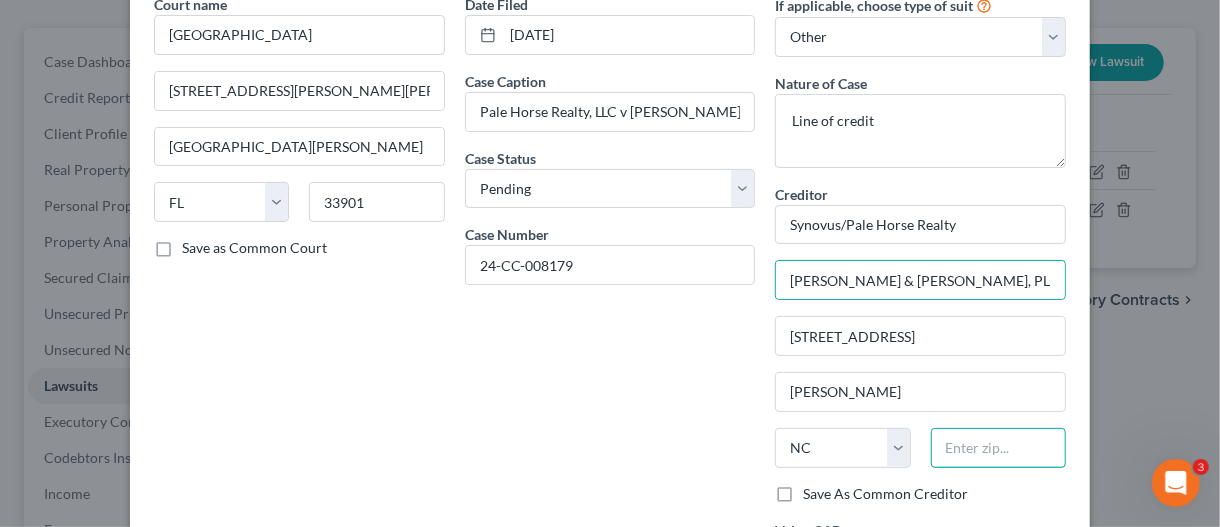 type on "27103" 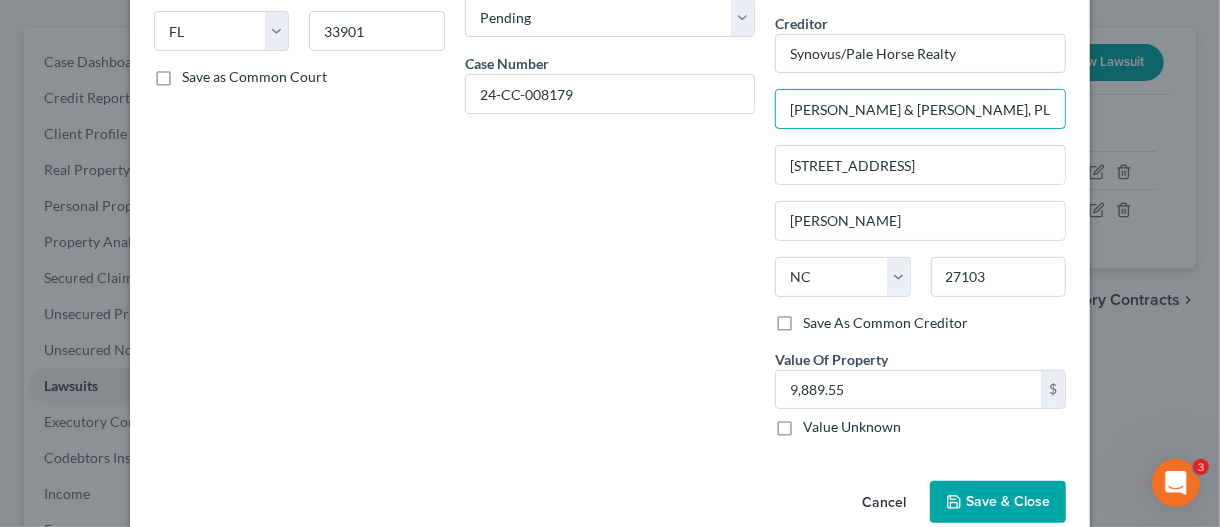 scroll, scrollTop: 298, scrollLeft: 0, axis: vertical 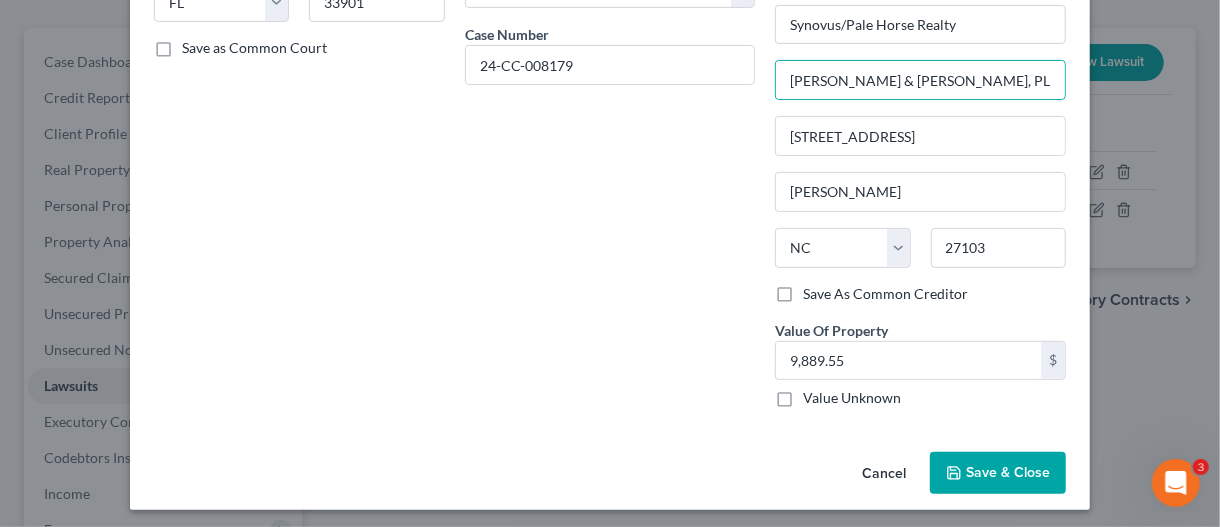 drag, startPoint x: 974, startPoint y: 464, endPoint x: 29, endPoint y: 386, distance: 948.21356 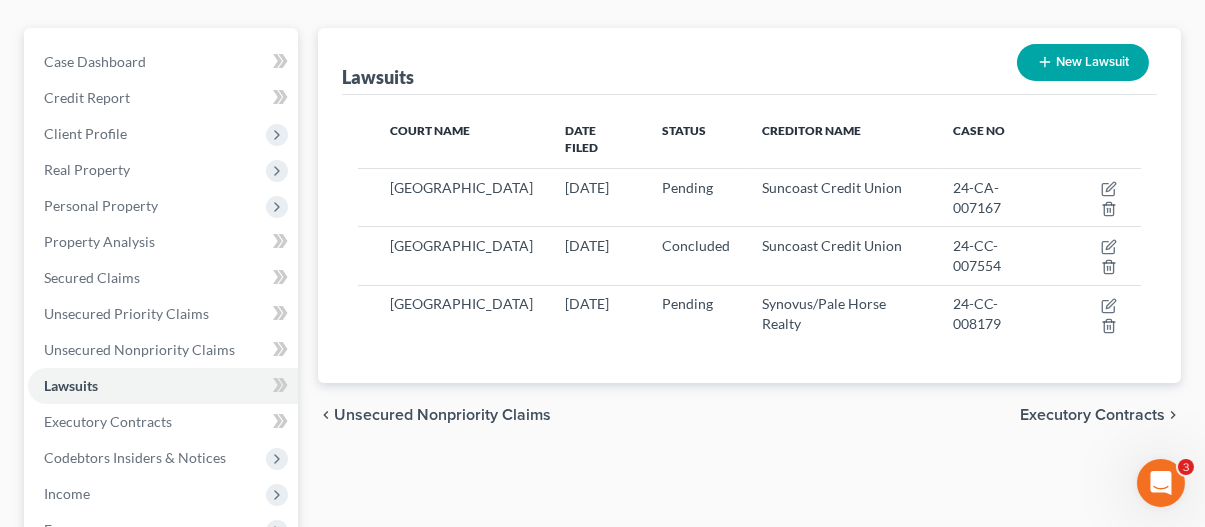 click on "New Lawsuit" at bounding box center [1083, 62] 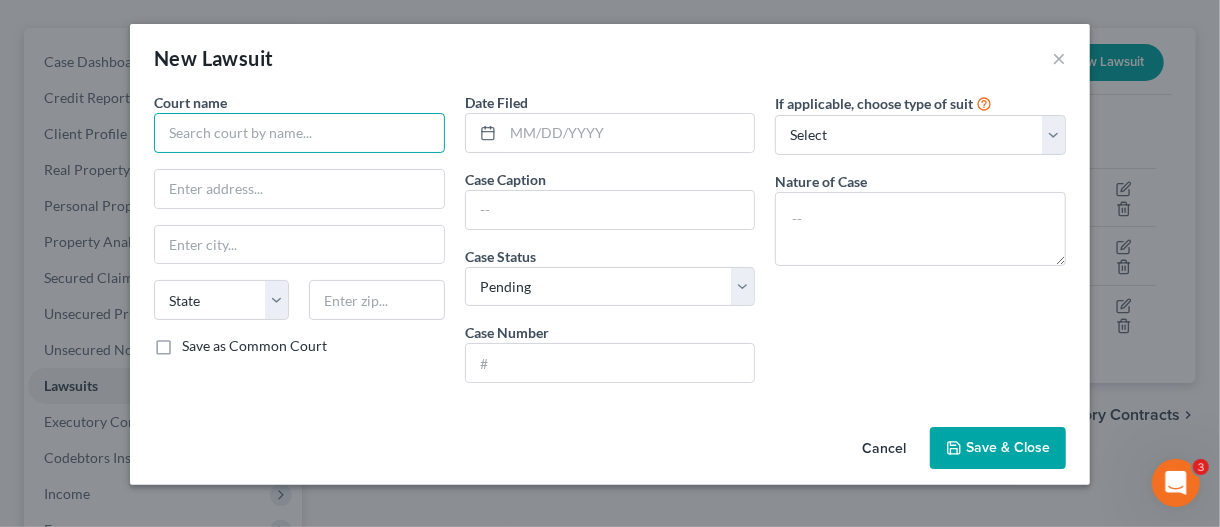 click at bounding box center [299, 133] 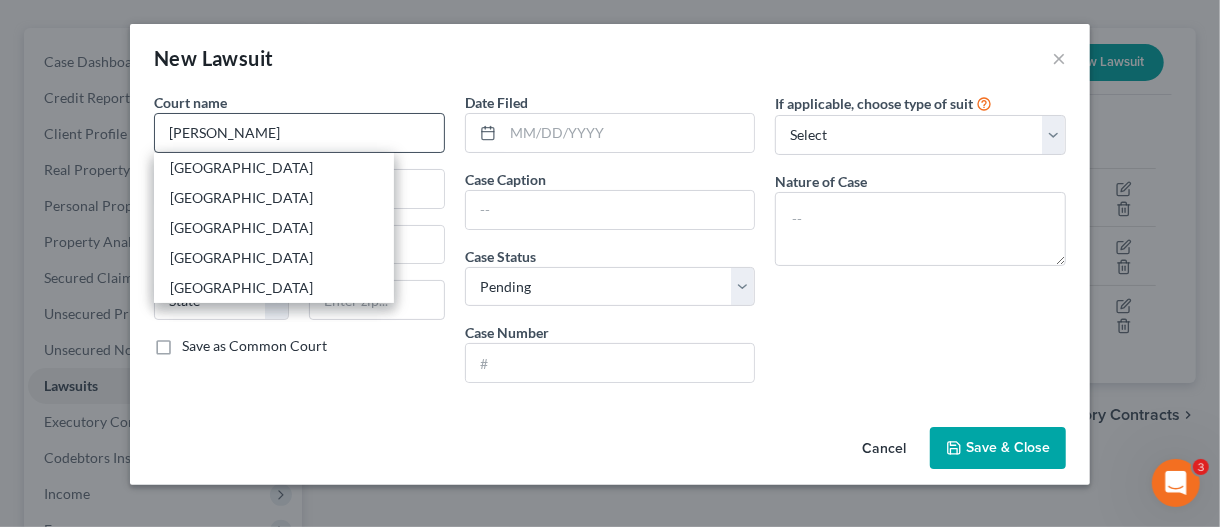 drag, startPoint x: 286, startPoint y: 168, endPoint x: 280, endPoint y: 149, distance: 19.924858 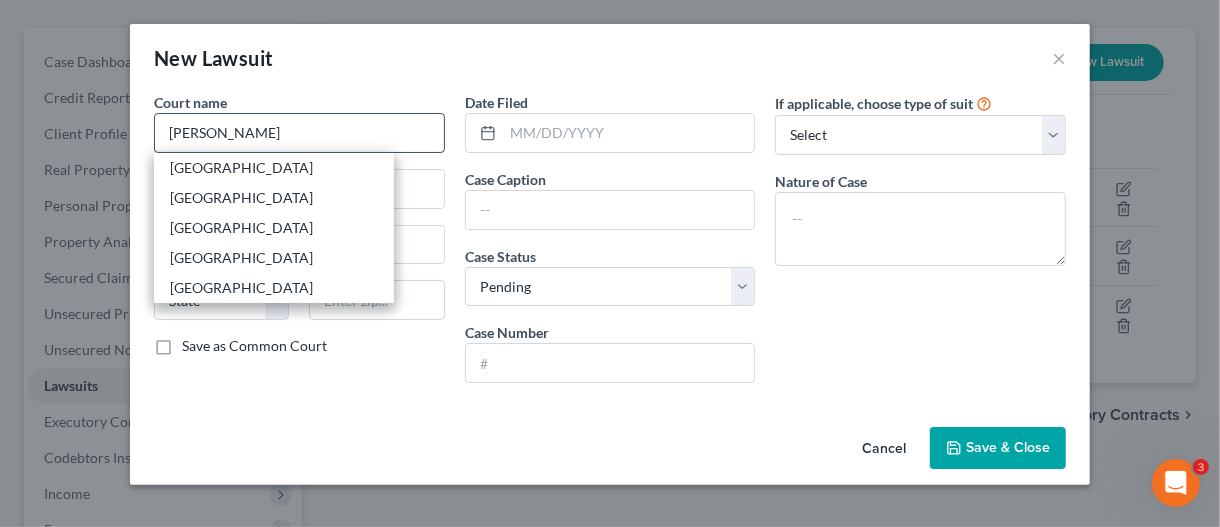 click on "Lee County Courhouse" at bounding box center [274, 168] 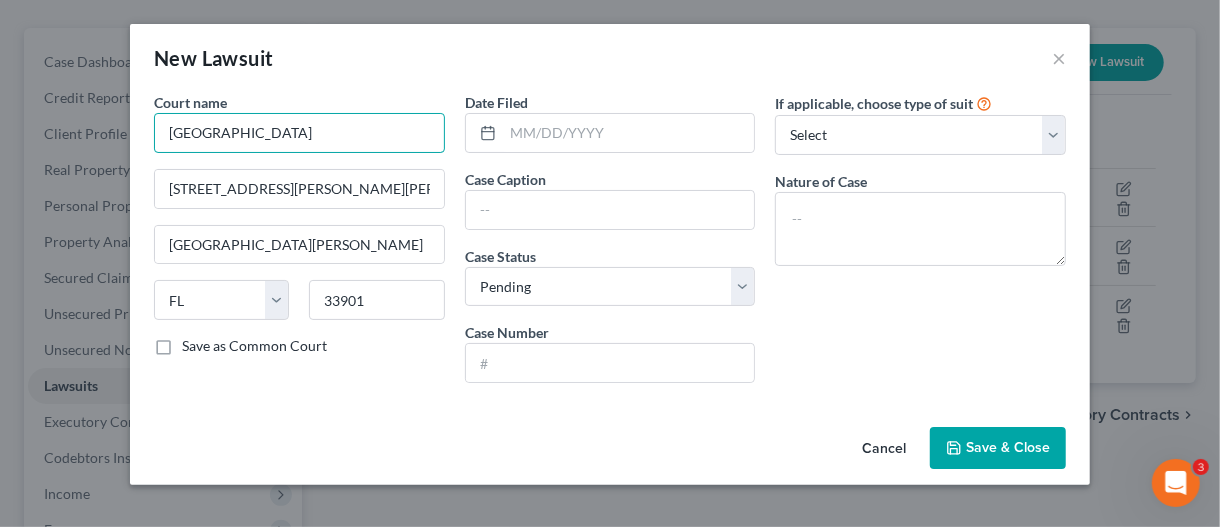 click on "Lee County Courhouse" at bounding box center [299, 133] 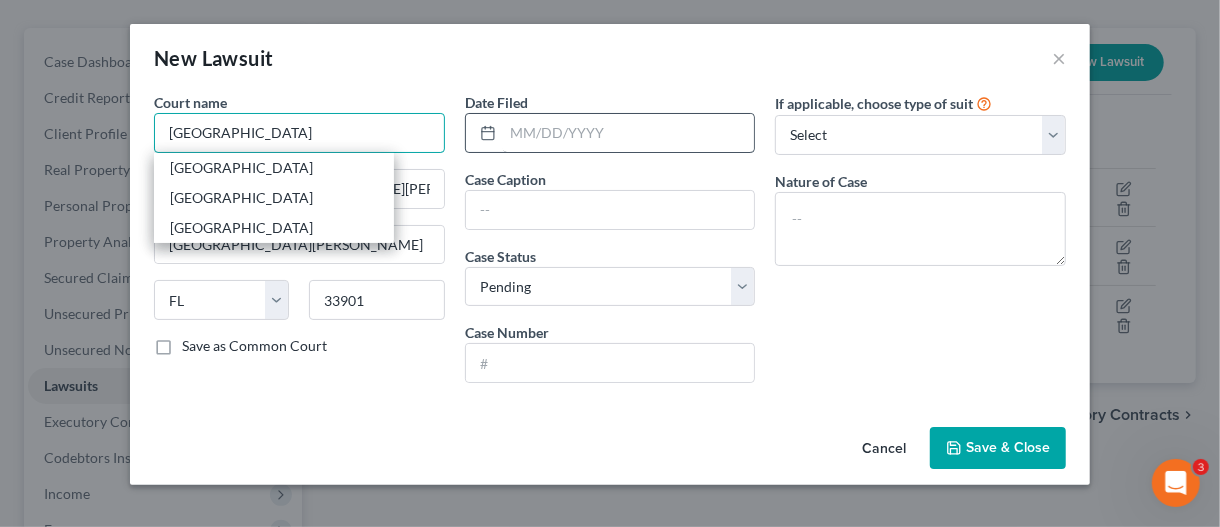 type on "Lee County Courthouse" 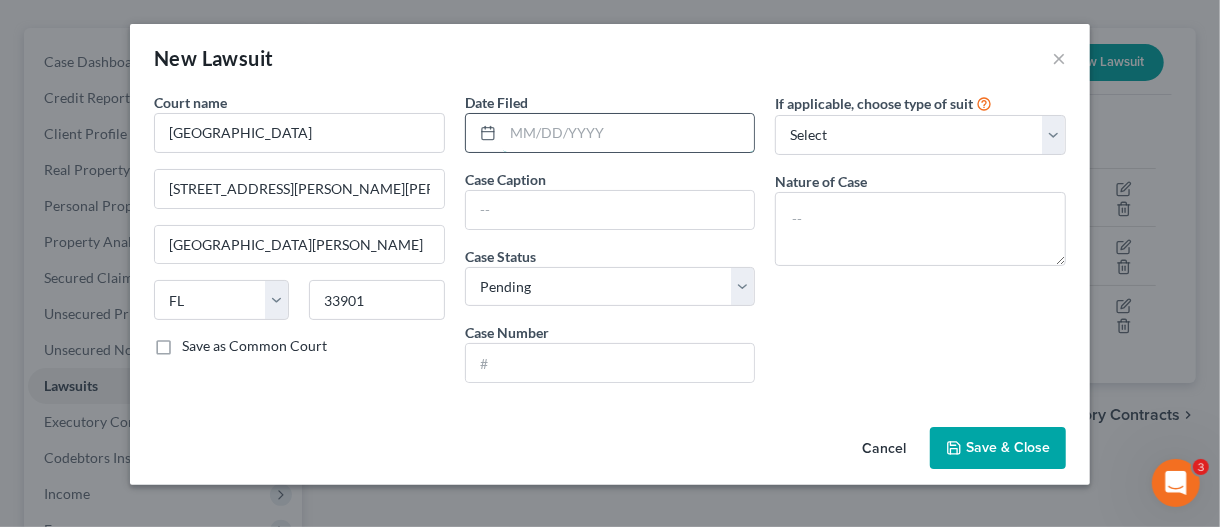 drag, startPoint x: 540, startPoint y: 139, endPoint x: 822, endPoint y: 2, distance: 313.51715 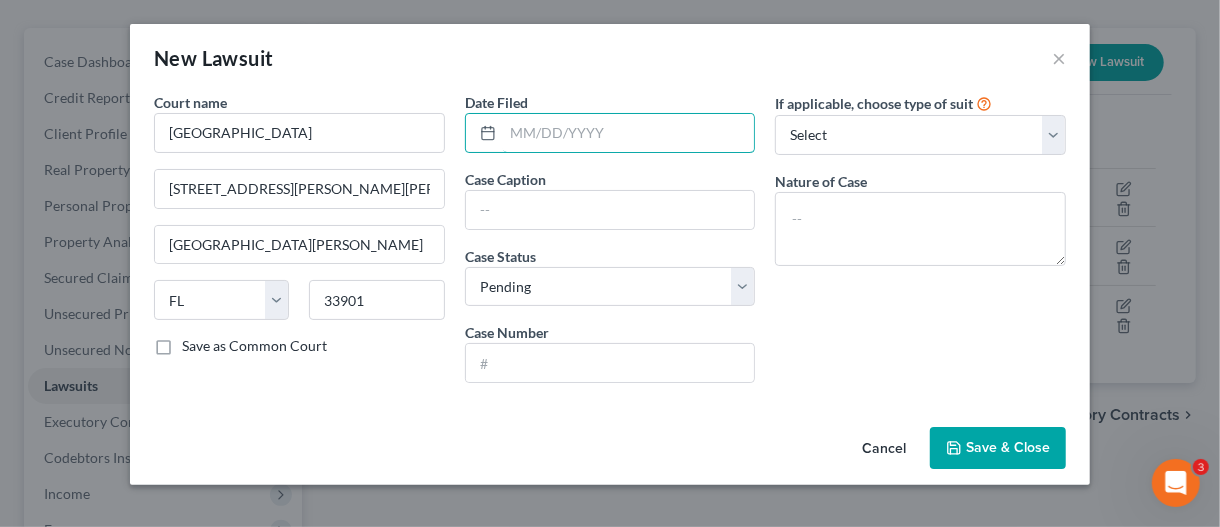 click at bounding box center (629, 133) 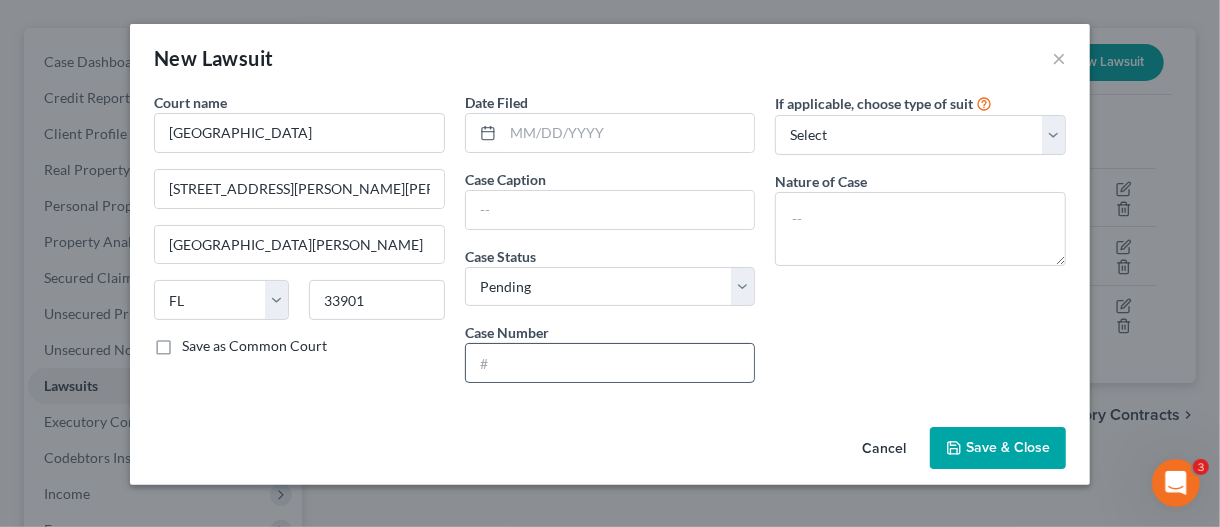 drag, startPoint x: 537, startPoint y: 357, endPoint x: 534, endPoint y: 346, distance: 11.401754 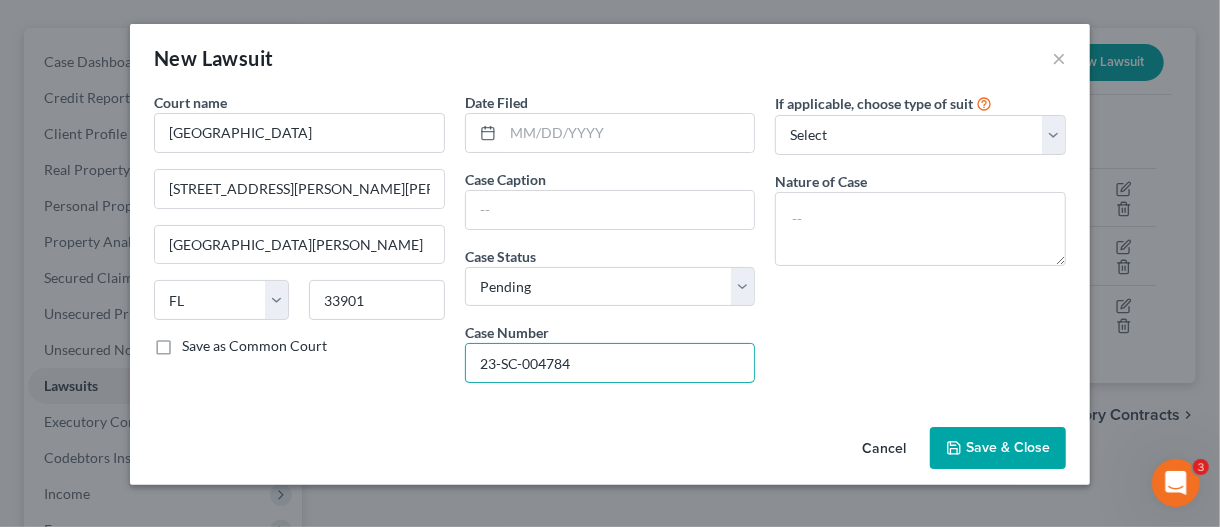type on "23-SC-004784" 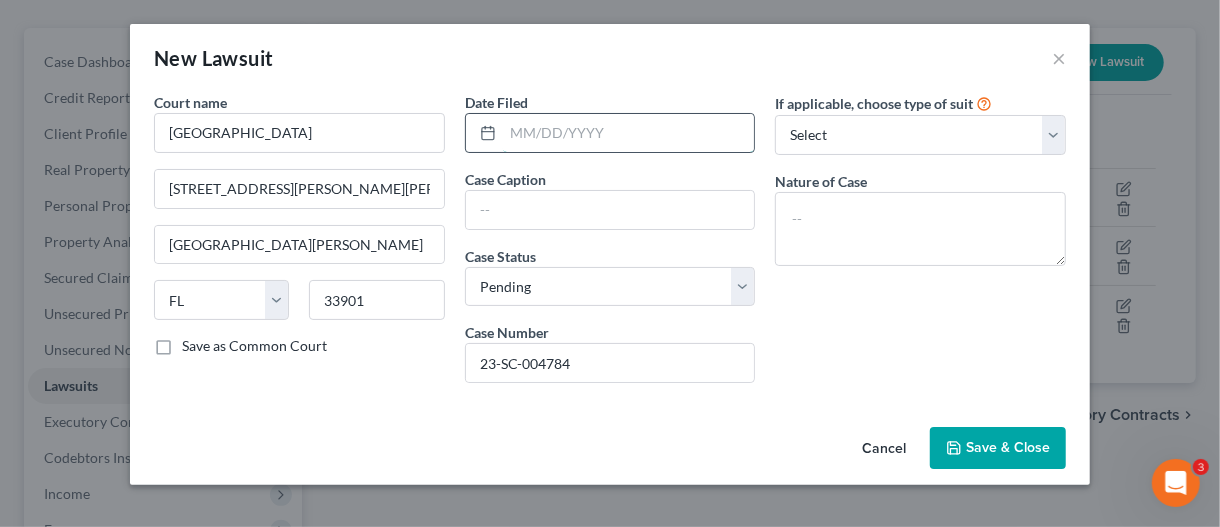 click at bounding box center [629, 133] 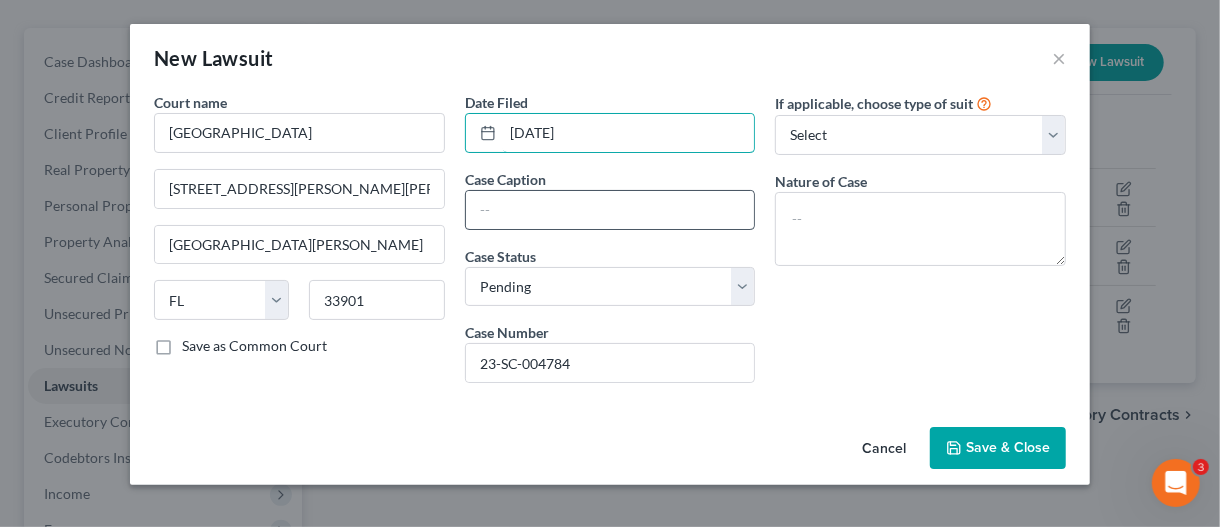 type on "06/26/2023" 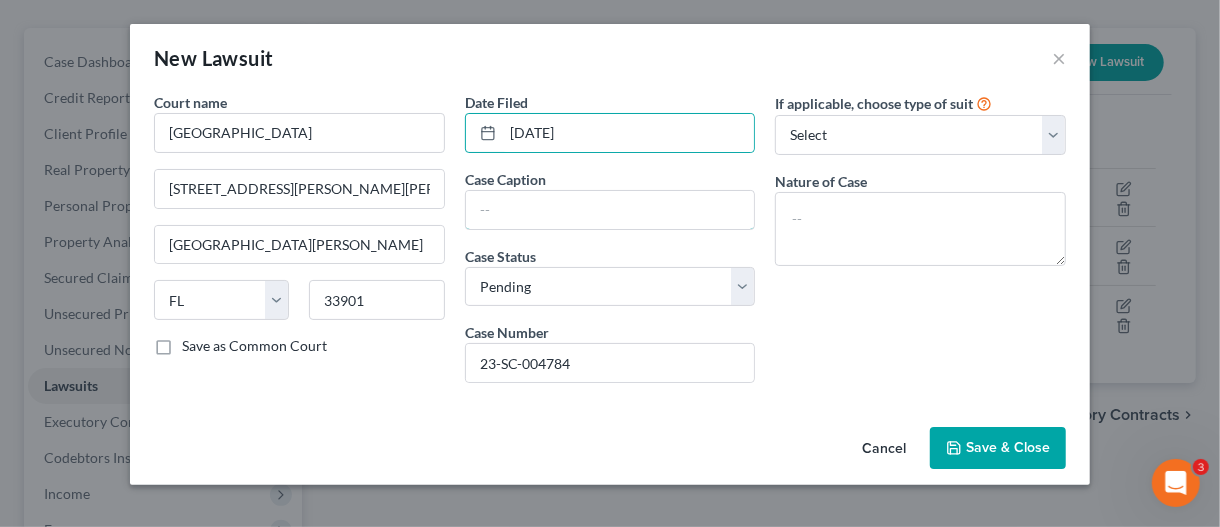 drag, startPoint x: 518, startPoint y: 213, endPoint x: 458, endPoint y: 69, distance: 156 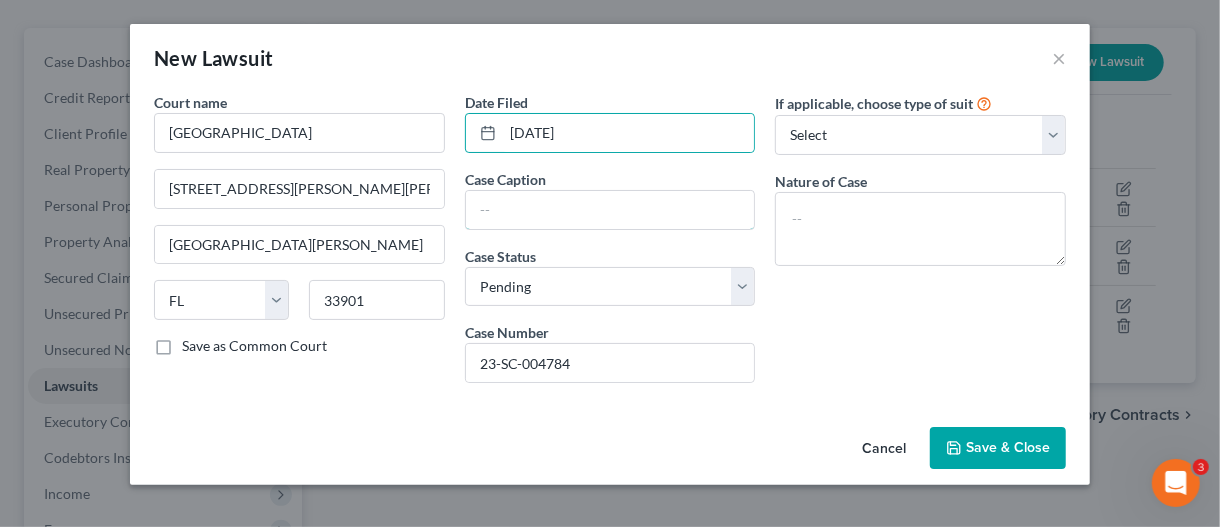click at bounding box center (610, 210) 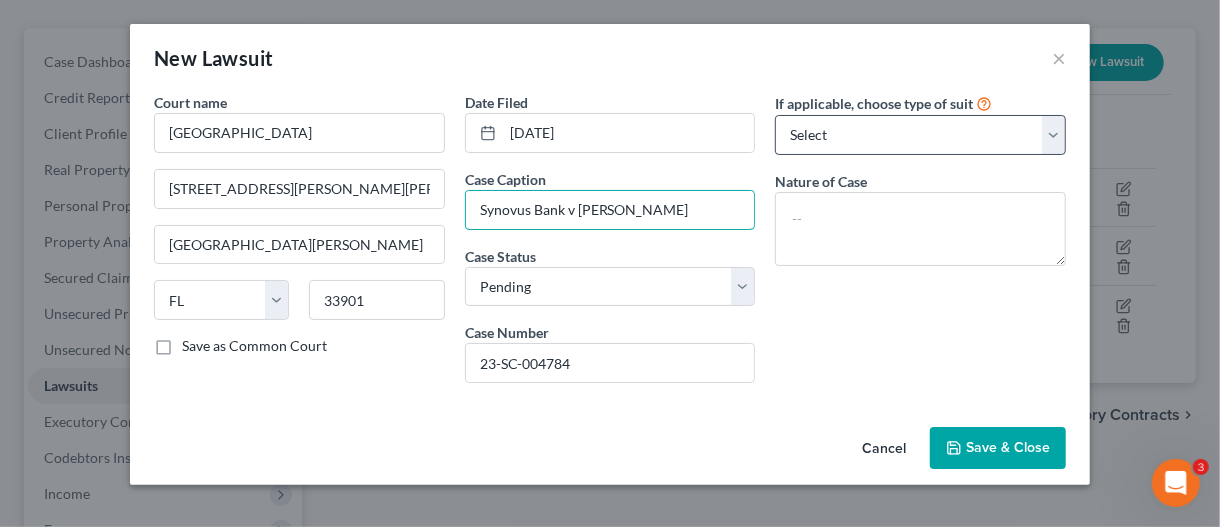 type on "Synovus Bank v Gloria Bertran" 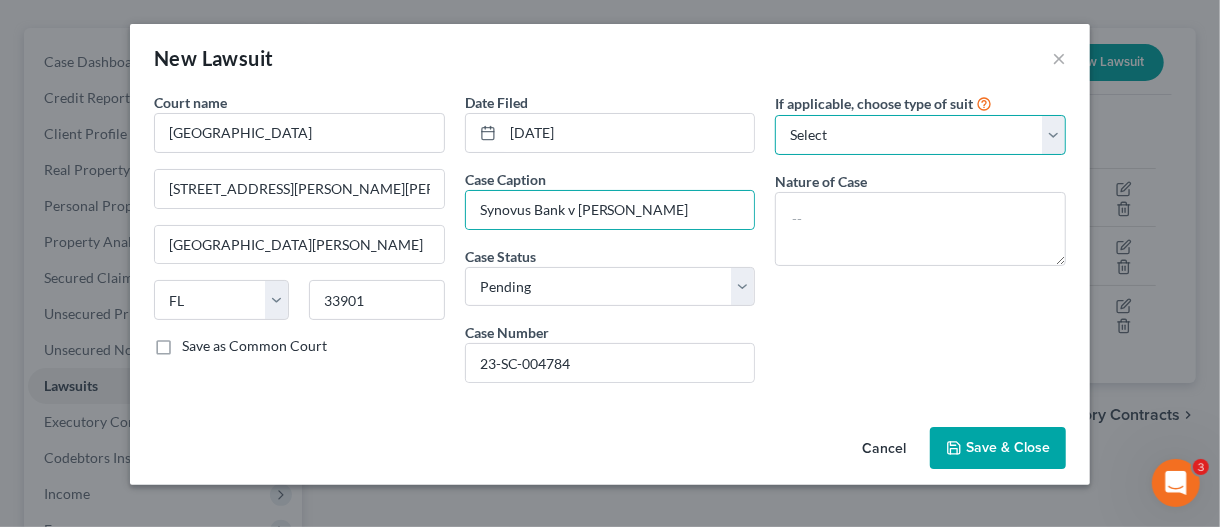 drag, startPoint x: 819, startPoint y: 125, endPoint x: 824, endPoint y: 146, distance: 21.587032 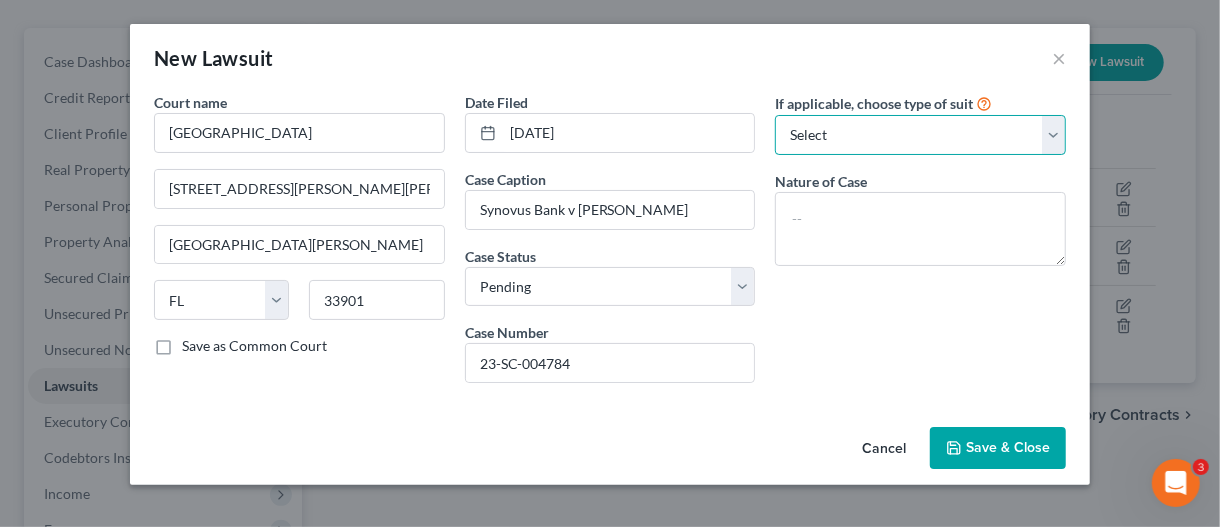 select on "4" 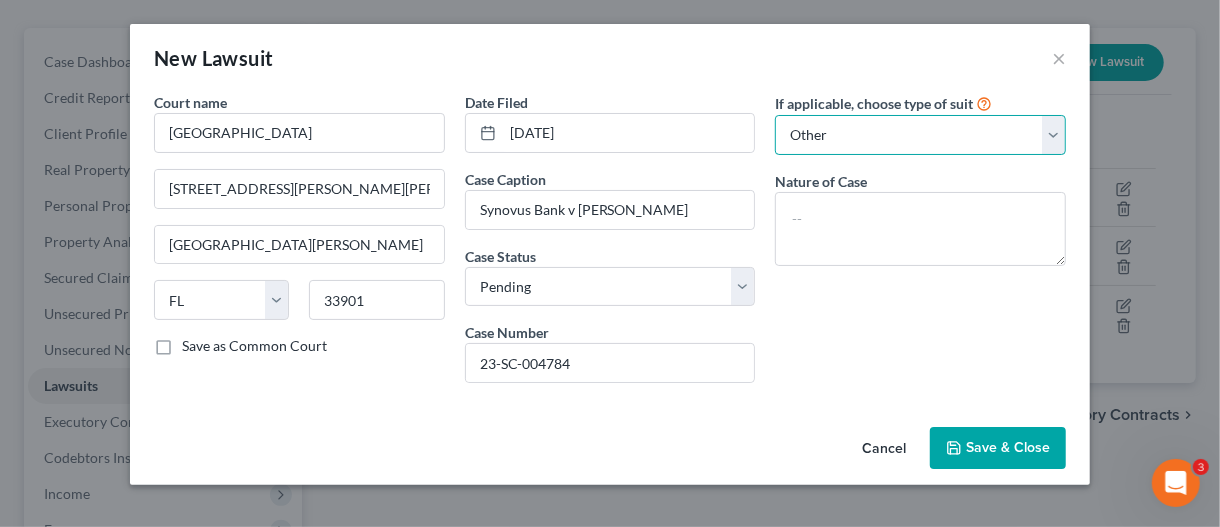 click on "Select Repossession Garnishment Foreclosure Attached, Seized, Or Levied Other" at bounding box center (920, 135) 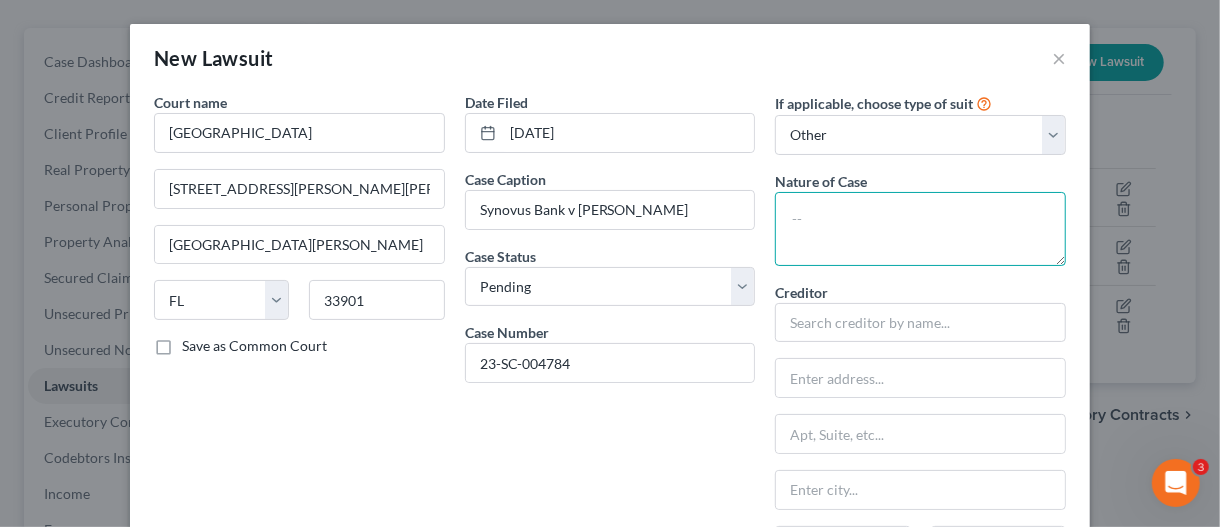 click at bounding box center (920, 229) 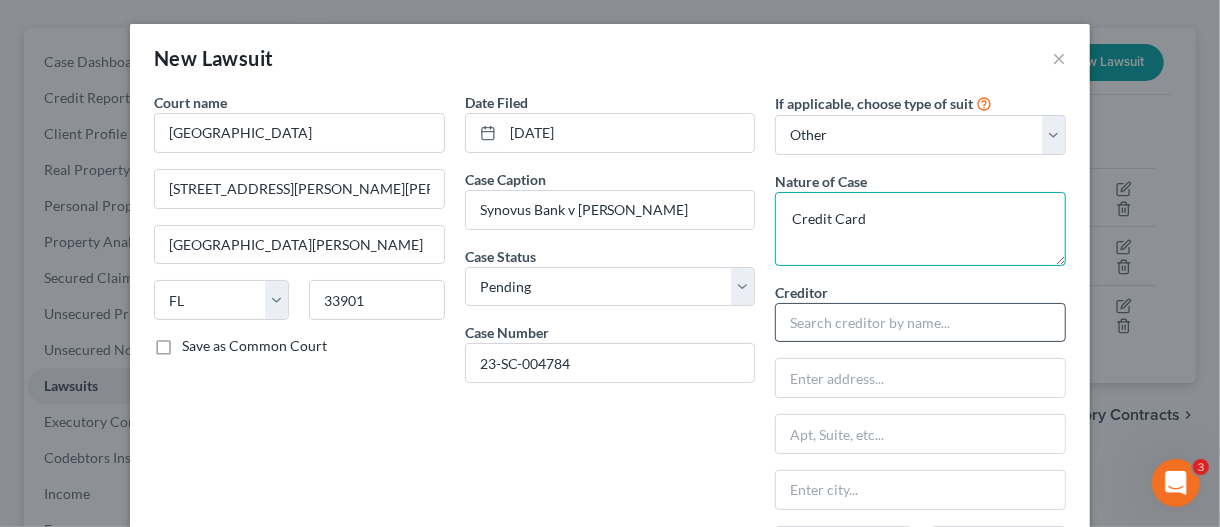 type on "Credit Card" 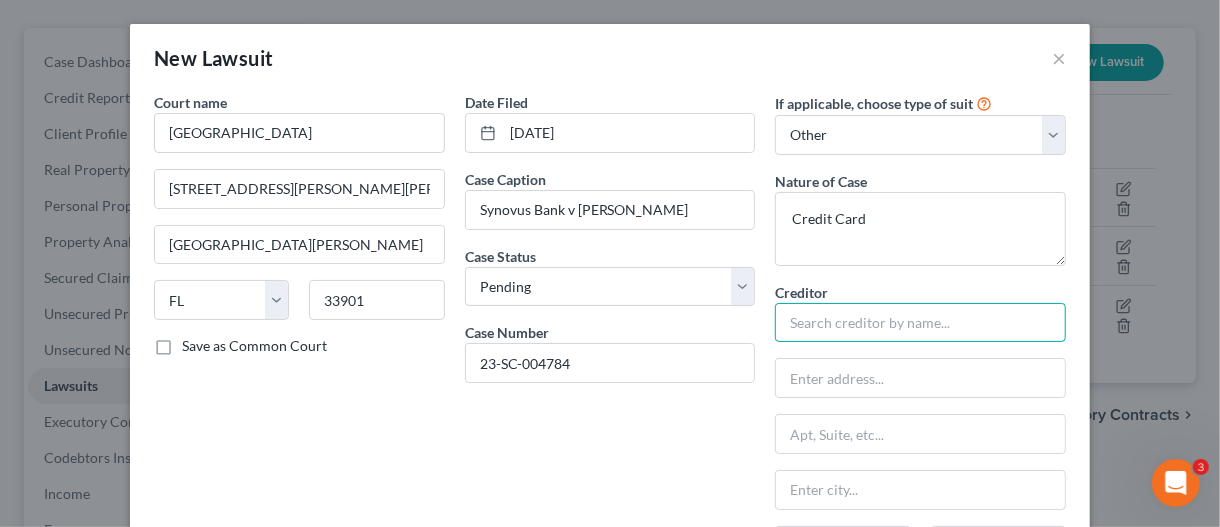 click at bounding box center (920, 323) 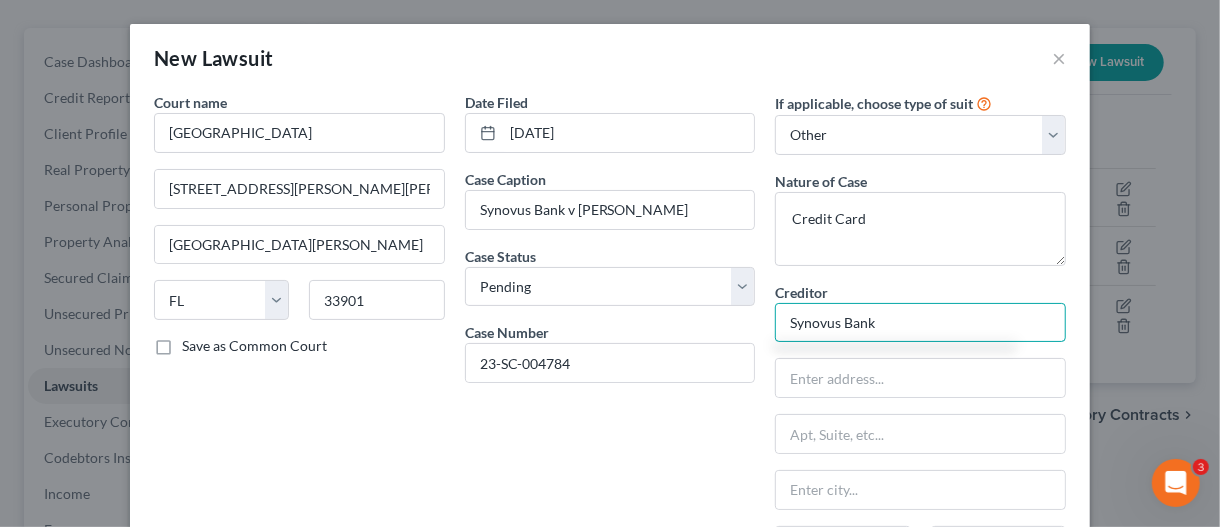 type on "Synovus Bank" 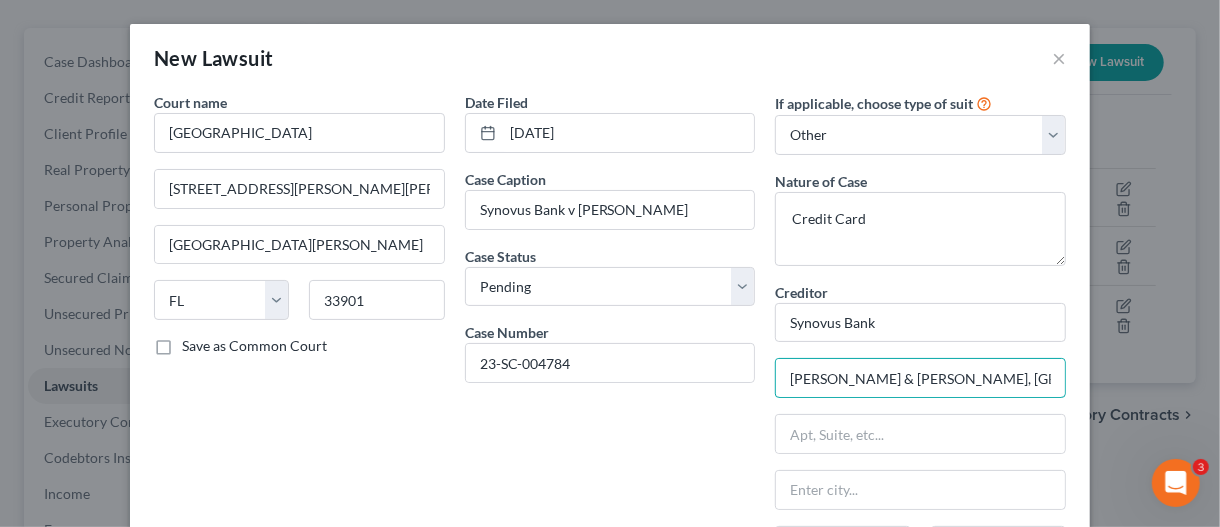 type on "Pollack & Rosen, PA" 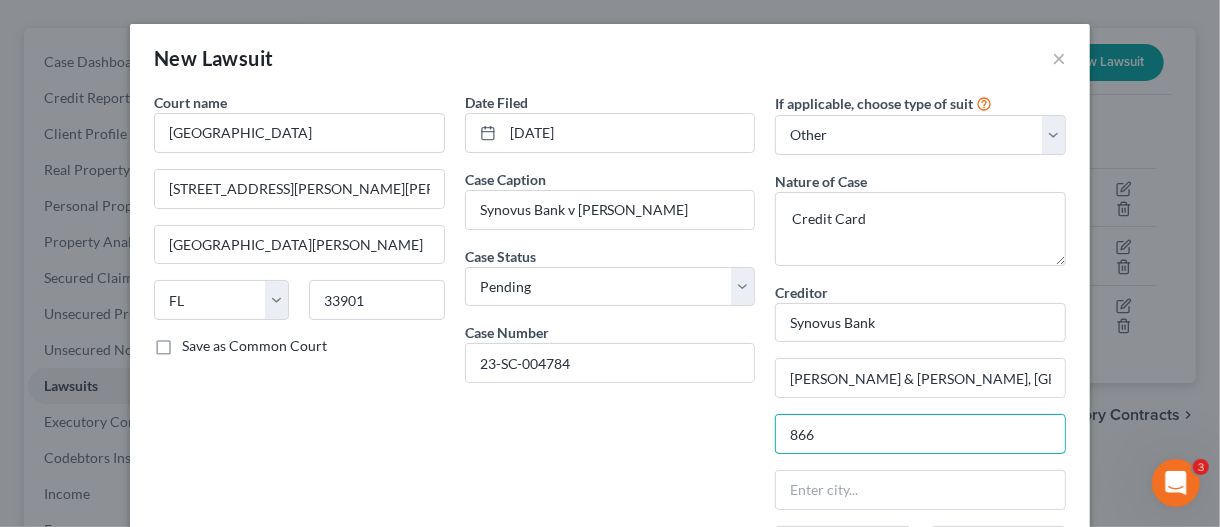scroll, scrollTop: 100, scrollLeft: 0, axis: vertical 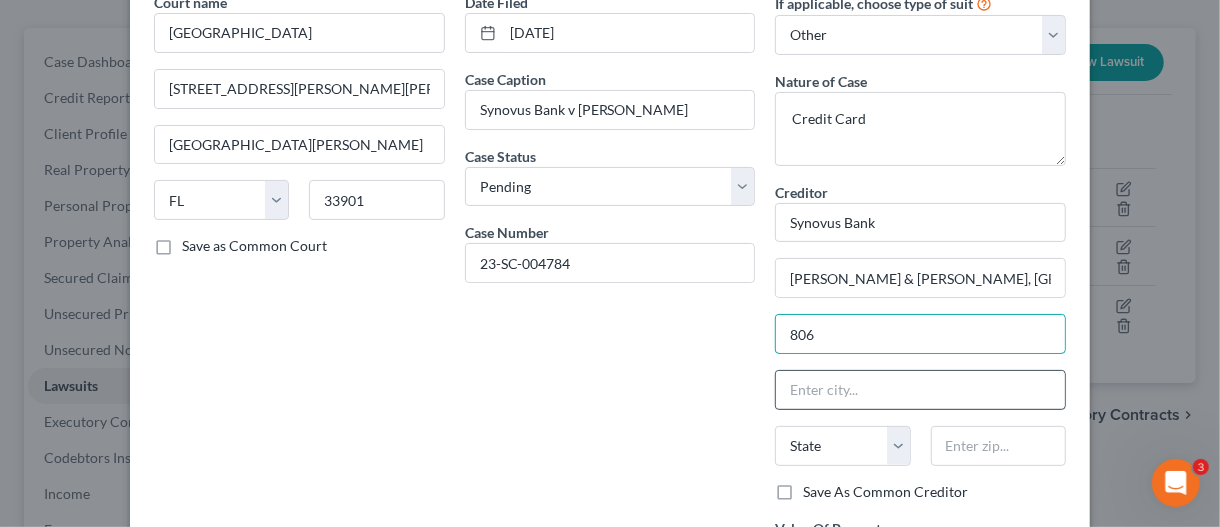 type on "806 Douglas Rd #200" 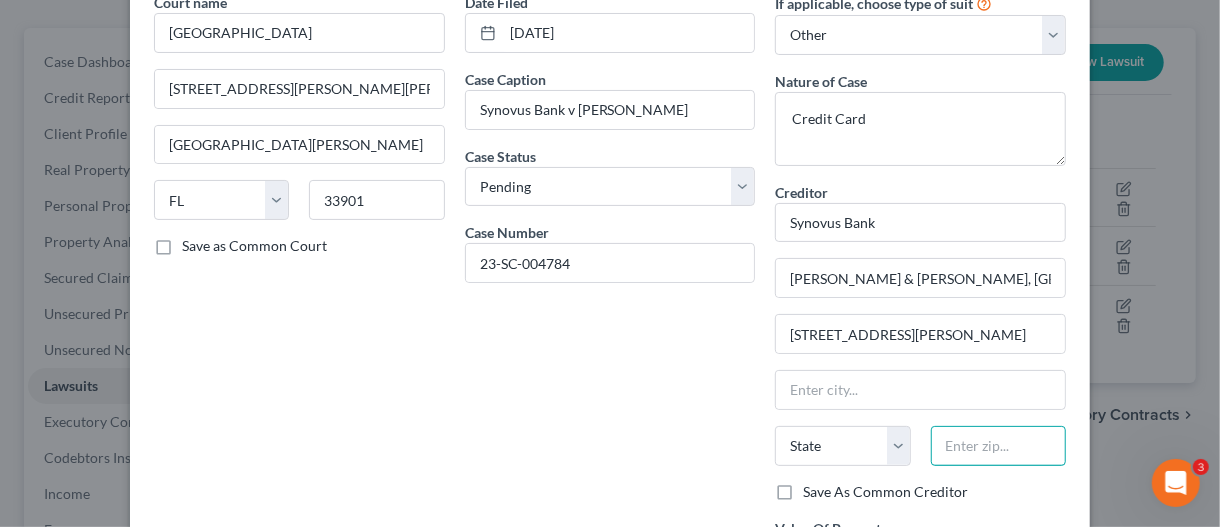 drag, startPoint x: 982, startPoint y: 448, endPoint x: 979, endPoint y: 437, distance: 11.401754 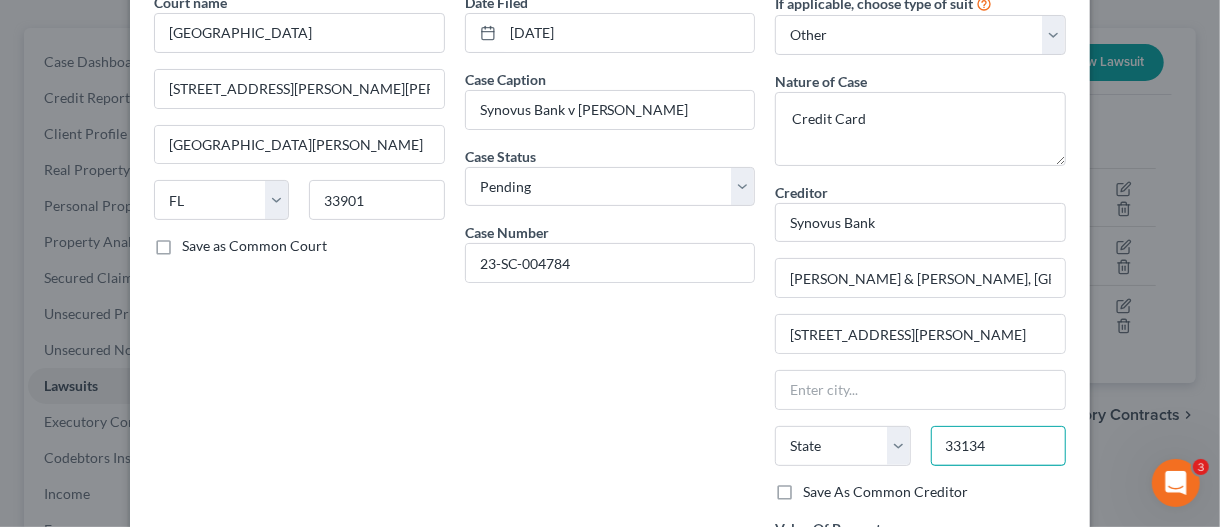 type on "33134" 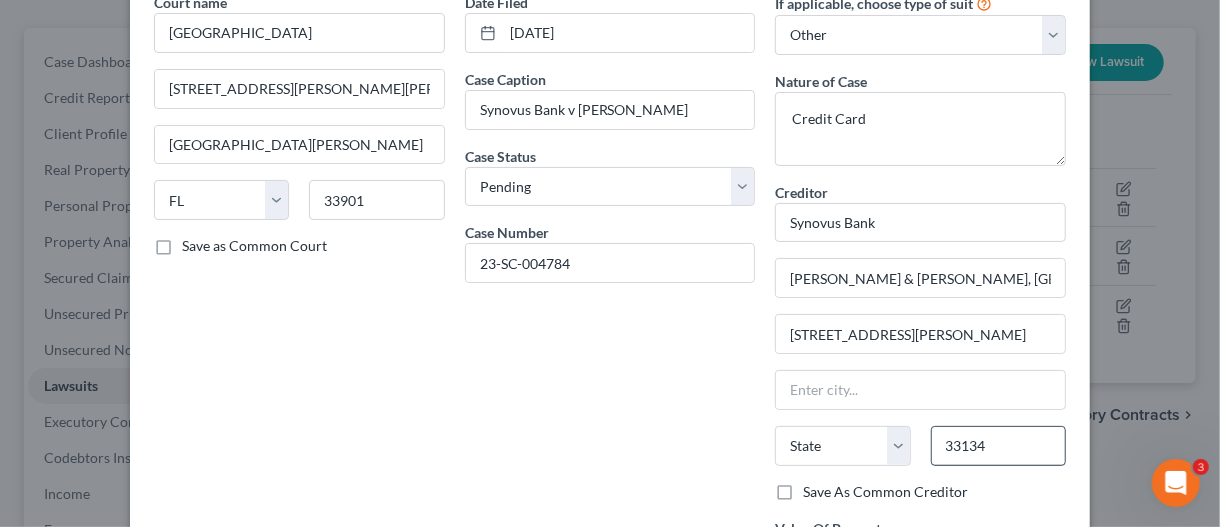 type on "Miami" 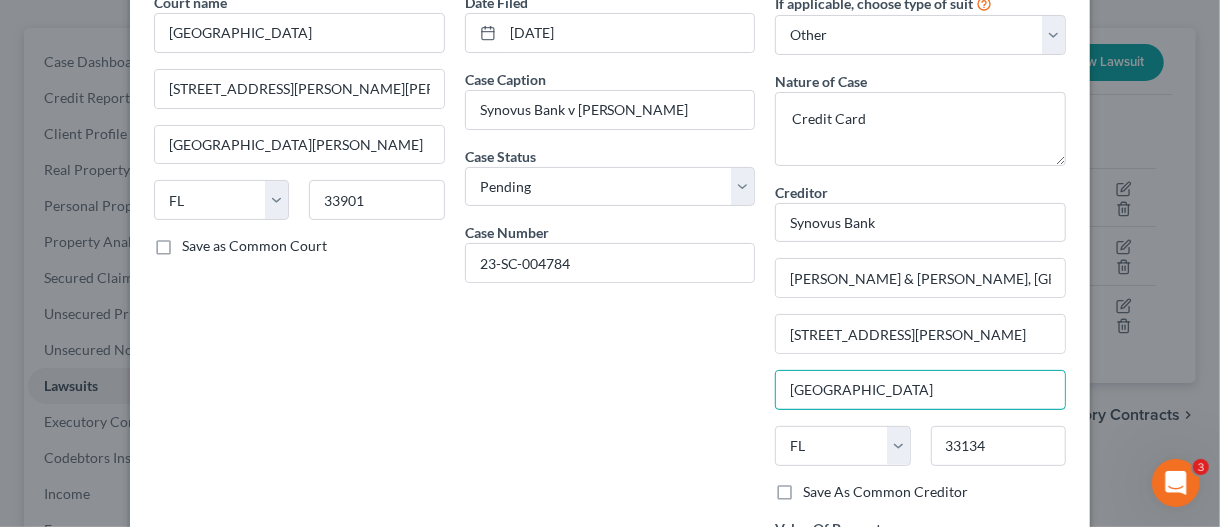drag, startPoint x: 839, startPoint y: 376, endPoint x: 732, endPoint y: 378, distance: 107.01869 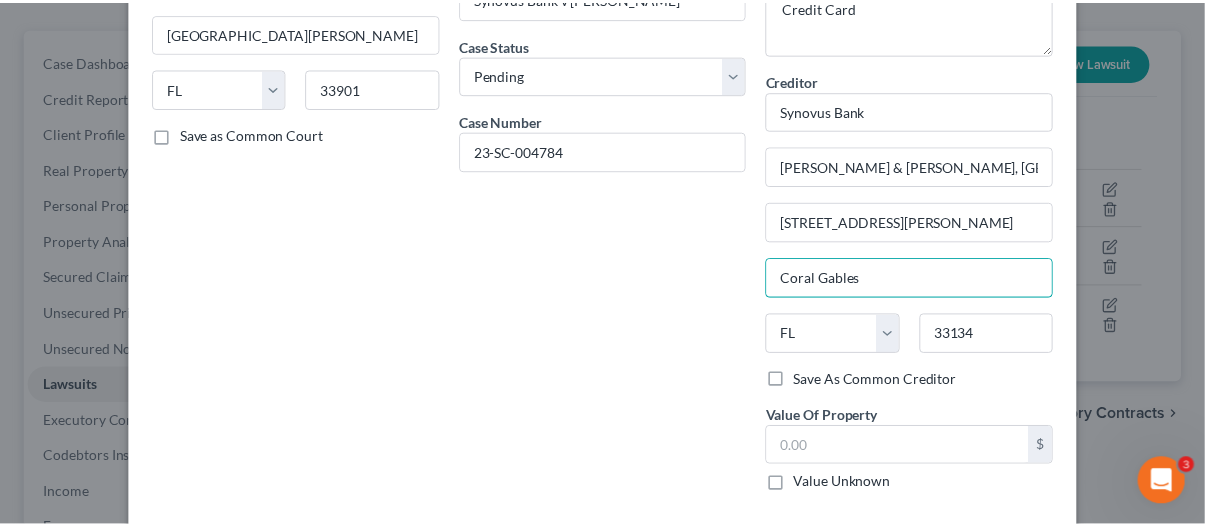 scroll, scrollTop: 298, scrollLeft: 0, axis: vertical 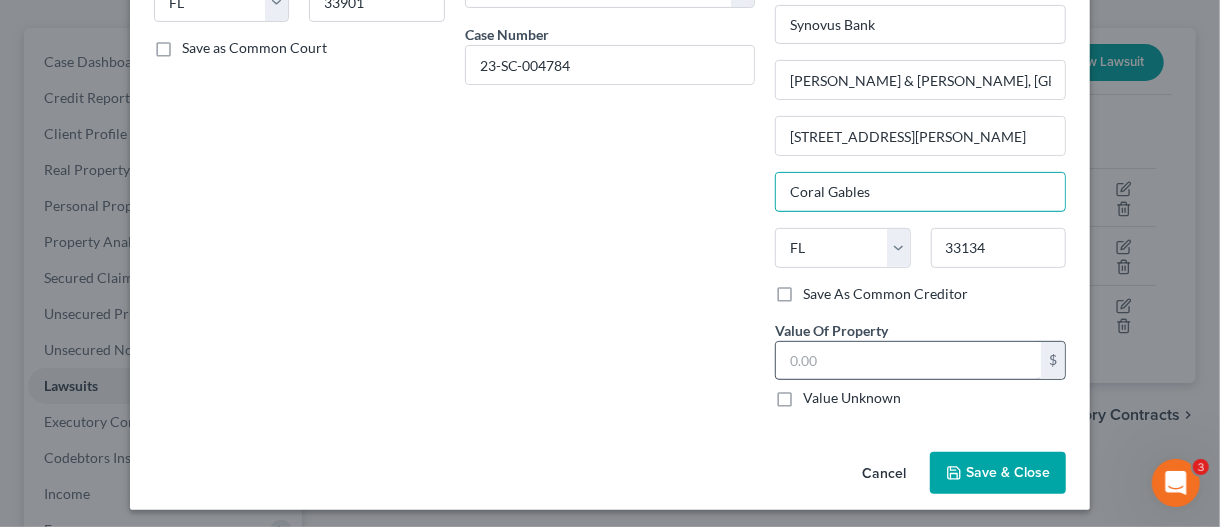 type on "Coral Gables" 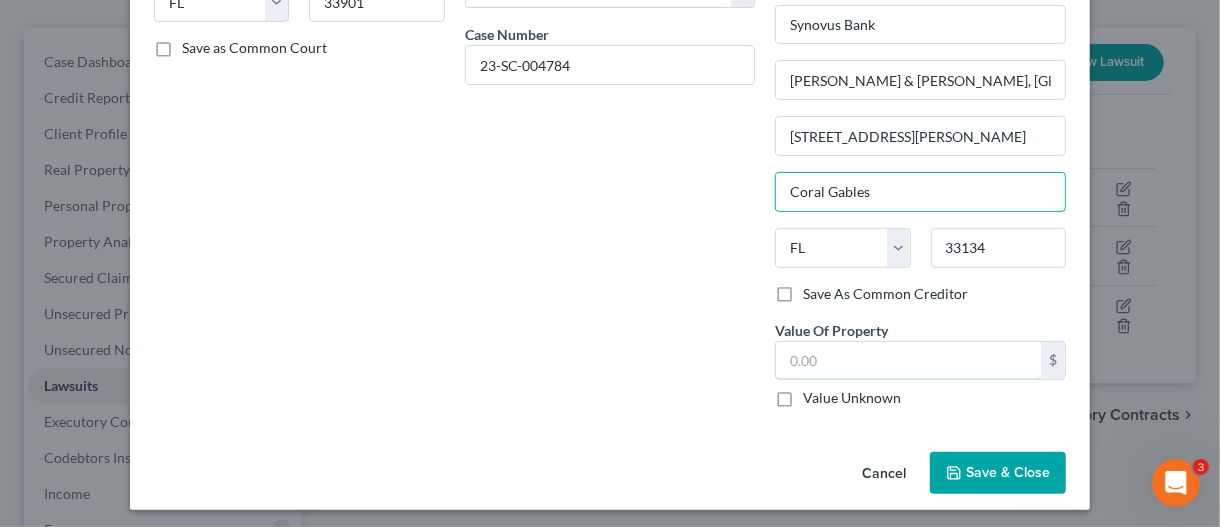 drag, startPoint x: 828, startPoint y: 358, endPoint x: 33, endPoint y: 435, distance: 798.7202 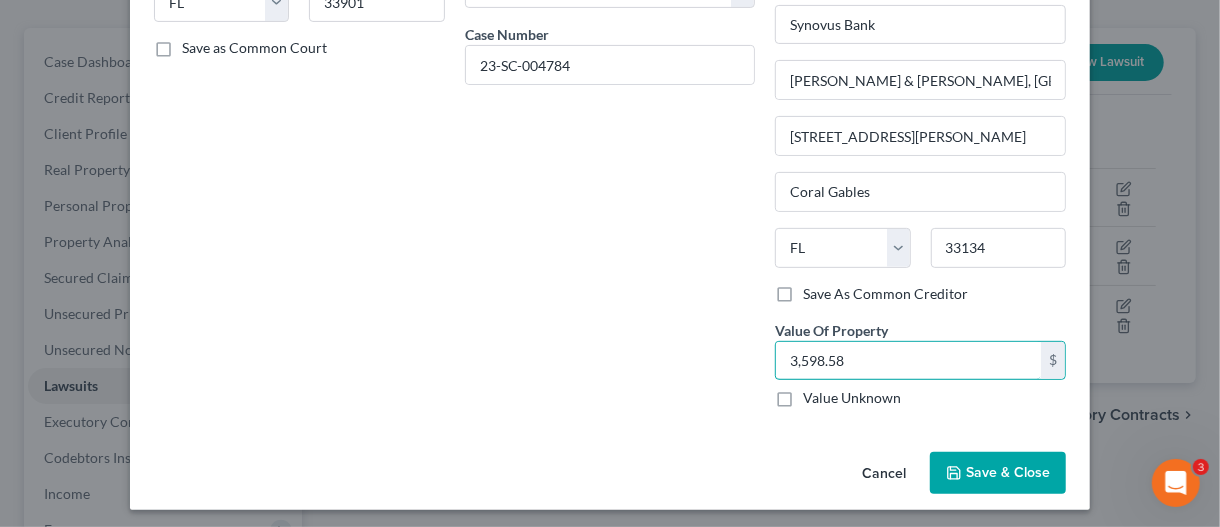 type on "3,598.58" 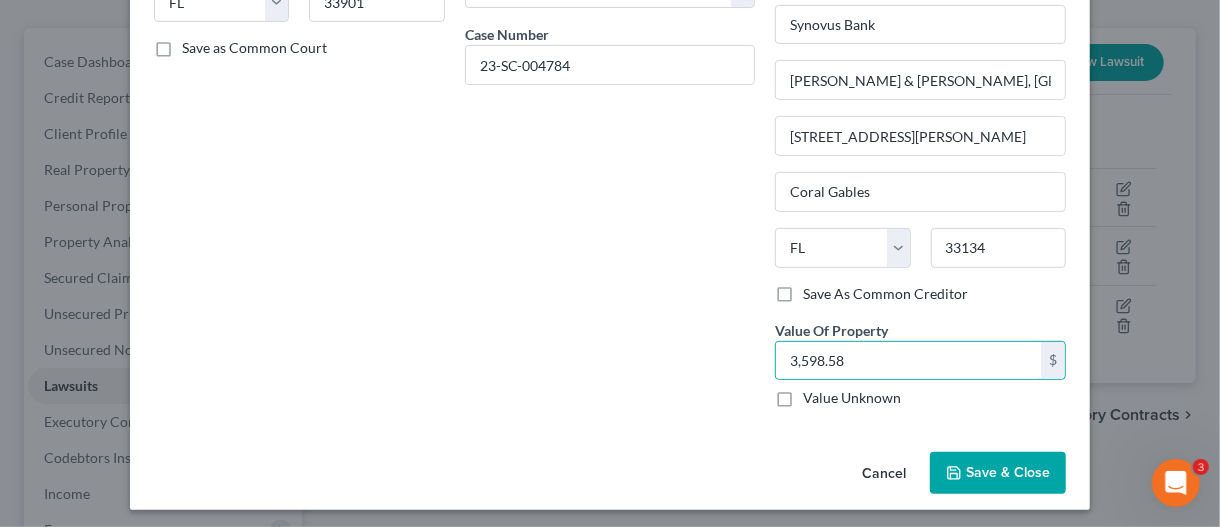 click on "Save & Close" at bounding box center (1008, 472) 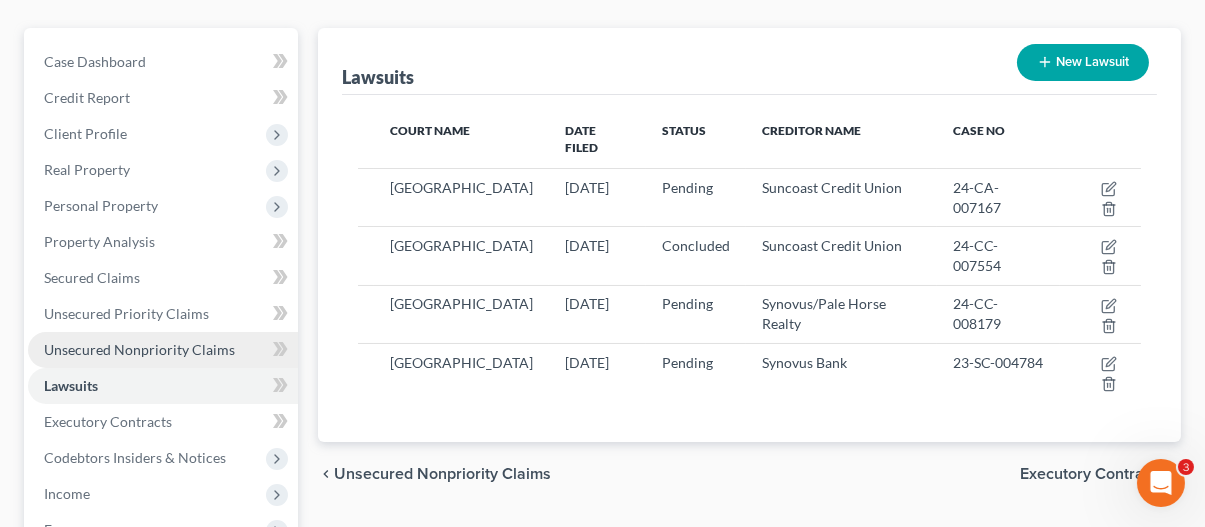 click on "Unsecured Nonpriority Claims" at bounding box center [139, 349] 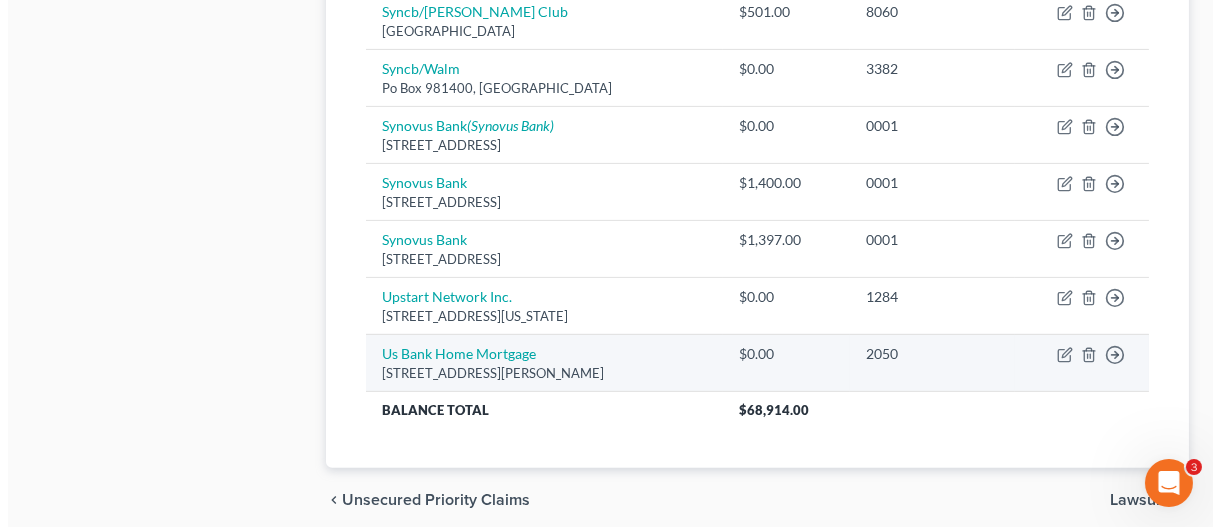 scroll, scrollTop: 1400, scrollLeft: 0, axis: vertical 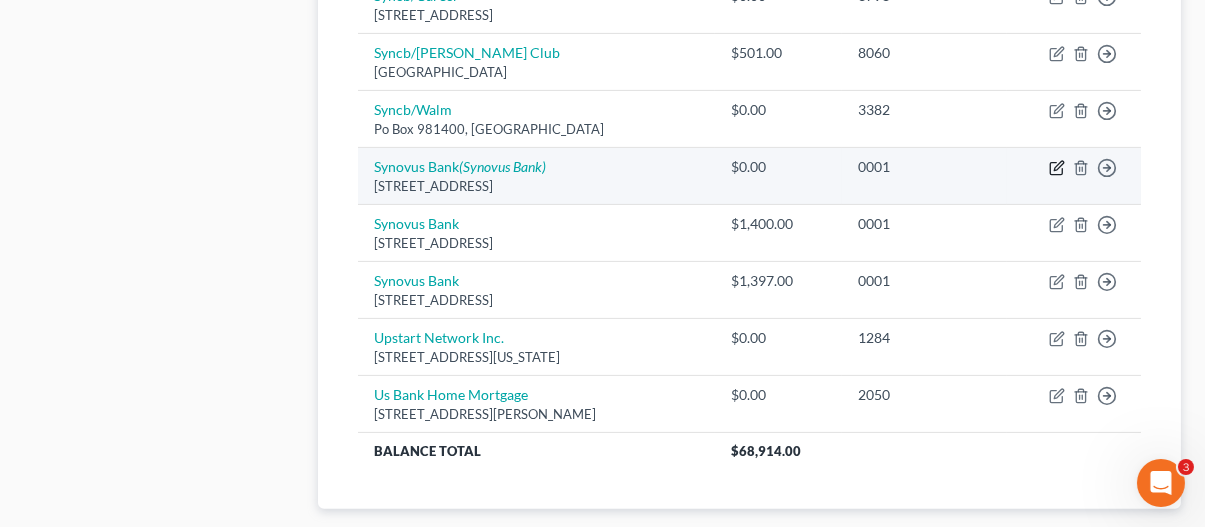 click 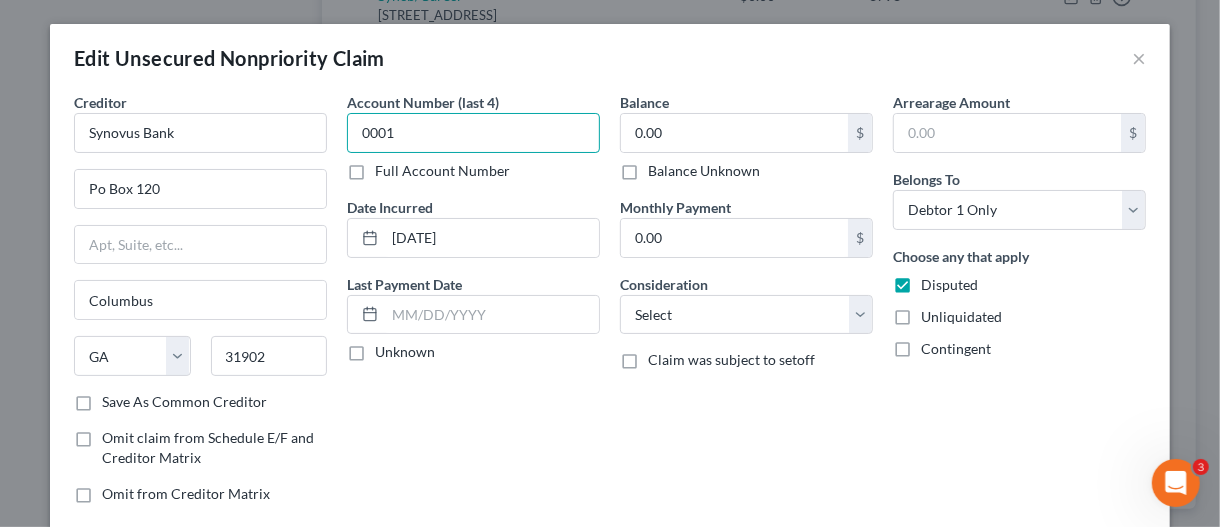 drag, startPoint x: 417, startPoint y: 136, endPoint x: 330, endPoint y: 139, distance: 87.05171 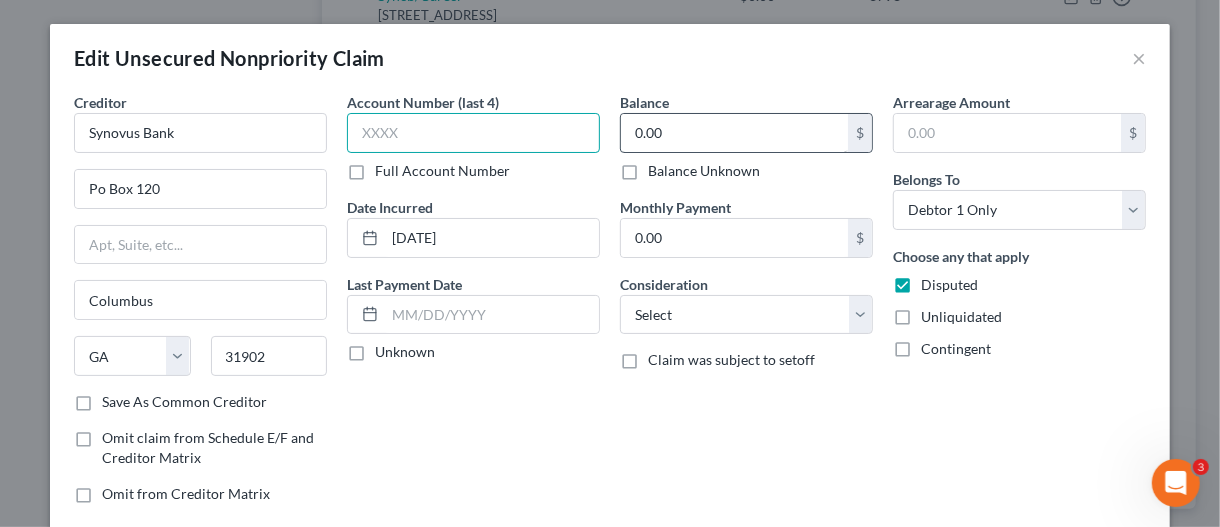 type 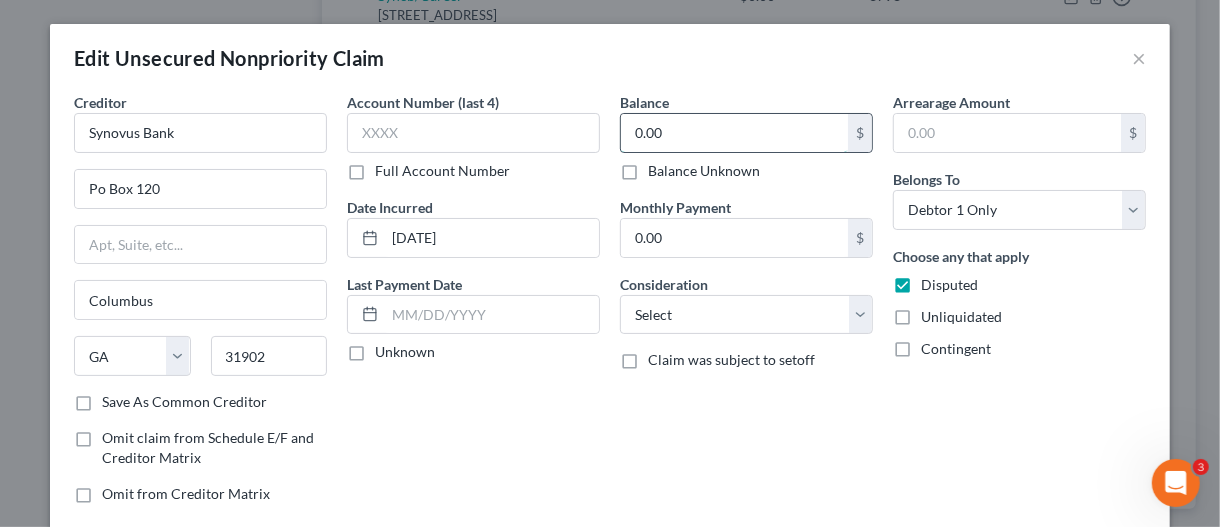 type 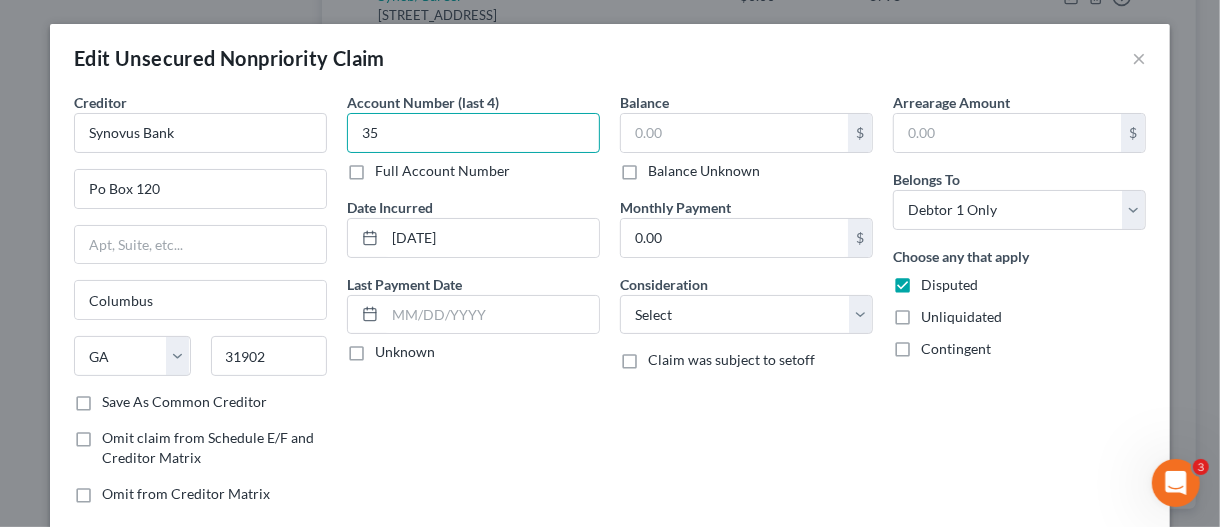 type on "3" 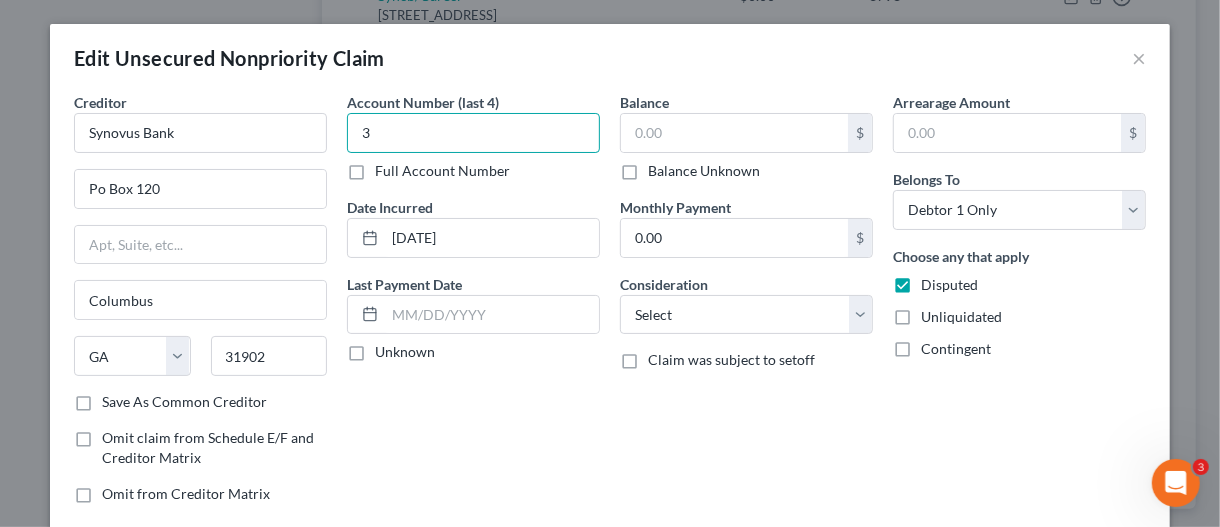 type 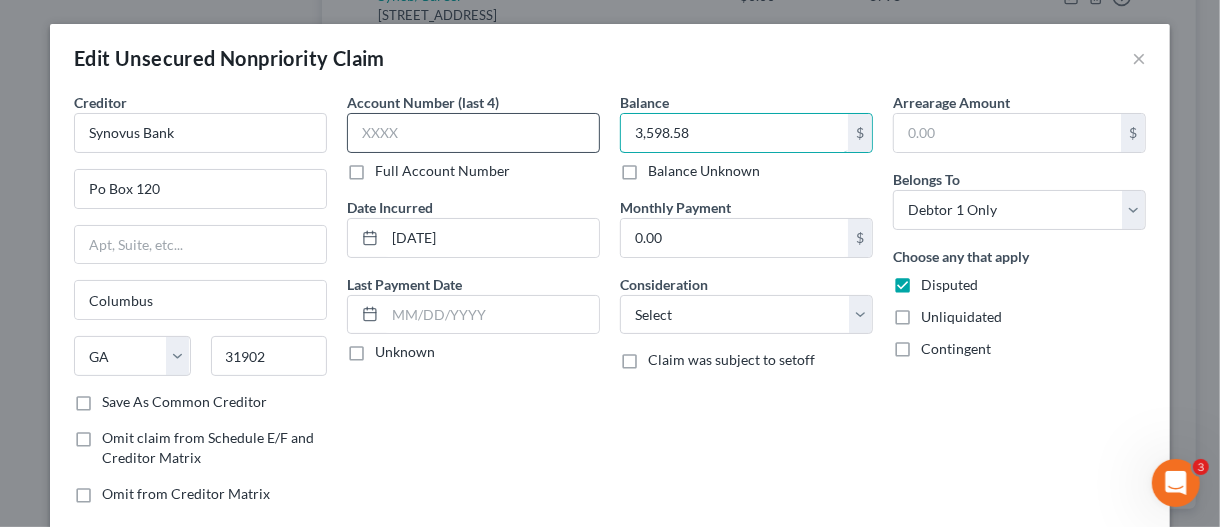 type on "3,598.58" 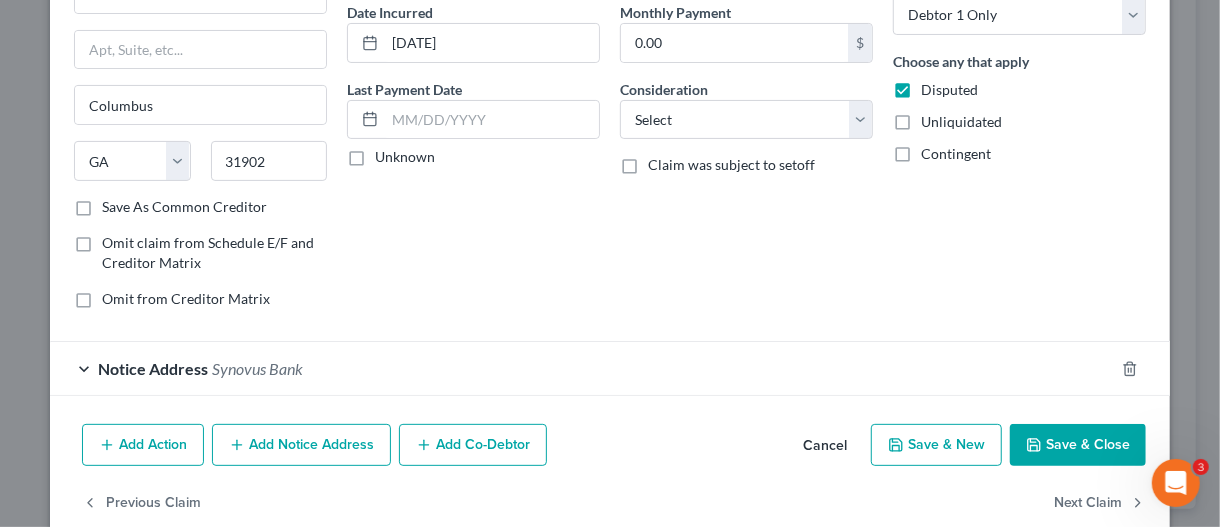 scroll, scrollTop: 200, scrollLeft: 0, axis: vertical 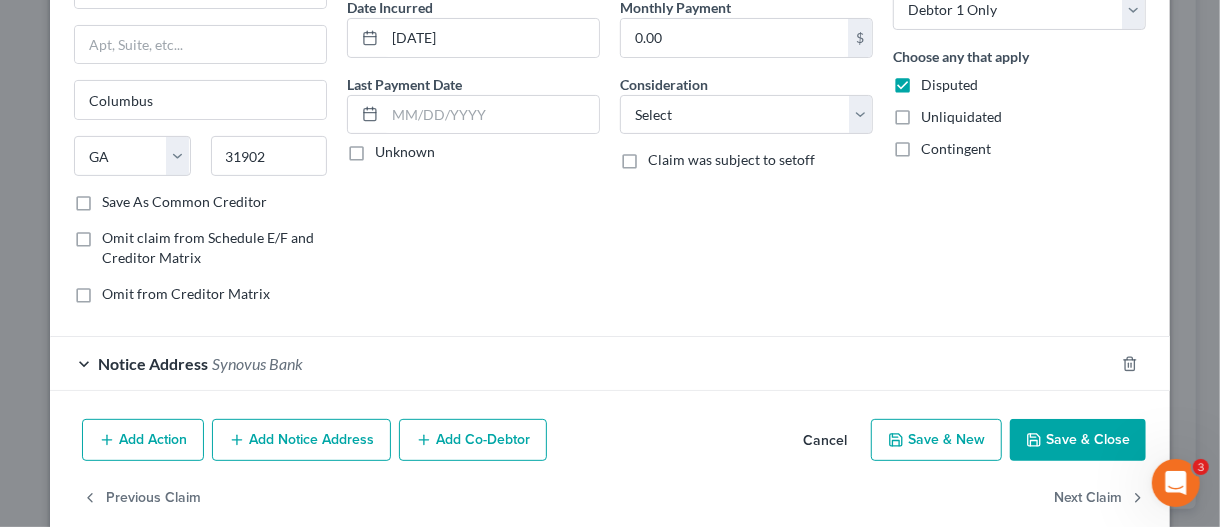click on "Add Notice Address" at bounding box center [301, 440] 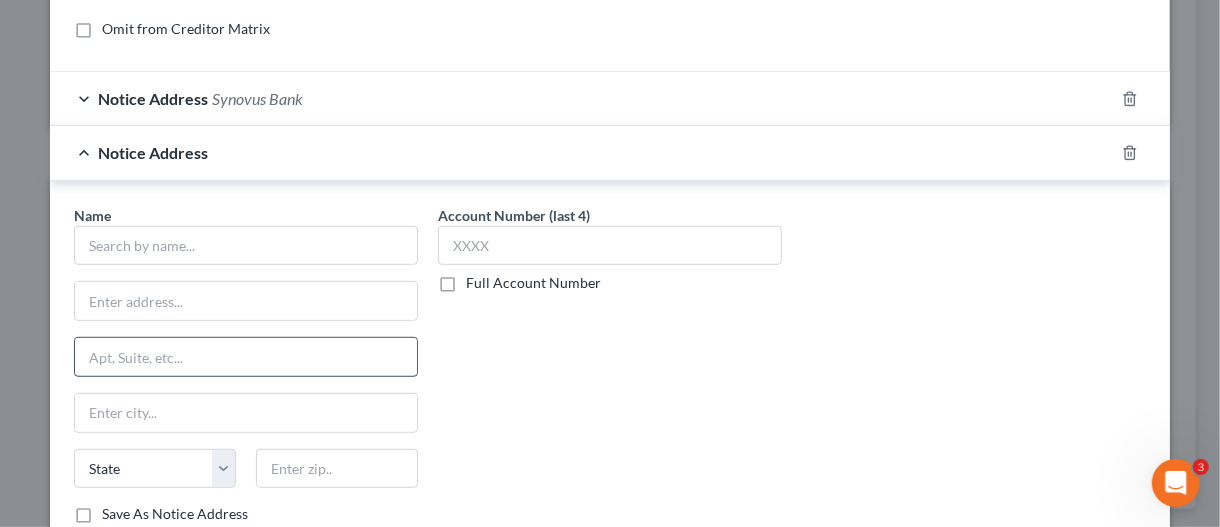 scroll, scrollTop: 500, scrollLeft: 0, axis: vertical 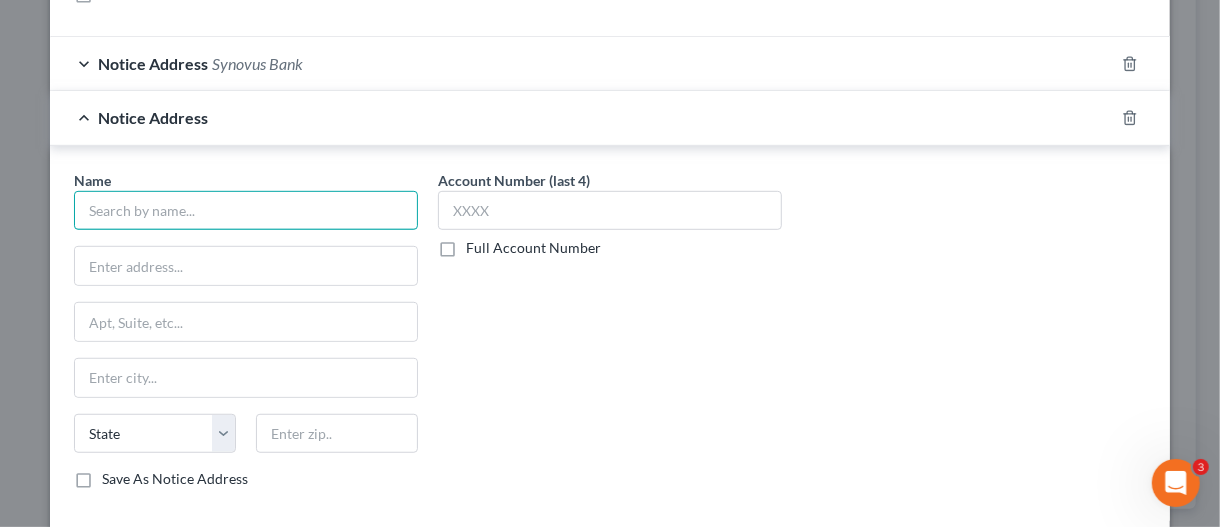 click at bounding box center [246, 211] 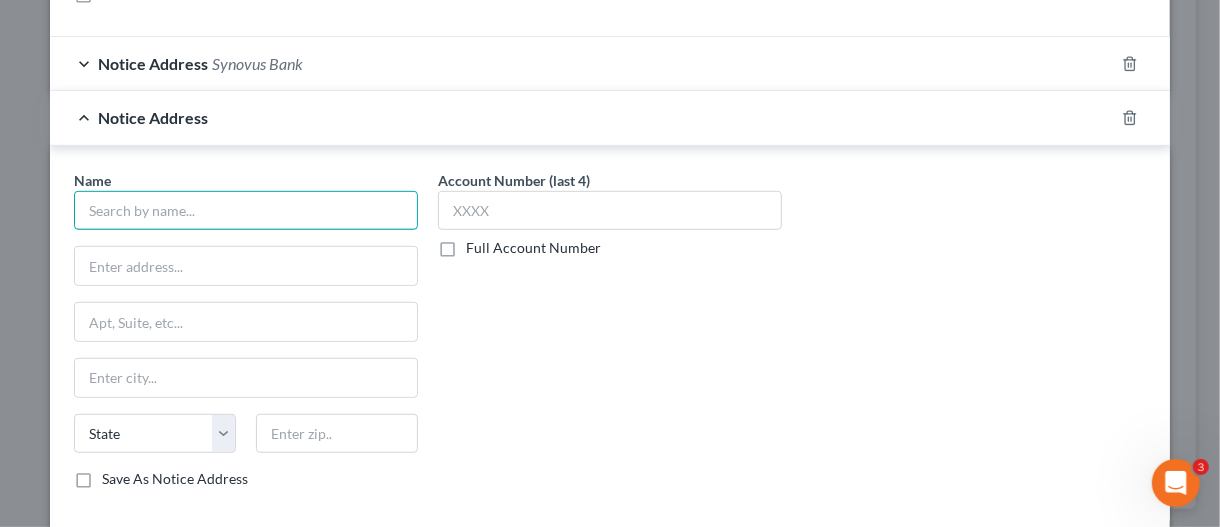 type on "a" 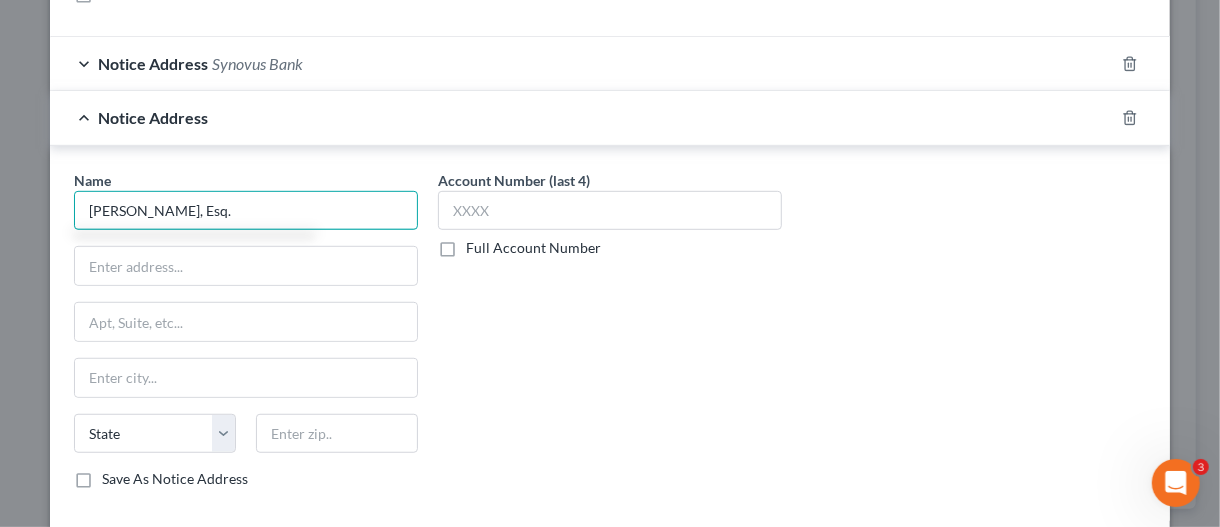 type on "Ramiro Kruss, Esq." 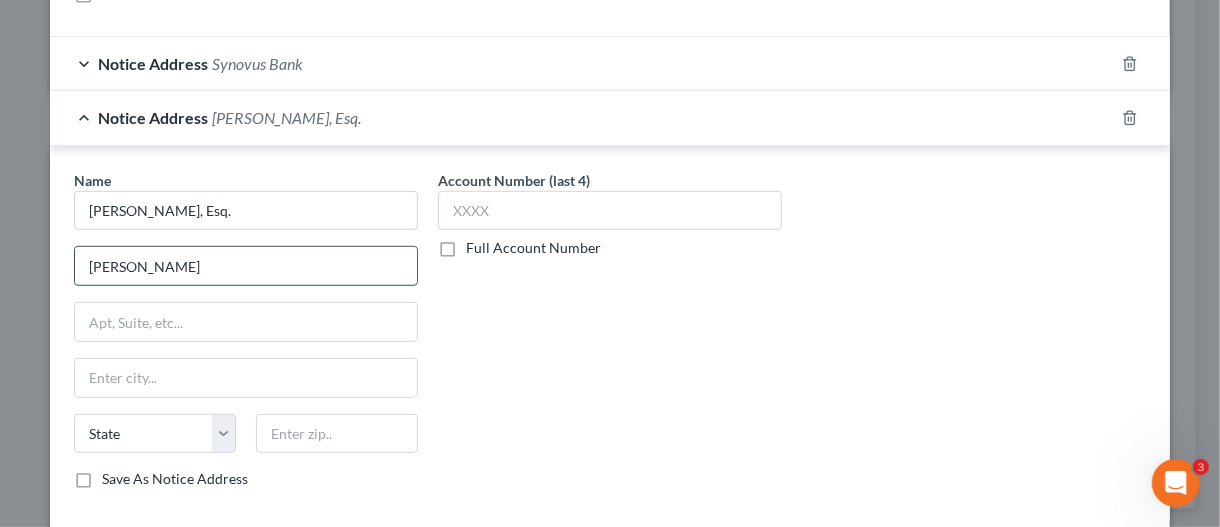 type 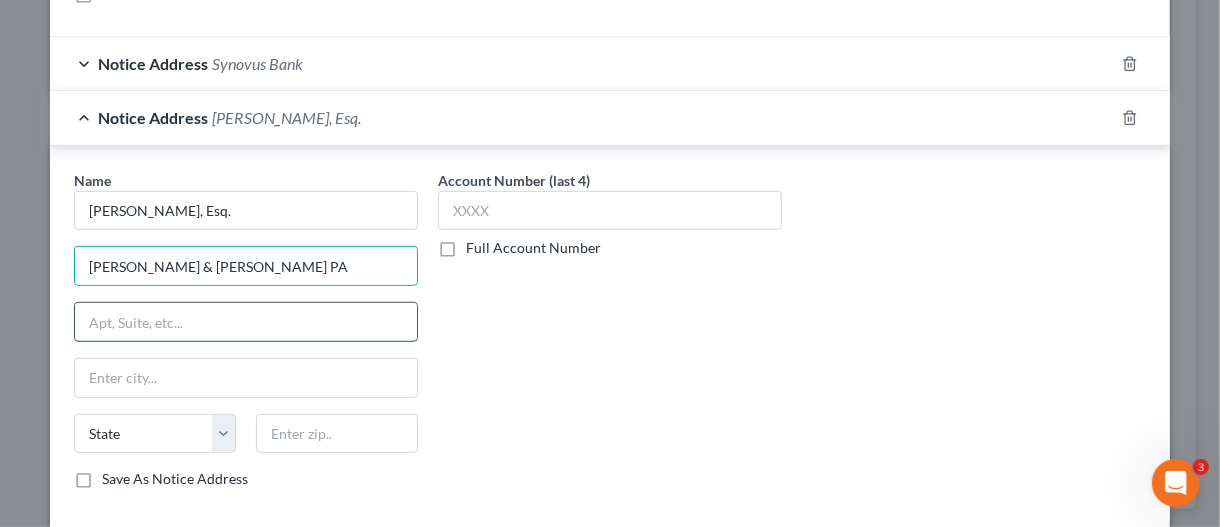 click at bounding box center (246, 322) 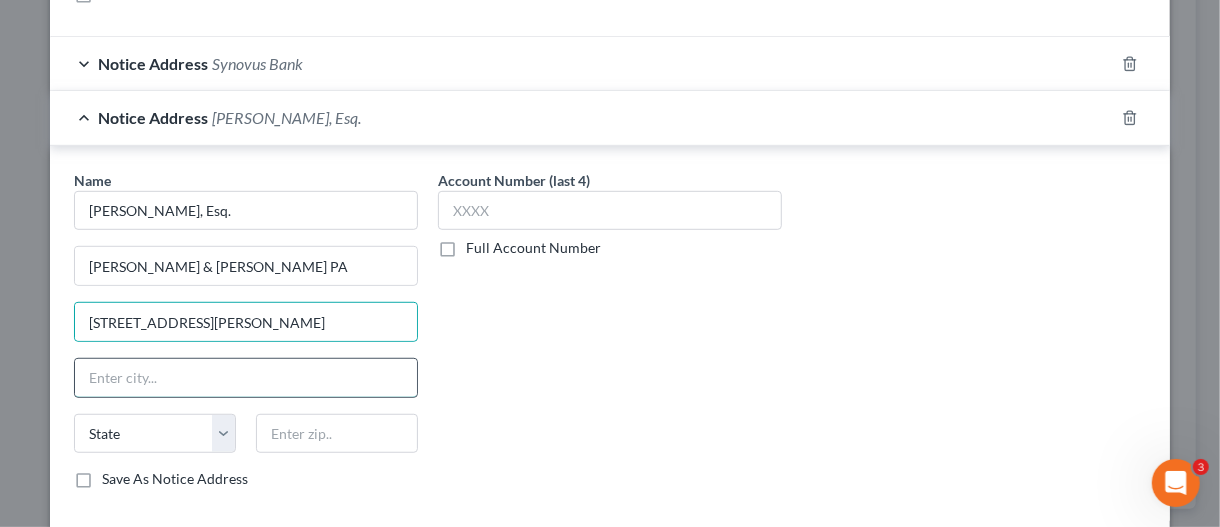 drag, startPoint x: 200, startPoint y: 374, endPoint x: 200, endPoint y: 350, distance: 24 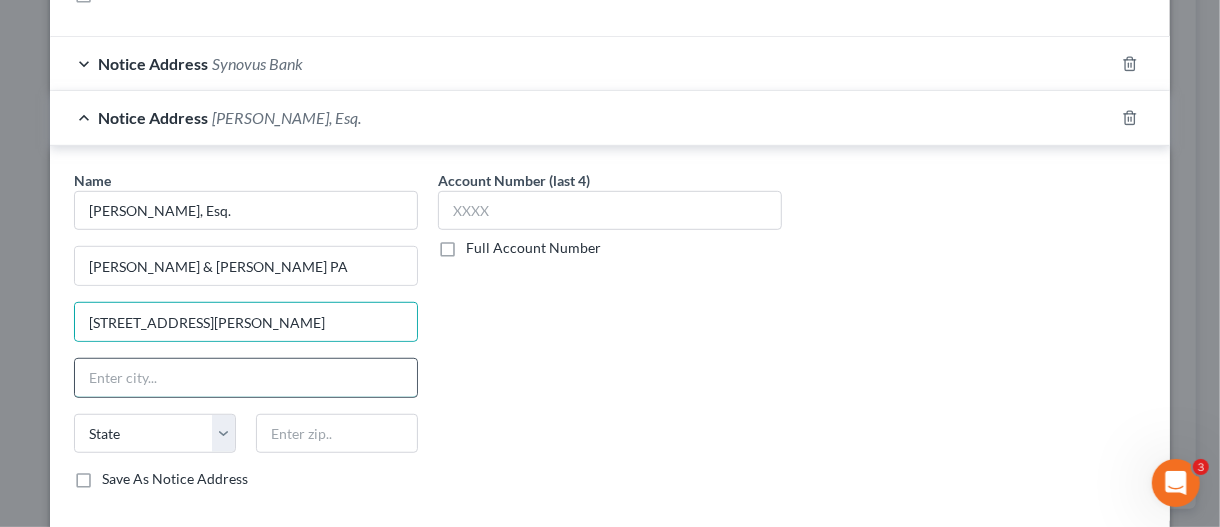 click at bounding box center [246, 378] 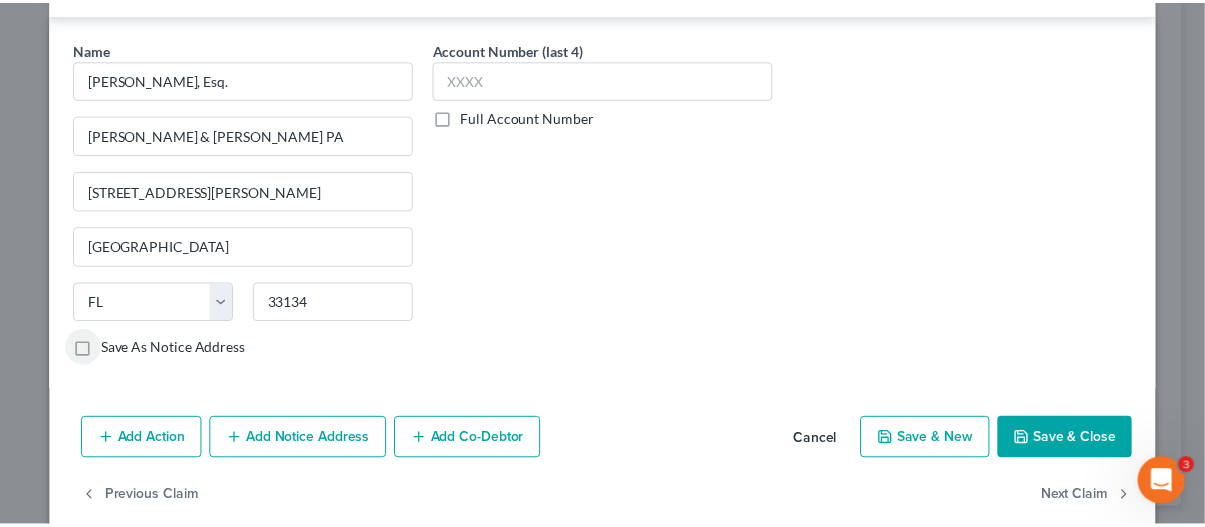scroll, scrollTop: 652, scrollLeft: 0, axis: vertical 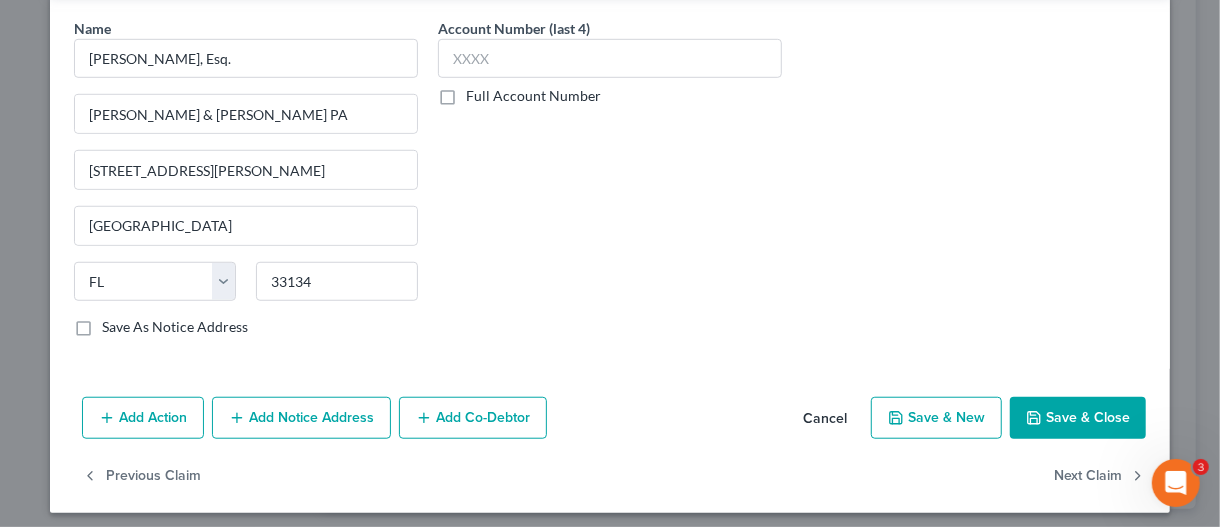 click on "Save & Close" at bounding box center (1078, 418) 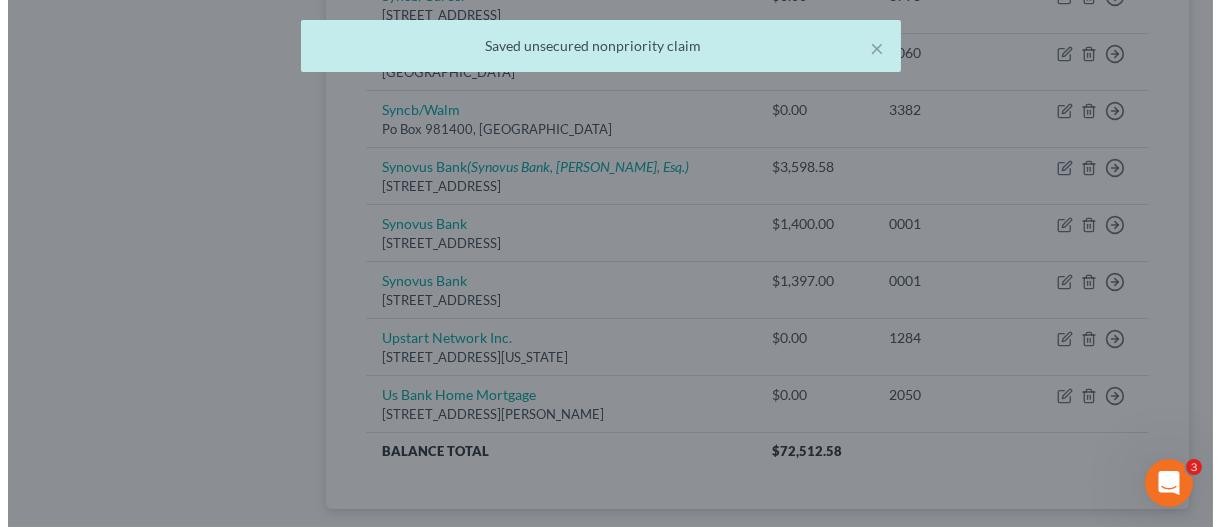 scroll, scrollTop: 0, scrollLeft: 0, axis: both 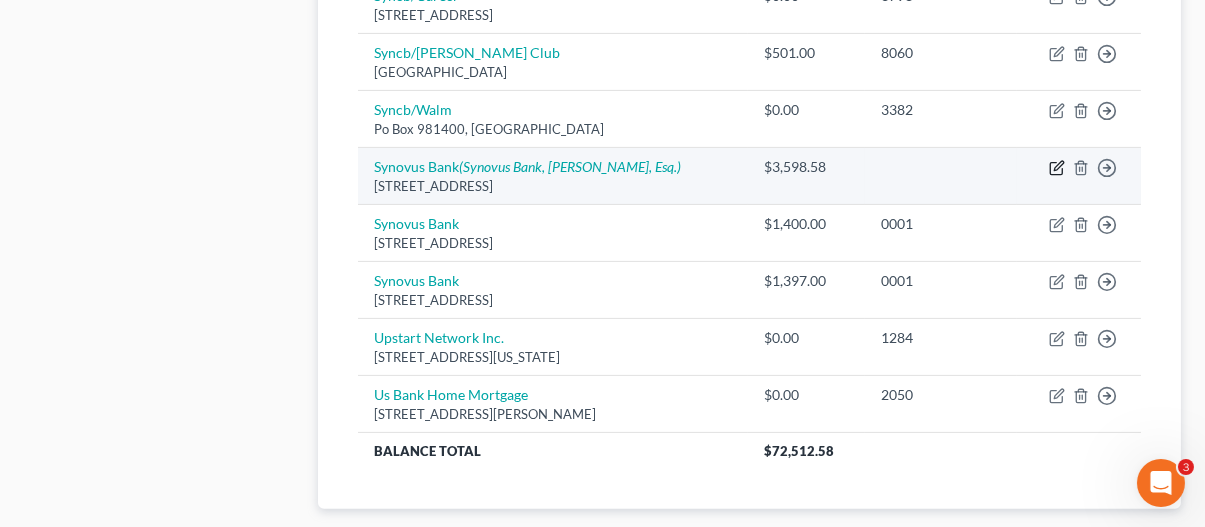 click 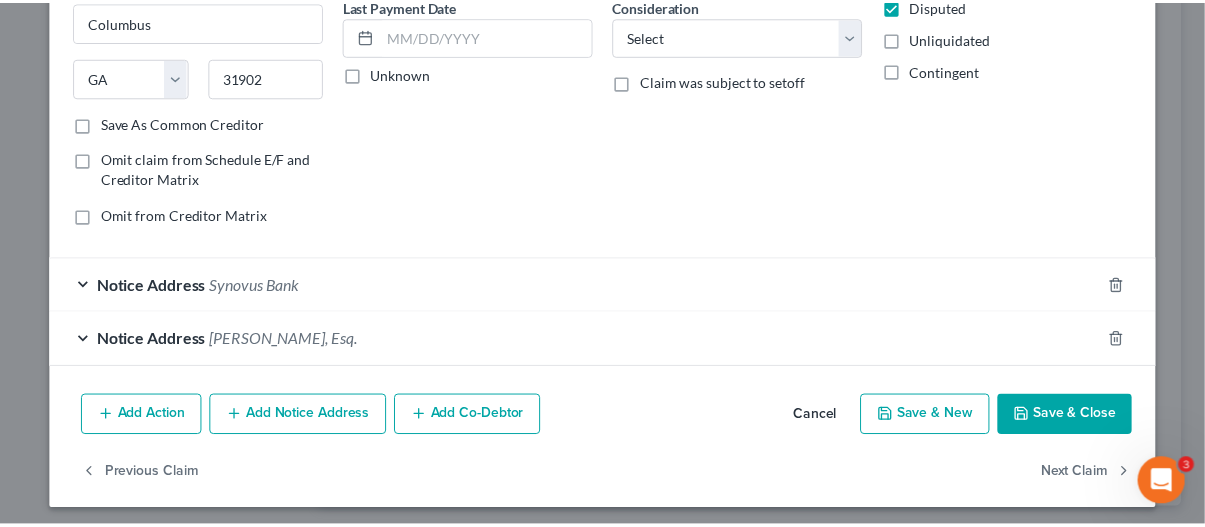 scroll, scrollTop: 280, scrollLeft: 0, axis: vertical 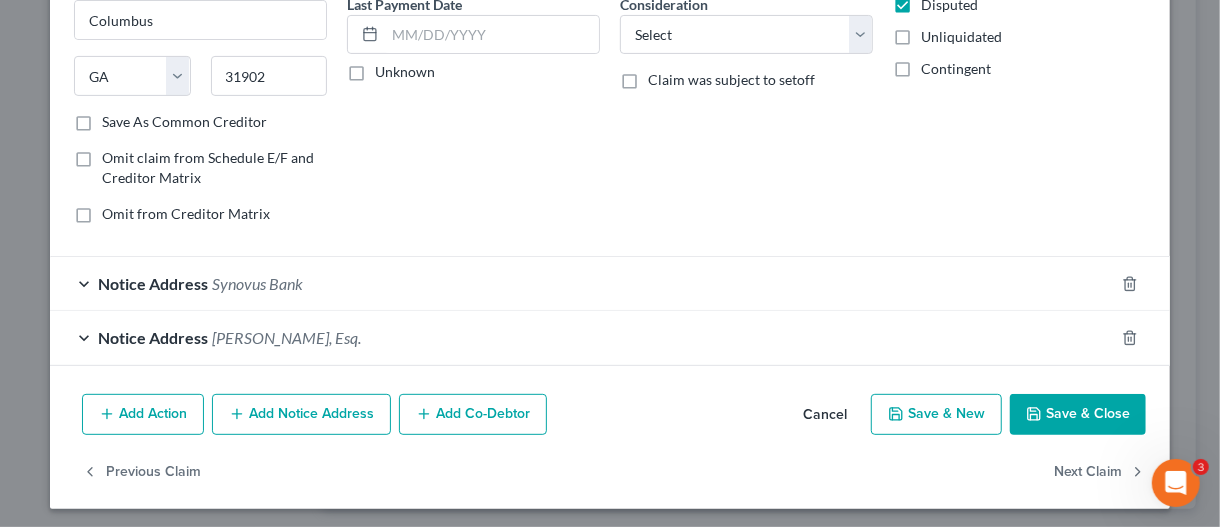 click on "Save & Close" at bounding box center (1078, 415) 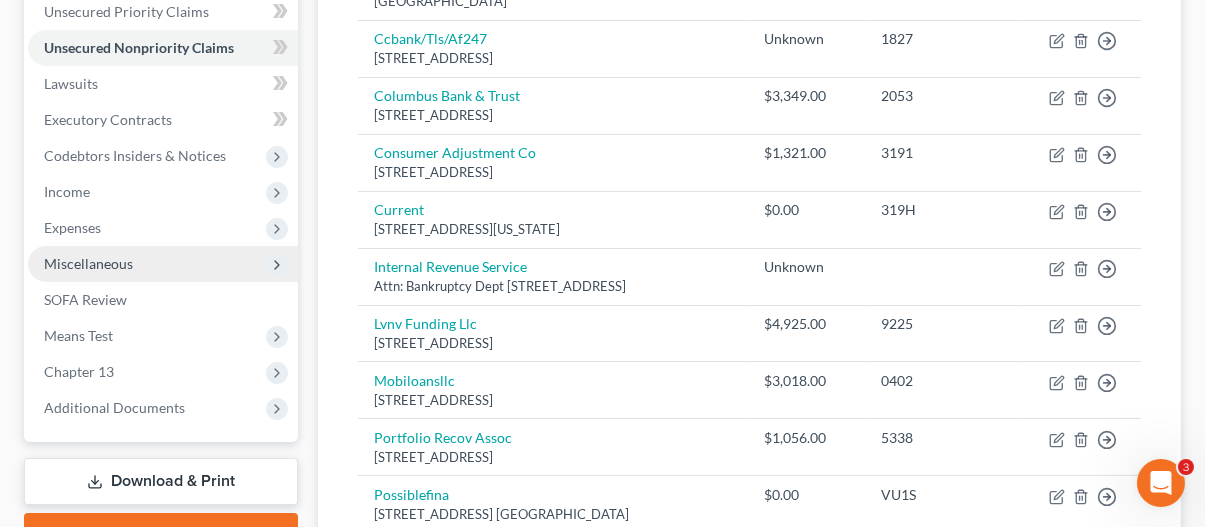 scroll, scrollTop: 500, scrollLeft: 0, axis: vertical 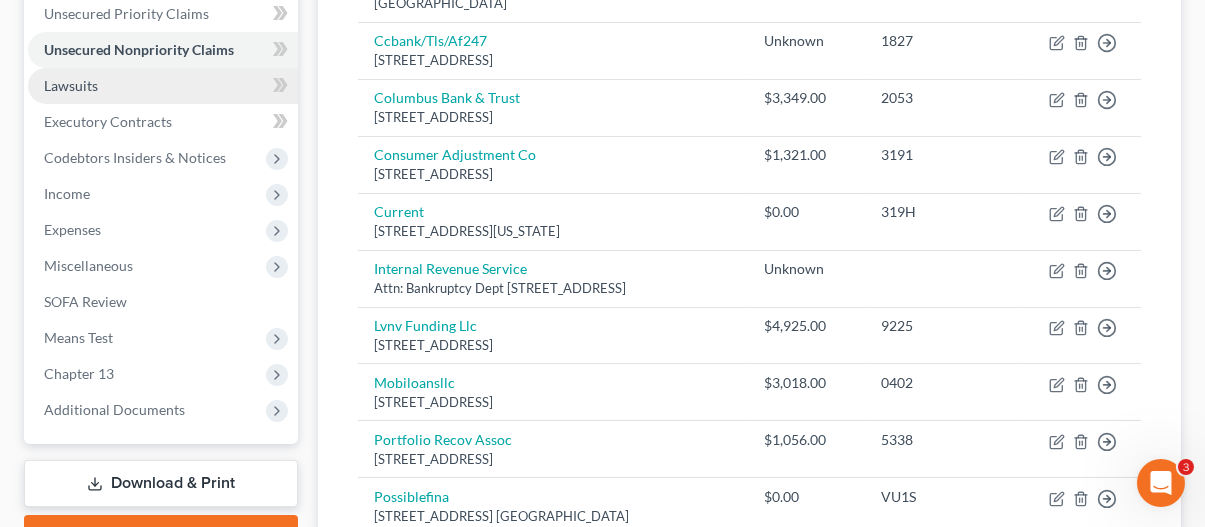 click on "Lawsuits" at bounding box center (163, 86) 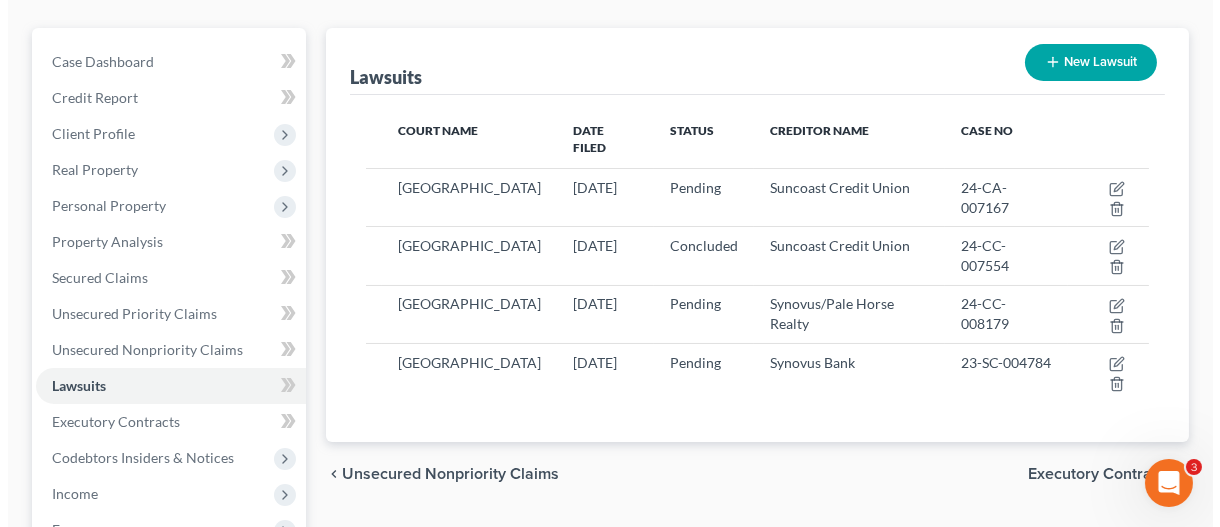 scroll, scrollTop: 200, scrollLeft: 0, axis: vertical 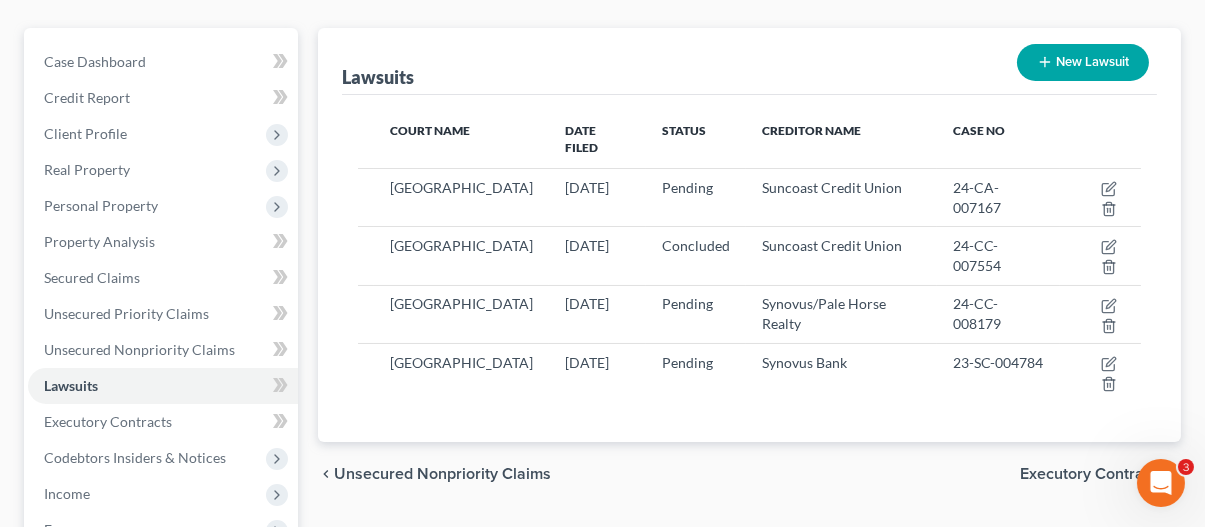 click on "New Lawsuit" at bounding box center (1083, 62) 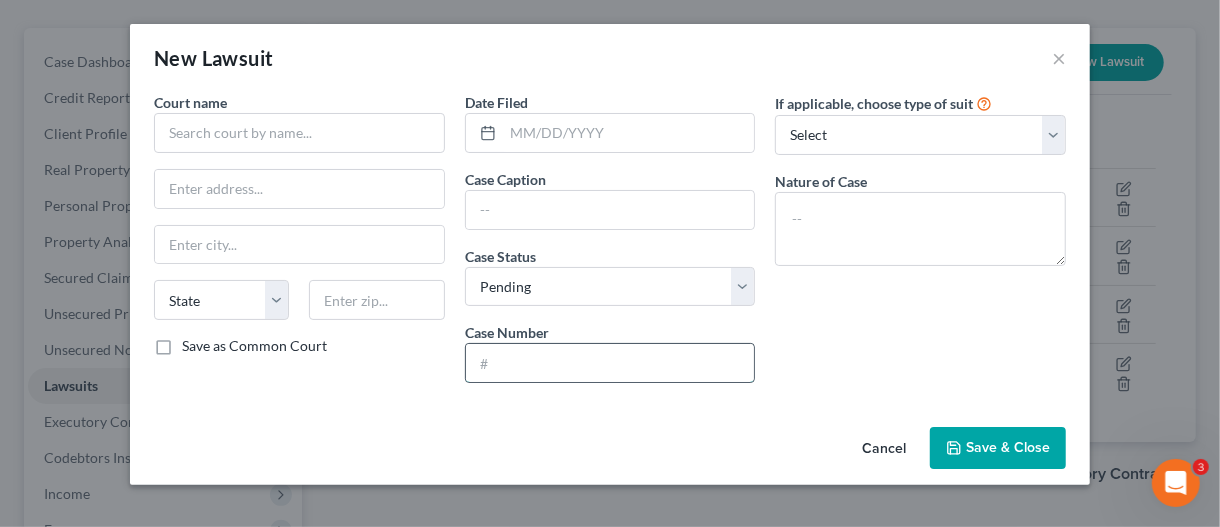 click at bounding box center (610, 363) 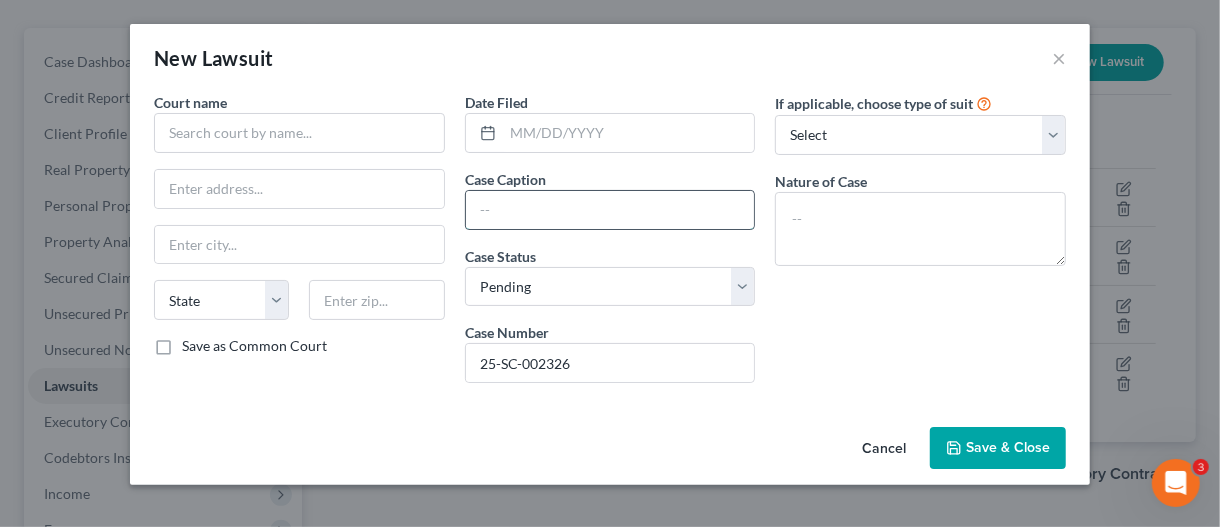 click at bounding box center [610, 210] 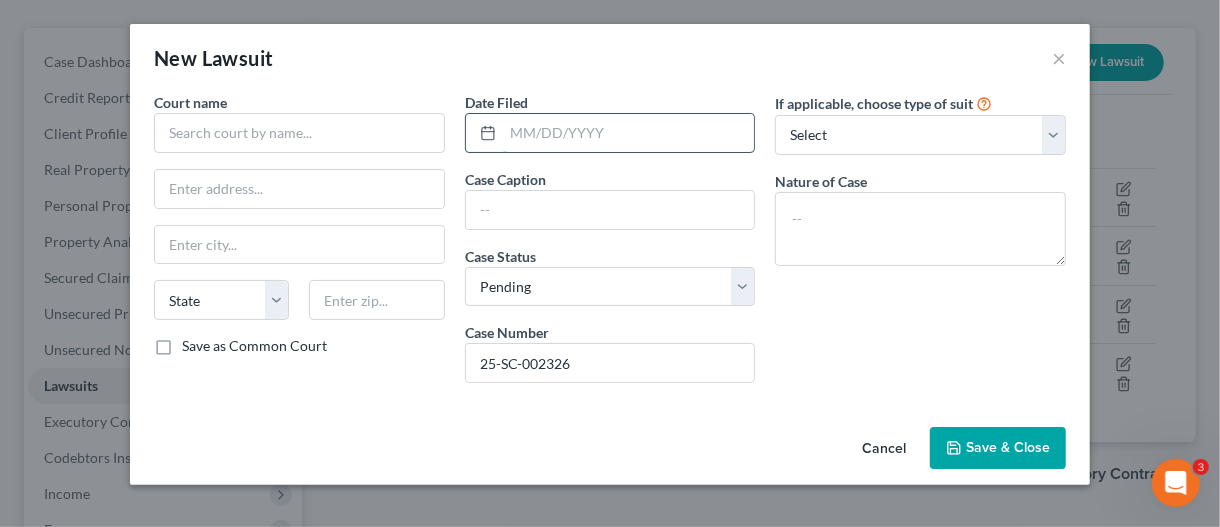 click at bounding box center [629, 133] 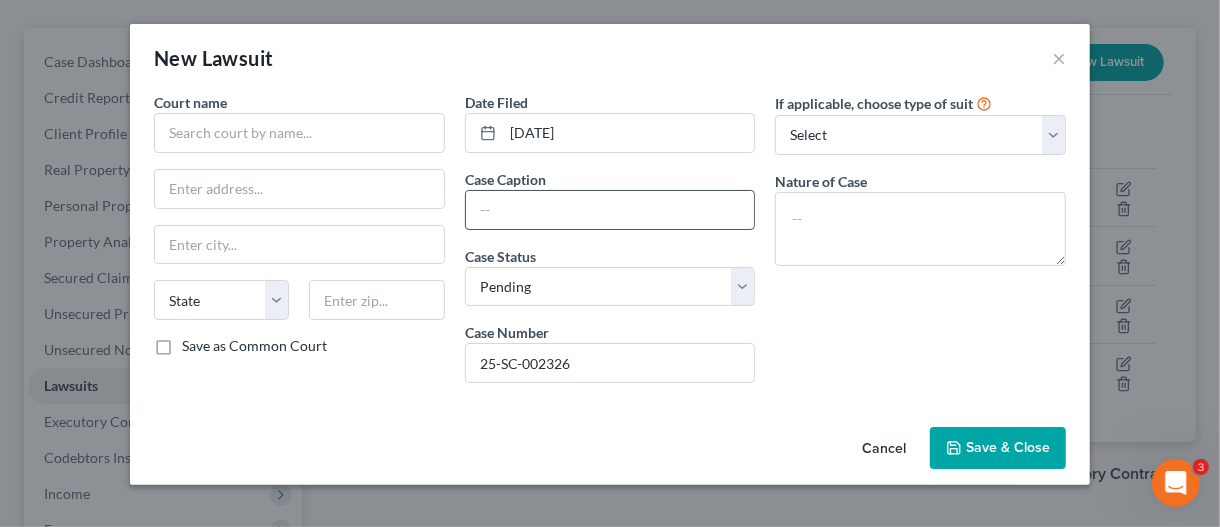 click at bounding box center (610, 210) 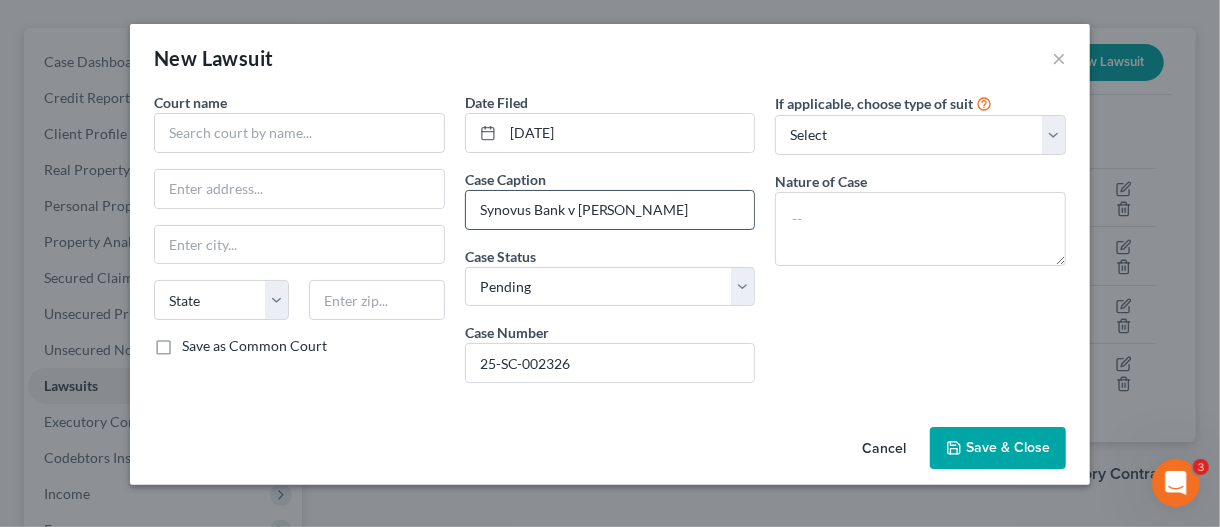 click on "Synovus Bank v Gloria Bertran" at bounding box center (610, 210) 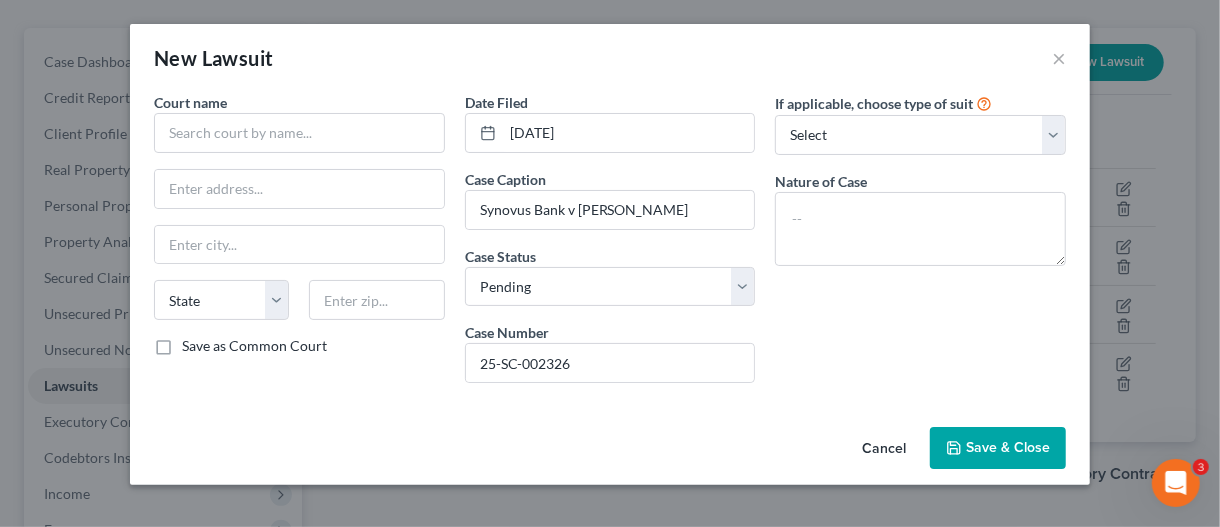 click on "Save & Close" at bounding box center [1008, 447] 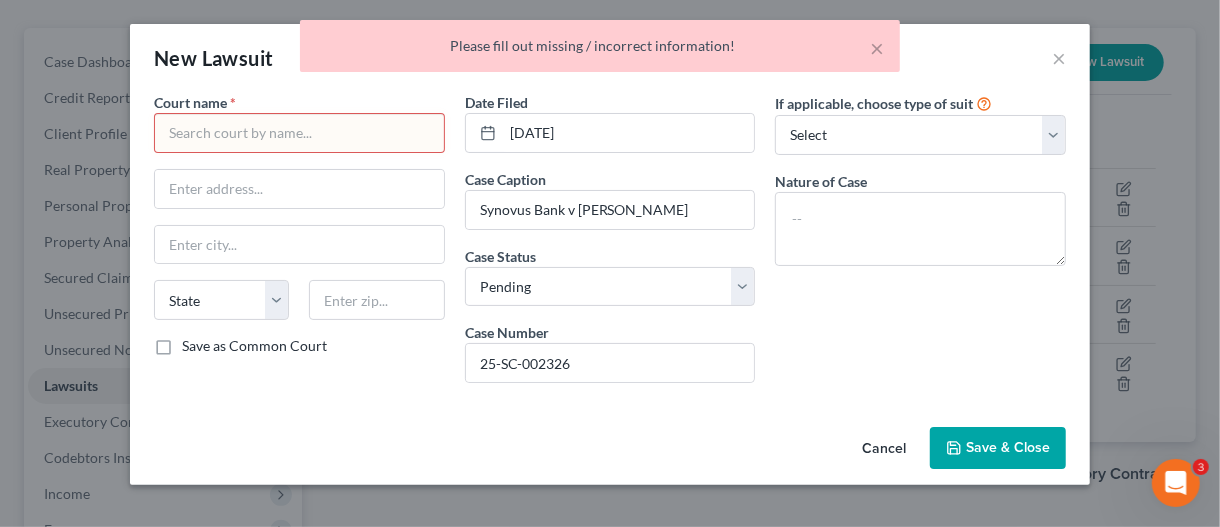 click at bounding box center (299, 133) 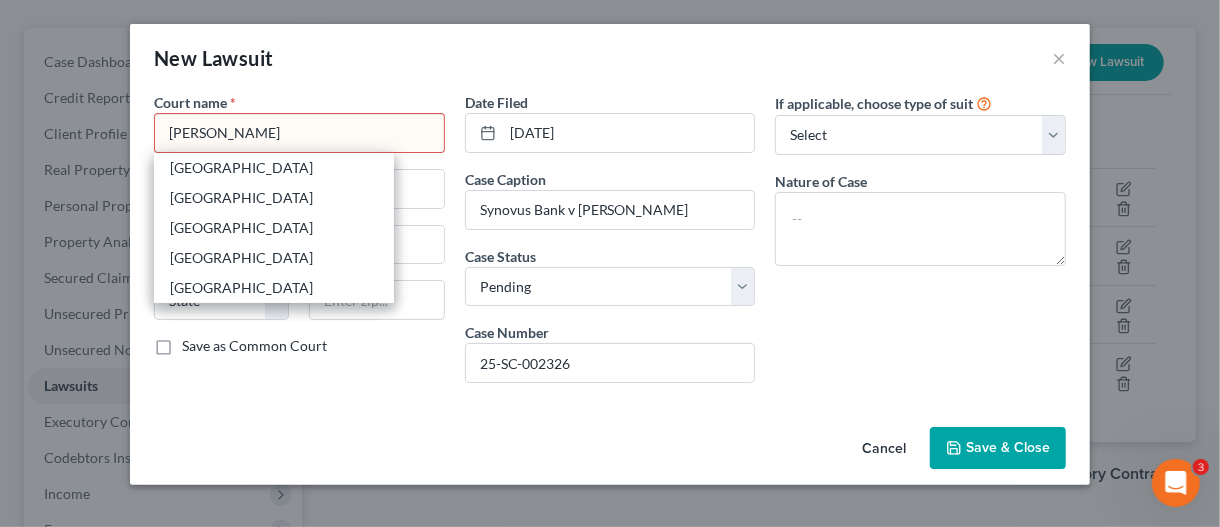 drag, startPoint x: 314, startPoint y: 170, endPoint x: 306, endPoint y: 138, distance: 32.984844 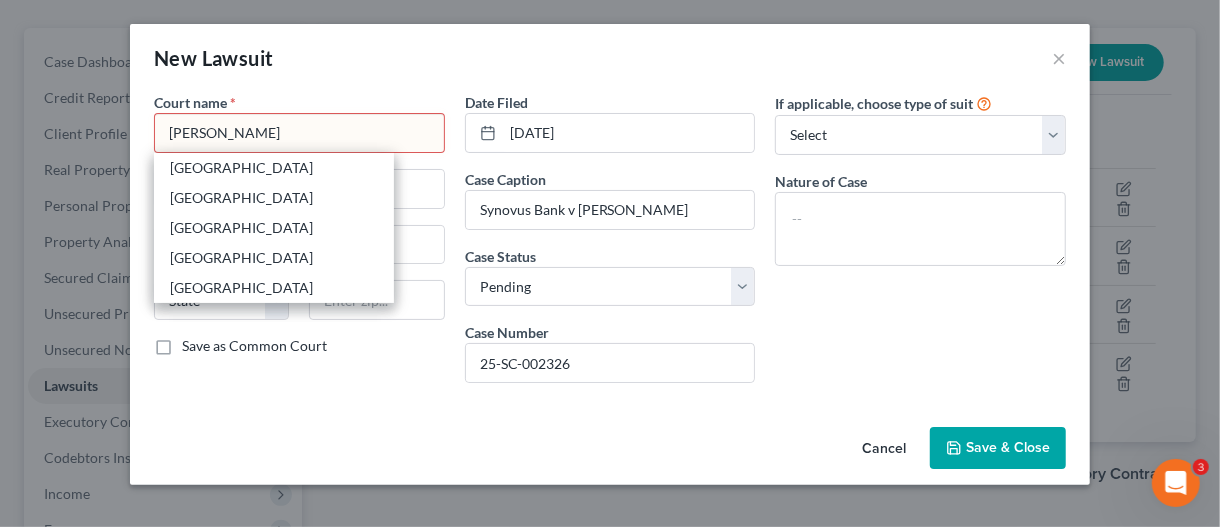 click on "Lee County Courhouse" at bounding box center (274, 168) 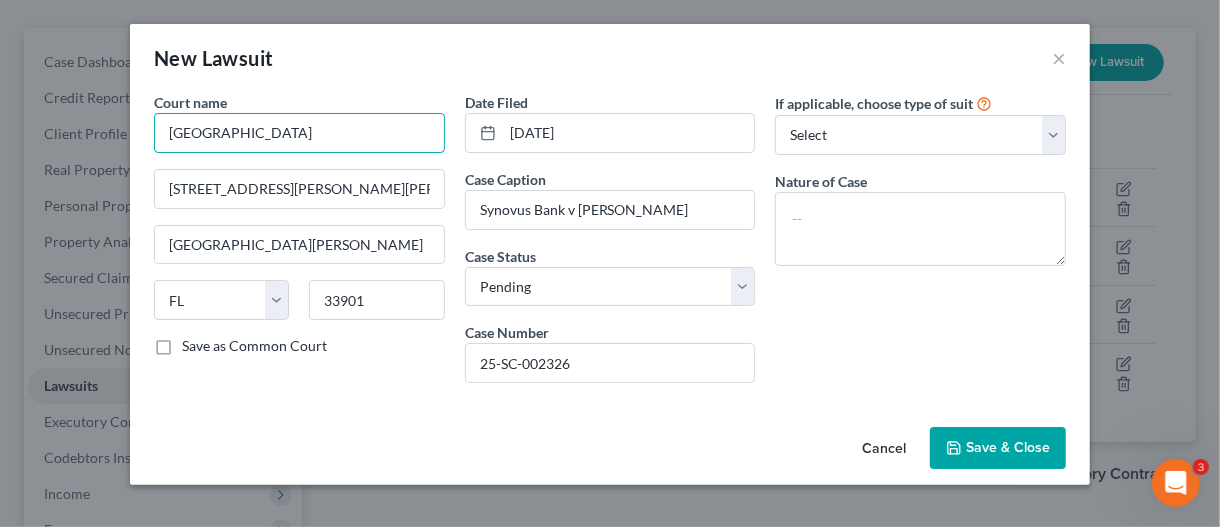 click on "Lee County Courhouse" at bounding box center (299, 133) 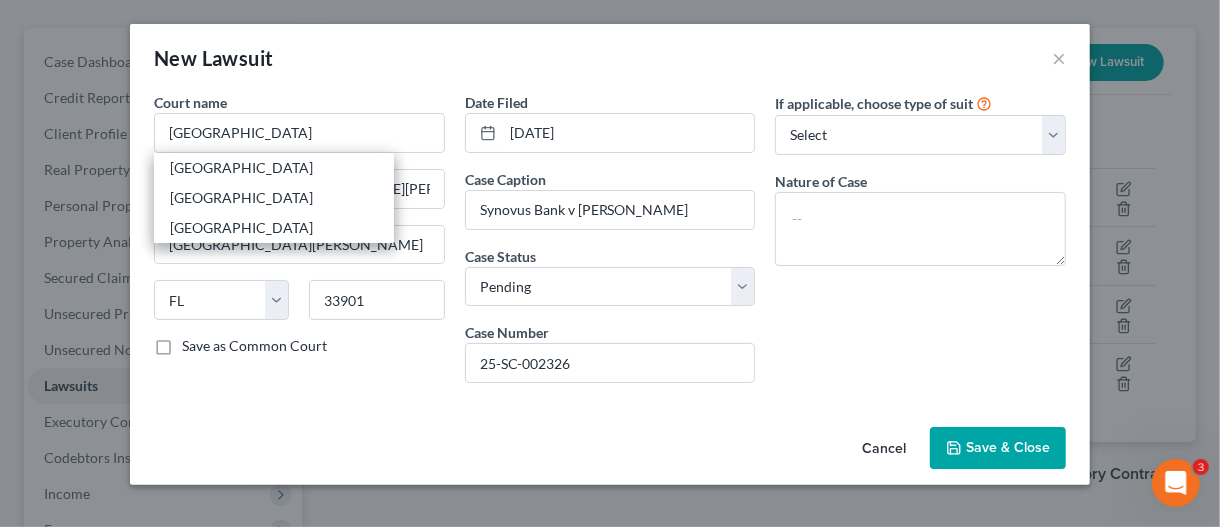 click on "Save & Close" at bounding box center (1008, 447) 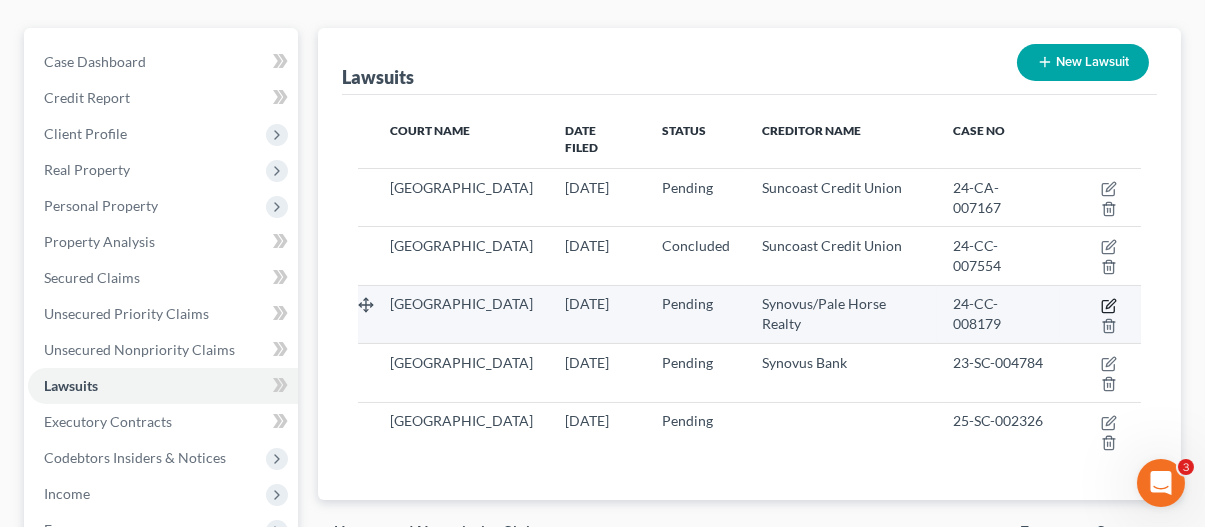 click 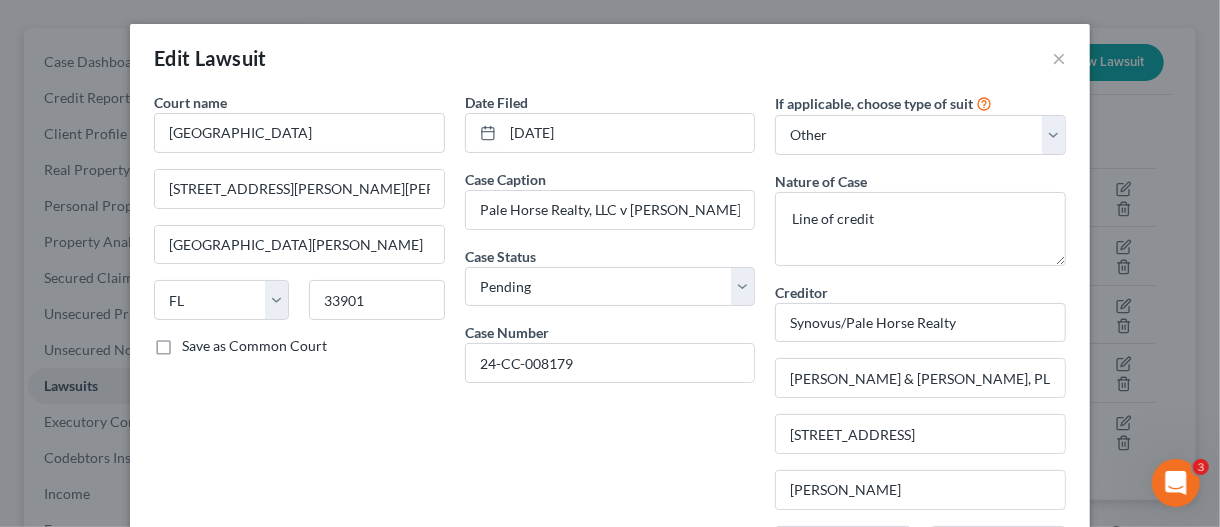 scroll, scrollTop: 298, scrollLeft: 0, axis: vertical 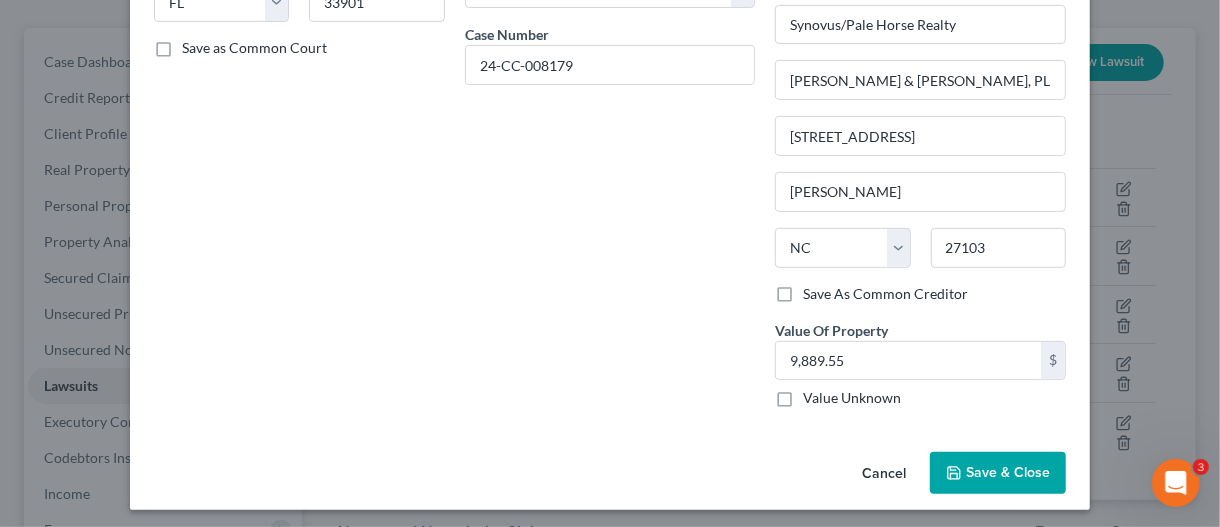 click on "Save & Close" at bounding box center (1008, 472) 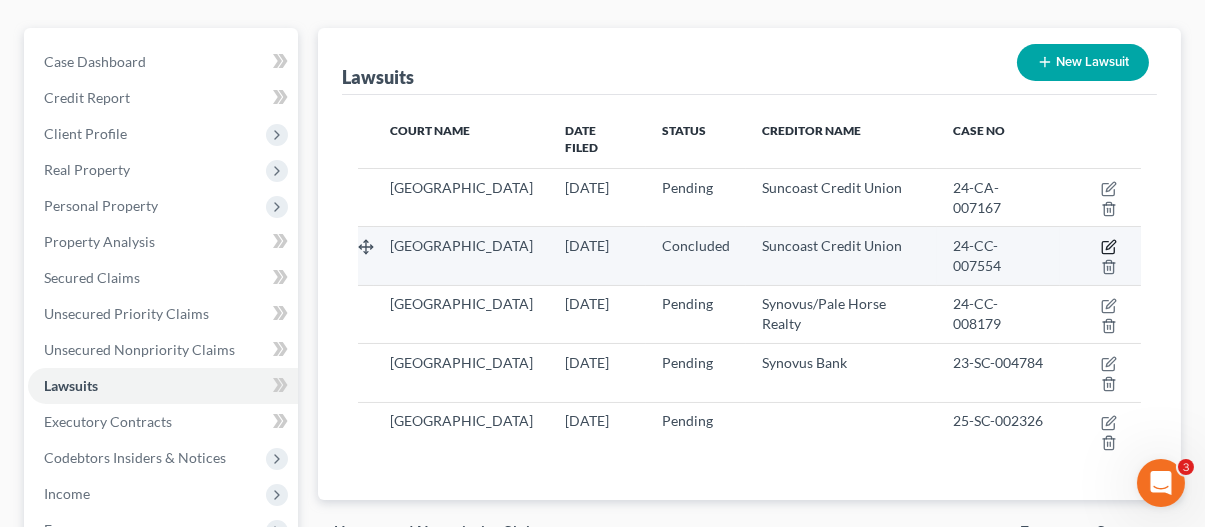 click 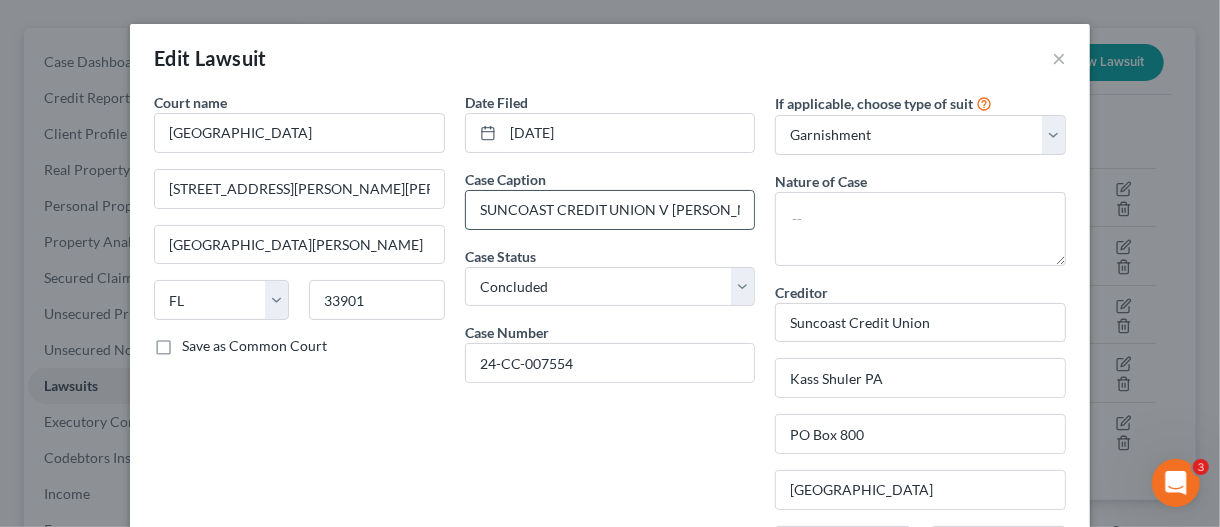 scroll, scrollTop: 0, scrollLeft: 43, axis: horizontal 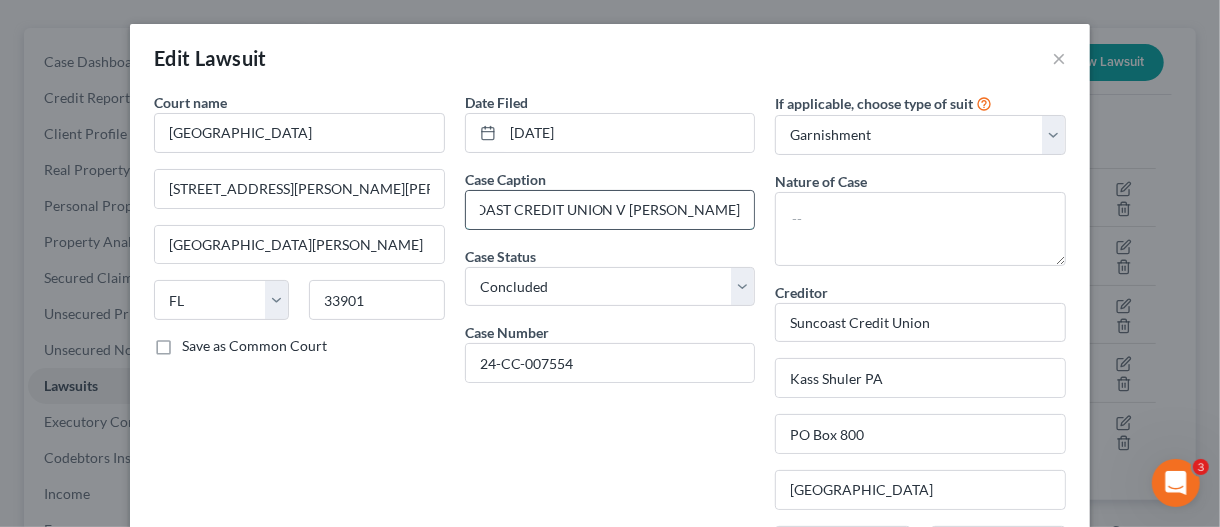 drag, startPoint x: 683, startPoint y: 201, endPoint x: 746, endPoint y: 202, distance: 63.007935 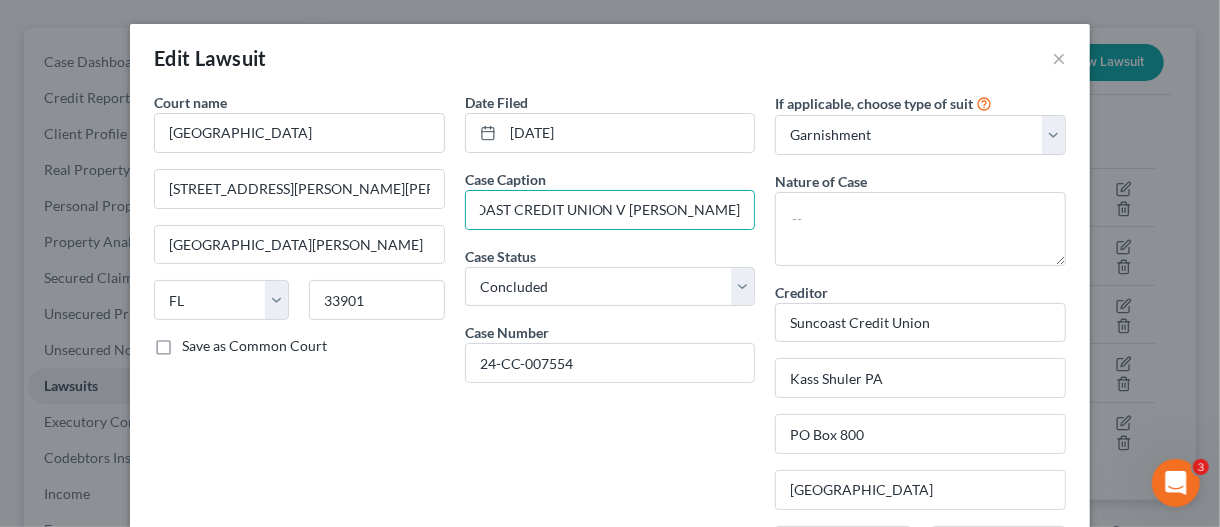 click on "Date Filed         10/01/2024 Case Caption SUNCOAST CREDIT UNION V GLORIA BELTRAN
Case Status
*
Select Pending On Appeal Concluded Case Number 24-CC-007554" at bounding box center [610, 445] 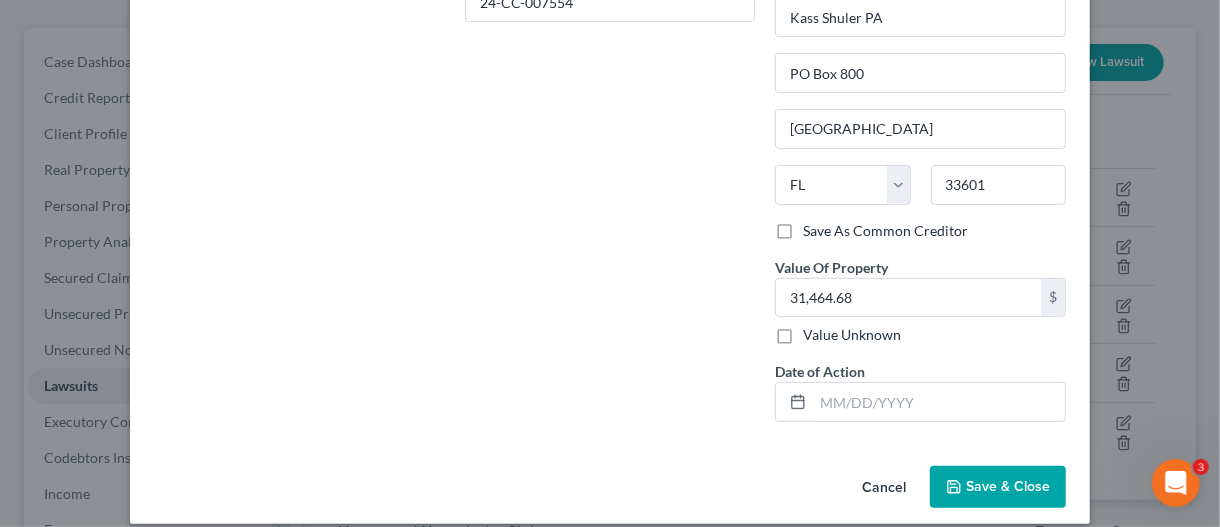 scroll, scrollTop: 374, scrollLeft: 0, axis: vertical 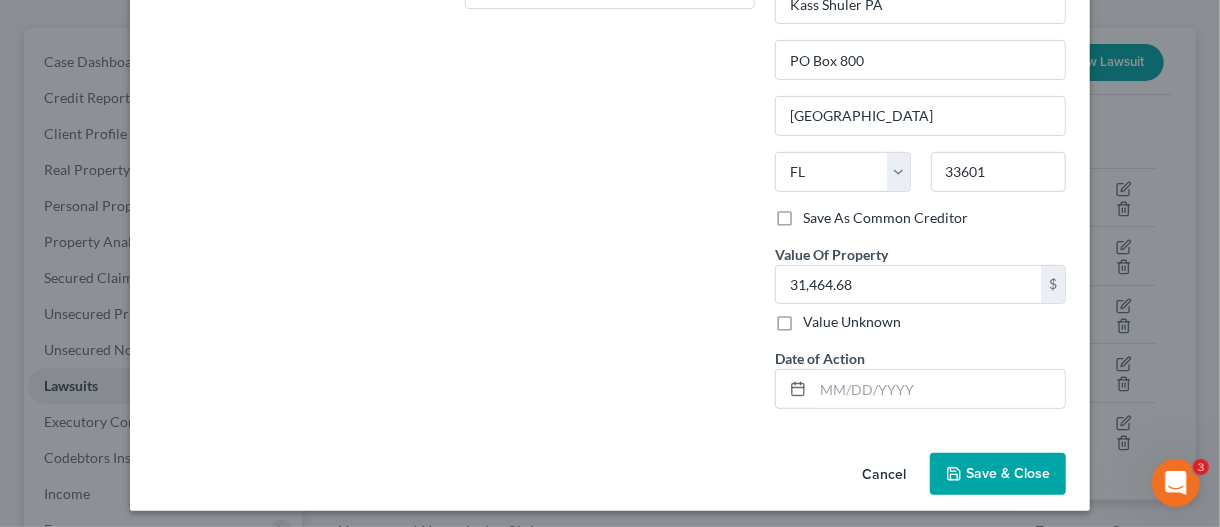 click on "Save & Close" at bounding box center [998, 474] 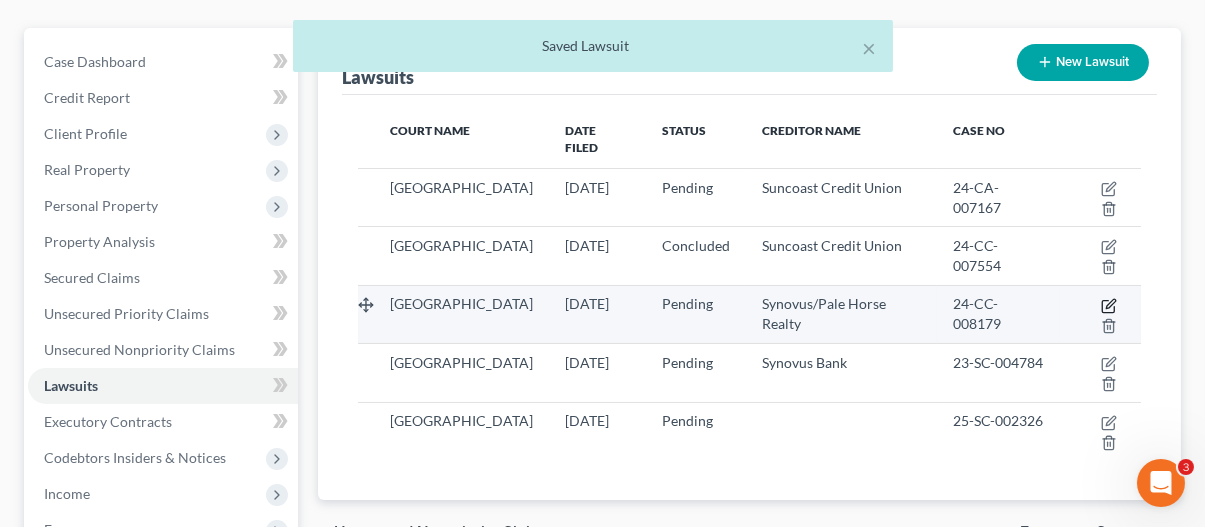 click 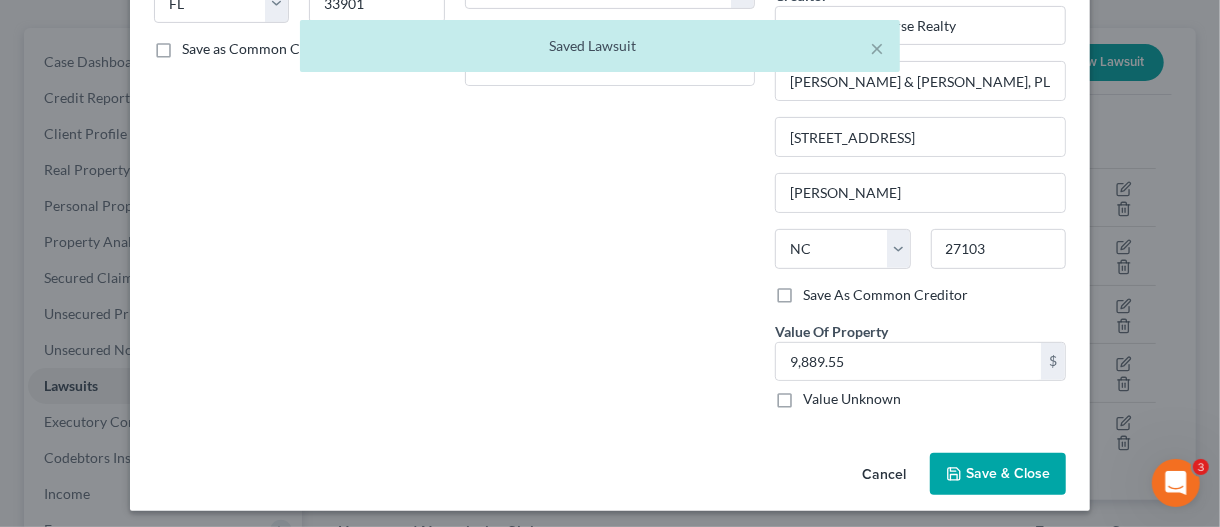 scroll, scrollTop: 298, scrollLeft: 0, axis: vertical 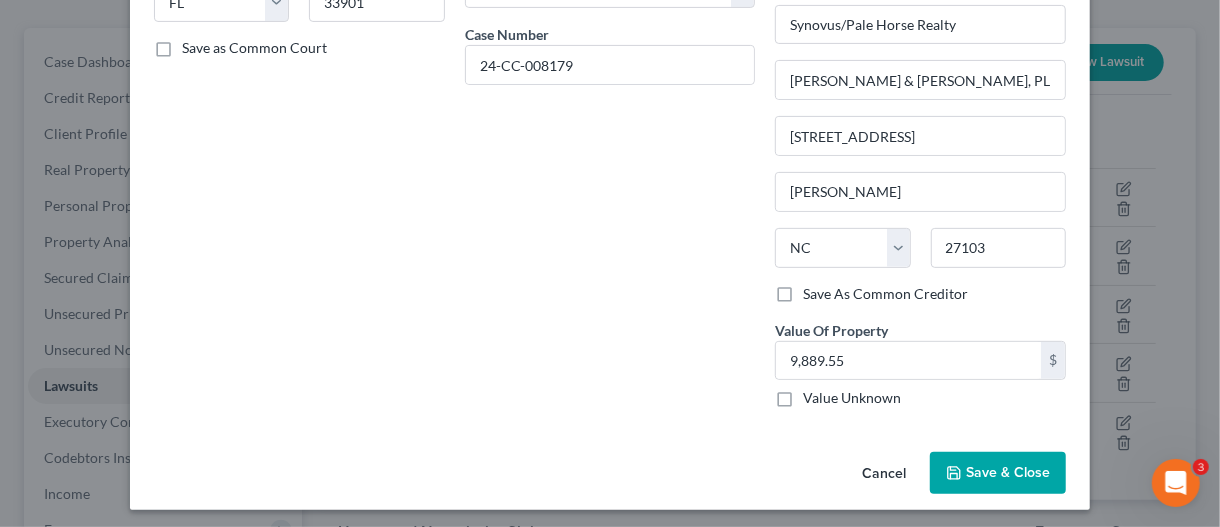 click on "Save & Close" at bounding box center [1008, 472] 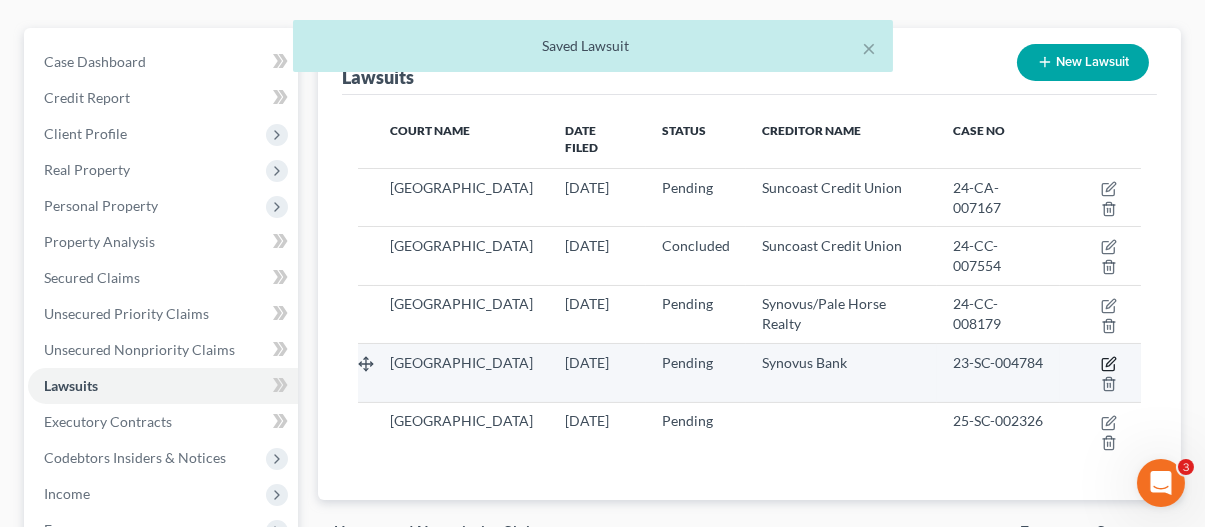 click 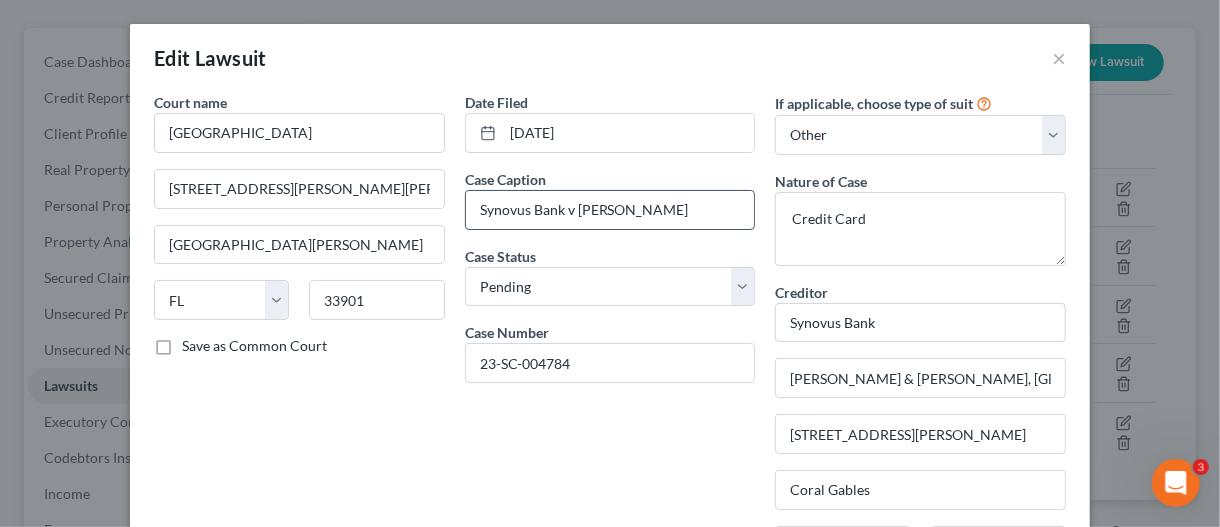 click on "Synovus Bank v Gloria Bertran" at bounding box center (610, 210) 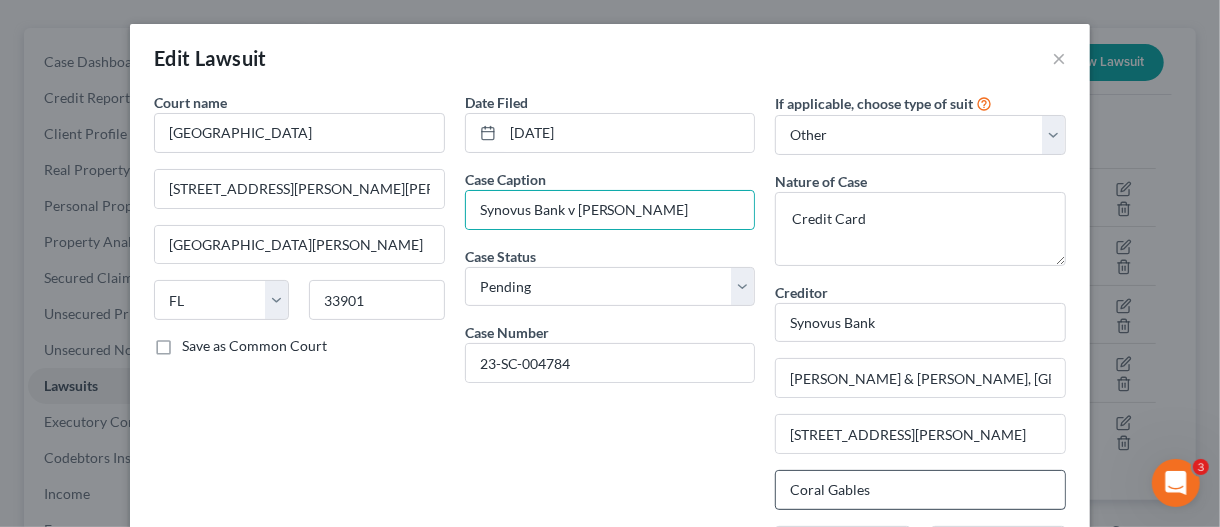 click on "Date Filed         06/26/2023 Case Caption Synovus Bank v Gloria Beltran
Case Status
*
Select Pending On Appeal Concluded Case Number 23-SC-004784" at bounding box center [610, 407] 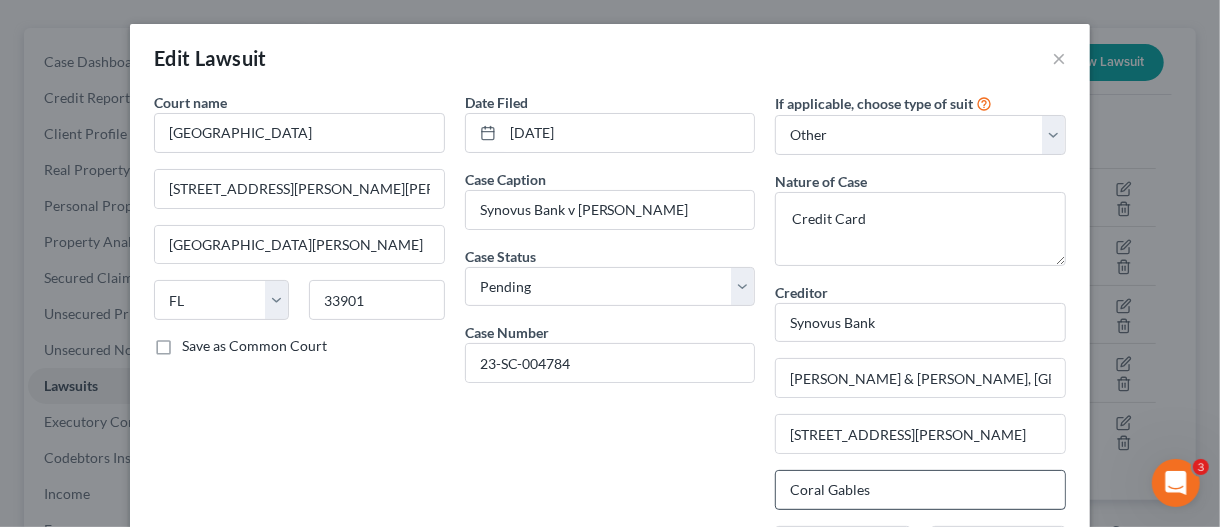 scroll, scrollTop: 298, scrollLeft: 0, axis: vertical 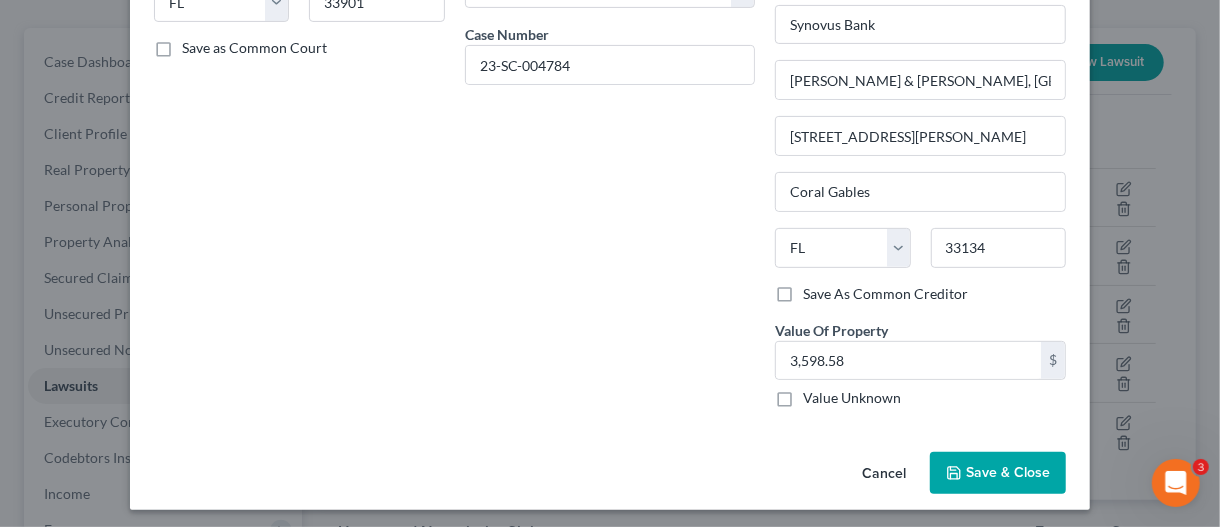 click on "Save & Close" at bounding box center [1008, 472] 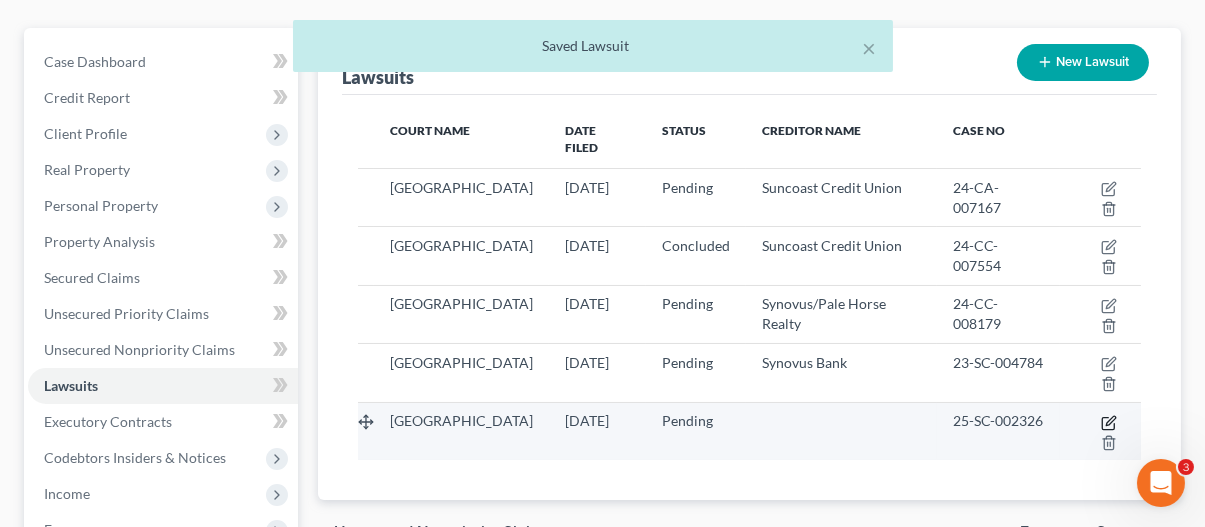 click 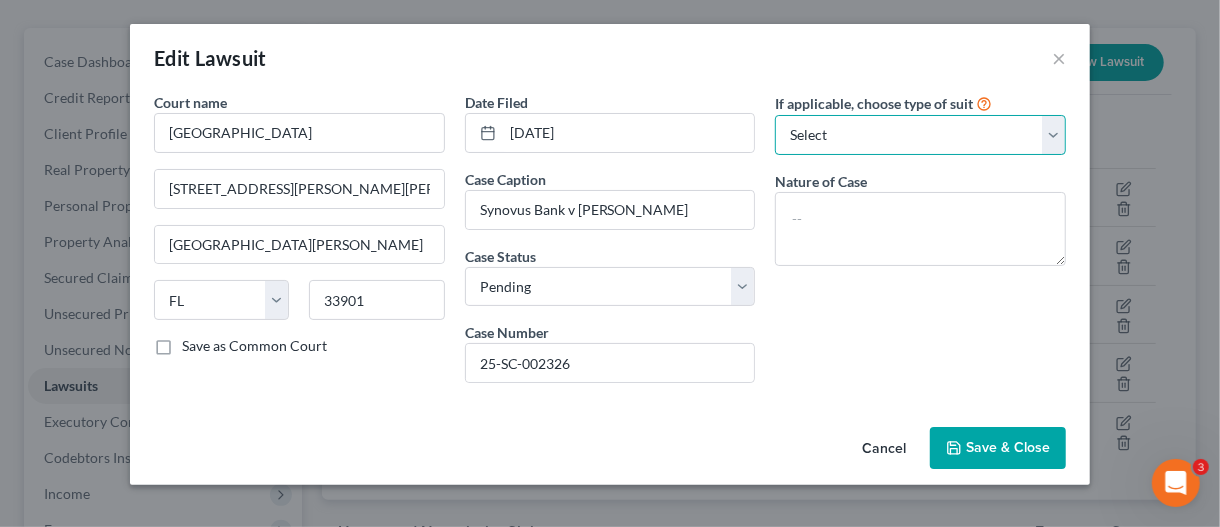 click on "Select Repossession Garnishment Foreclosure Attached, Seized, Or Levied Other" at bounding box center (920, 135) 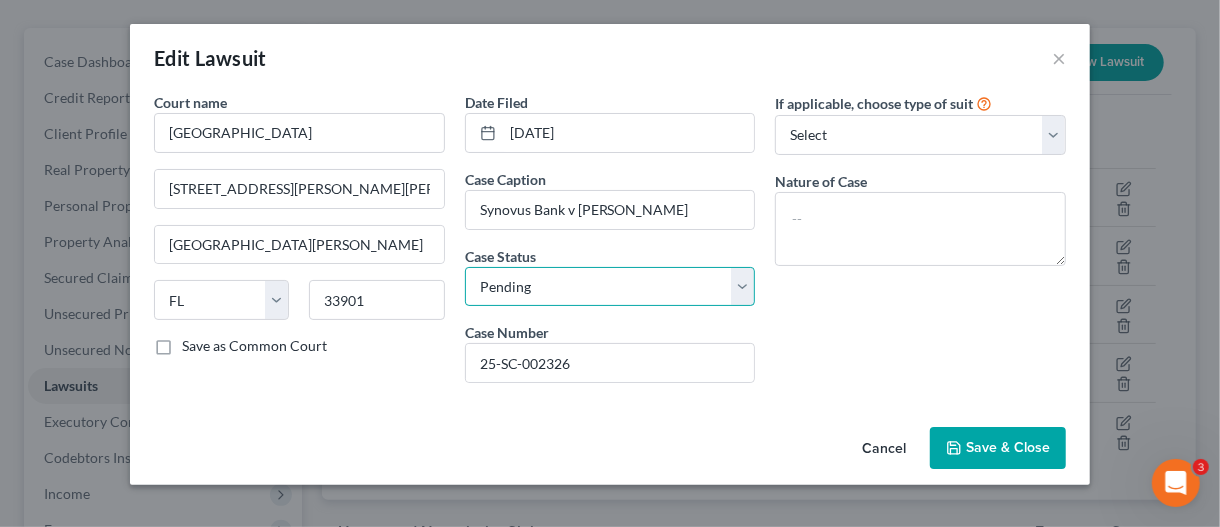 click on "Select Pending On Appeal Concluded" at bounding box center (610, 287) 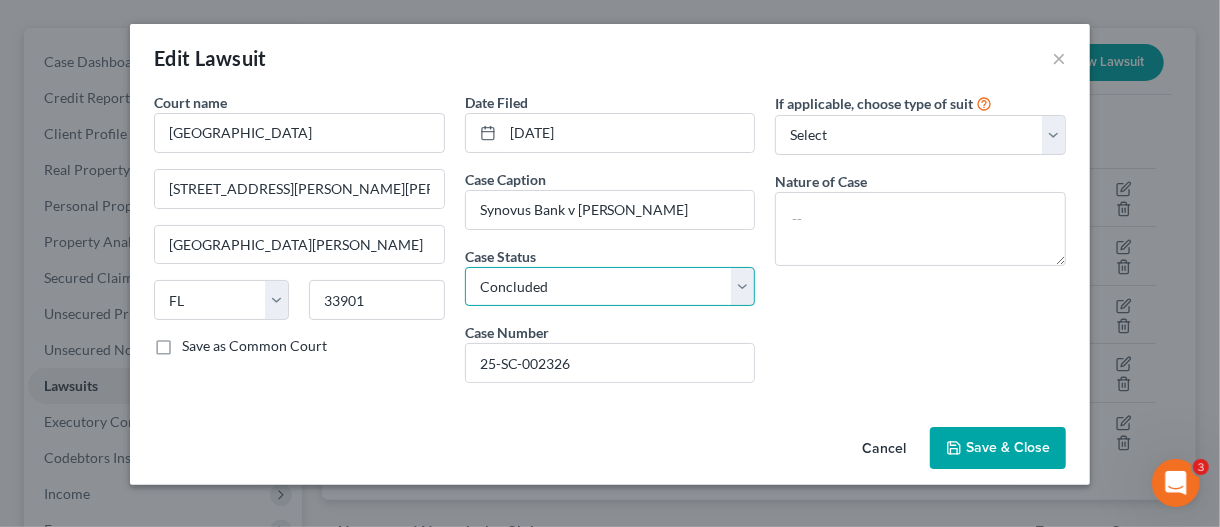 click on "Select Pending On Appeal Concluded" at bounding box center [610, 287] 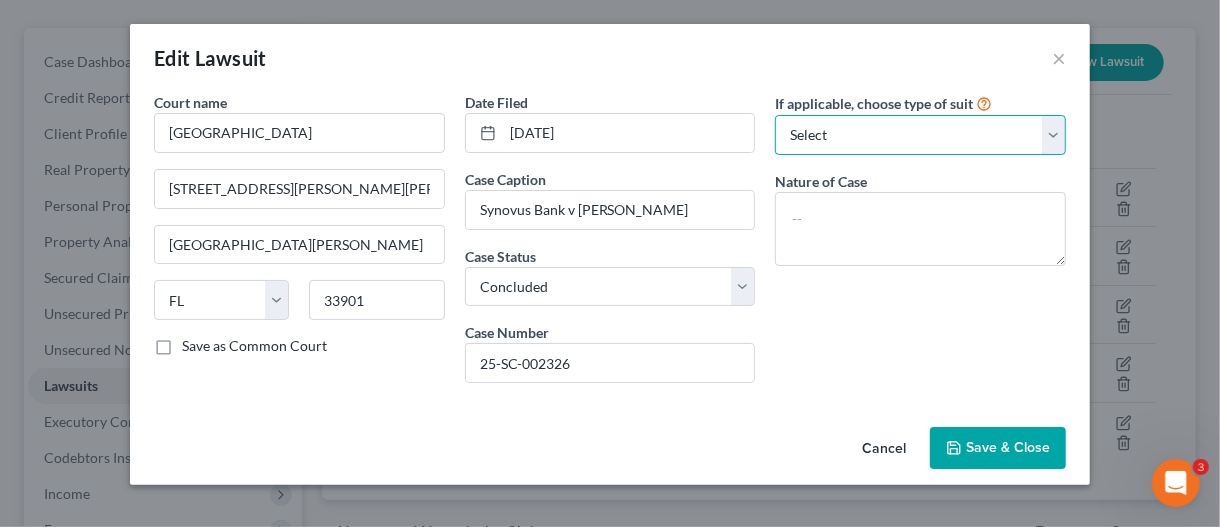 click on "Select Repossession Garnishment Foreclosure Attached, Seized, Or Levied Other" at bounding box center [920, 135] 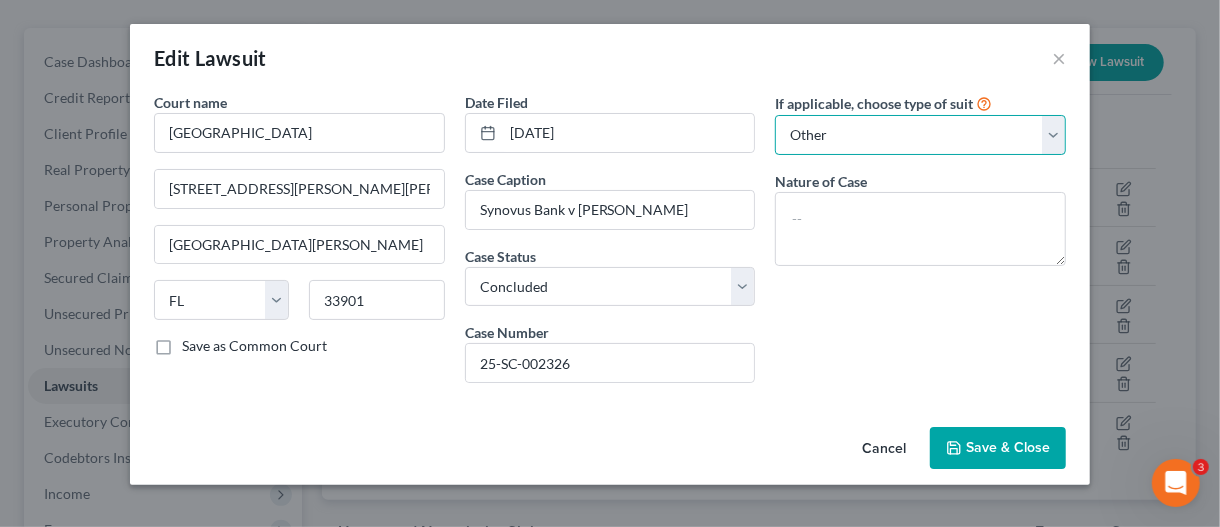 click on "Select Repossession Garnishment Foreclosure Attached, Seized, Or Levied Other" at bounding box center (920, 135) 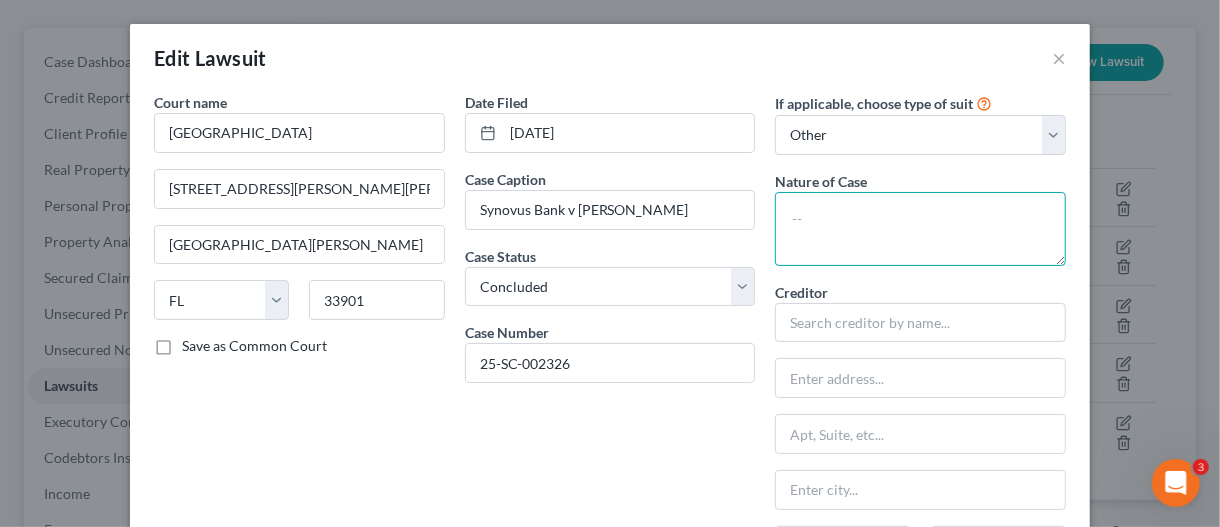 click at bounding box center (920, 229) 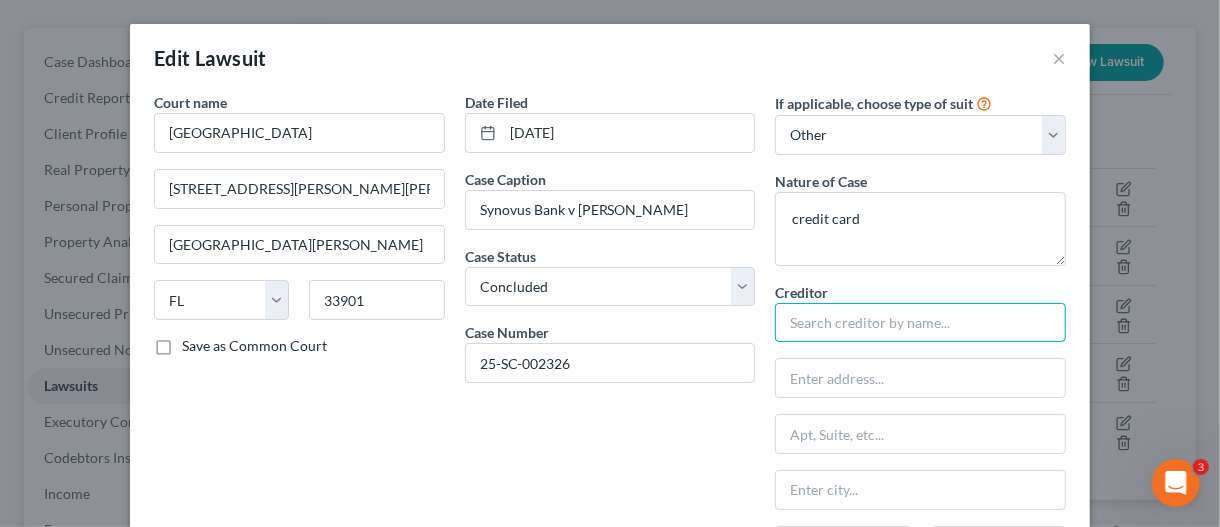 click at bounding box center [920, 323] 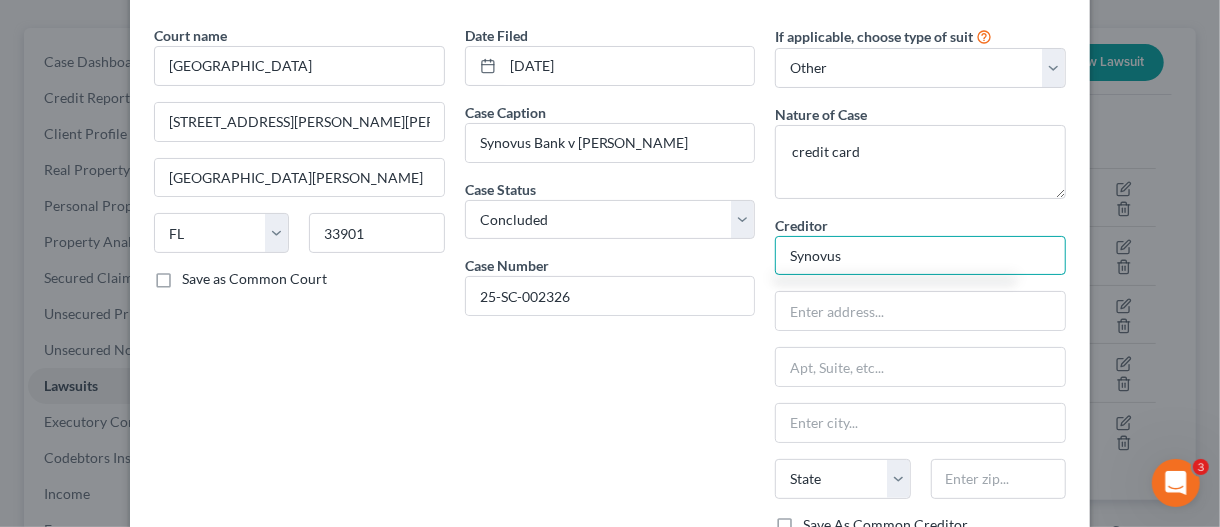 scroll, scrollTop: 100, scrollLeft: 0, axis: vertical 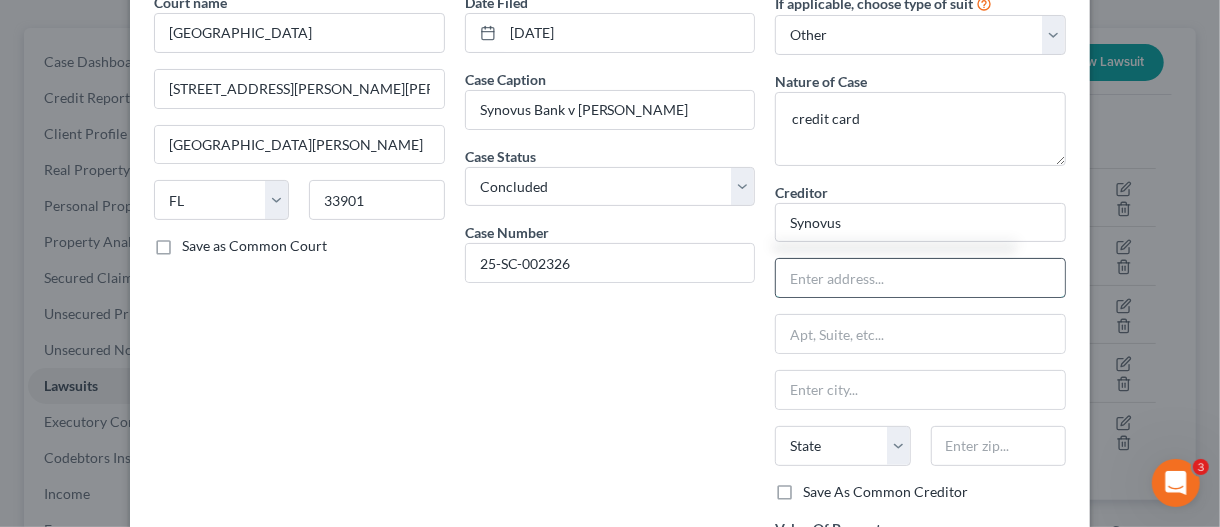 click at bounding box center (920, 278) 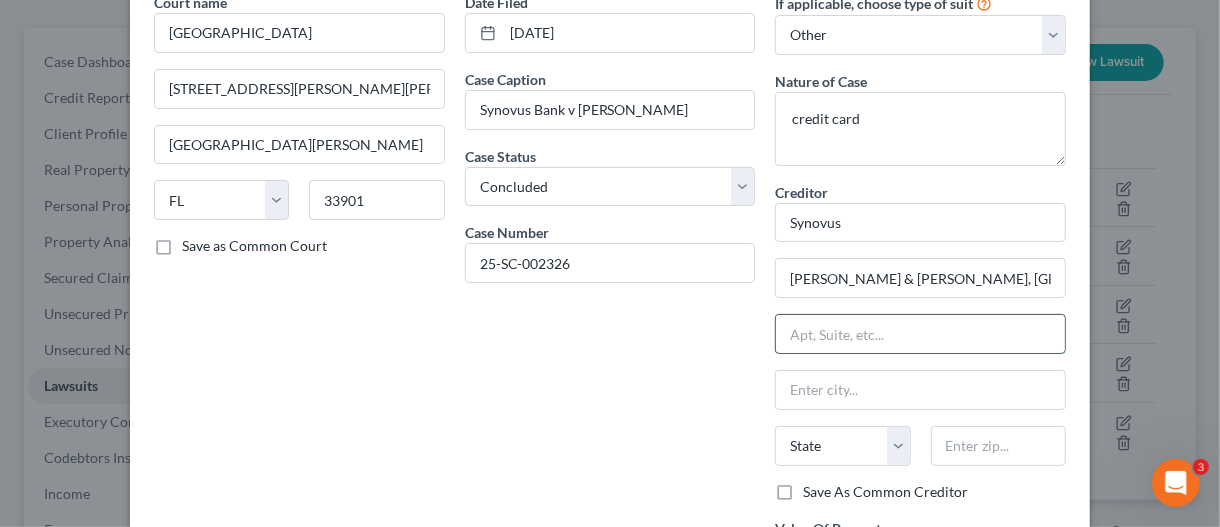 click at bounding box center [920, 334] 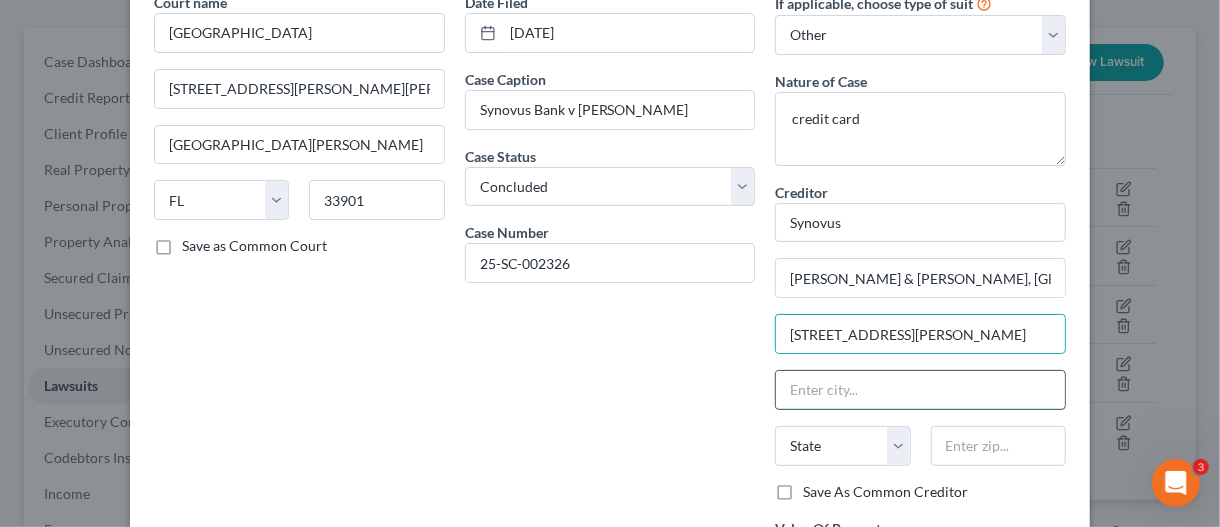 click at bounding box center (920, 390) 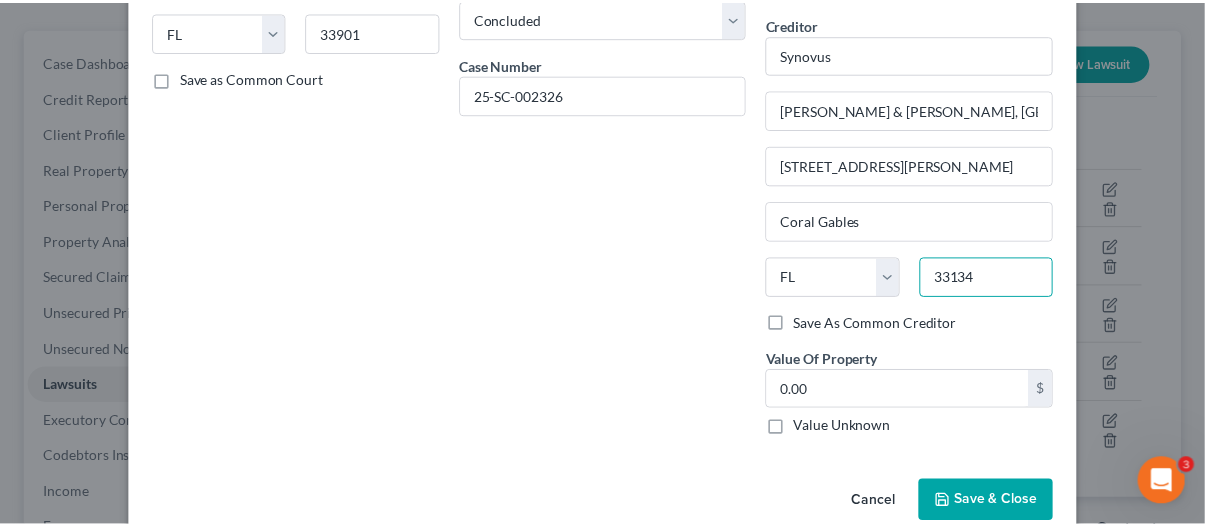 scroll, scrollTop: 298, scrollLeft: 0, axis: vertical 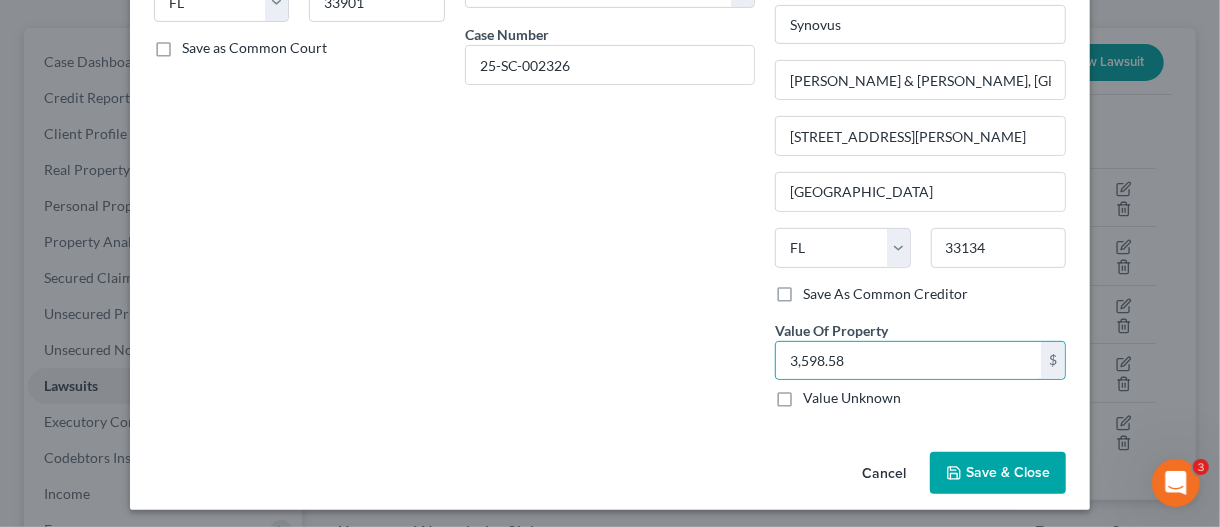 click on "Save & Close" at bounding box center (998, 473) 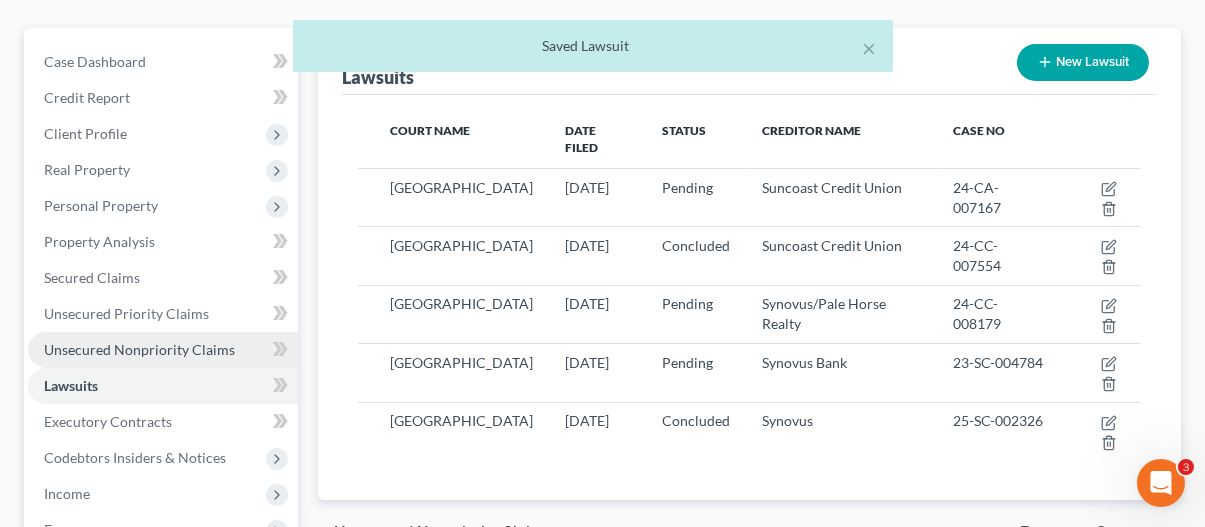 click on "Unsecured Nonpriority Claims" at bounding box center [139, 349] 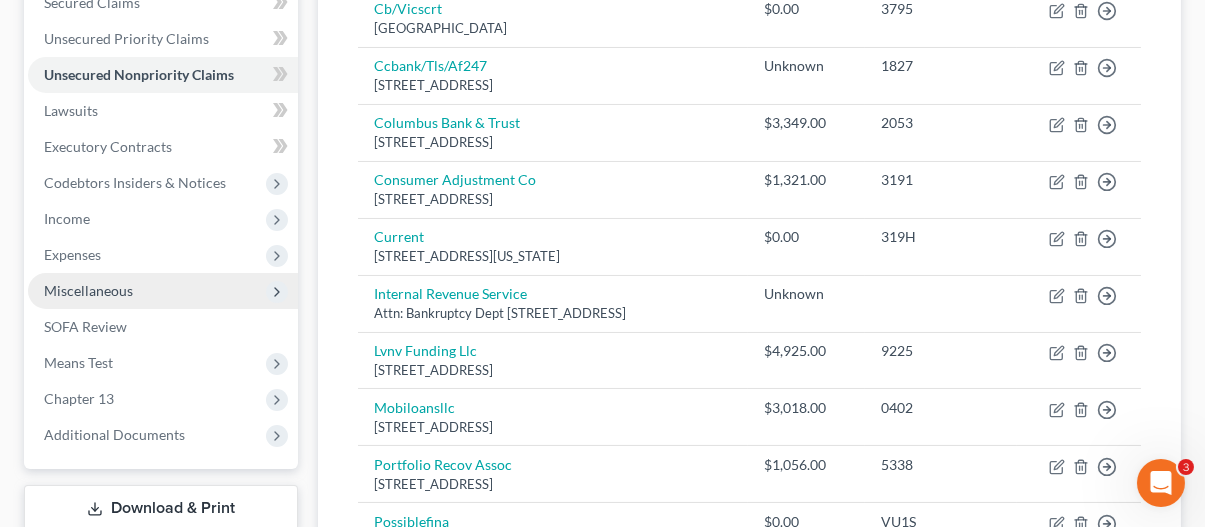 scroll, scrollTop: 500, scrollLeft: 0, axis: vertical 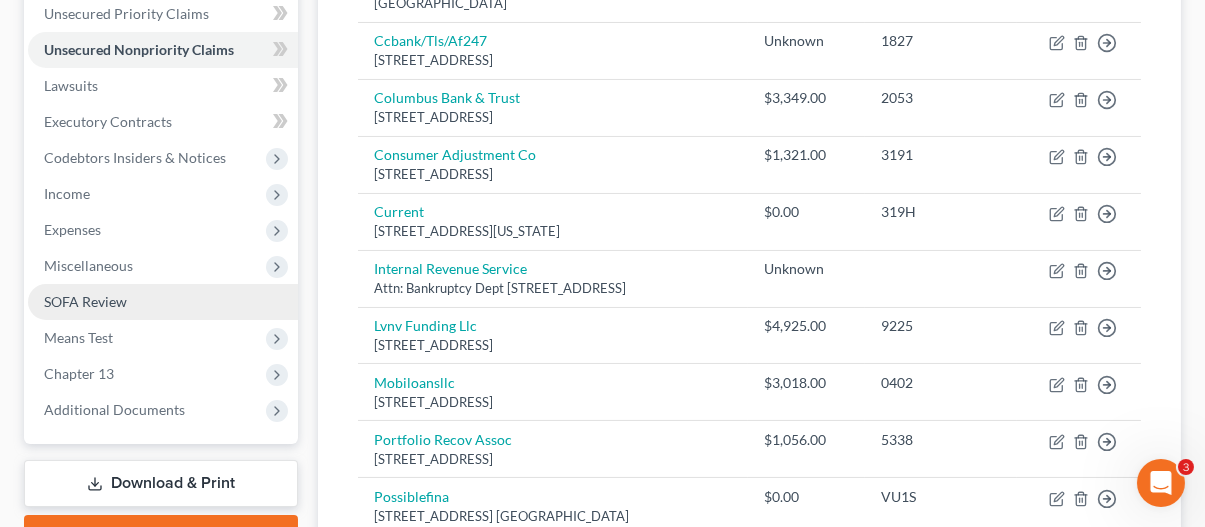 click on "SOFA Review" at bounding box center [85, 301] 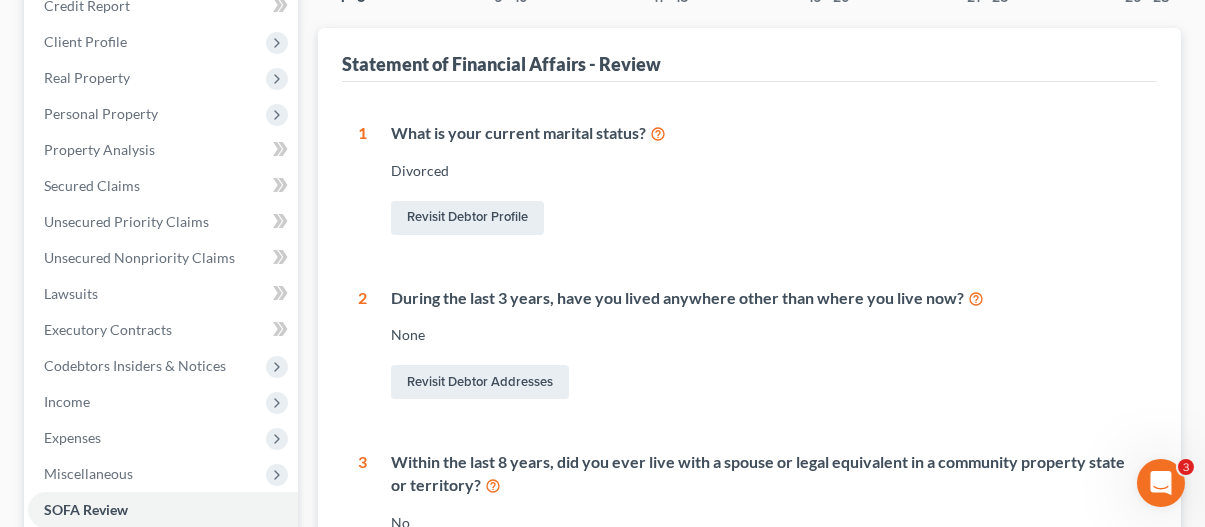 scroll, scrollTop: 300, scrollLeft: 0, axis: vertical 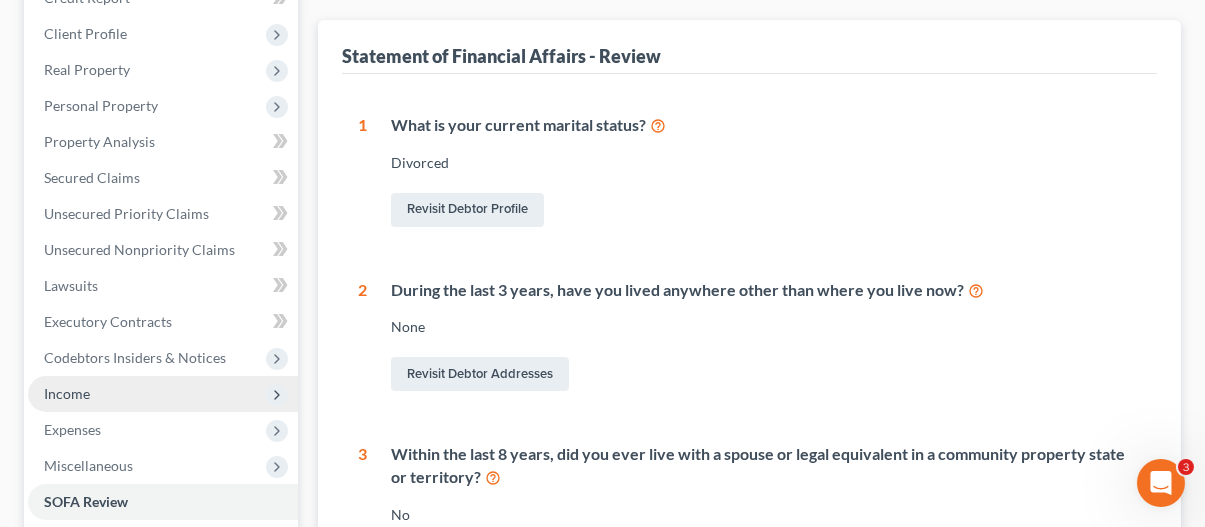 click on "Income" at bounding box center (67, 393) 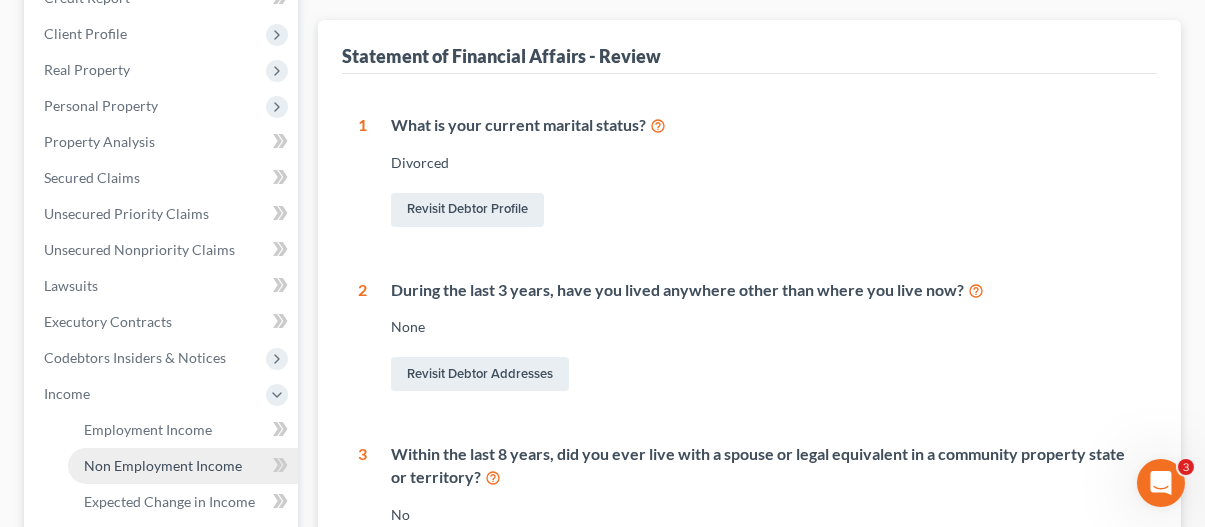 scroll, scrollTop: 400, scrollLeft: 0, axis: vertical 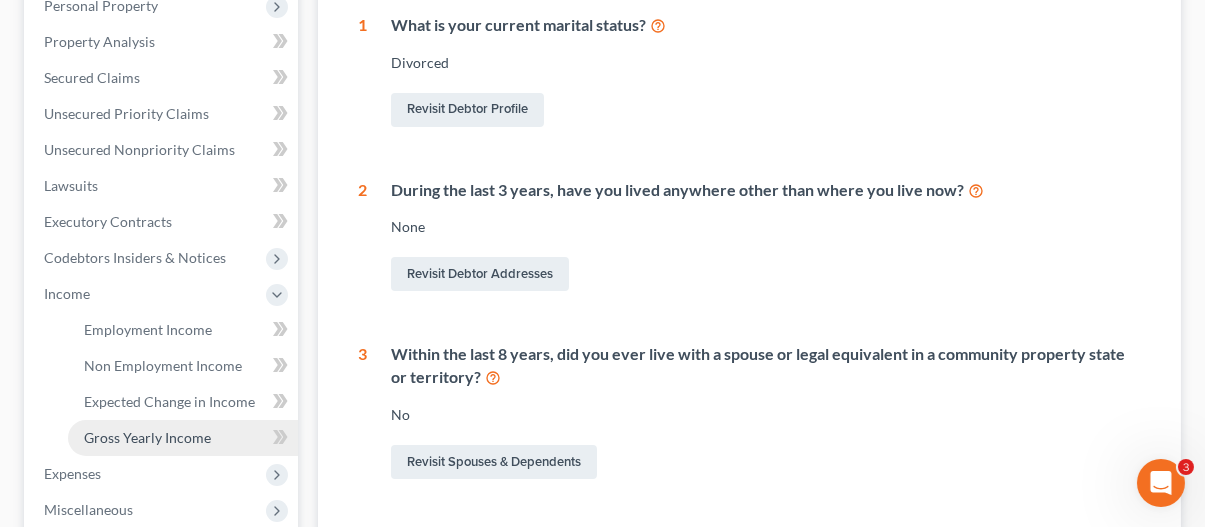 click on "Gross Yearly Income" at bounding box center [147, 437] 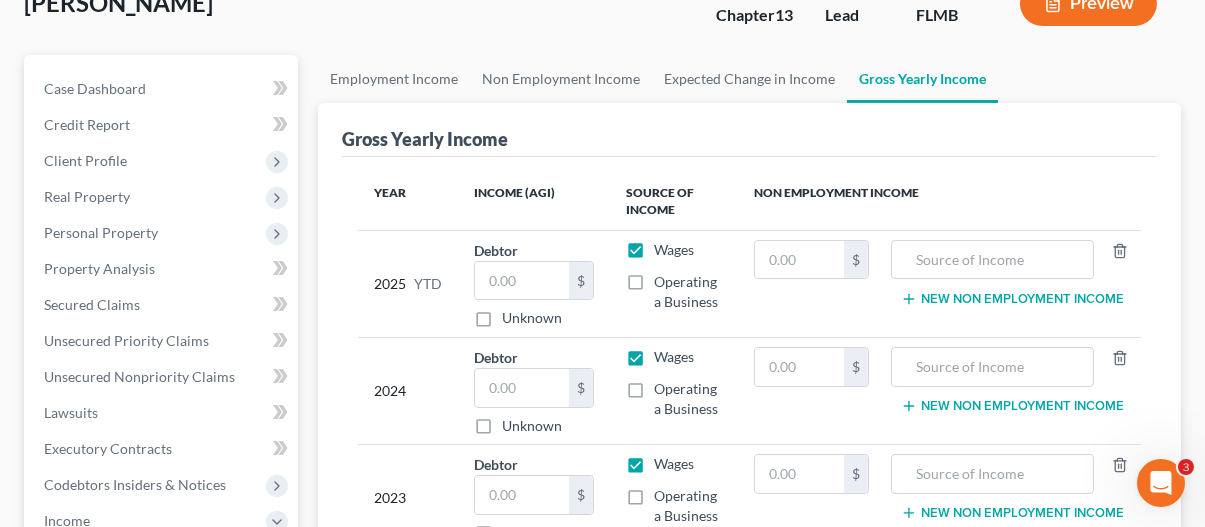 scroll, scrollTop: 200, scrollLeft: 0, axis: vertical 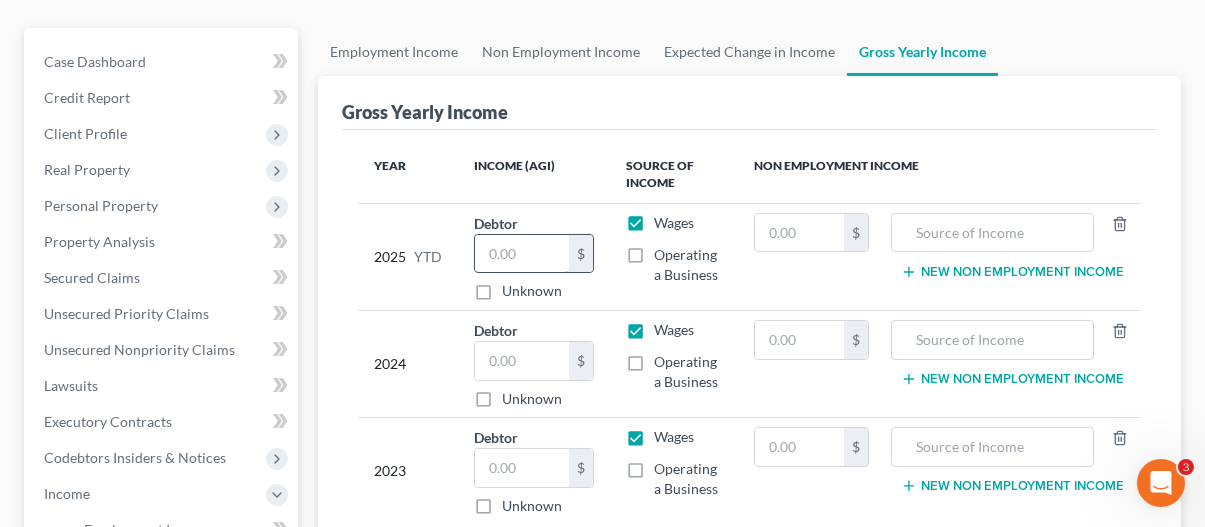 click at bounding box center [521, 254] 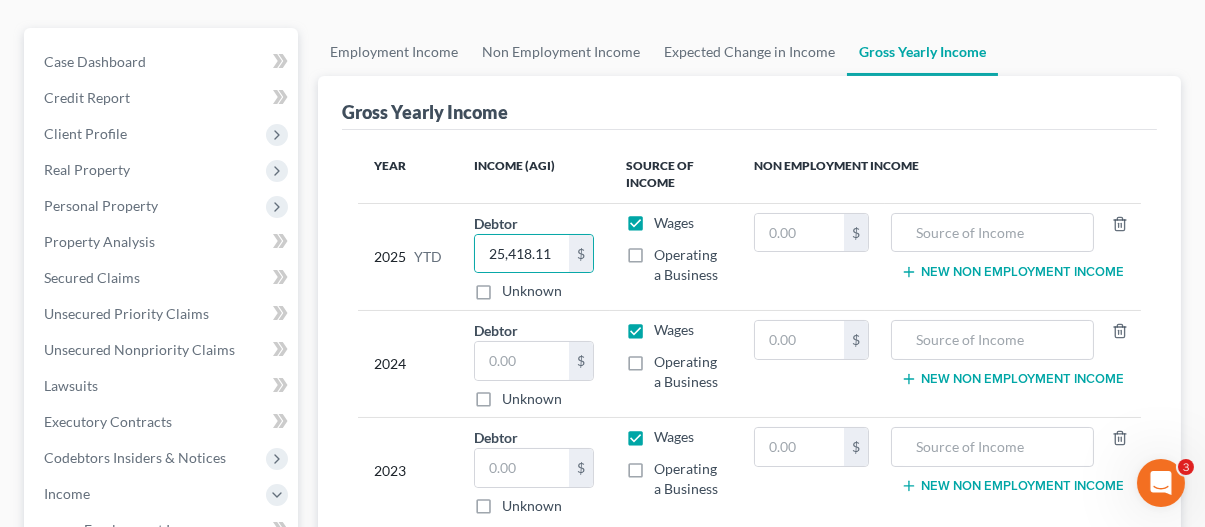 click on "Source of Income" at bounding box center [674, 175] 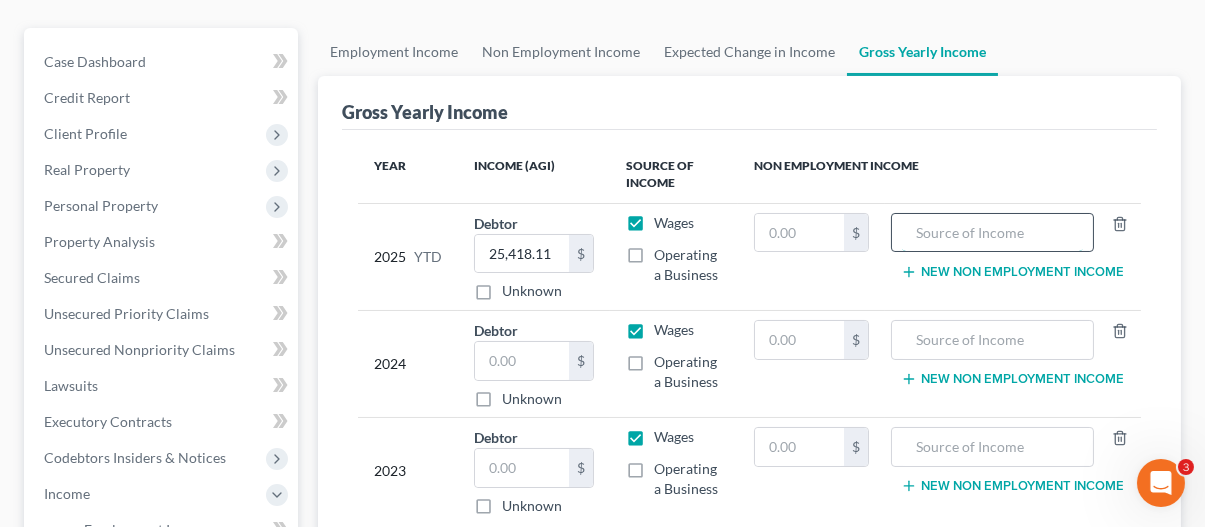 click at bounding box center [992, 233] 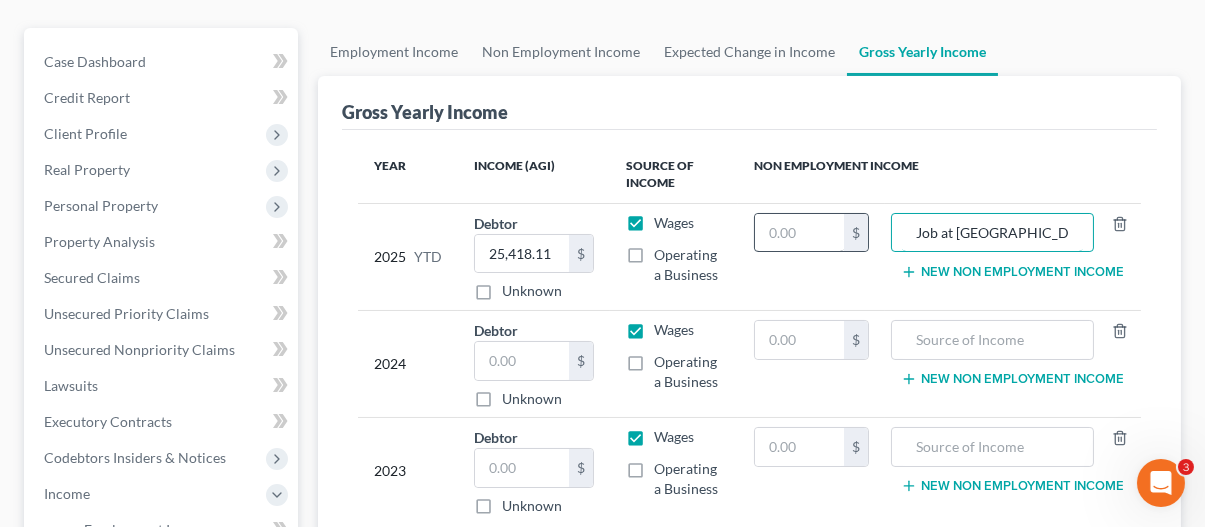 click on "2025  YTD Debtor
25,418.11 $
Unknown
Balance Undetermined
25,418.11 $
Unknown
Wages Operating a Business $ Job at Lincarew New Non Employment Income" at bounding box center (749, 256) 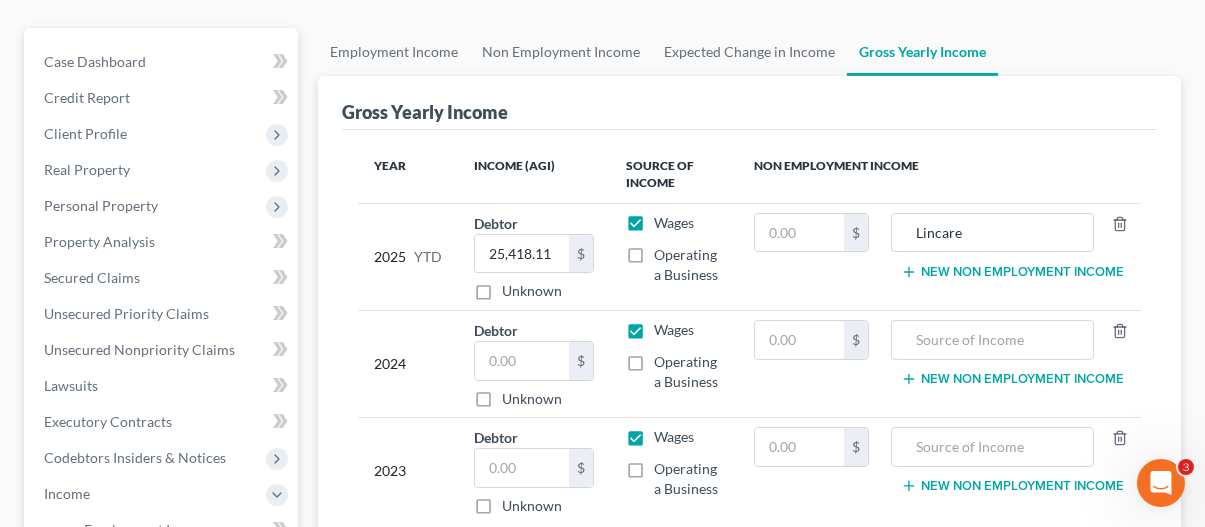 click on "Non Employment Income" at bounding box center [939, 175] 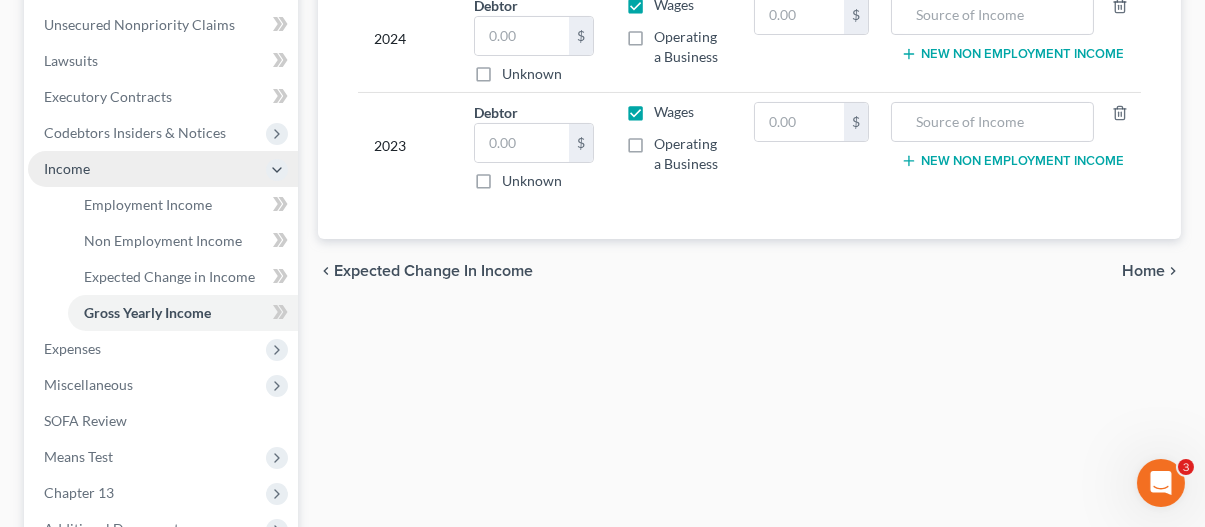 scroll, scrollTop: 448, scrollLeft: 0, axis: vertical 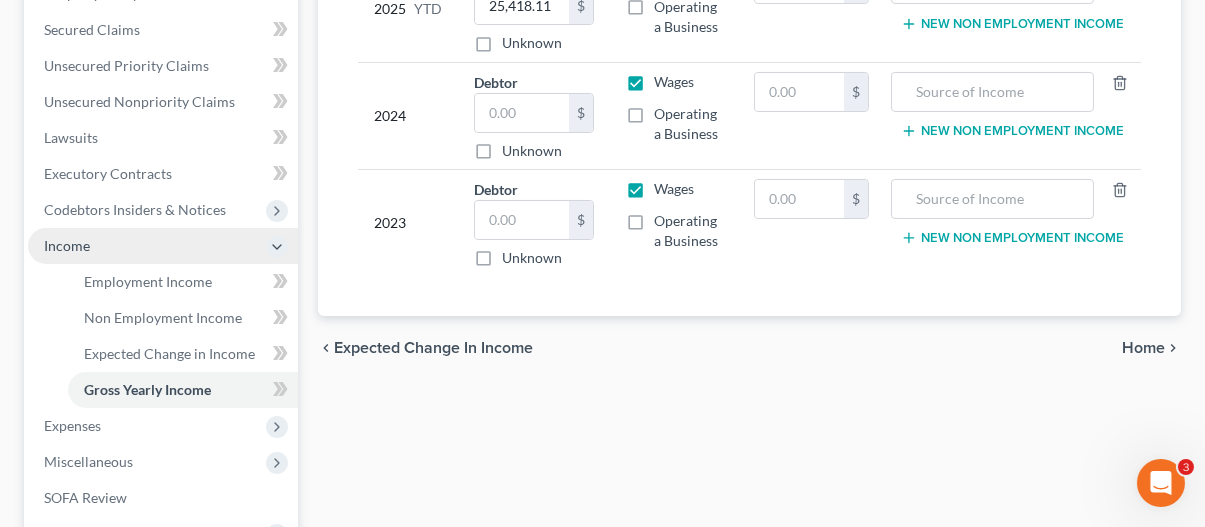 click on "Income" at bounding box center (67, 245) 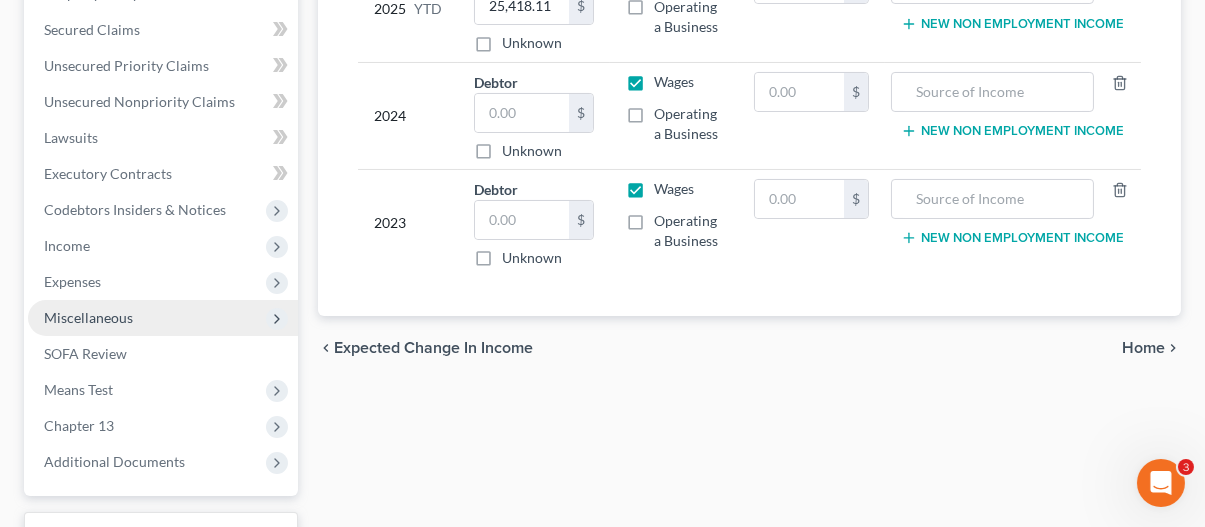 click on "Miscellaneous" at bounding box center (88, 317) 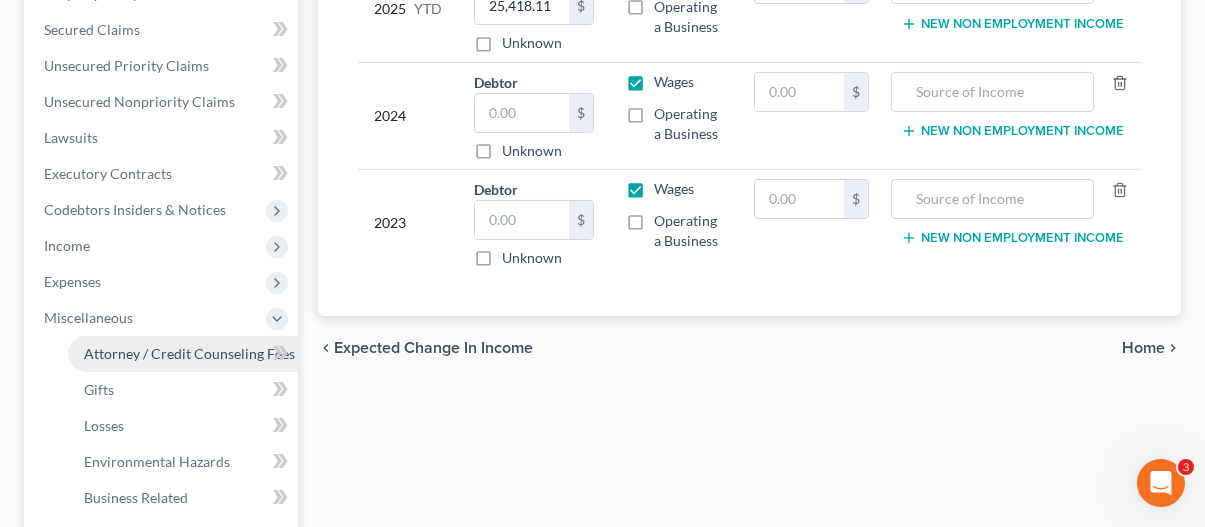 click on "Attorney / Credit Counseling Fees" at bounding box center [183, 354] 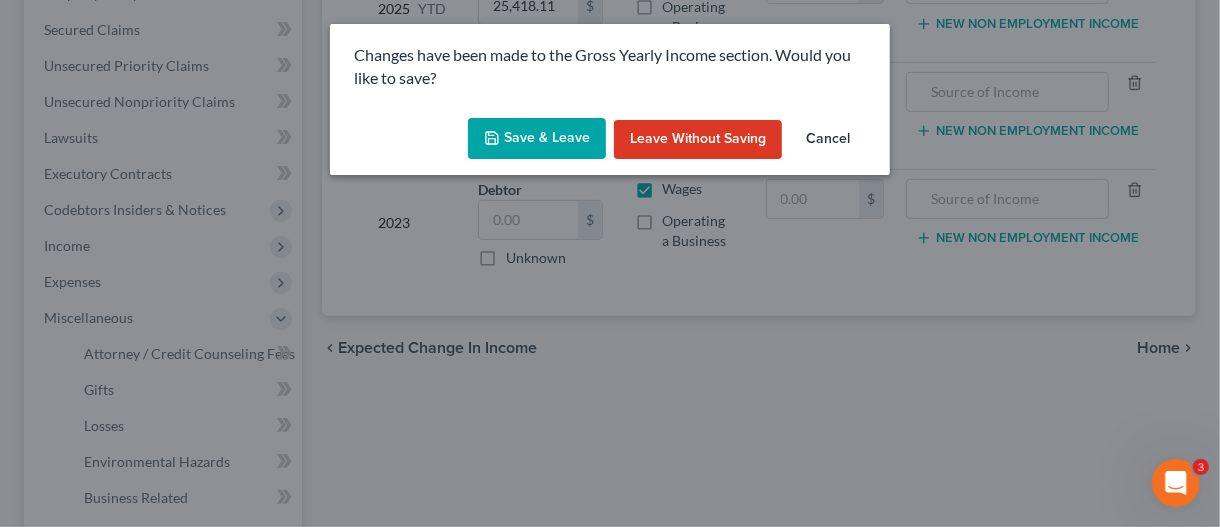 click on "Save & Leave" at bounding box center (537, 139) 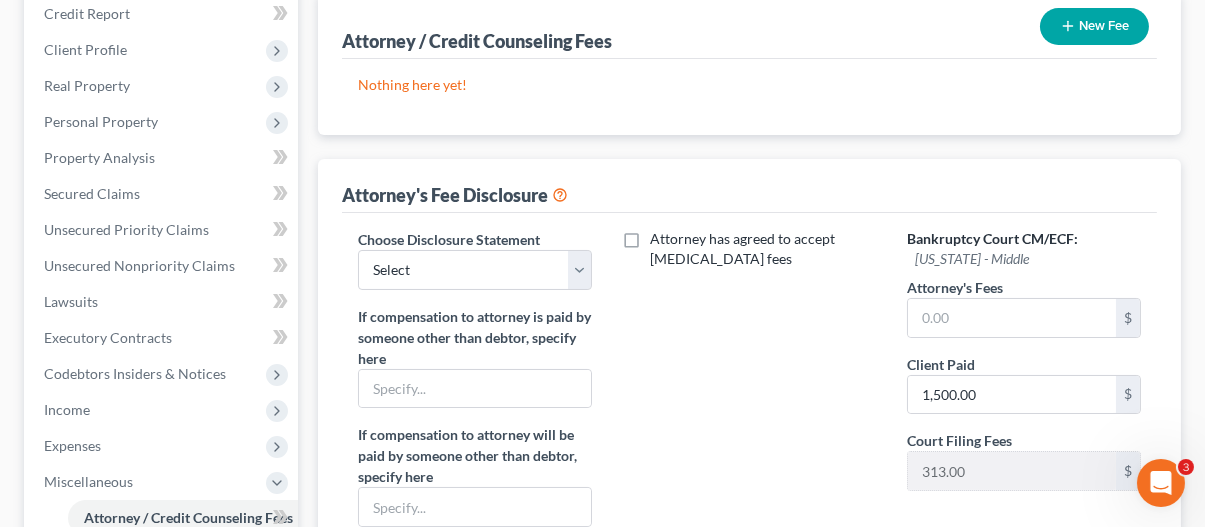 scroll, scrollTop: 0, scrollLeft: 0, axis: both 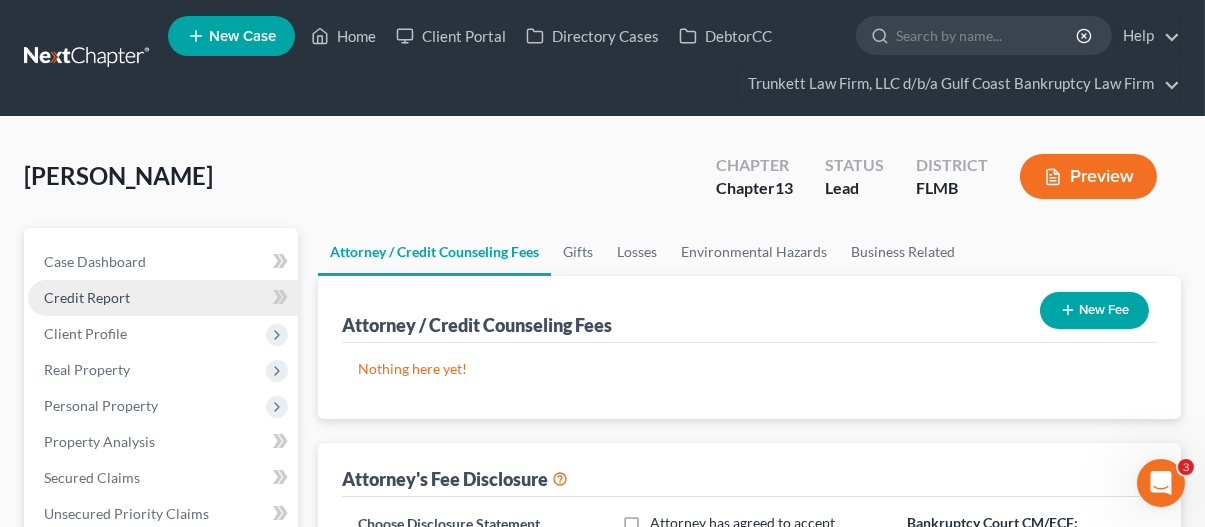 click on "Credit Report" at bounding box center (87, 297) 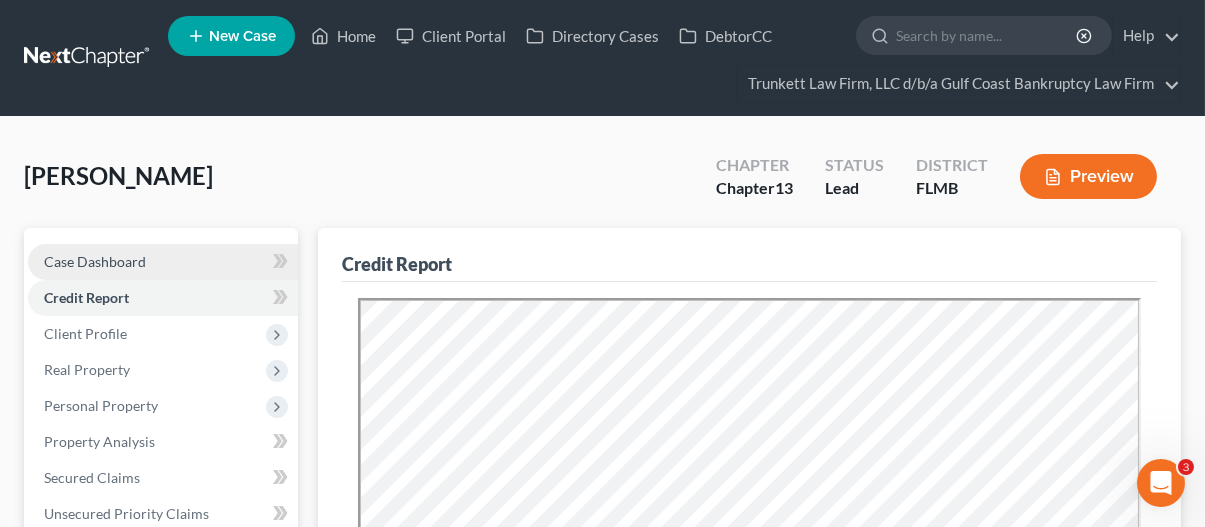 scroll, scrollTop: 0, scrollLeft: 0, axis: both 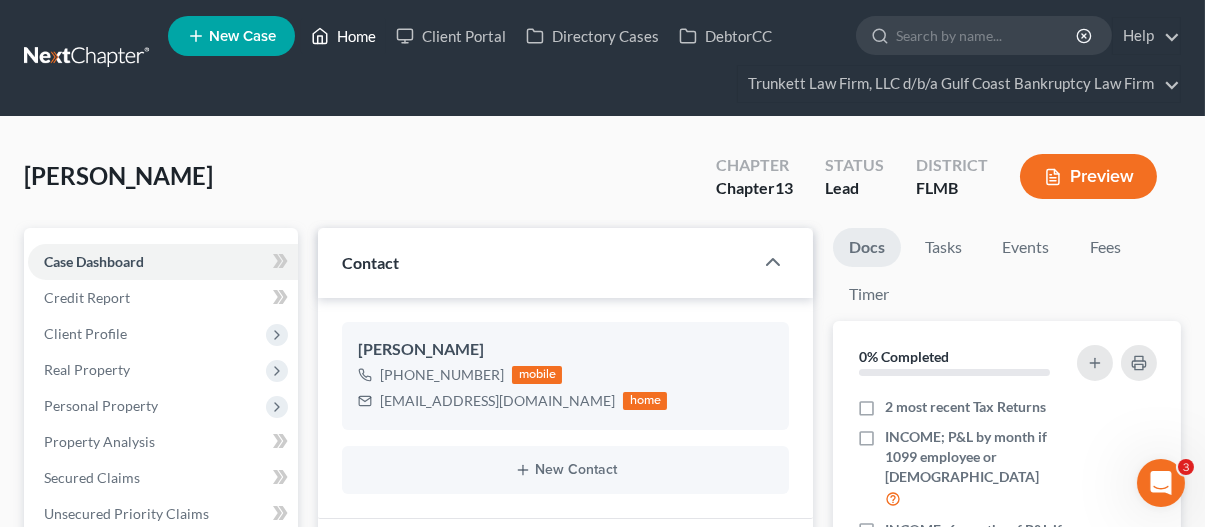 click on "Home" at bounding box center (343, 36) 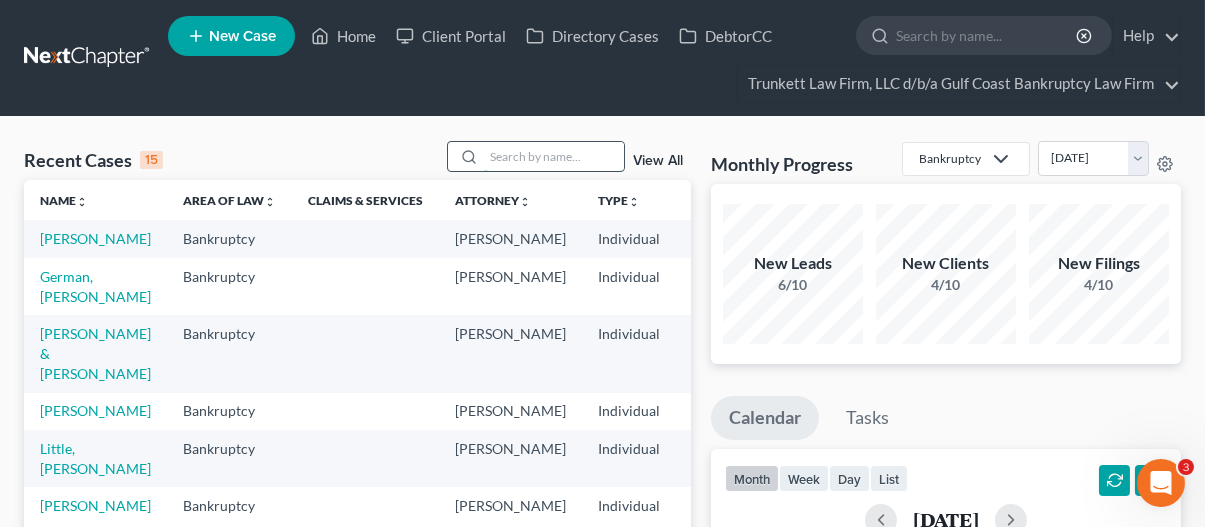 click at bounding box center (554, 156) 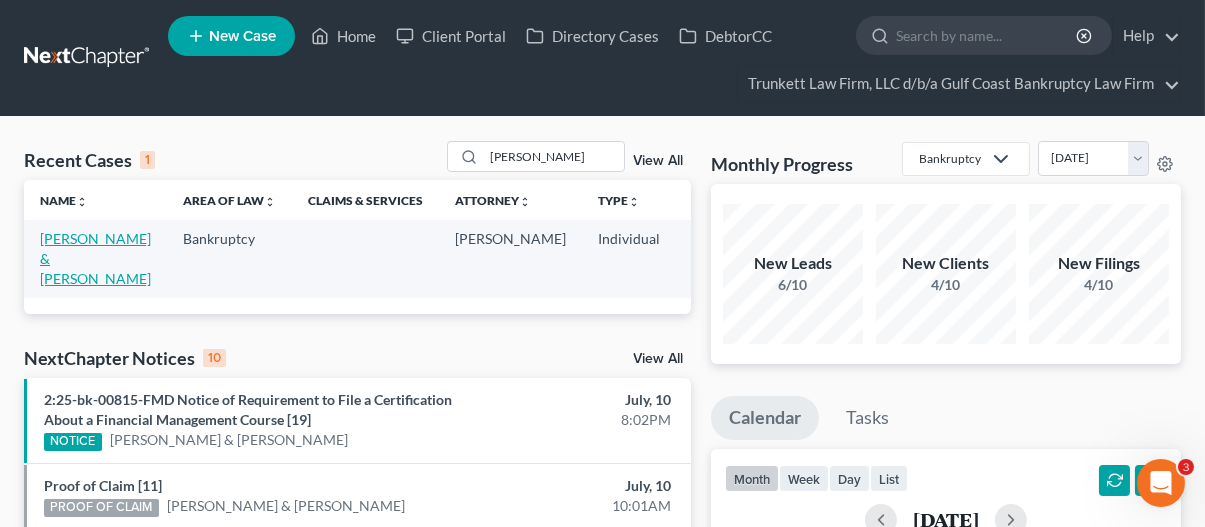 click on "[PERSON_NAME] & [PERSON_NAME]" at bounding box center [95, 258] 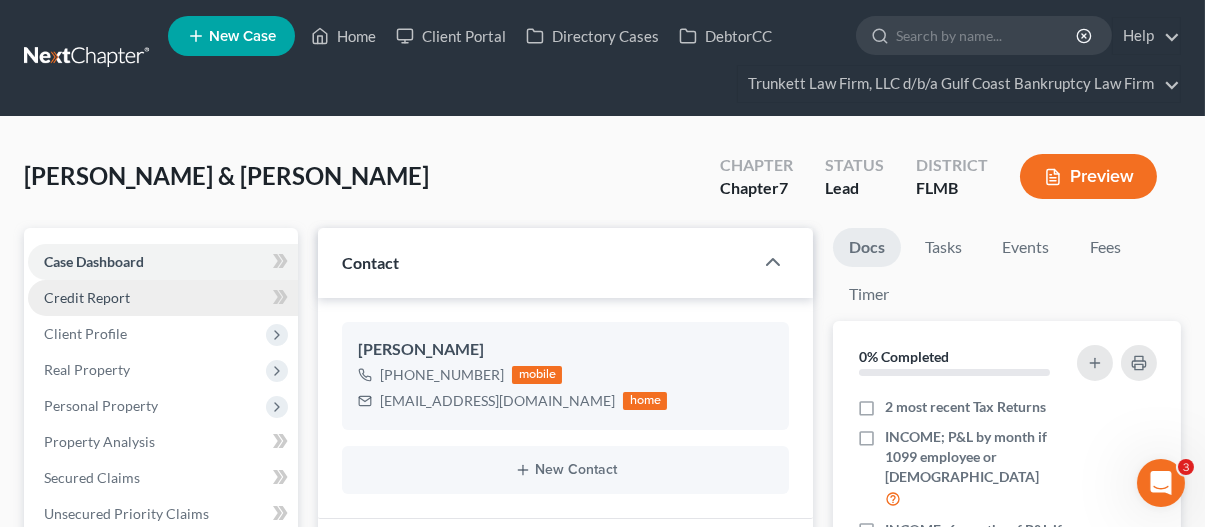 click on "Credit Report" at bounding box center [87, 297] 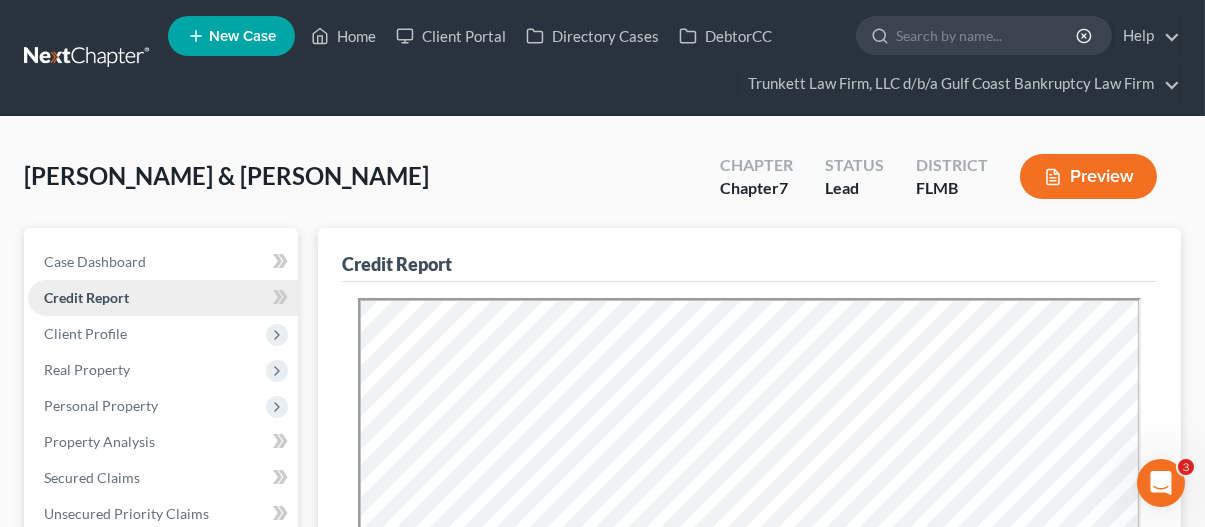 scroll, scrollTop: 0, scrollLeft: 0, axis: both 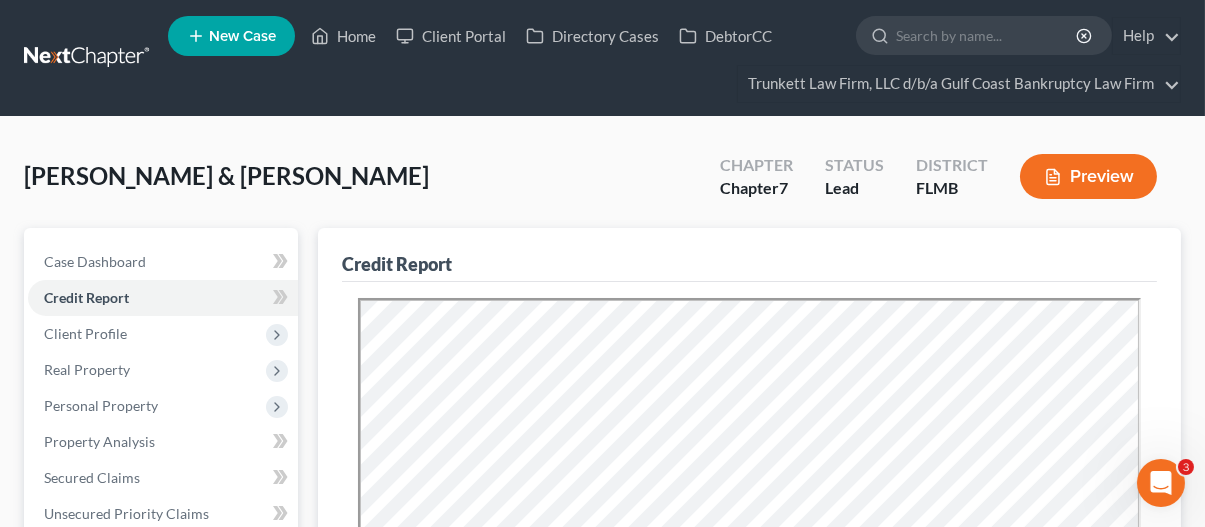 click on "Hansen, Travis & Maria Upgraded Chapter Chapter  7 Status Lead District FLMB Preview" at bounding box center (602, 184) 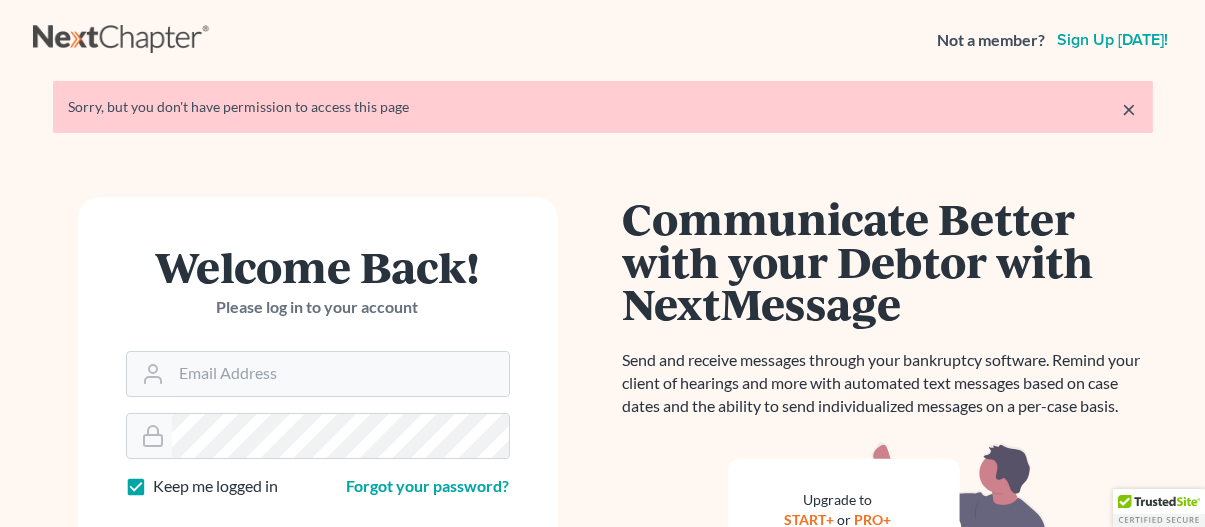 scroll, scrollTop: 111, scrollLeft: 0, axis: vertical 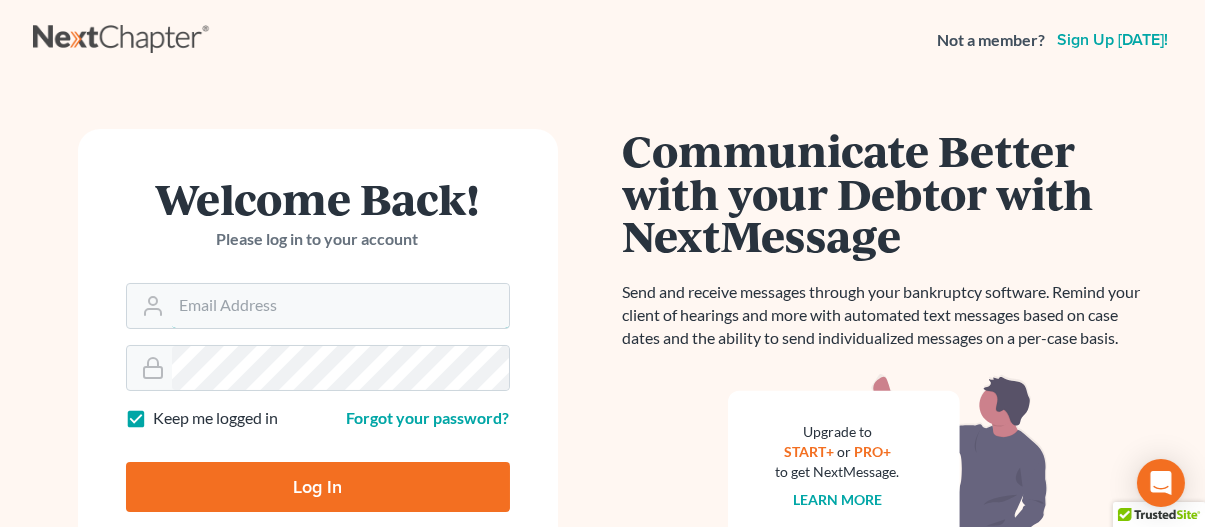 type on "[EMAIL_ADDRESS][DOMAIN_NAME]" 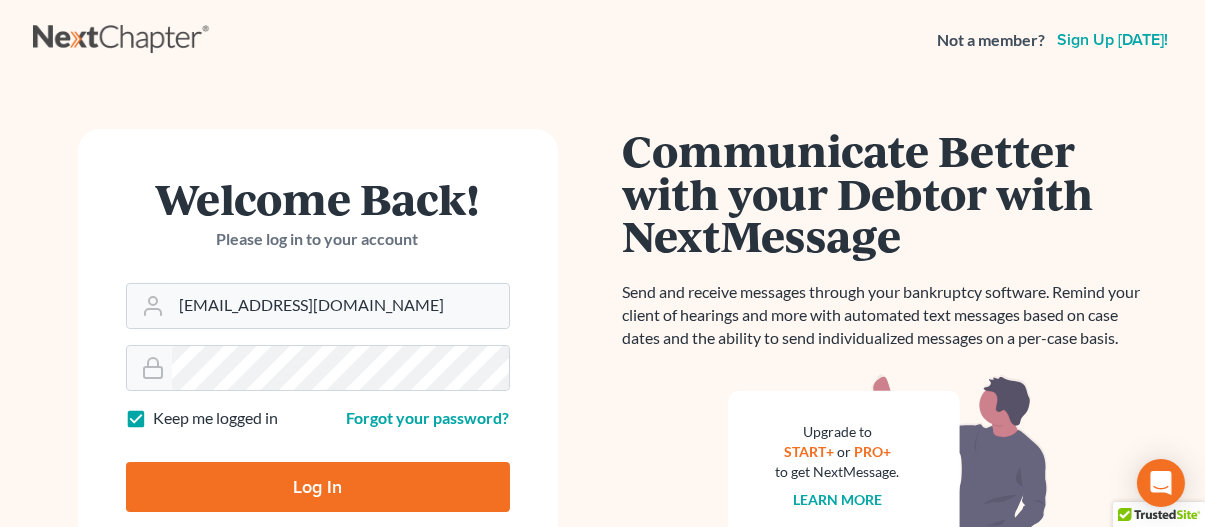 click on "Log In" at bounding box center (318, 487) 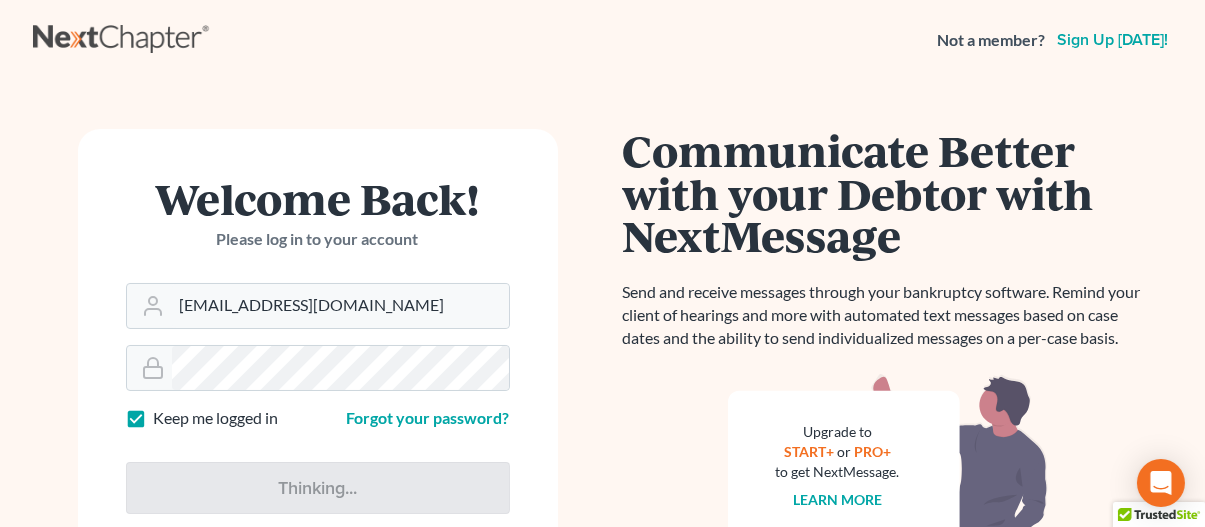 type on "Thinking..." 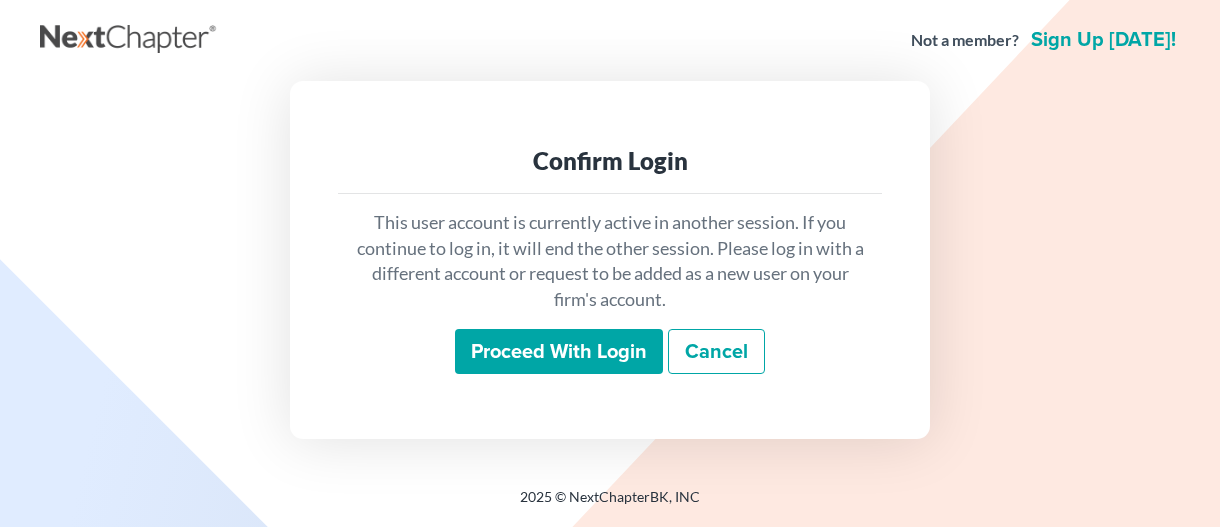 scroll, scrollTop: 0, scrollLeft: 0, axis: both 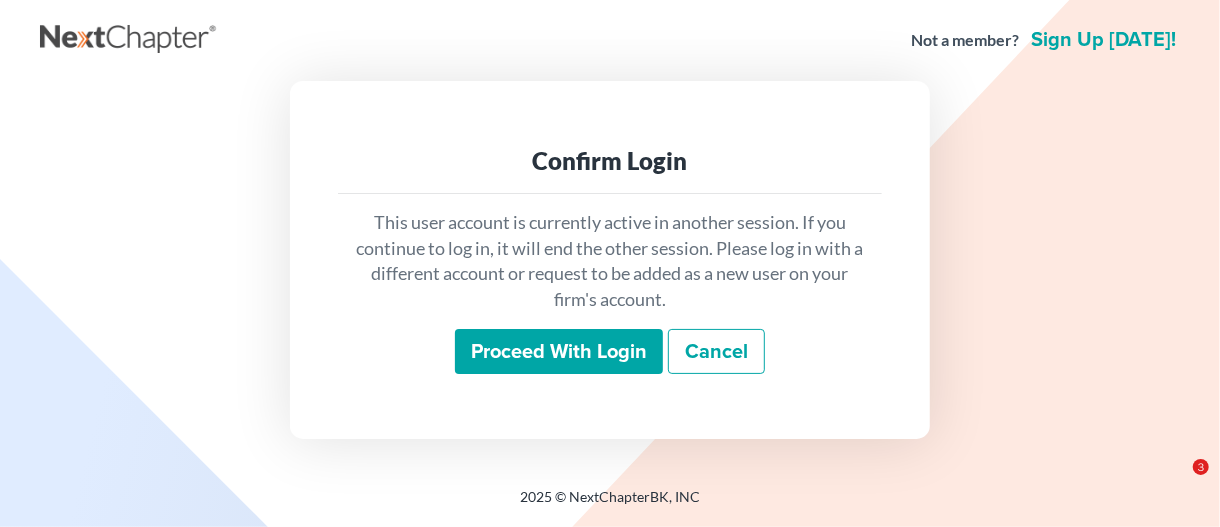 click on "Proceed with login" at bounding box center [559, 352] 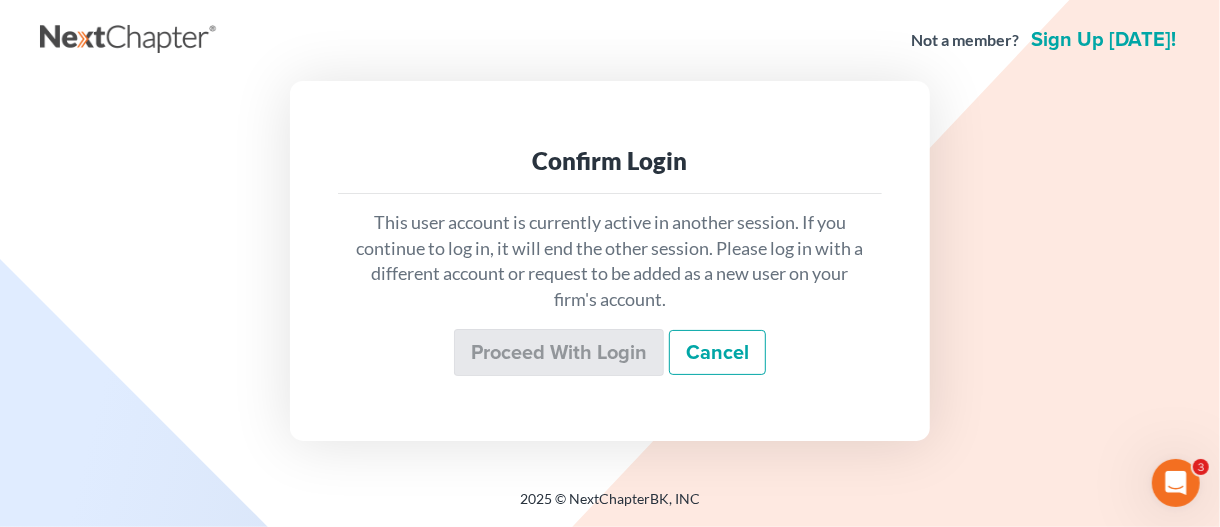 scroll, scrollTop: 0, scrollLeft: 0, axis: both 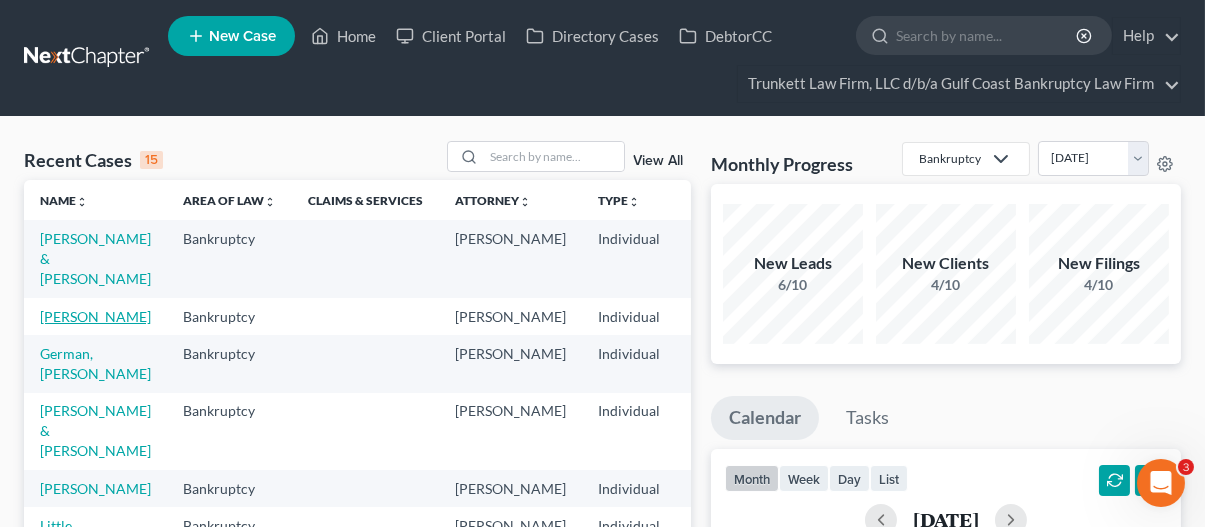 click on "[PERSON_NAME]" at bounding box center [95, 316] 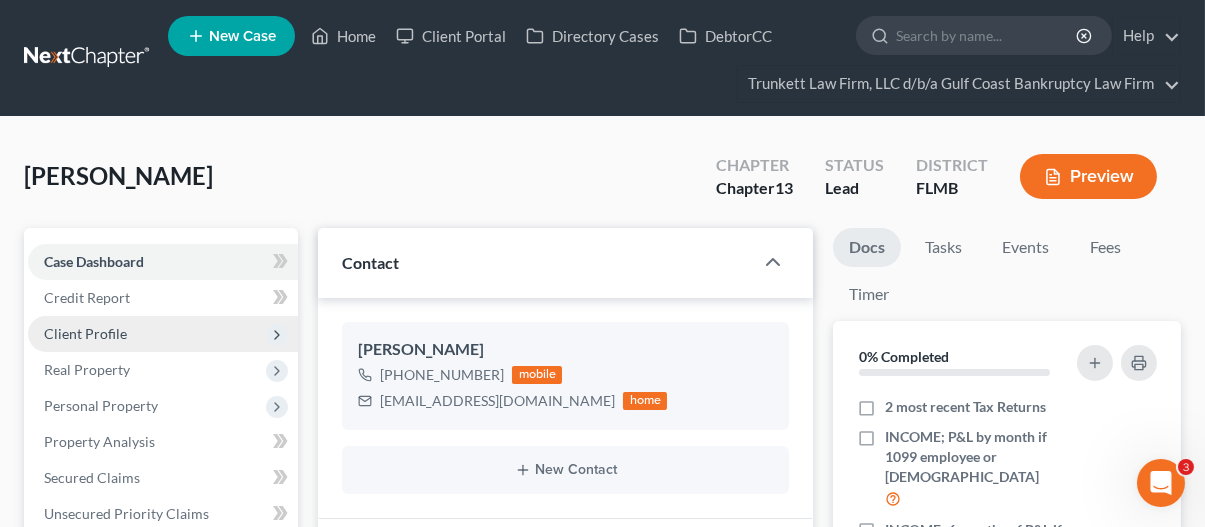 click on "Client Profile" at bounding box center [85, 333] 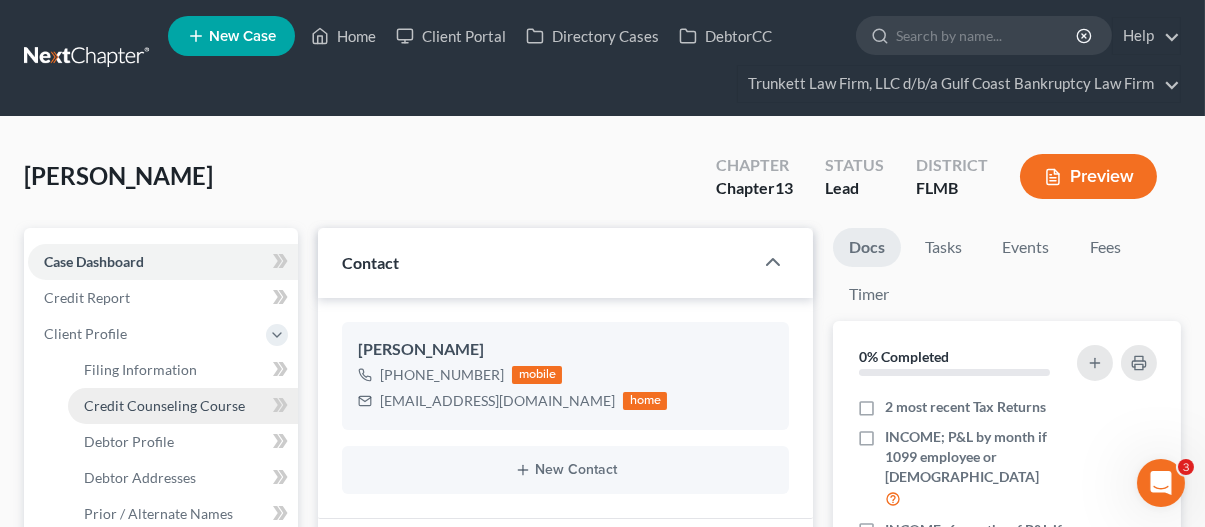 click on "Credit Counseling Course" at bounding box center [164, 405] 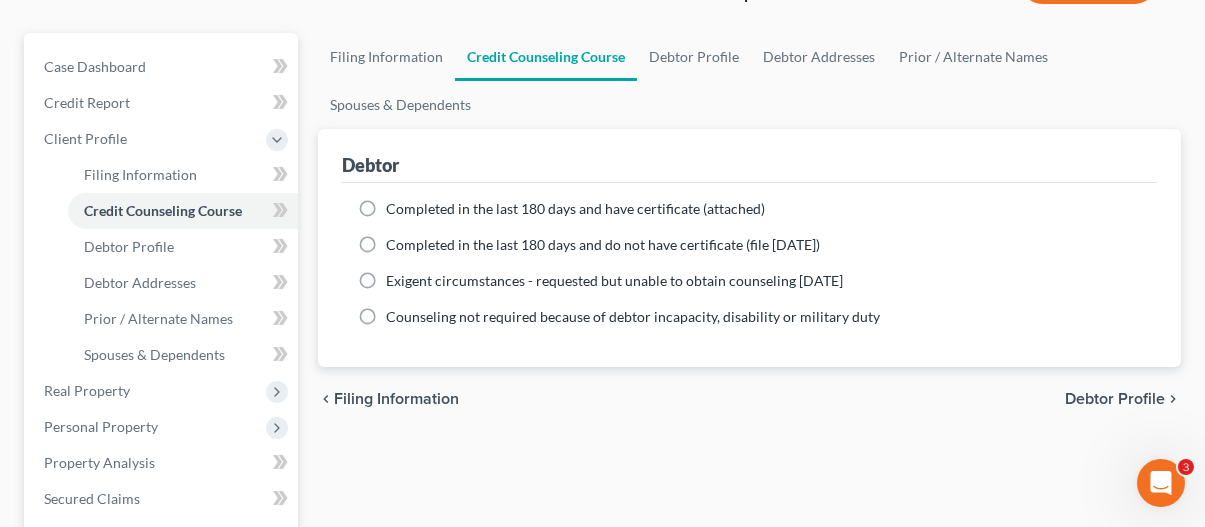 scroll, scrollTop: 200, scrollLeft: 0, axis: vertical 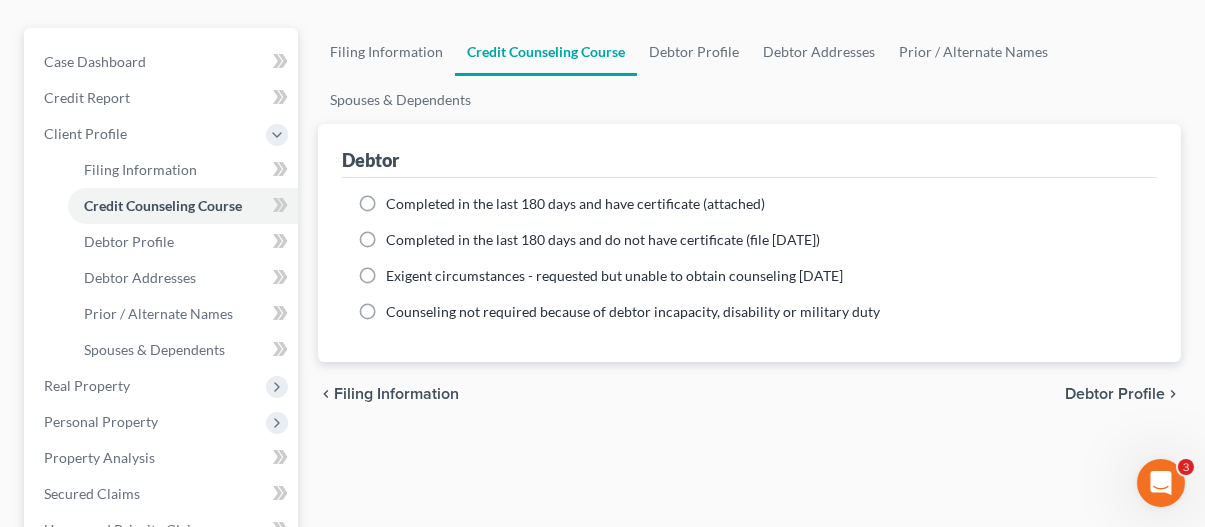 click on "Completed in the last 180 days and have certificate (attached)" at bounding box center (575, 204) 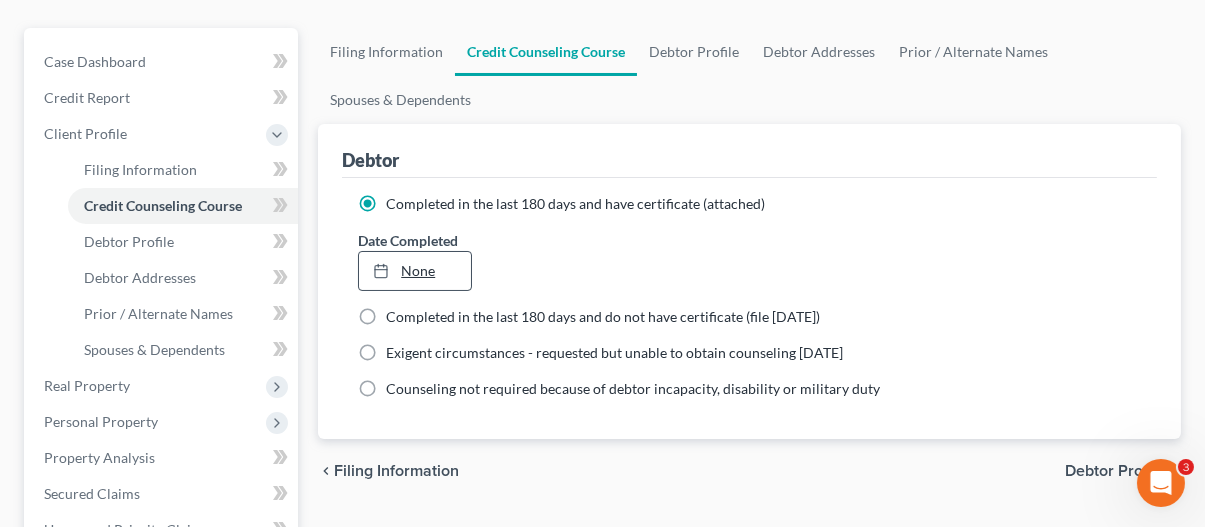 click 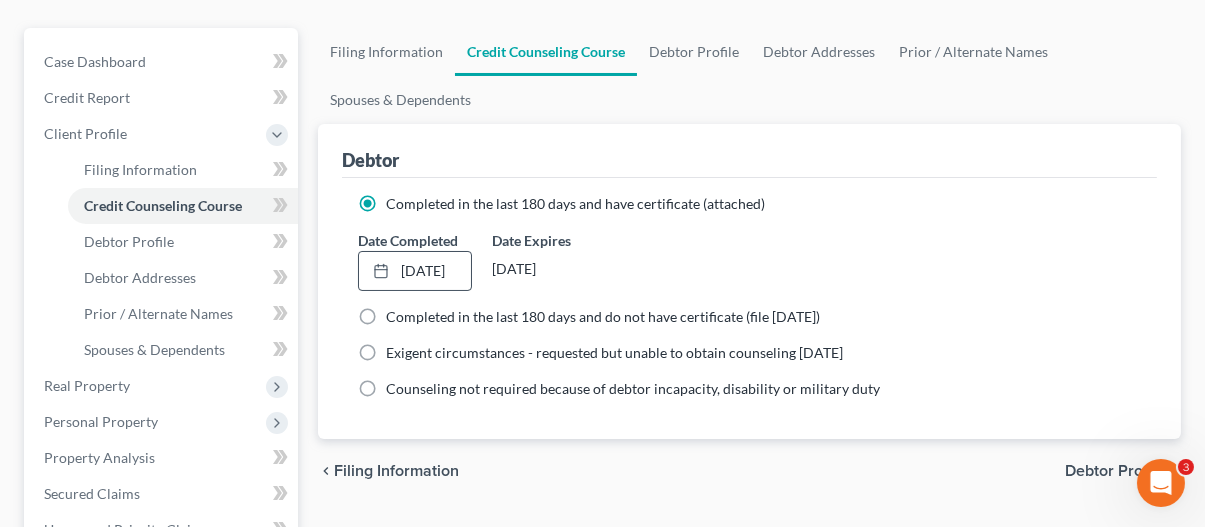 click on "Debtor Profile" at bounding box center [1115, 471] 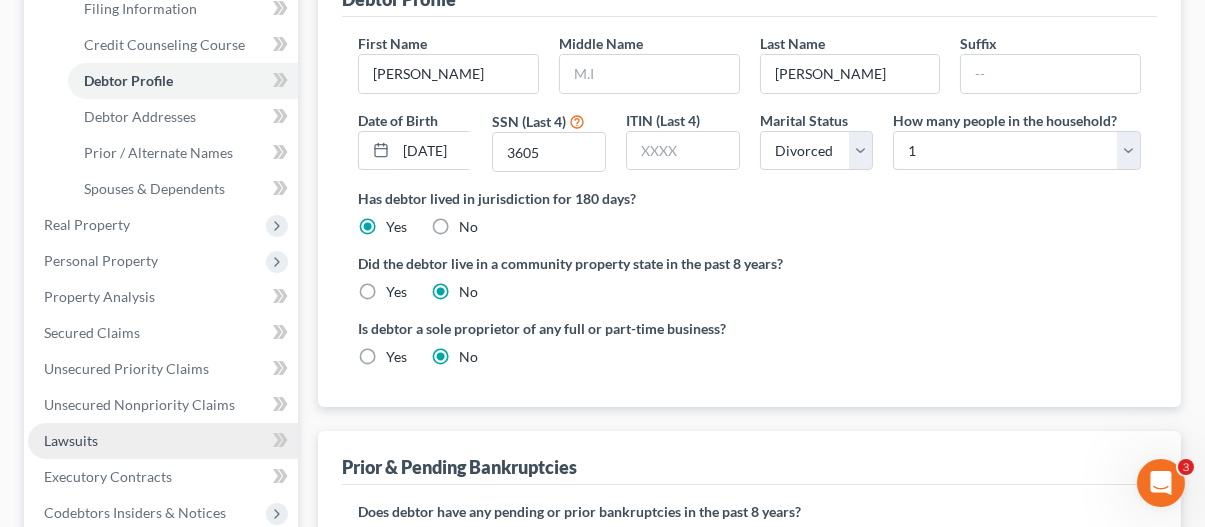 scroll, scrollTop: 400, scrollLeft: 0, axis: vertical 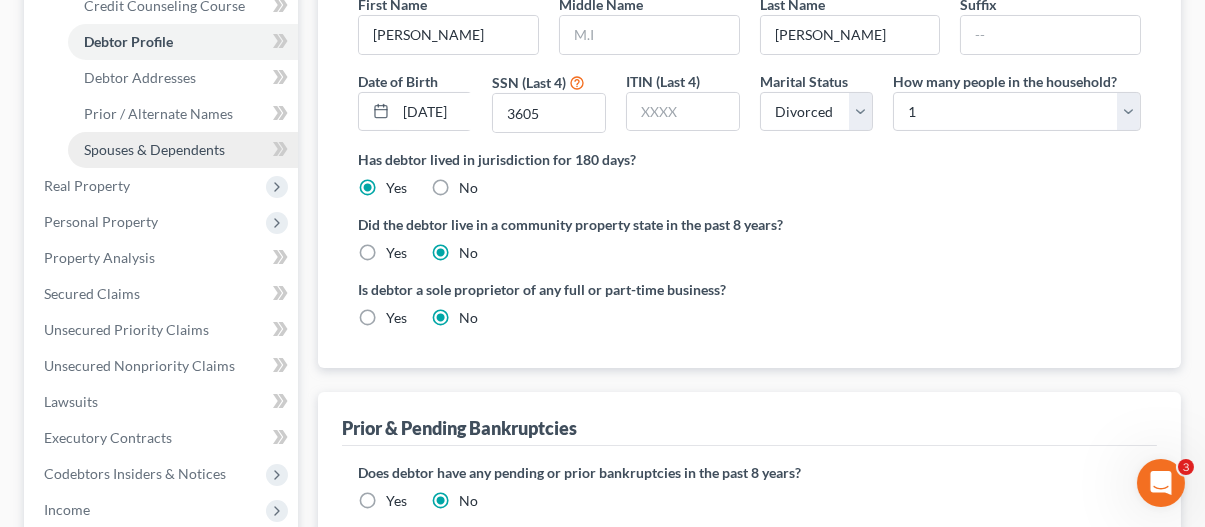 click on "Spouses & Dependents" at bounding box center (154, 149) 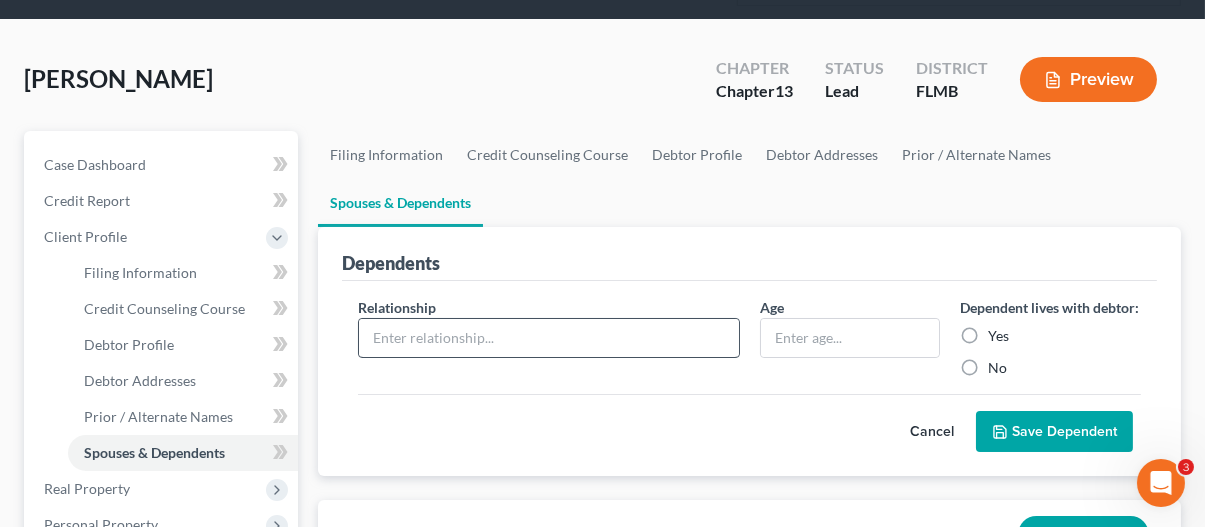scroll, scrollTop: 100, scrollLeft: 0, axis: vertical 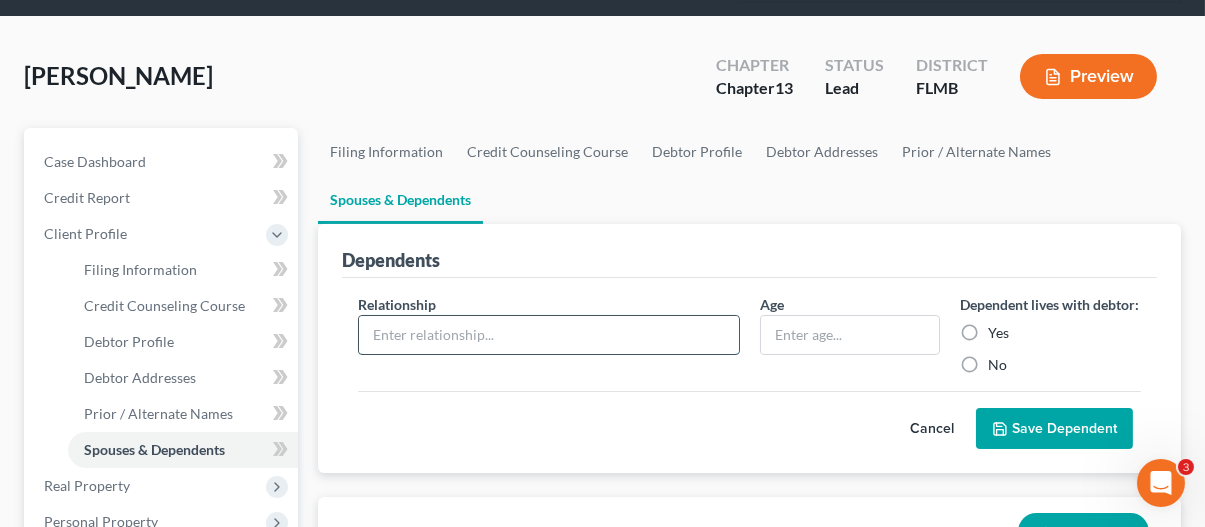 click at bounding box center [548, 335] 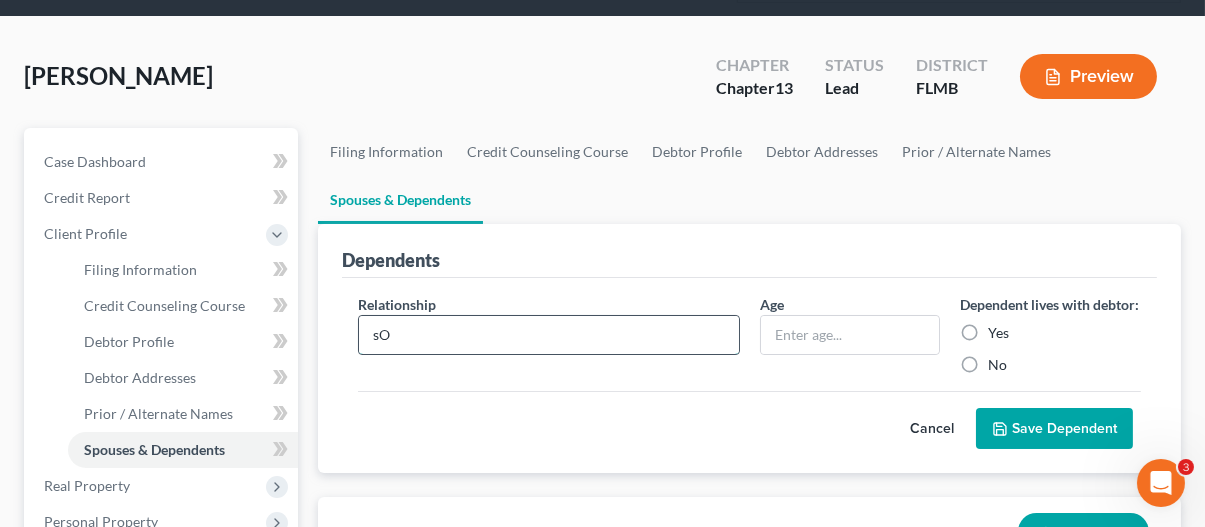 type on "s" 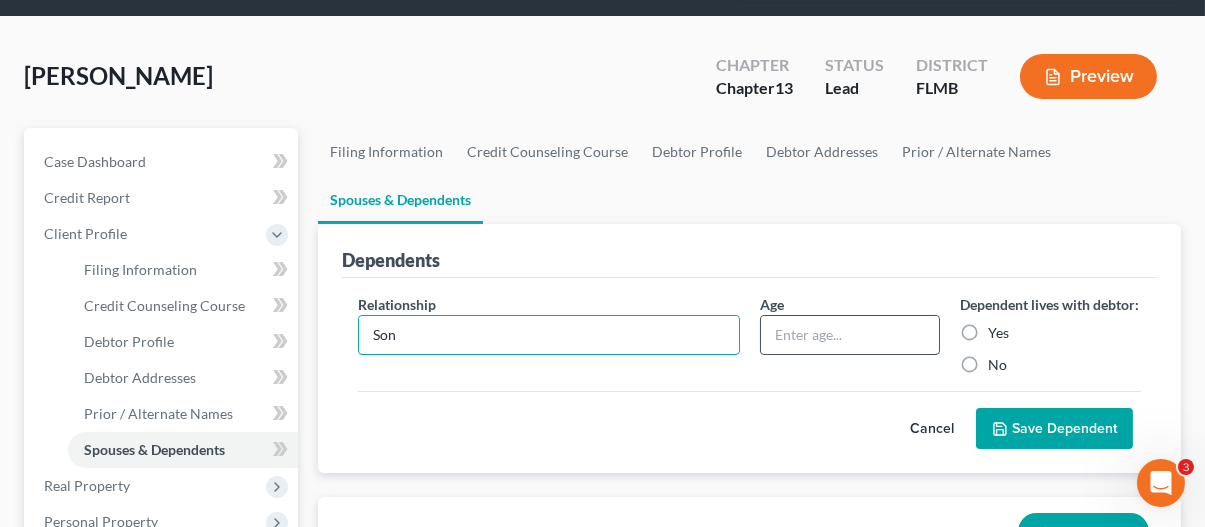 type on "Son" 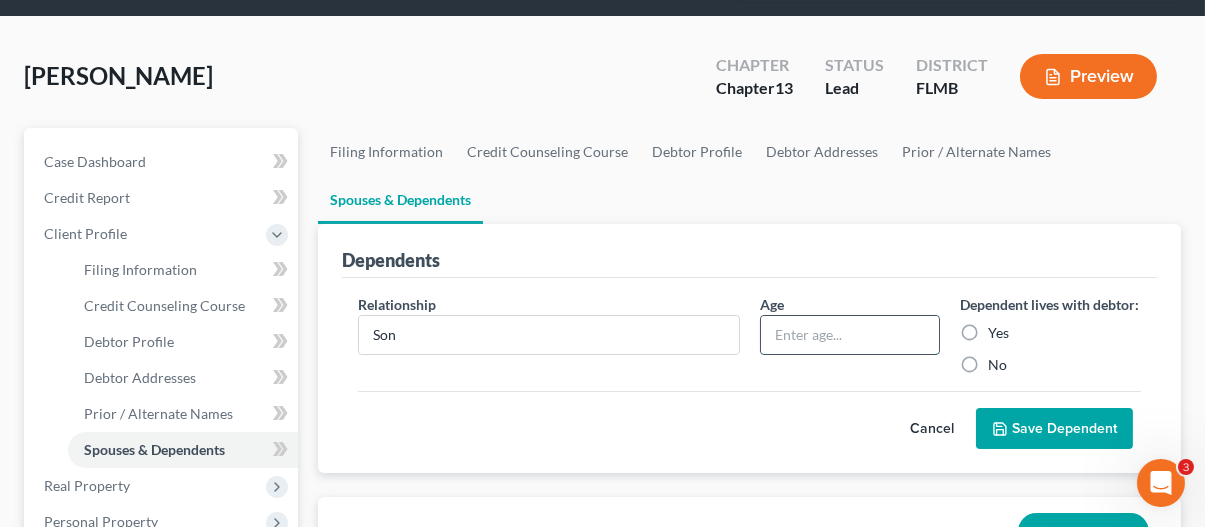 click at bounding box center (850, 335) 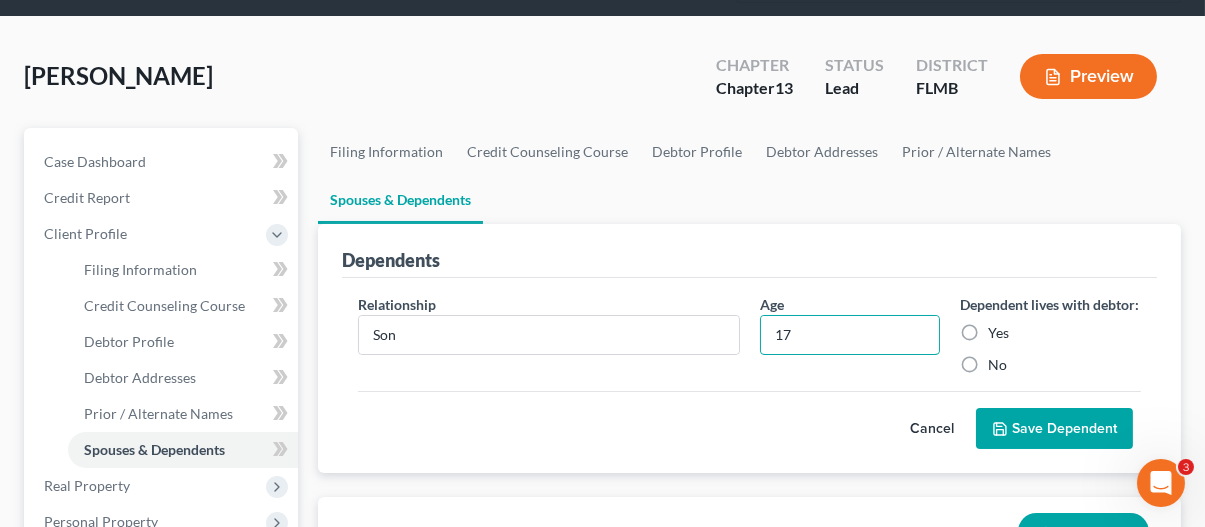 type on "17" 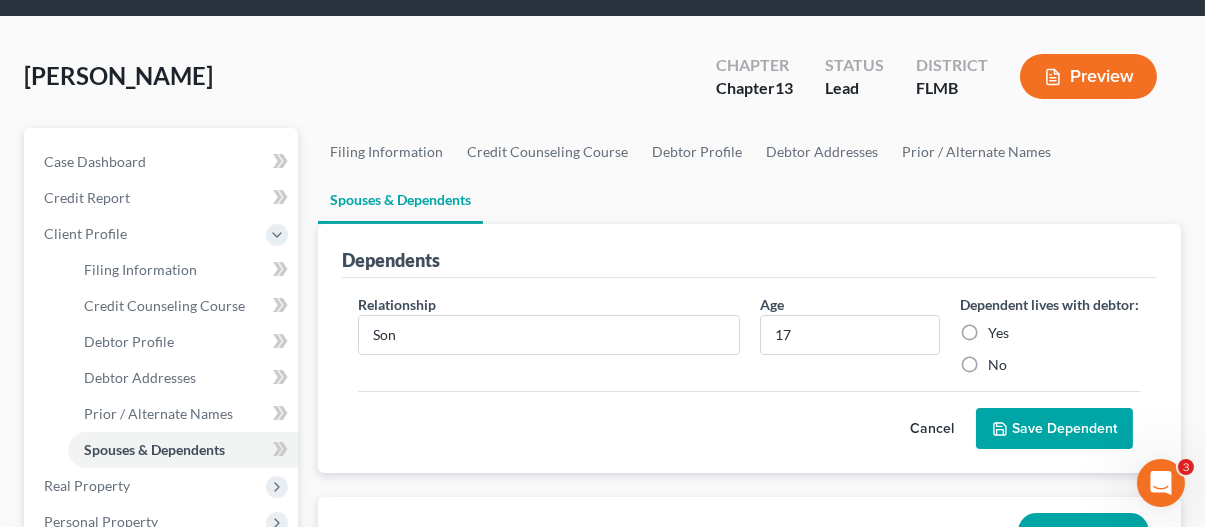 click on "No" at bounding box center (997, 365) 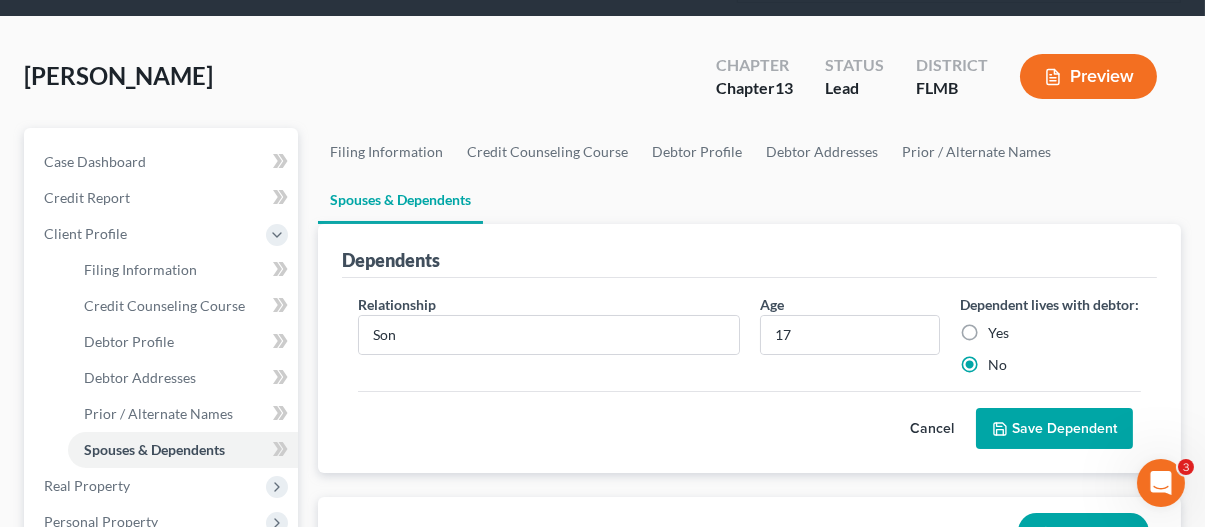 click on "Save Dependent" at bounding box center [1054, 429] 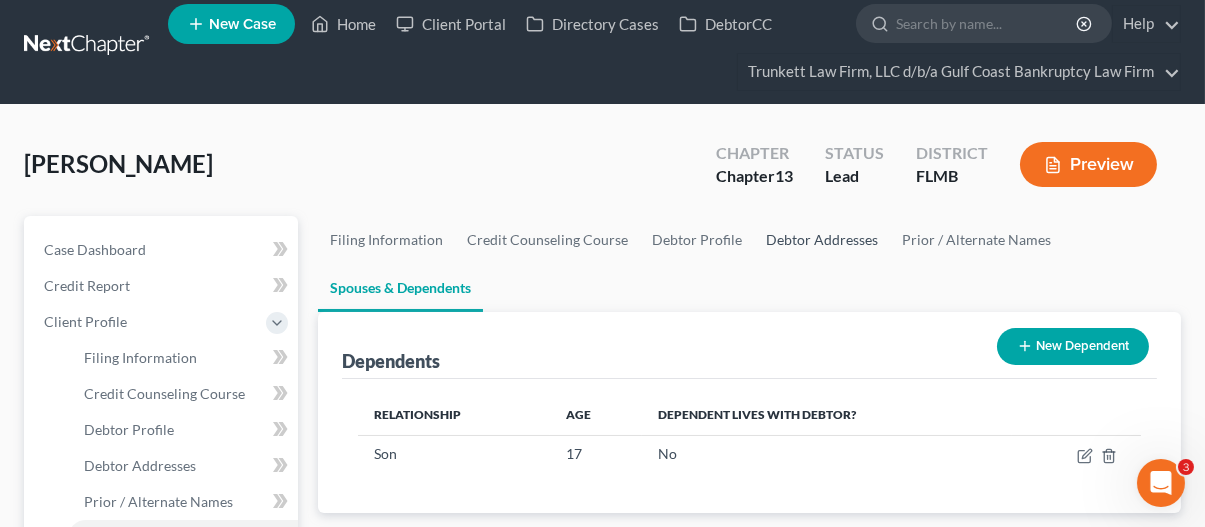 scroll, scrollTop: 0, scrollLeft: 0, axis: both 